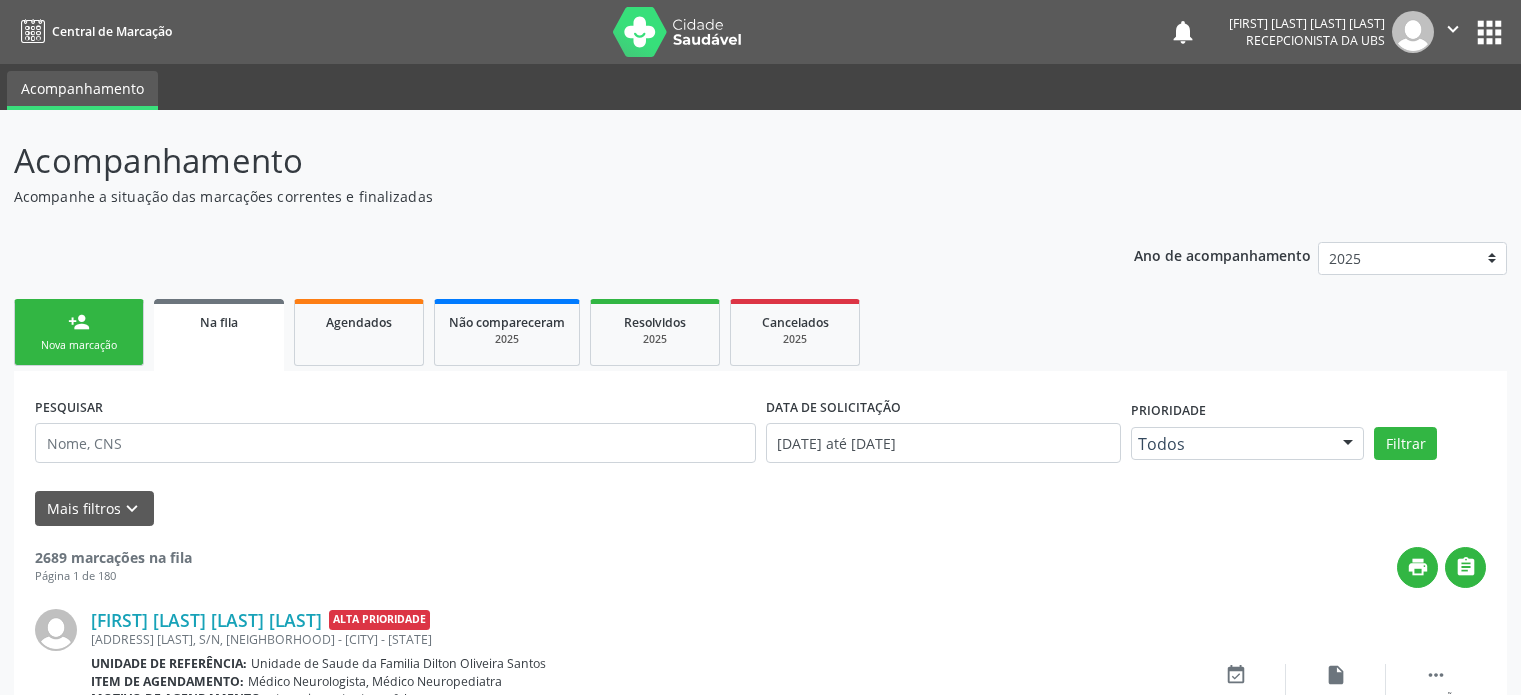 click on "Nova marcação" at bounding box center [79, 345] 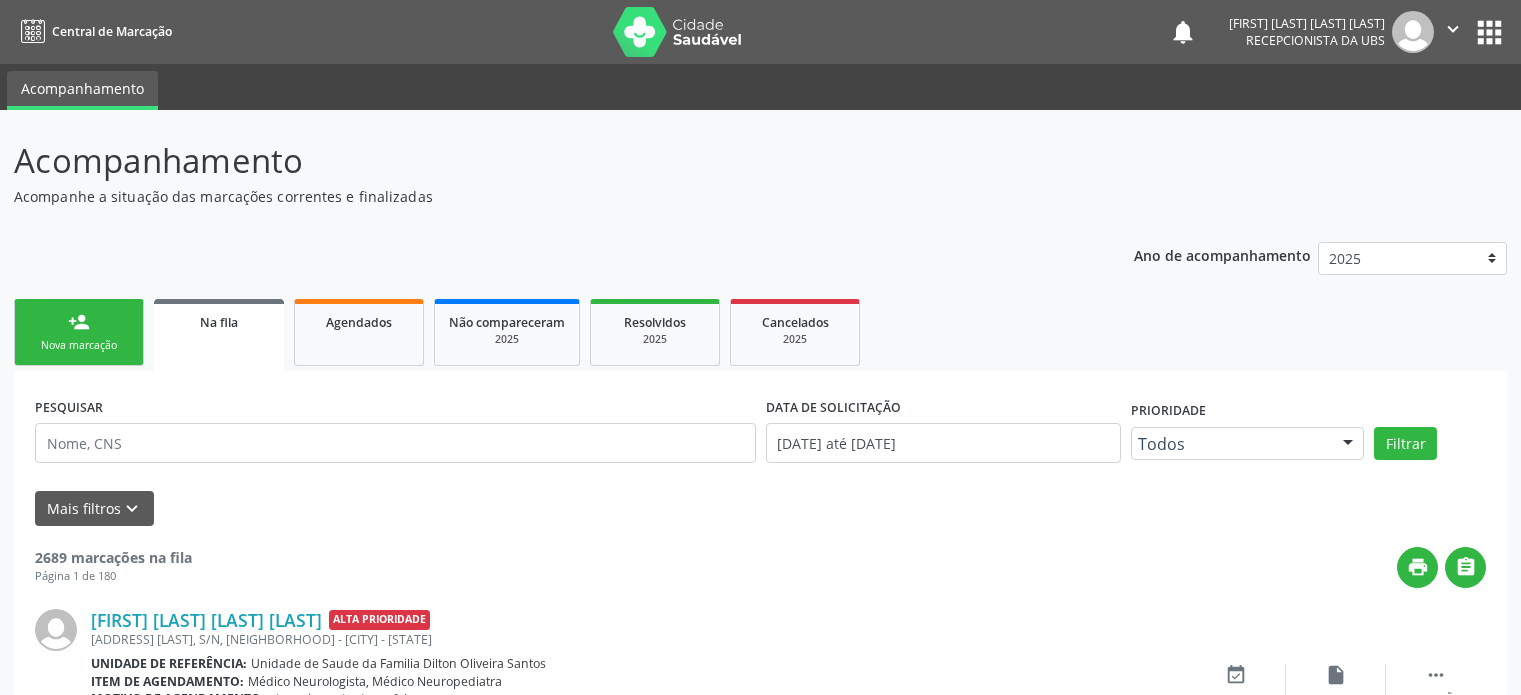 scroll, scrollTop: 0, scrollLeft: 0, axis: both 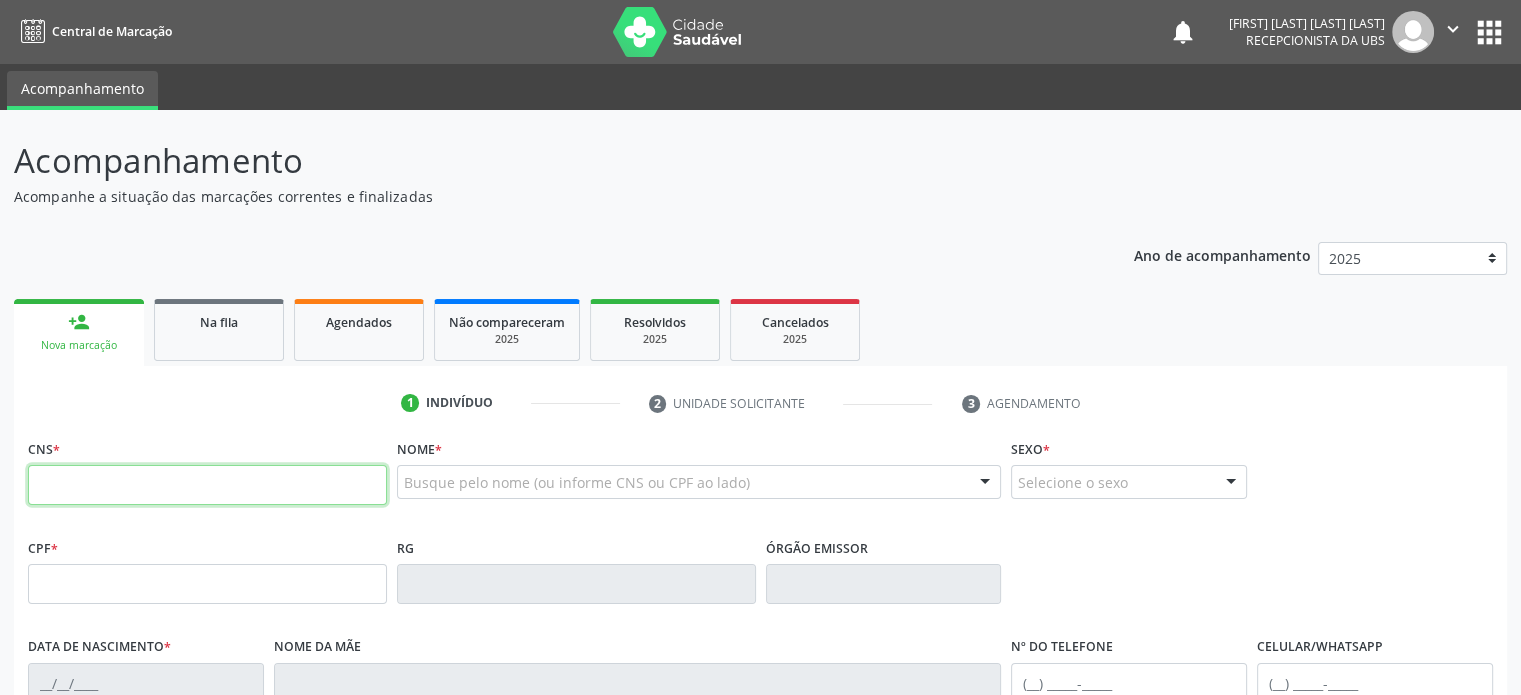 click at bounding box center (207, 485) 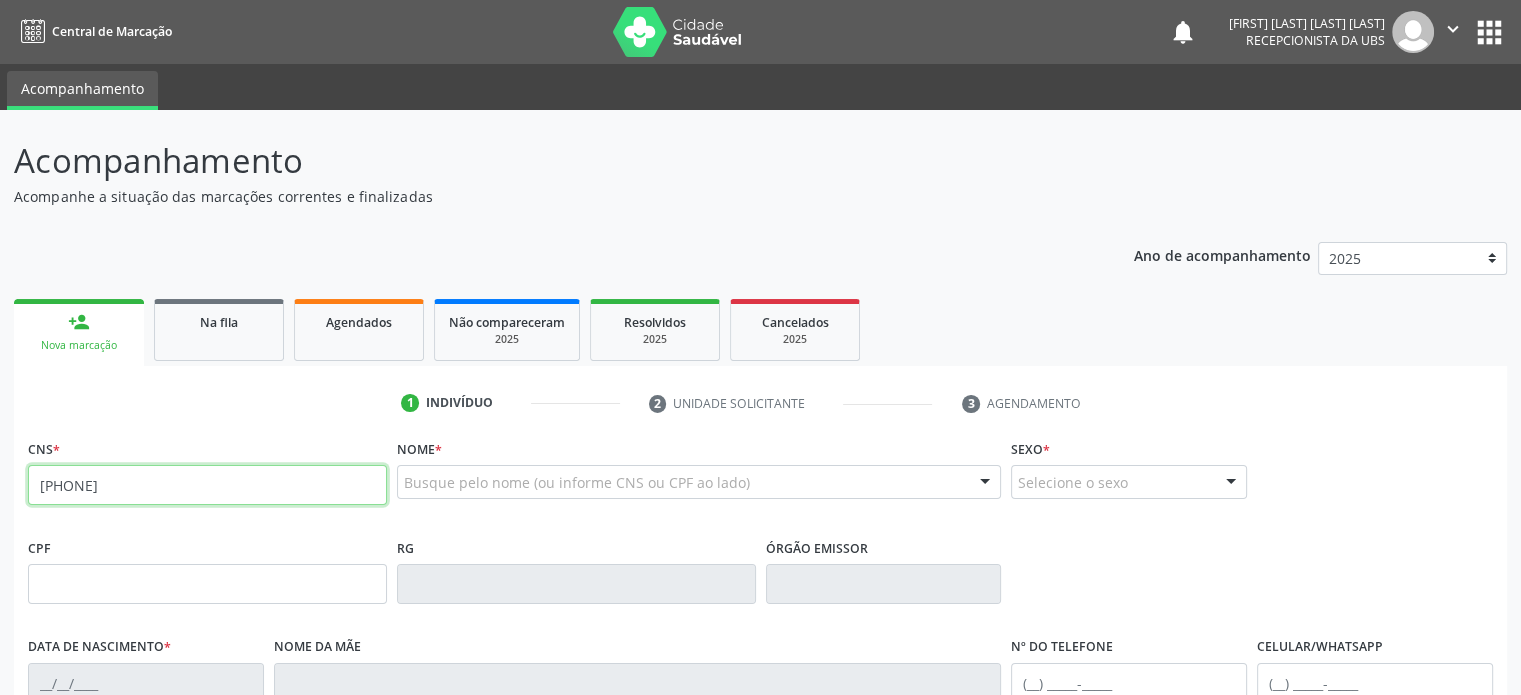 type on "[PHONE]" 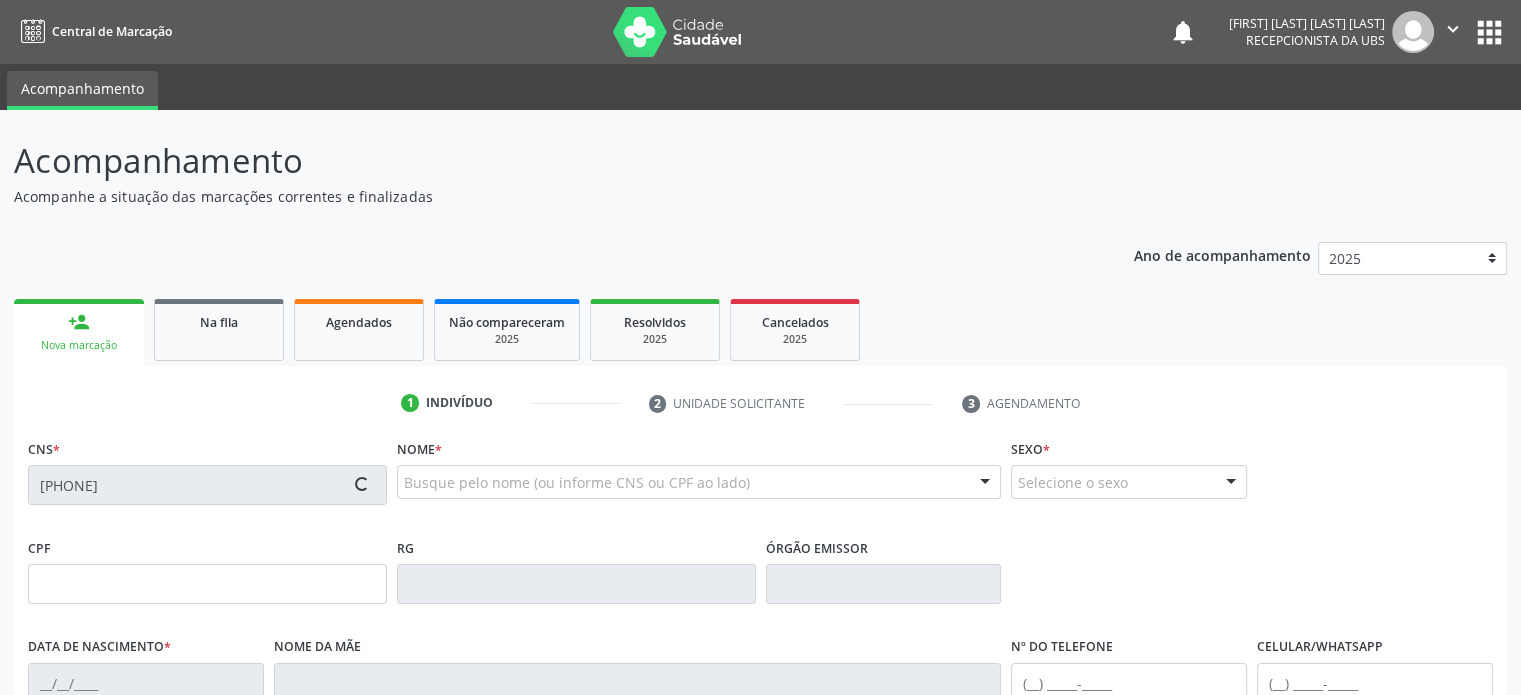 type on "[CPF]" 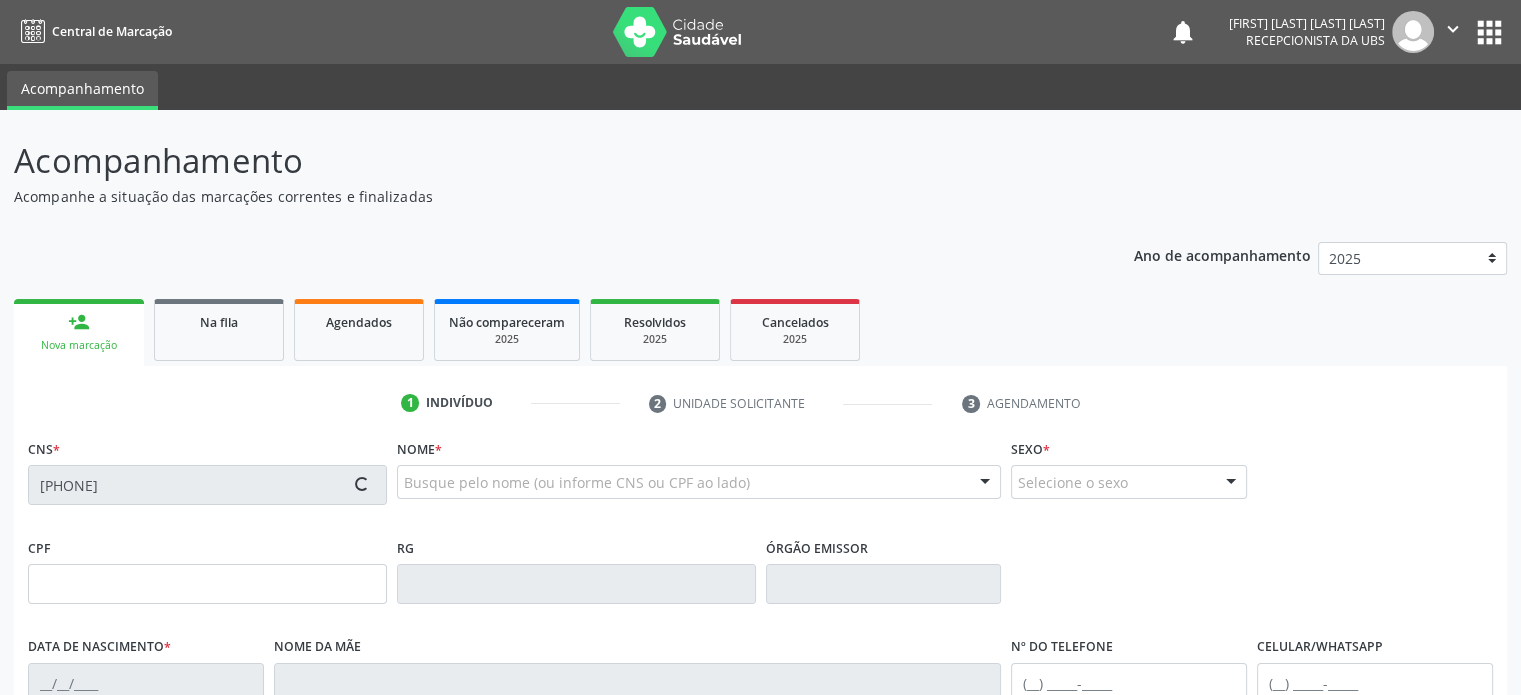 type on "[DATE]" 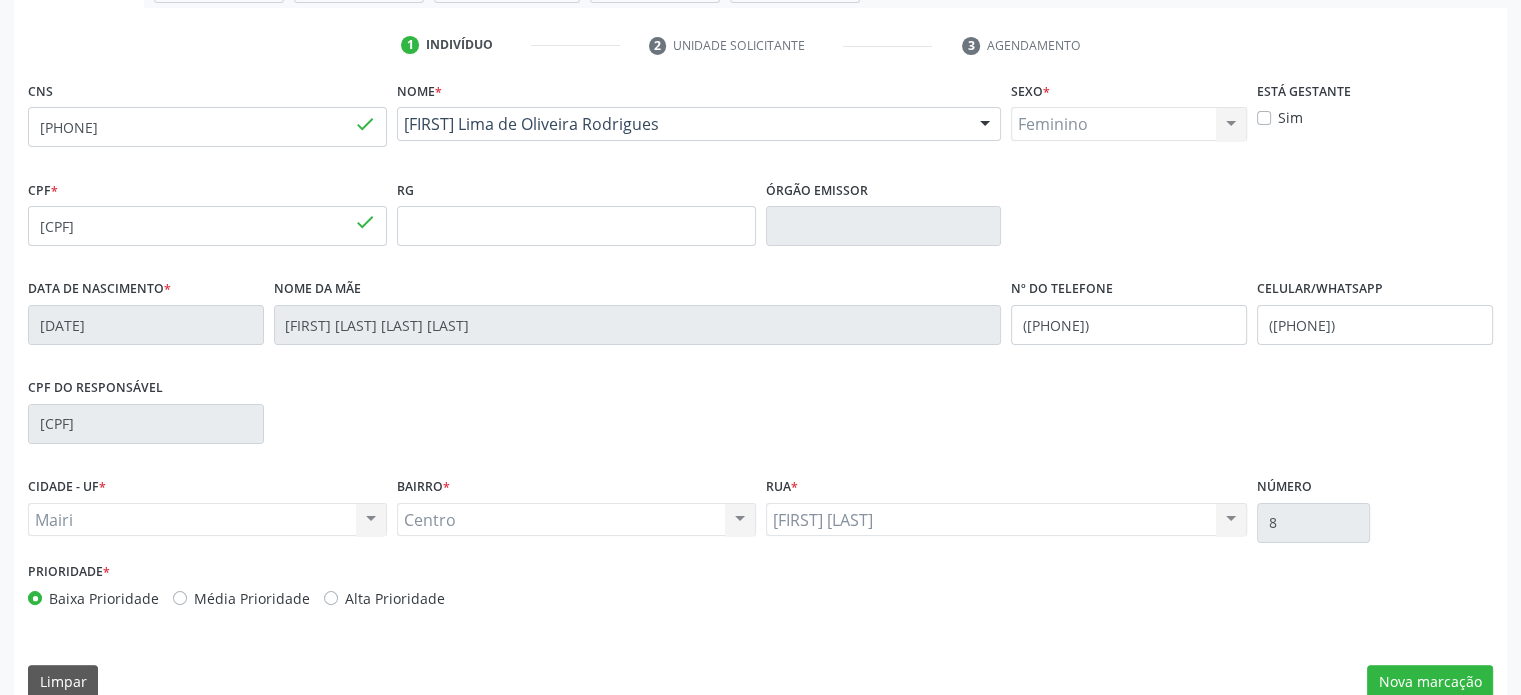 scroll, scrollTop: 388, scrollLeft: 0, axis: vertical 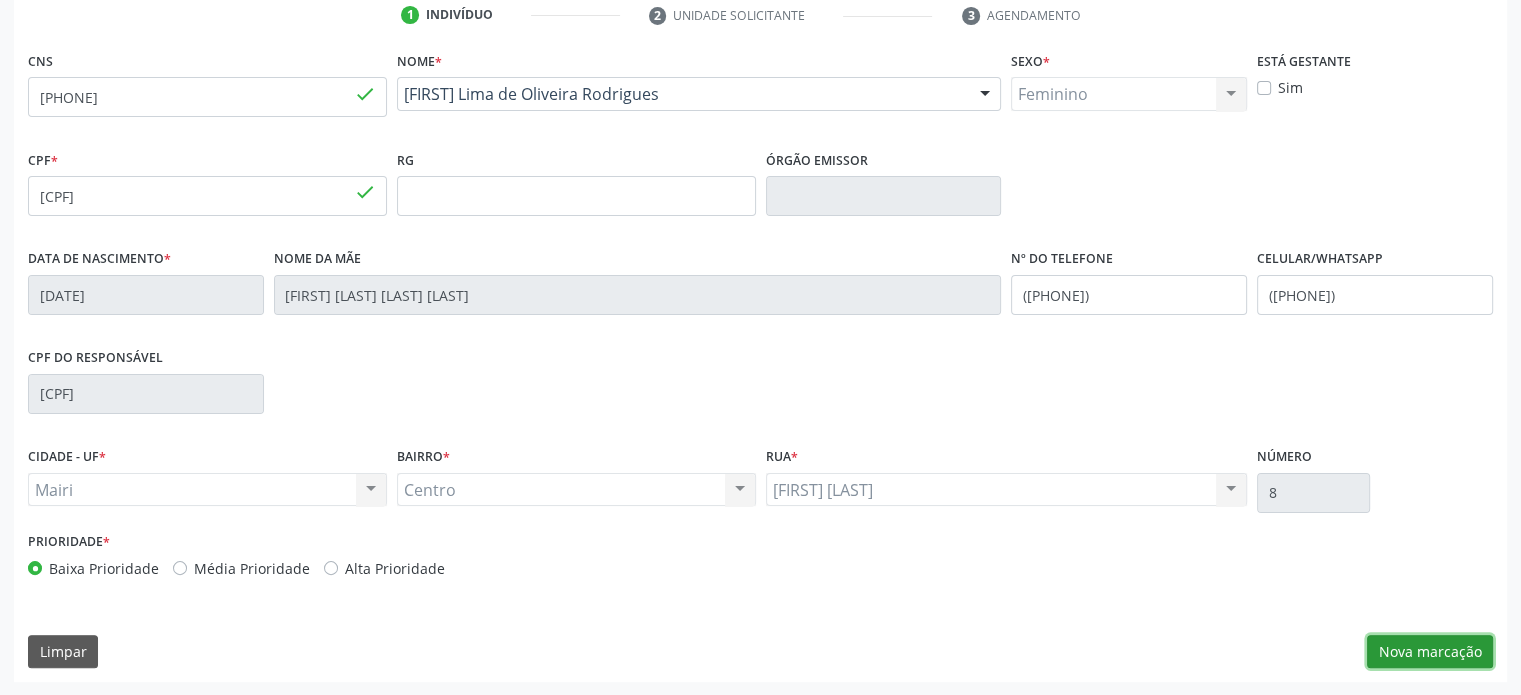 click on "Nova marcação" at bounding box center (1430, 652) 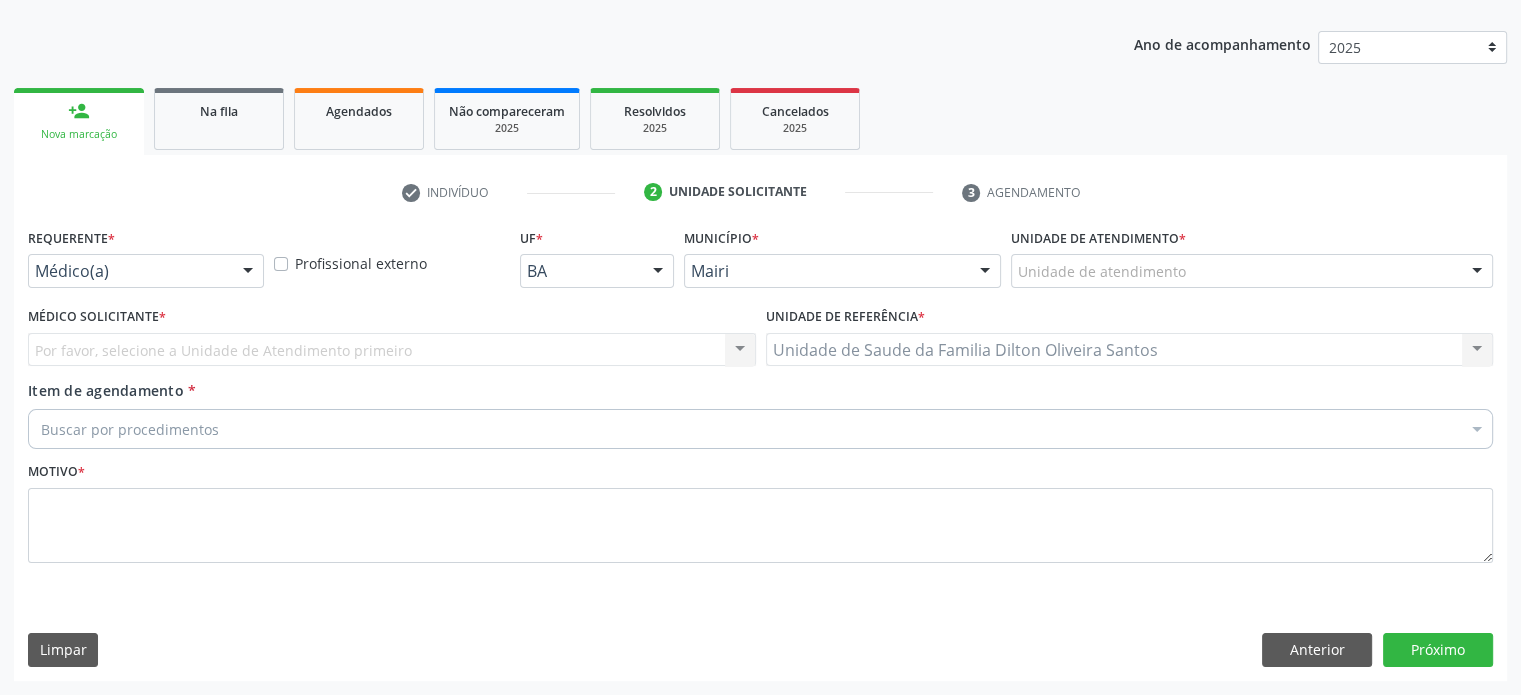 scroll, scrollTop: 209, scrollLeft: 0, axis: vertical 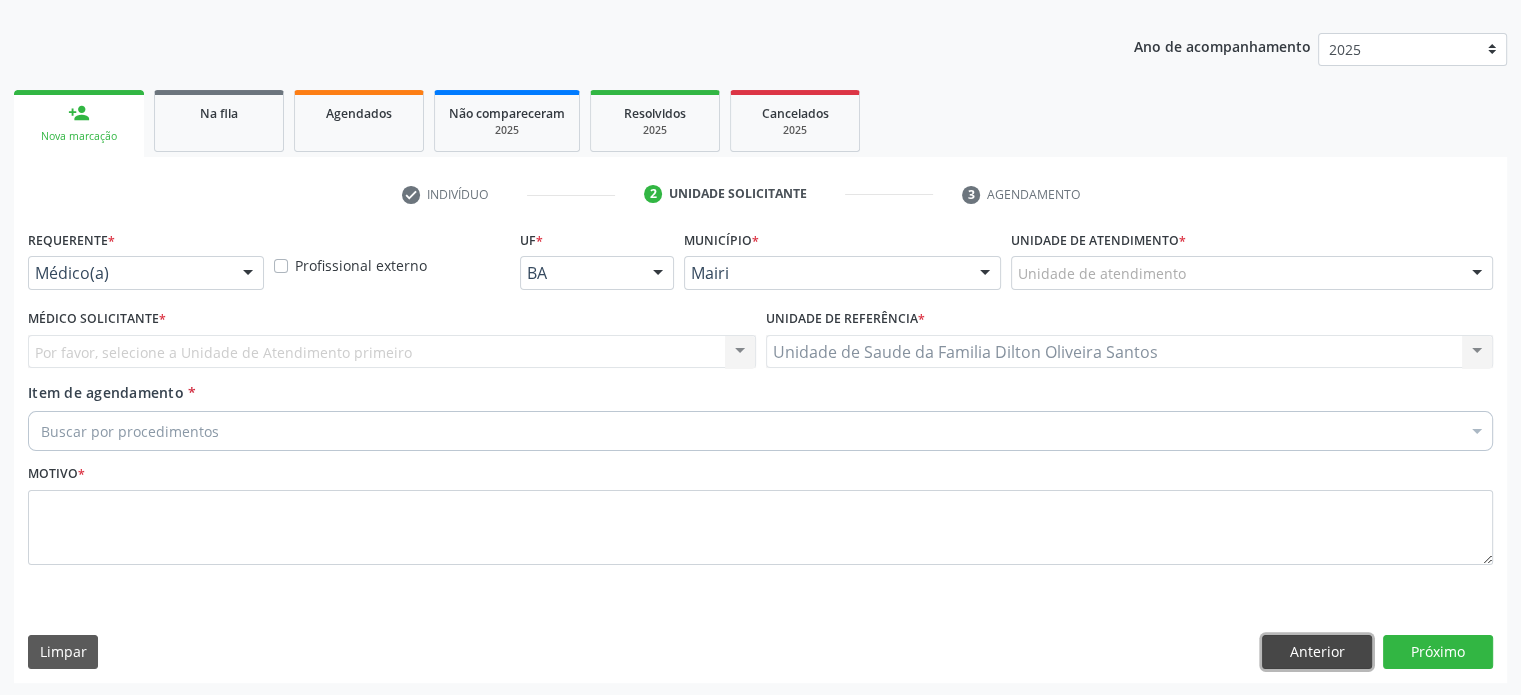 click on "Anterior" at bounding box center [1317, 652] 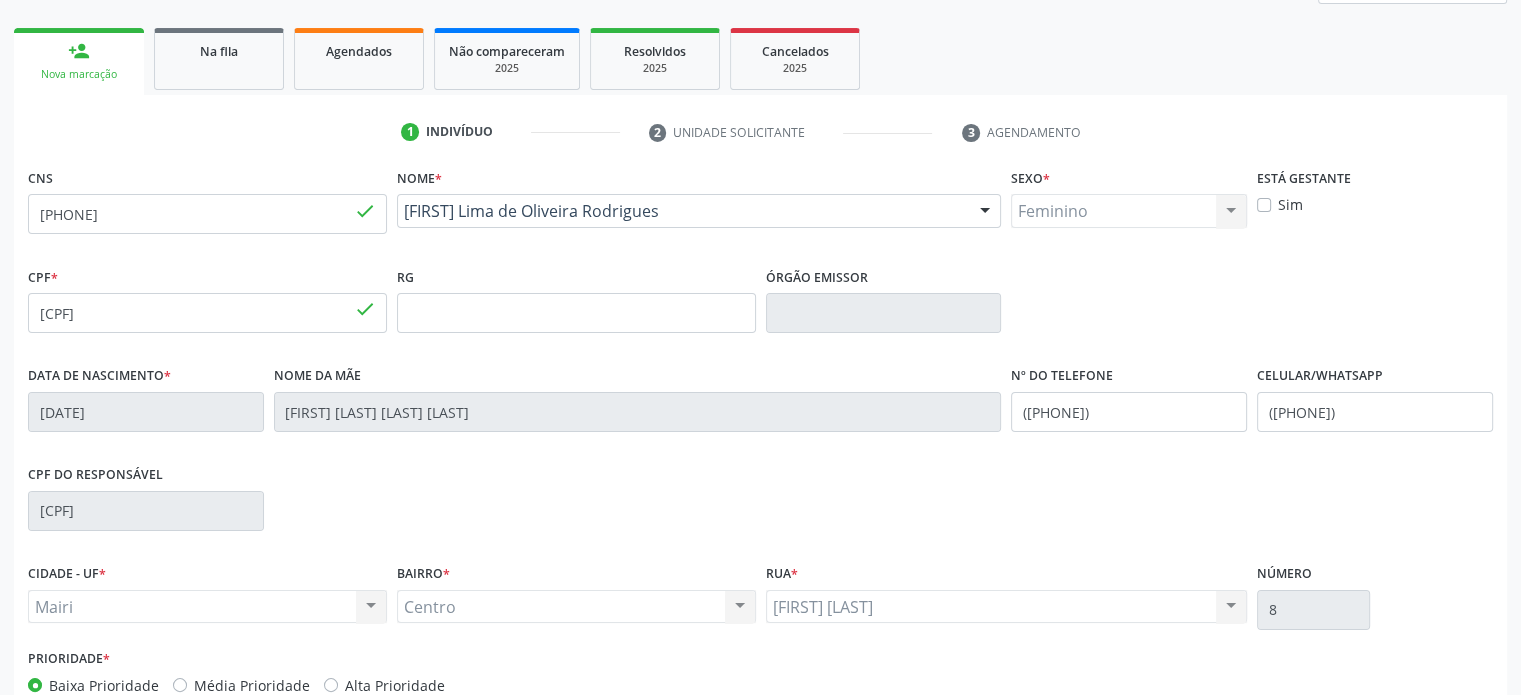 scroll, scrollTop: 388, scrollLeft: 0, axis: vertical 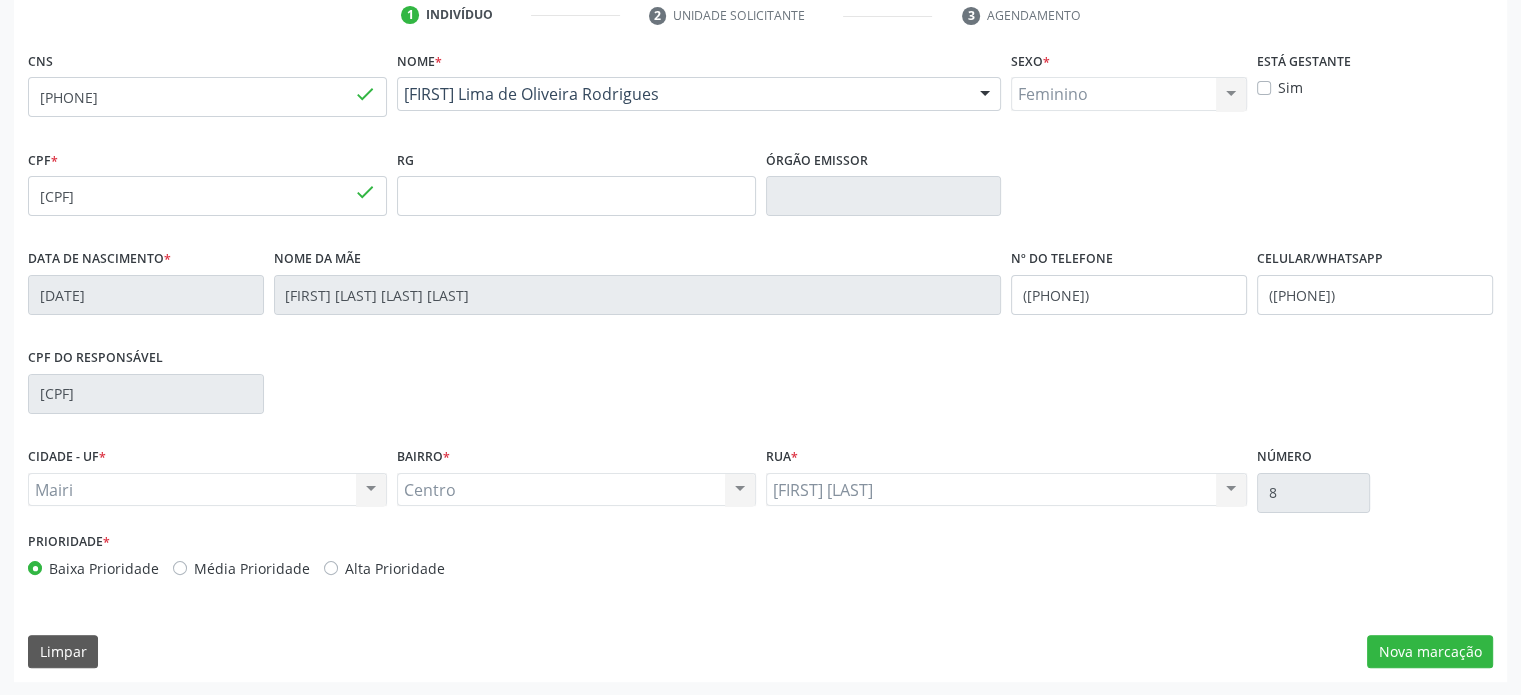 click on "Alta Prioridade" at bounding box center [395, 568] 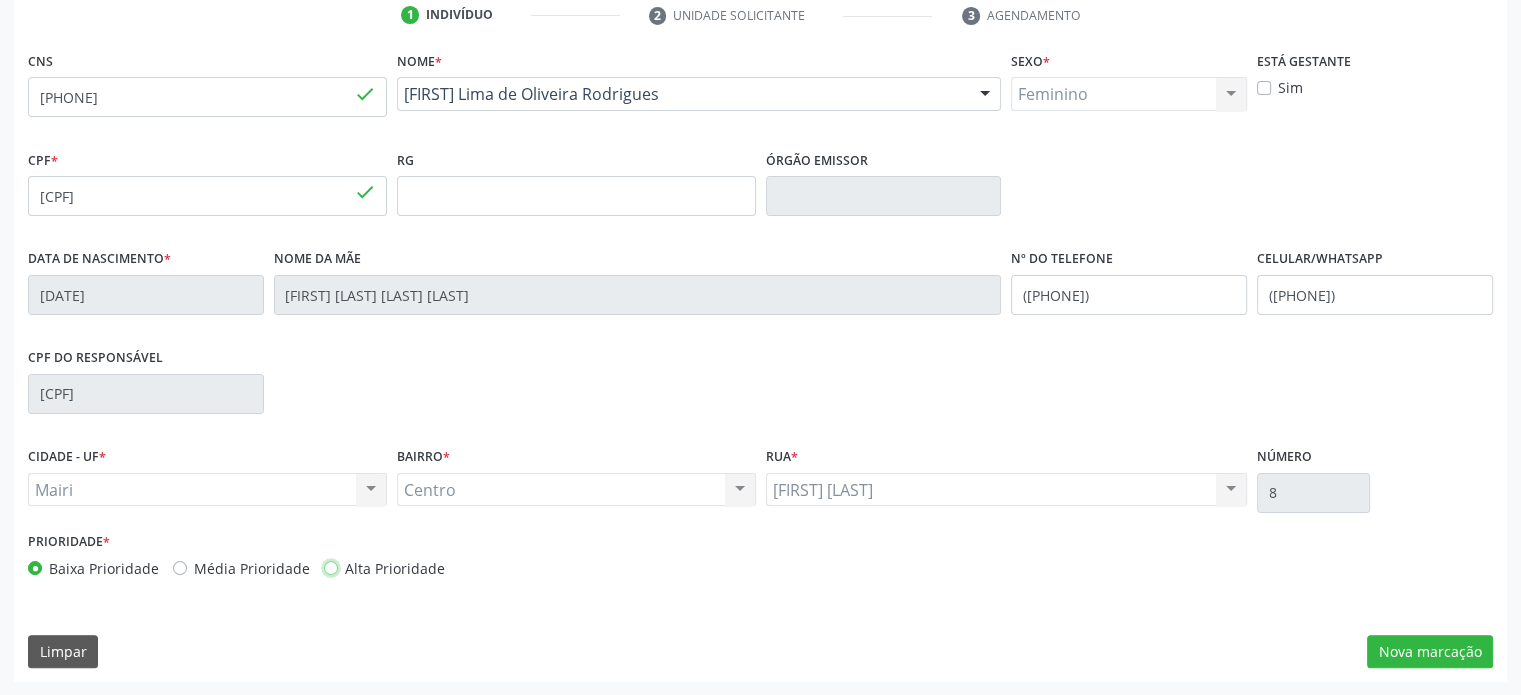 radio on "true" 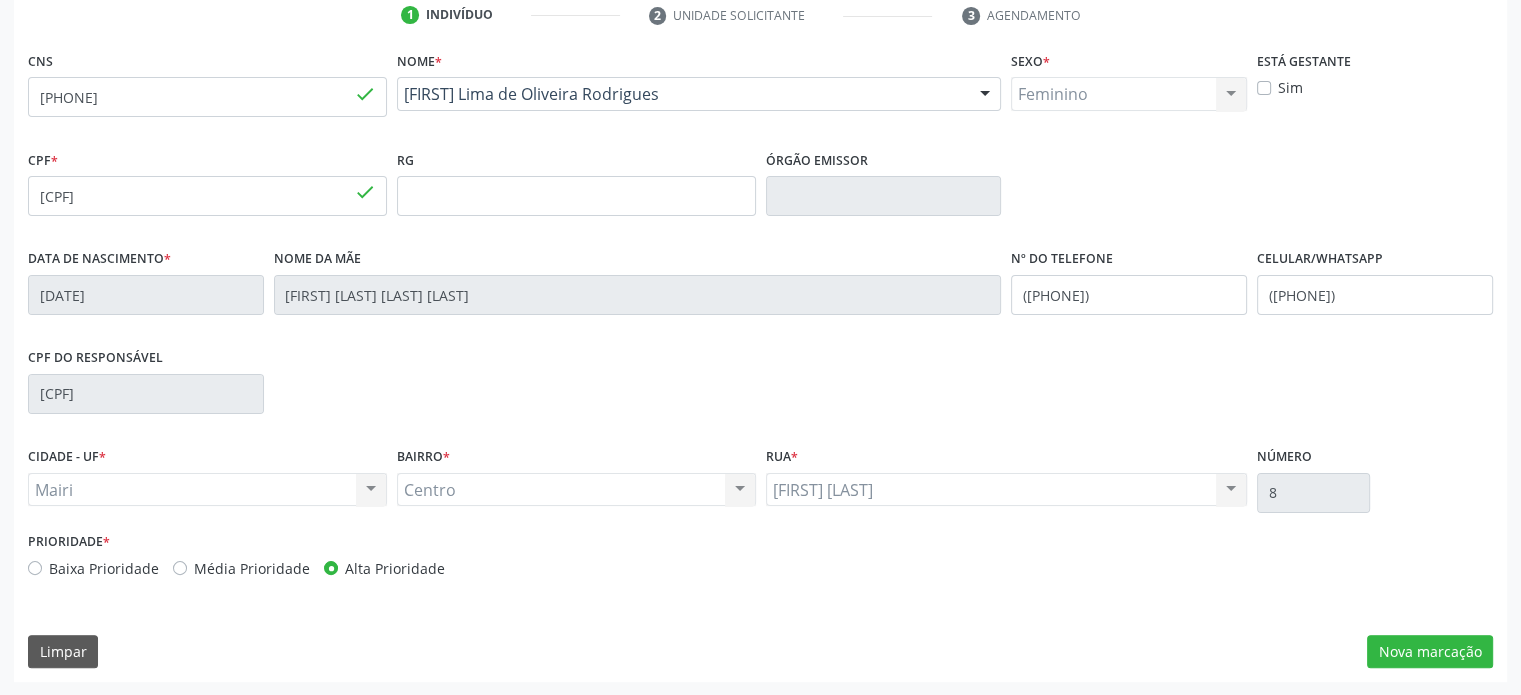 click on "Média Prioridade" at bounding box center [252, 568] 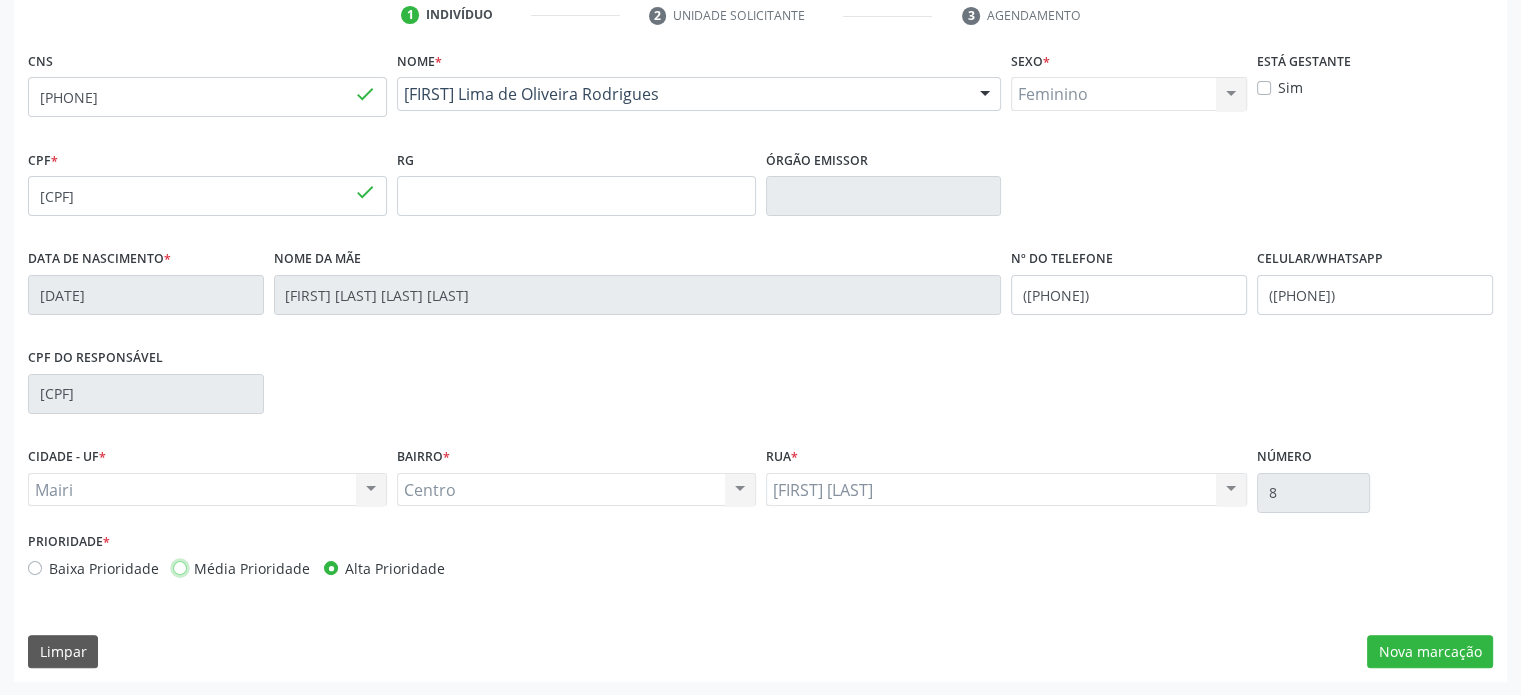 click on "Média Prioridade" at bounding box center [180, 567] 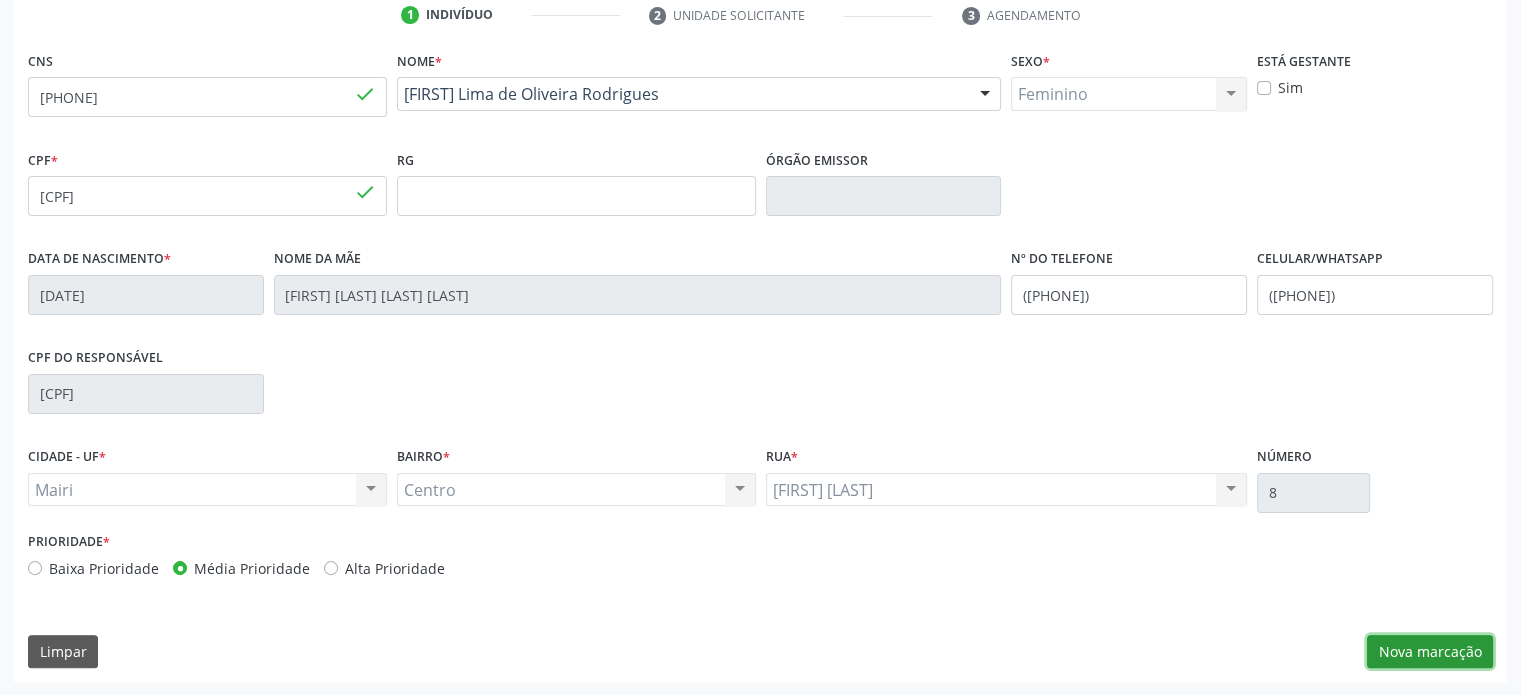 click on "Nova marcação" at bounding box center (1430, 652) 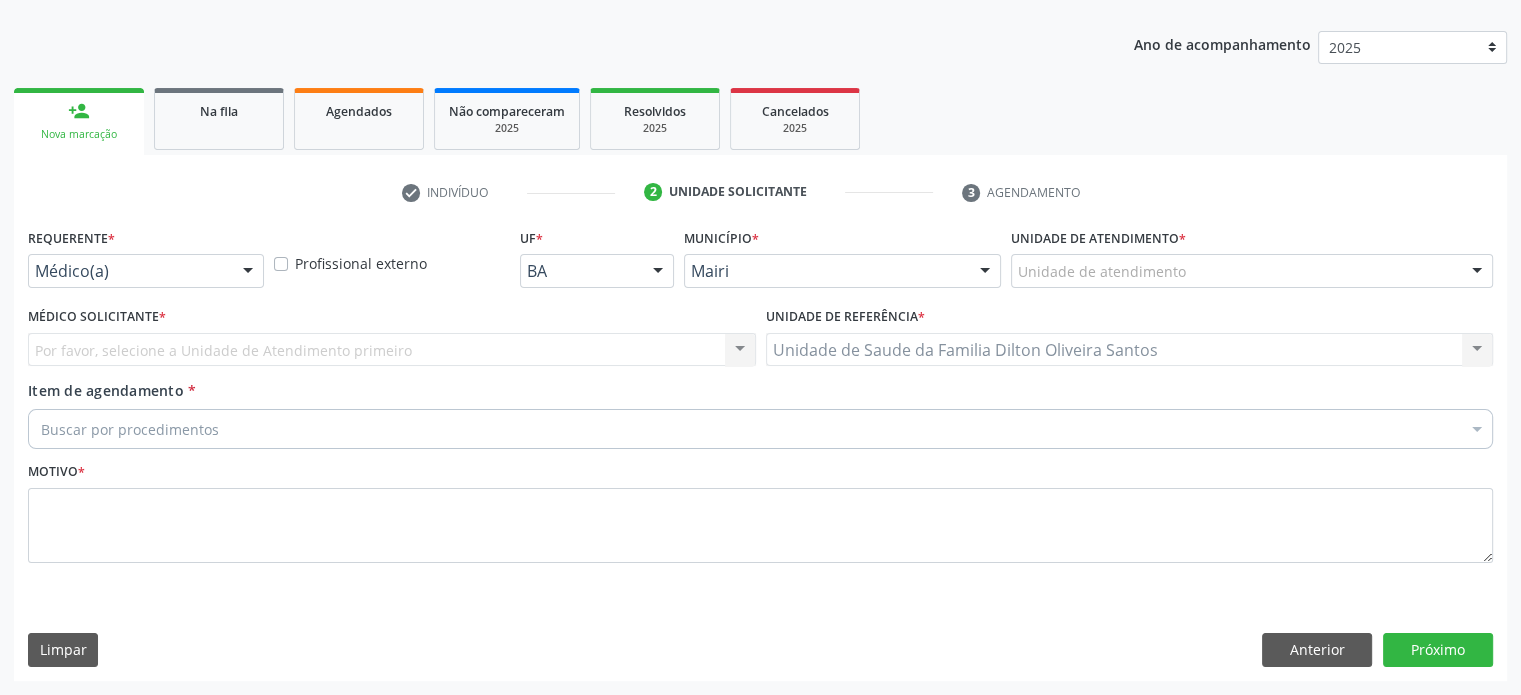 scroll, scrollTop: 209, scrollLeft: 0, axis: vertical 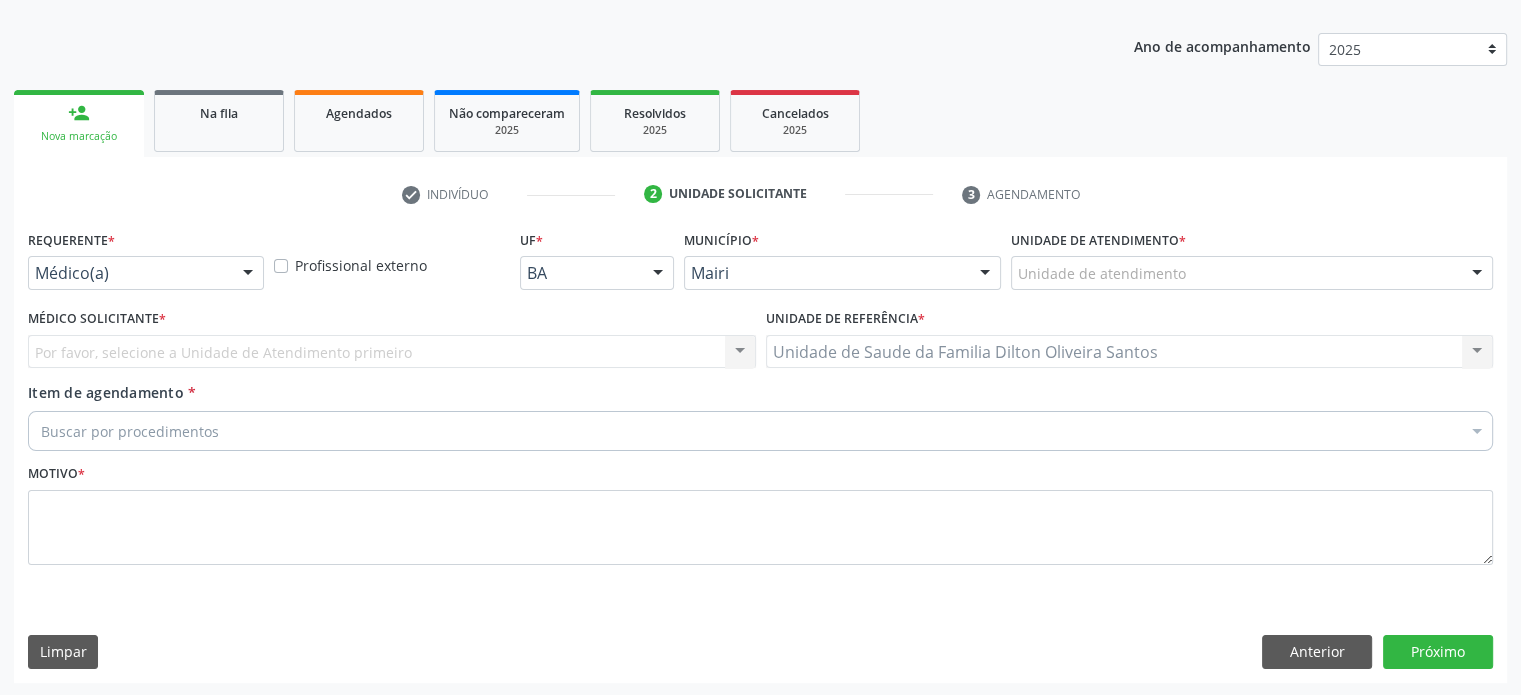 click on "Unidade de atendimento" at bounding box center (1252, 273) 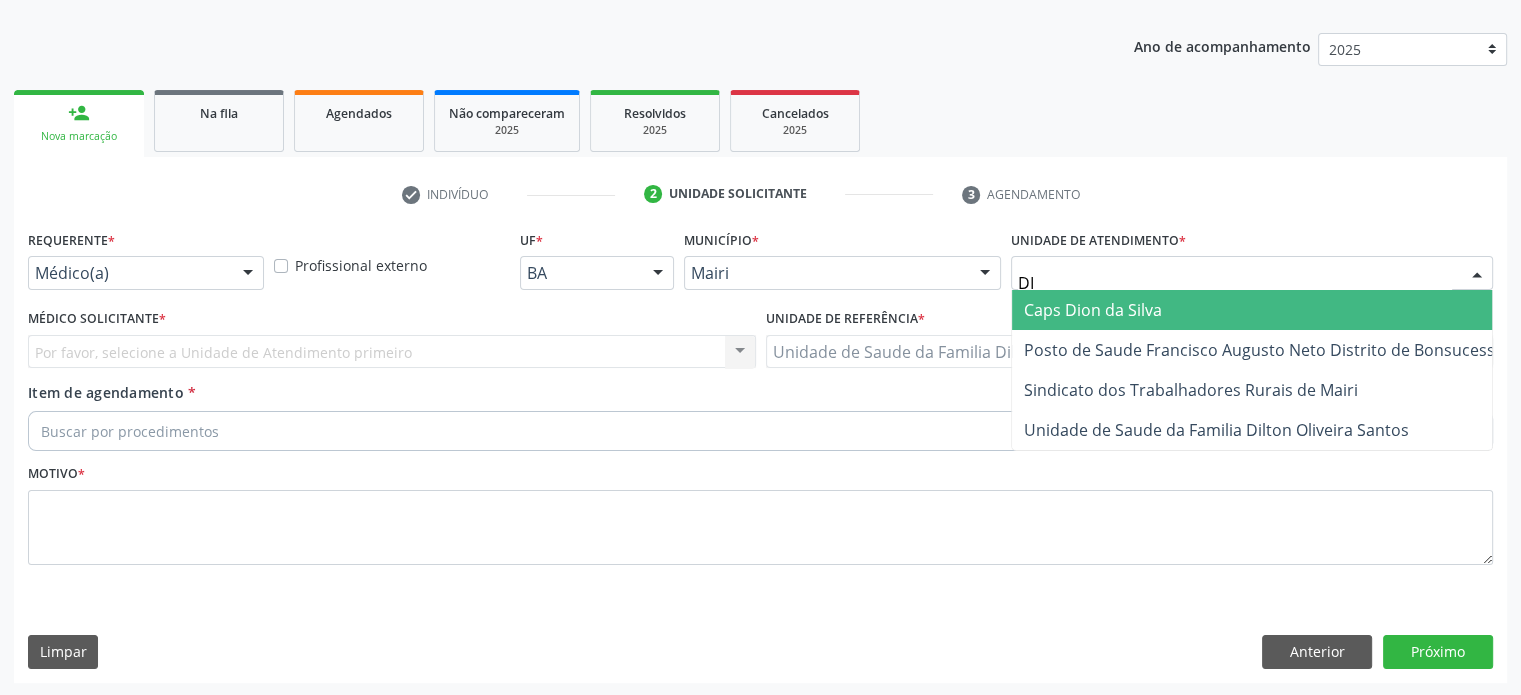 type on "DIL" 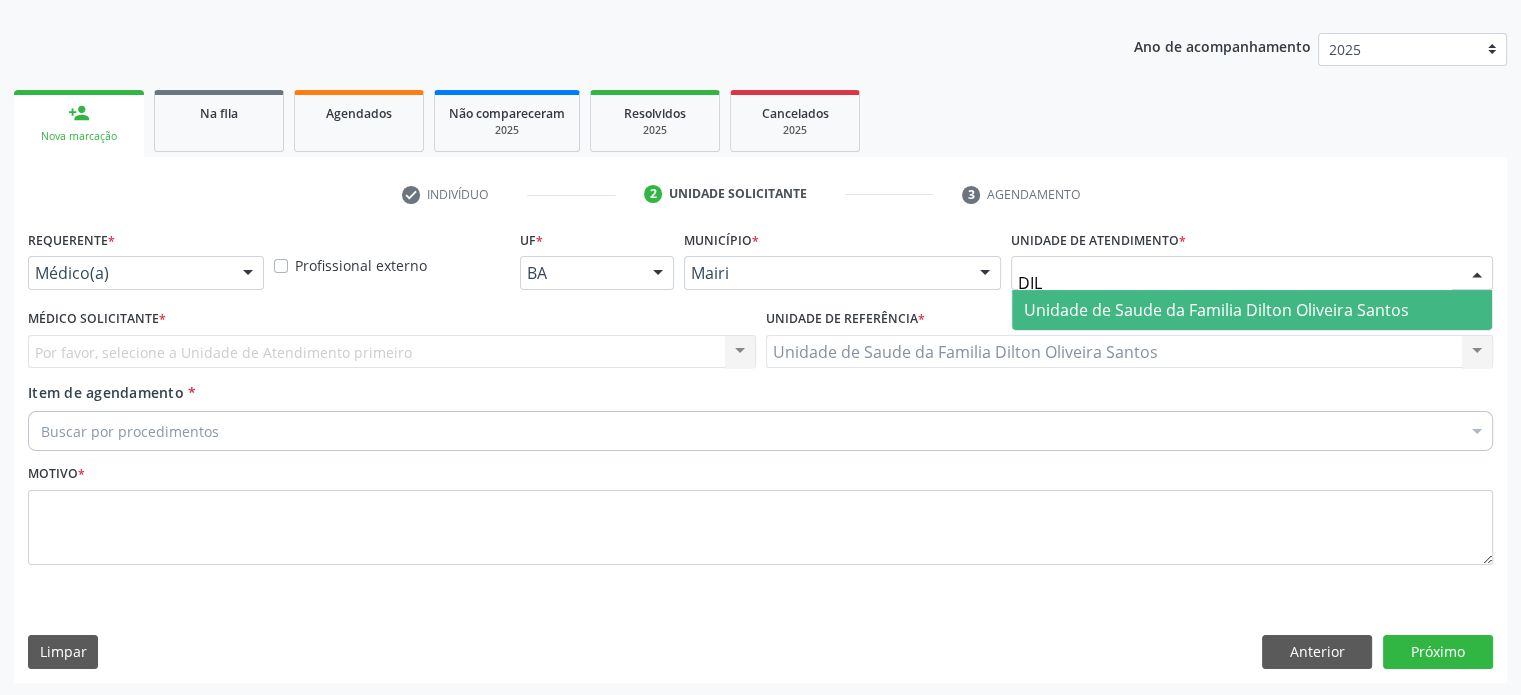click on "Unidade de Saude da Familia Dilton Oliveira Santos" at bounding box center [1216, 310] 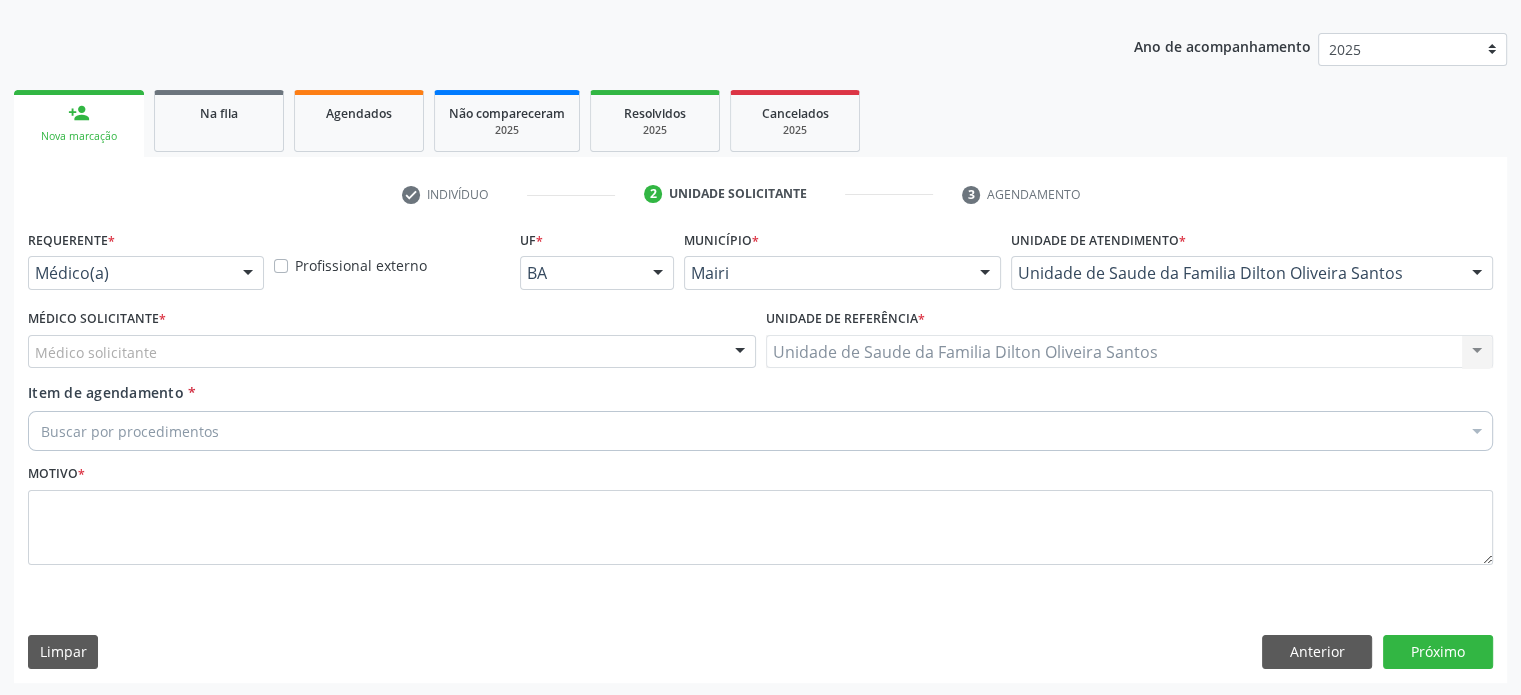 click on "Médico solicitante" at bounding box center (392, 352) 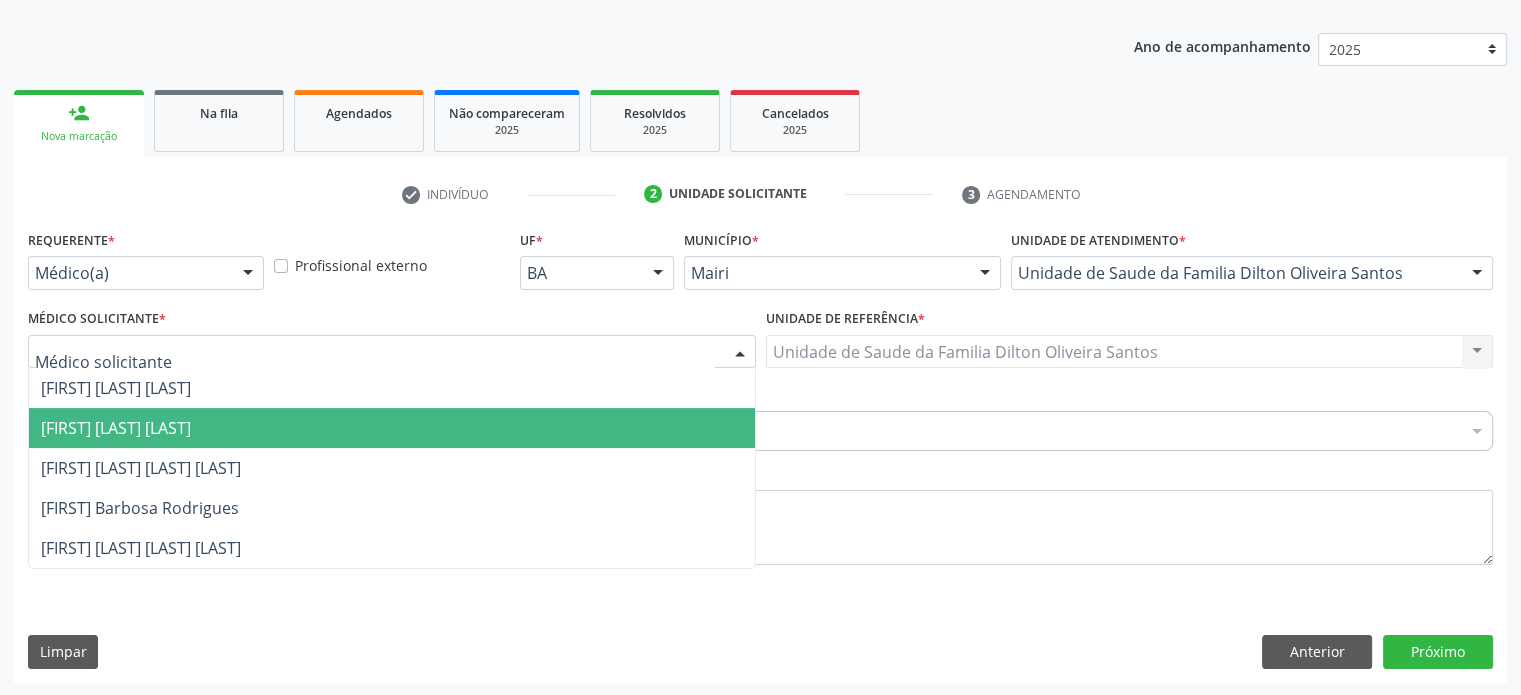 click on "[FIRST] [LAST] [LAST]" at bounding box center (116, 428) 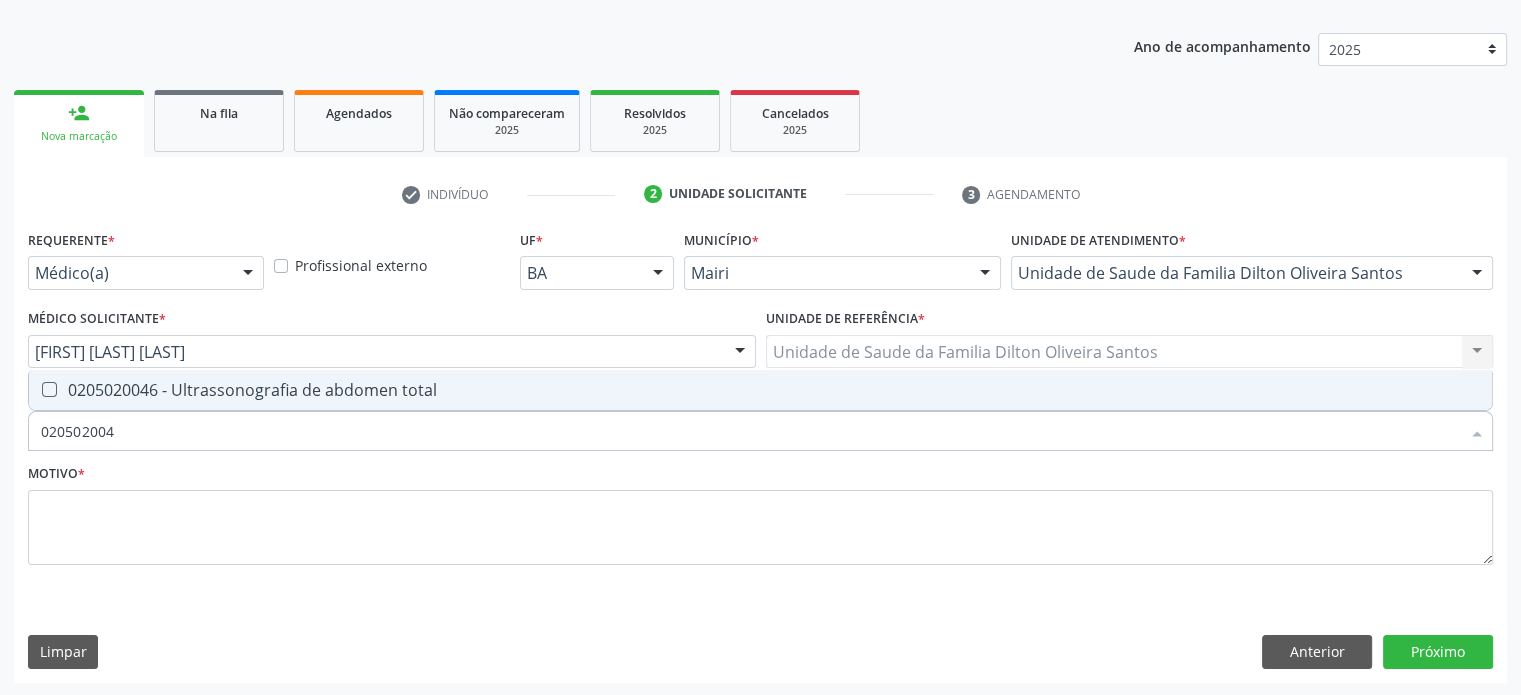 type on "0205020046" 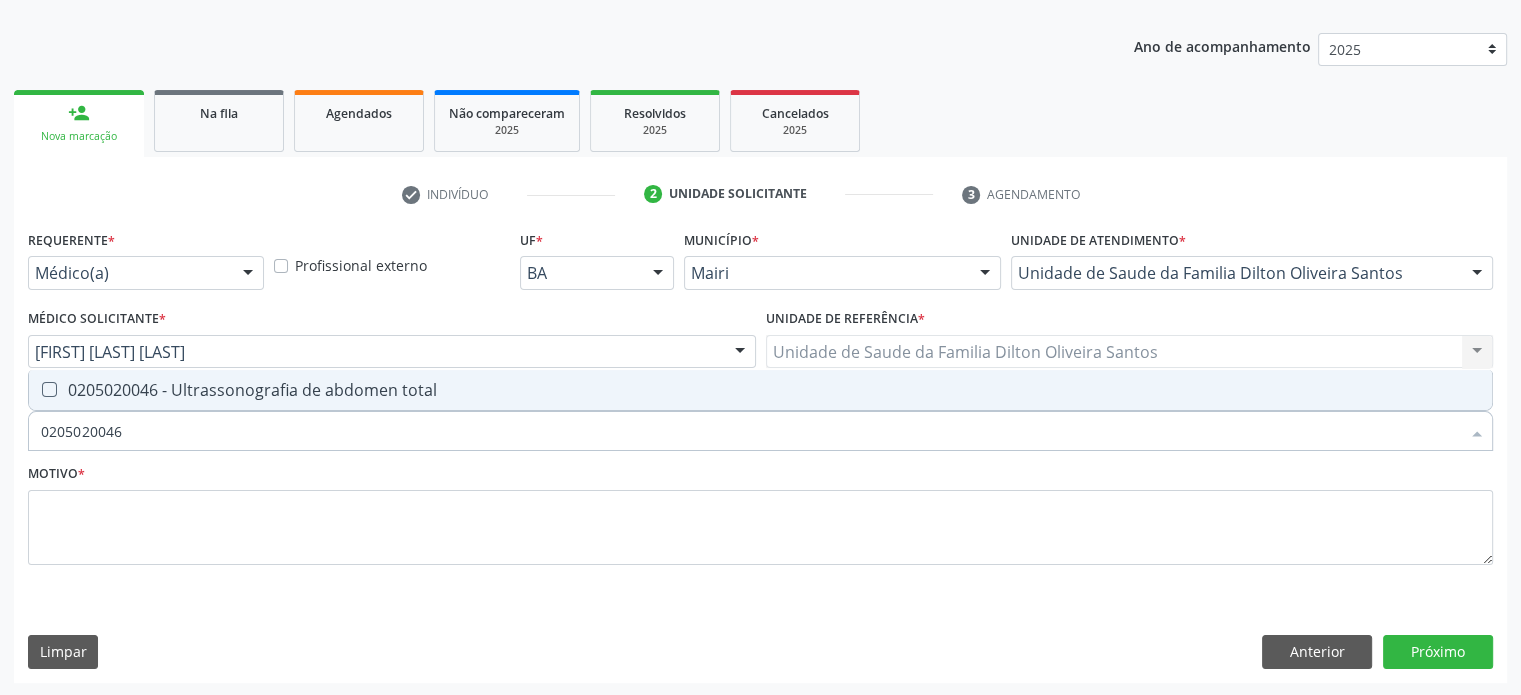 click on "0205020046 - Ultrassonografia de abdomen total" at bounding box center [760, 390] 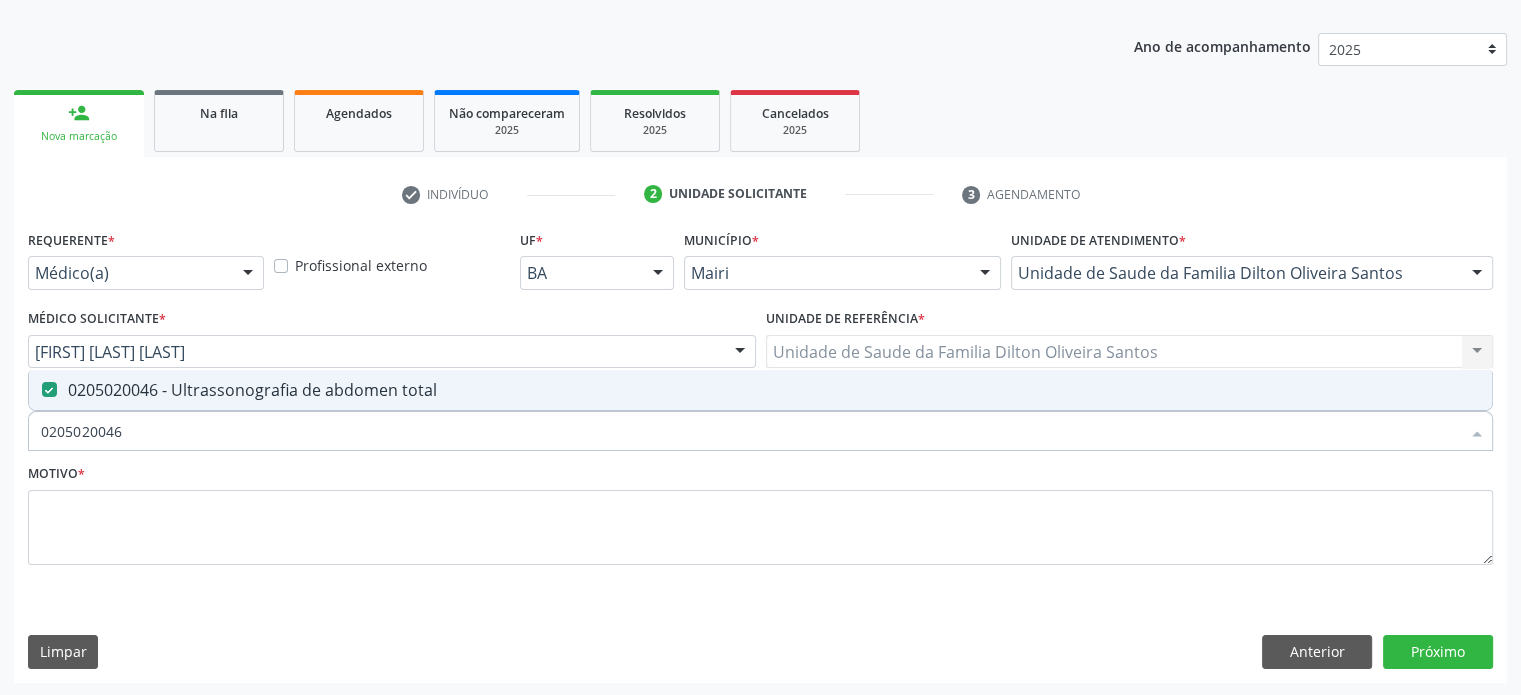 checkbox on "true" 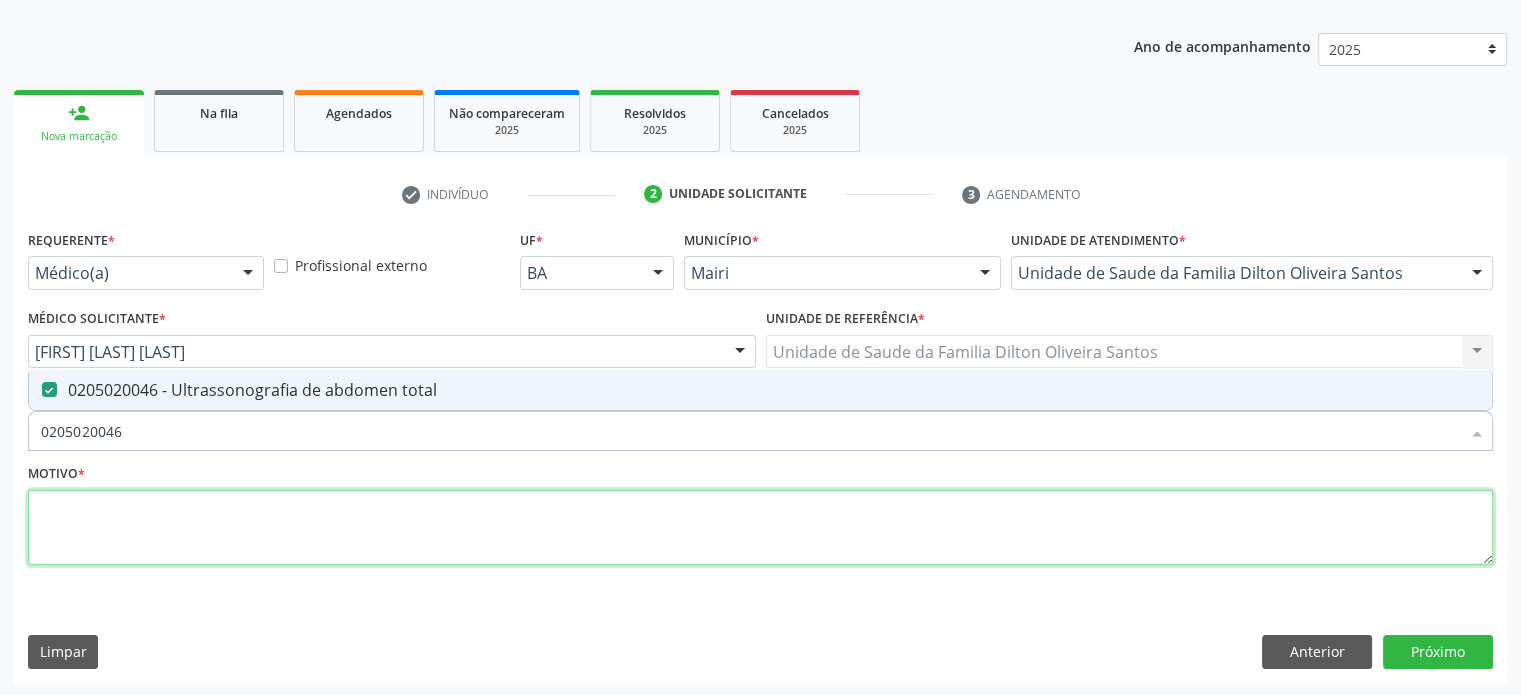 click at bounding box center (760, 528) 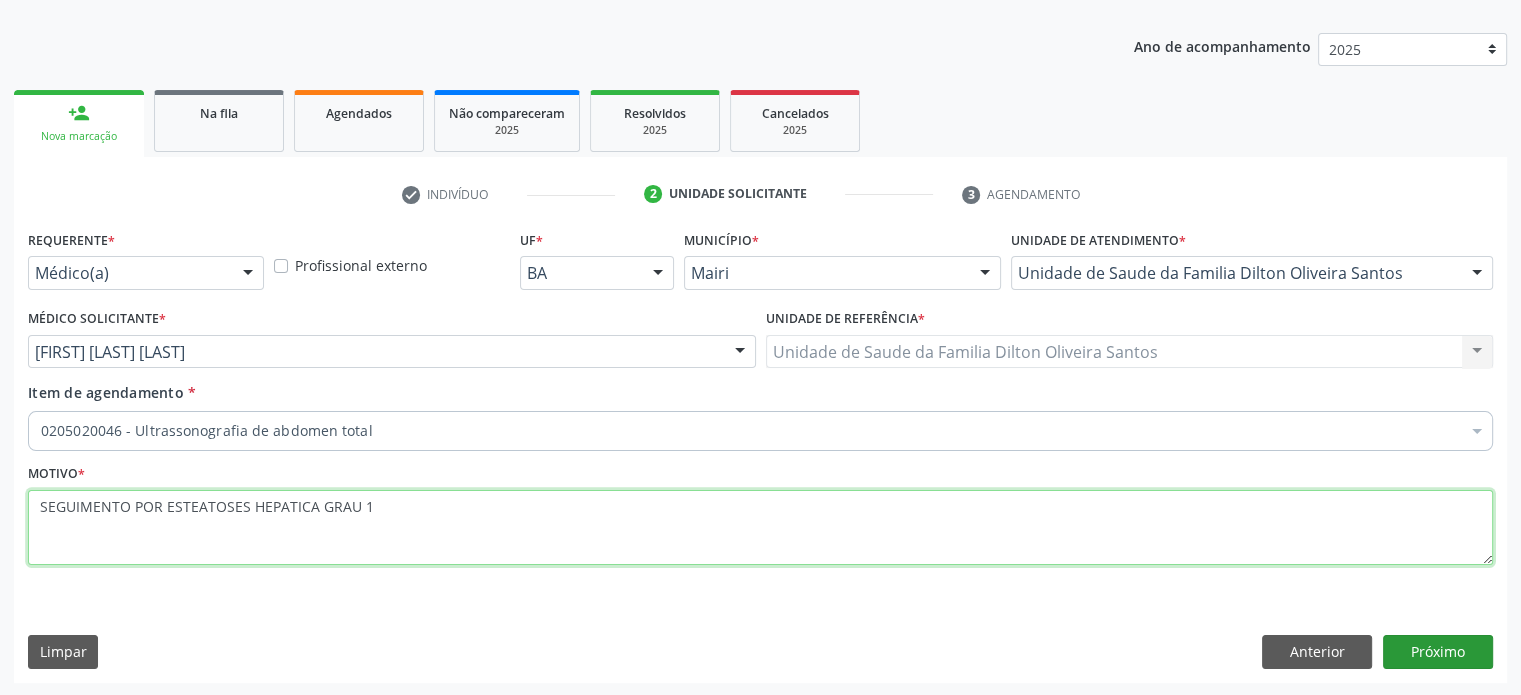 type on "SEGUIMENTO POR ESTEATOSES HEPATICA GRAU 1" 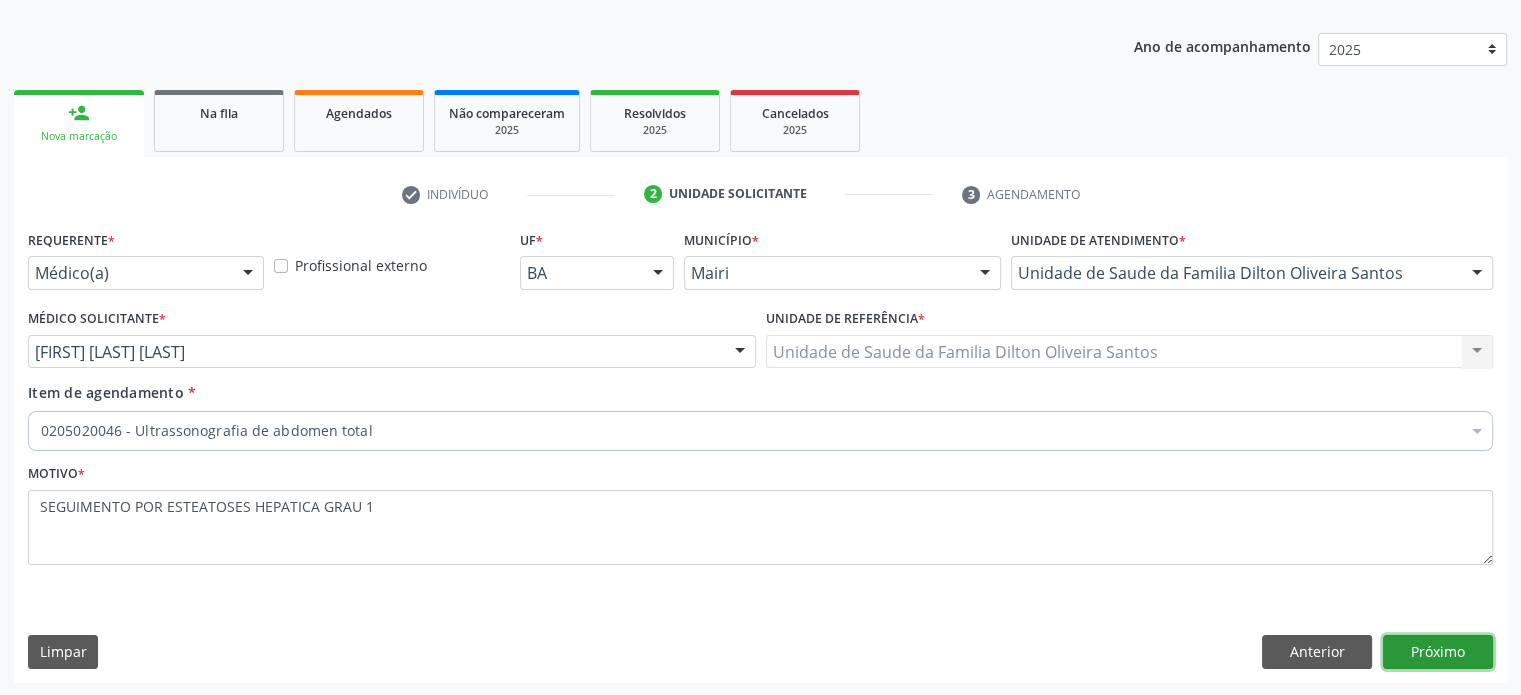 click on "Próximo" at bounding box center [1438, 652] 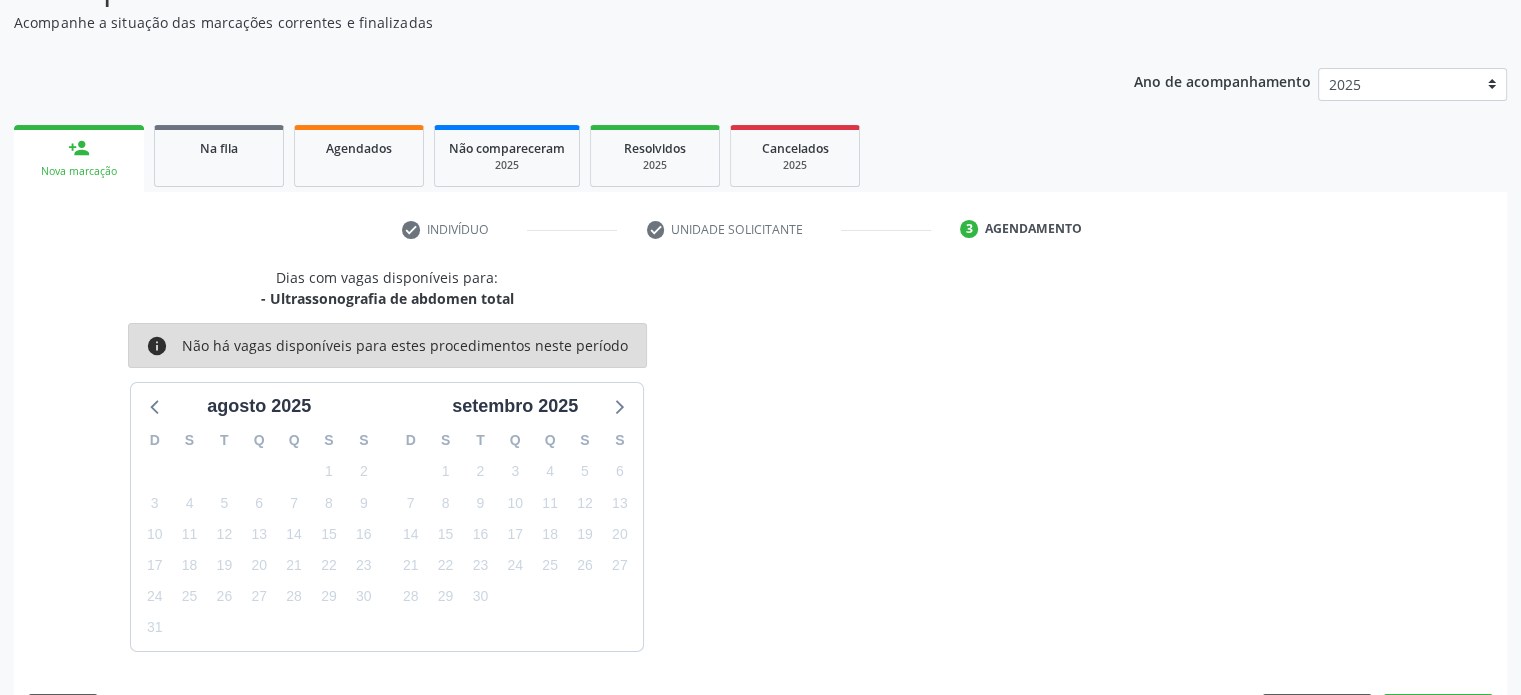 scroll, scrollTop: 209, scrollLeft: 0, axis: vertical 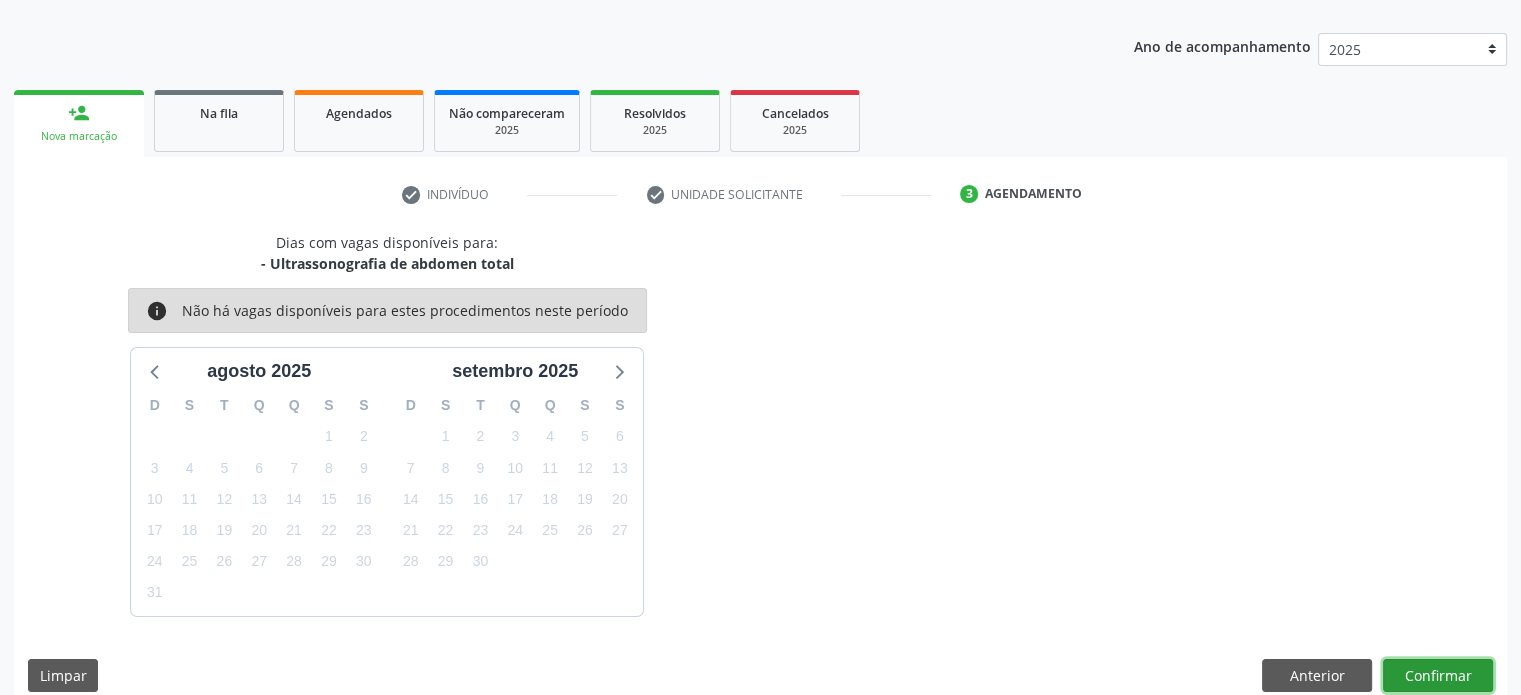 click on "Confirmar" at bounding box center (1438, 676) 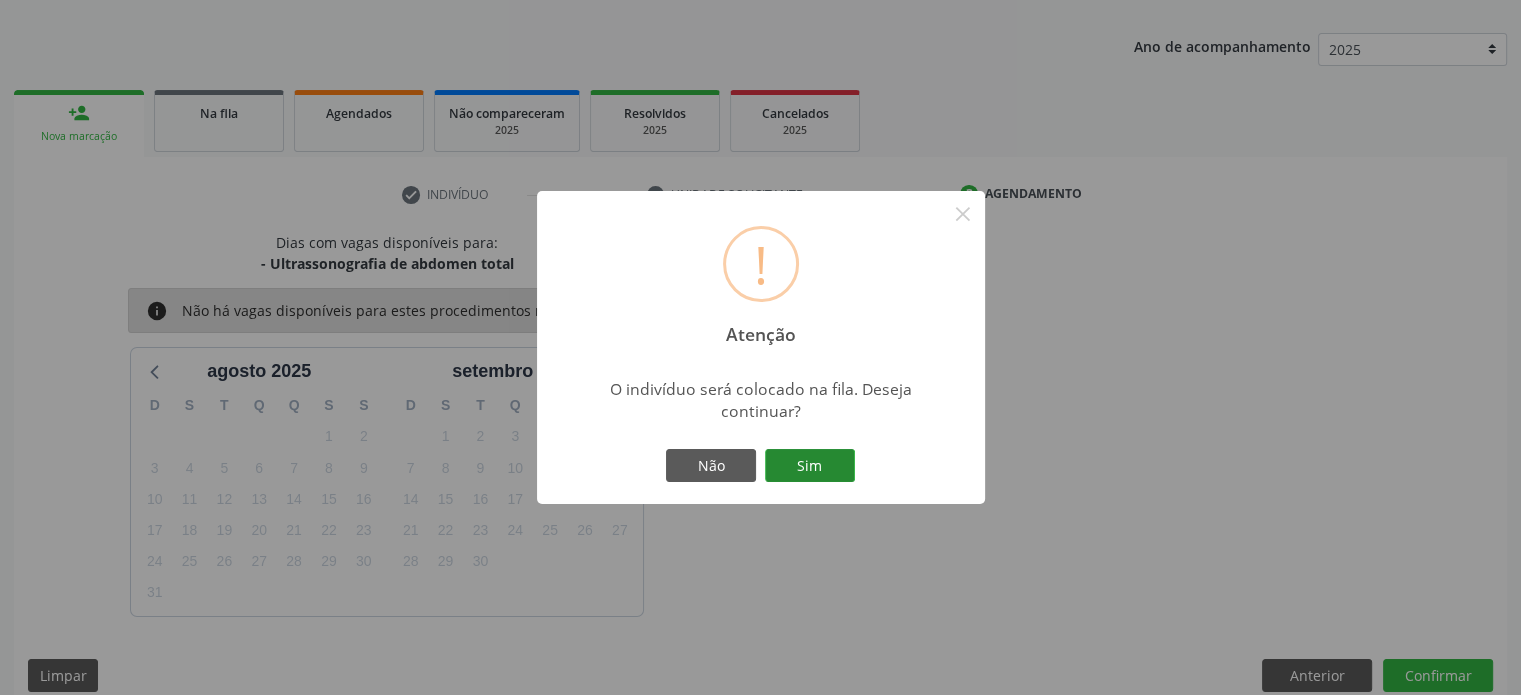 click on "Sim" at bounding box center [810, 466] 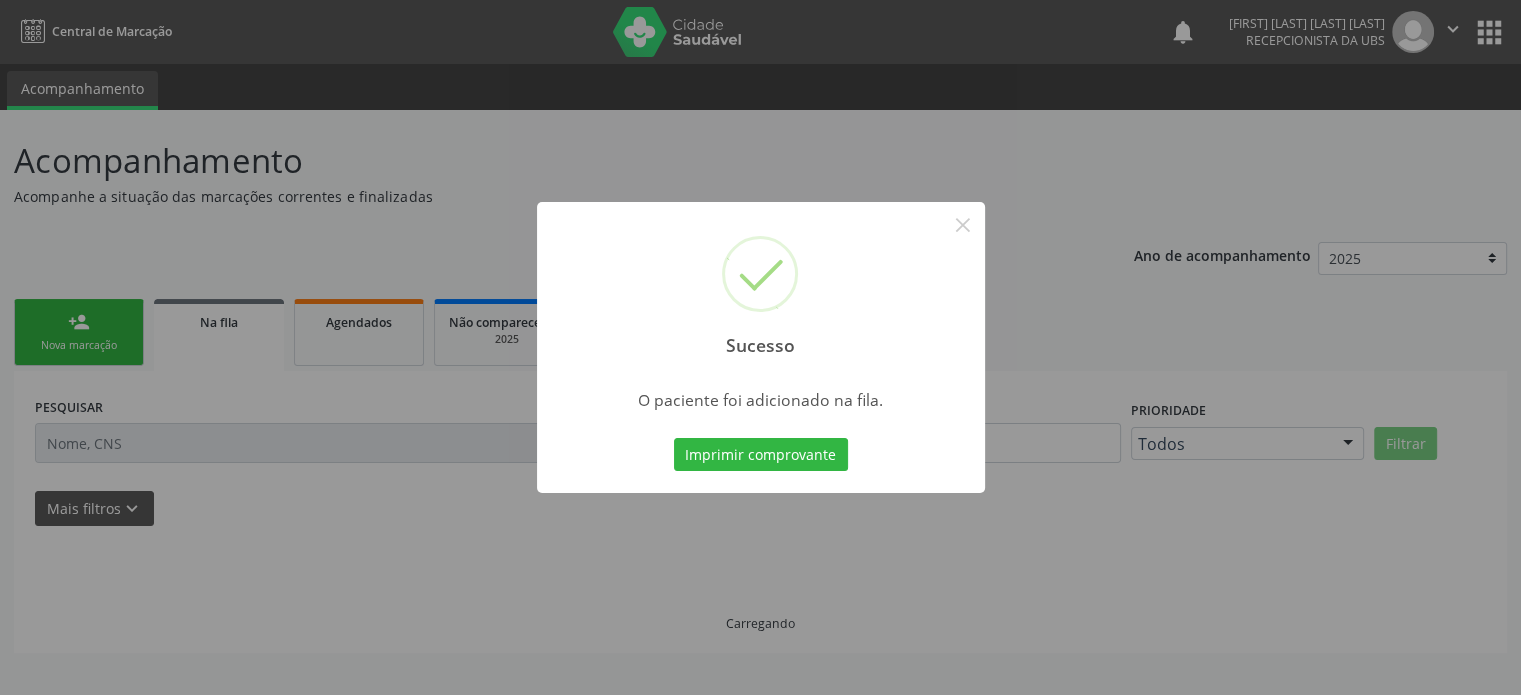 scroll, scrollTop: 0, scrollLeft: 0, axis: both 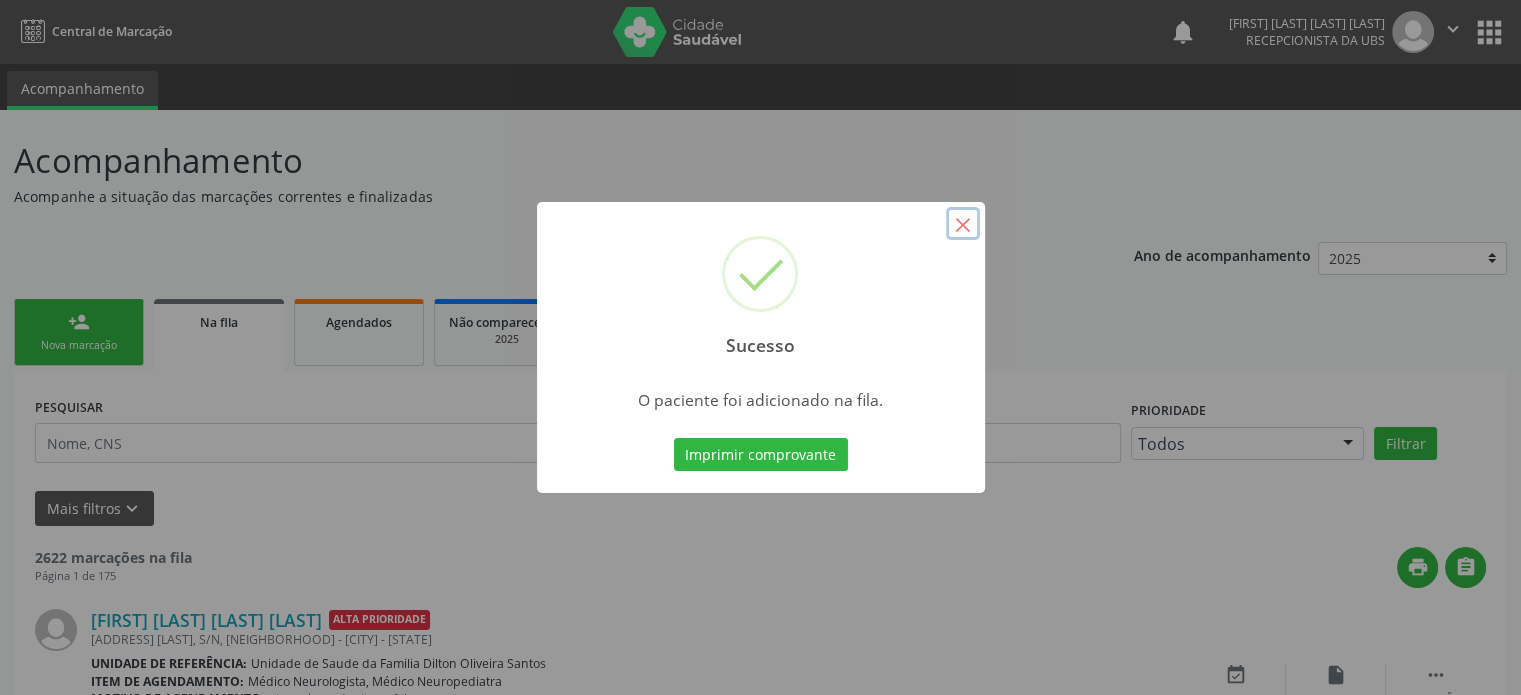 click on "×" at bounding box center (963, 224) 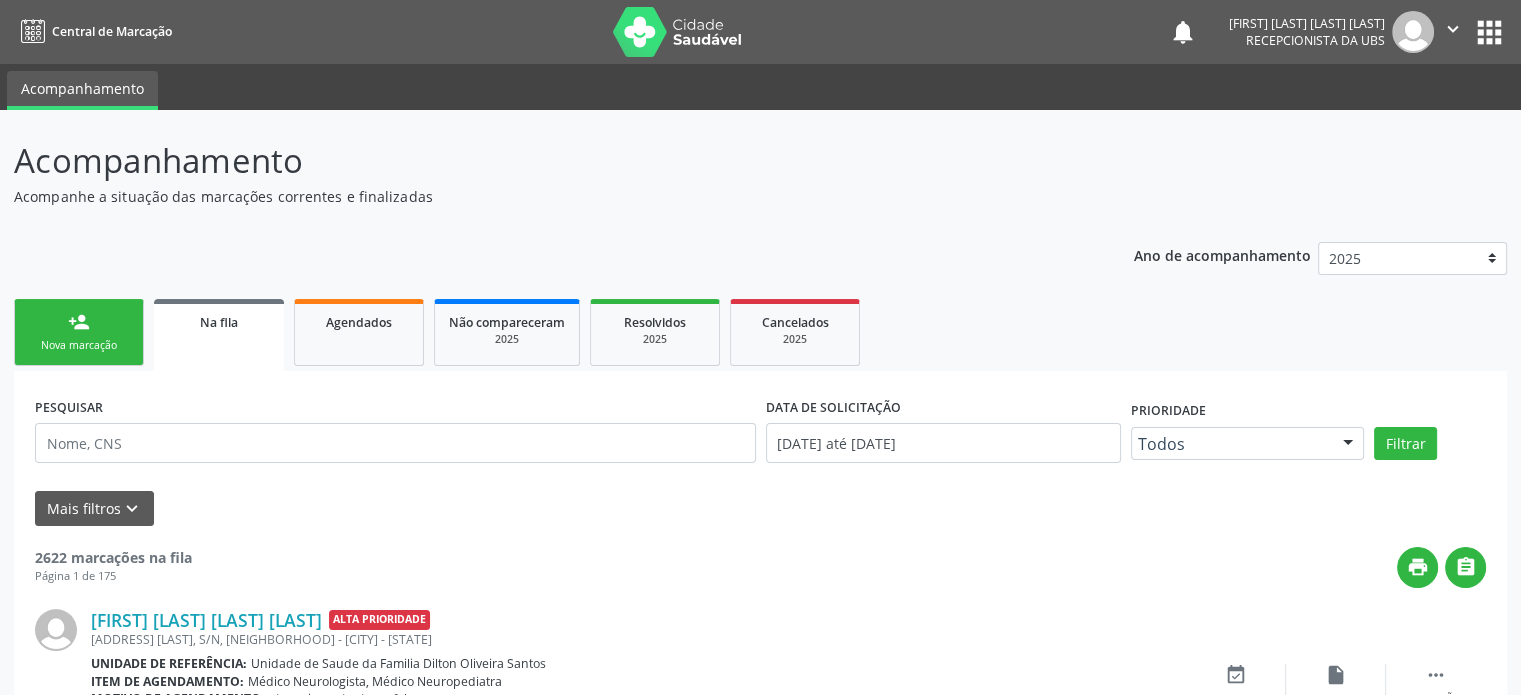click on "Nova marcação" at bounding box center [79, 345] 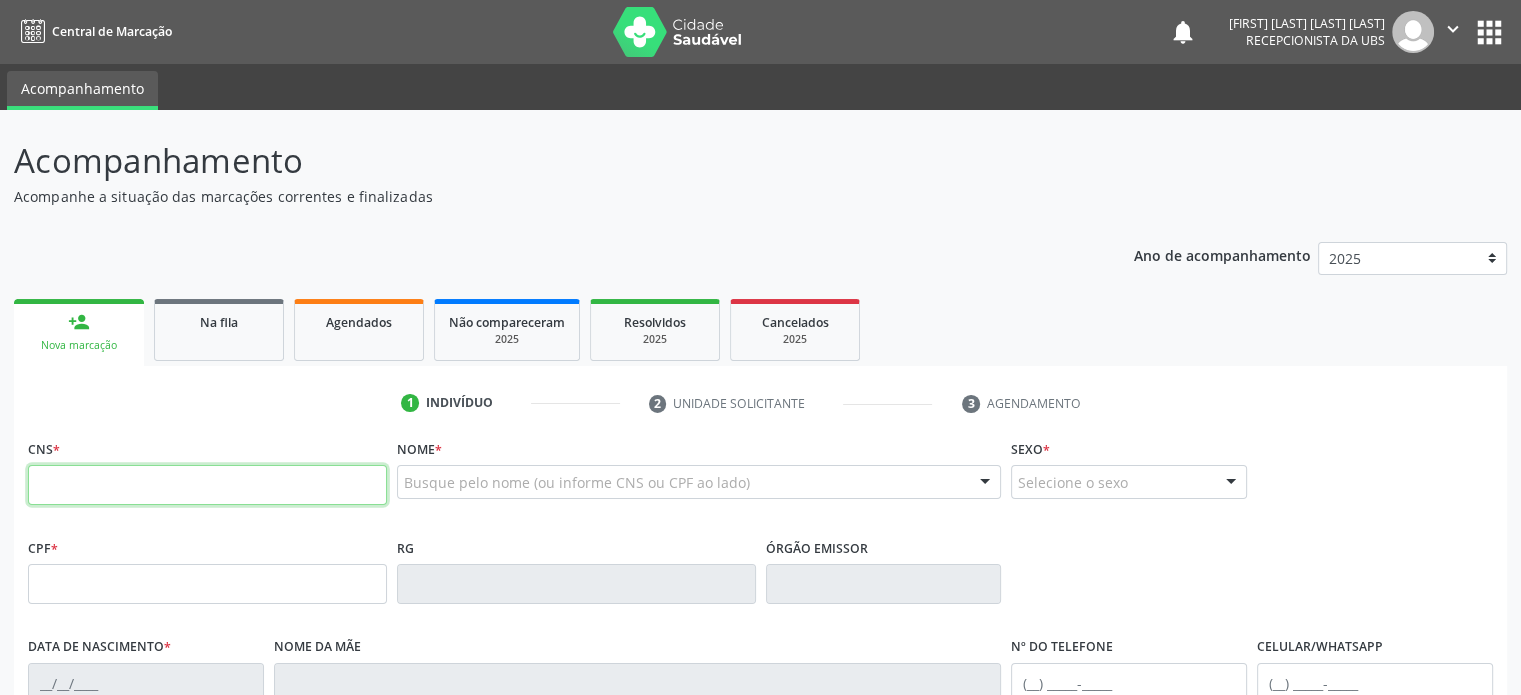 click at bounding box center (207, 485) 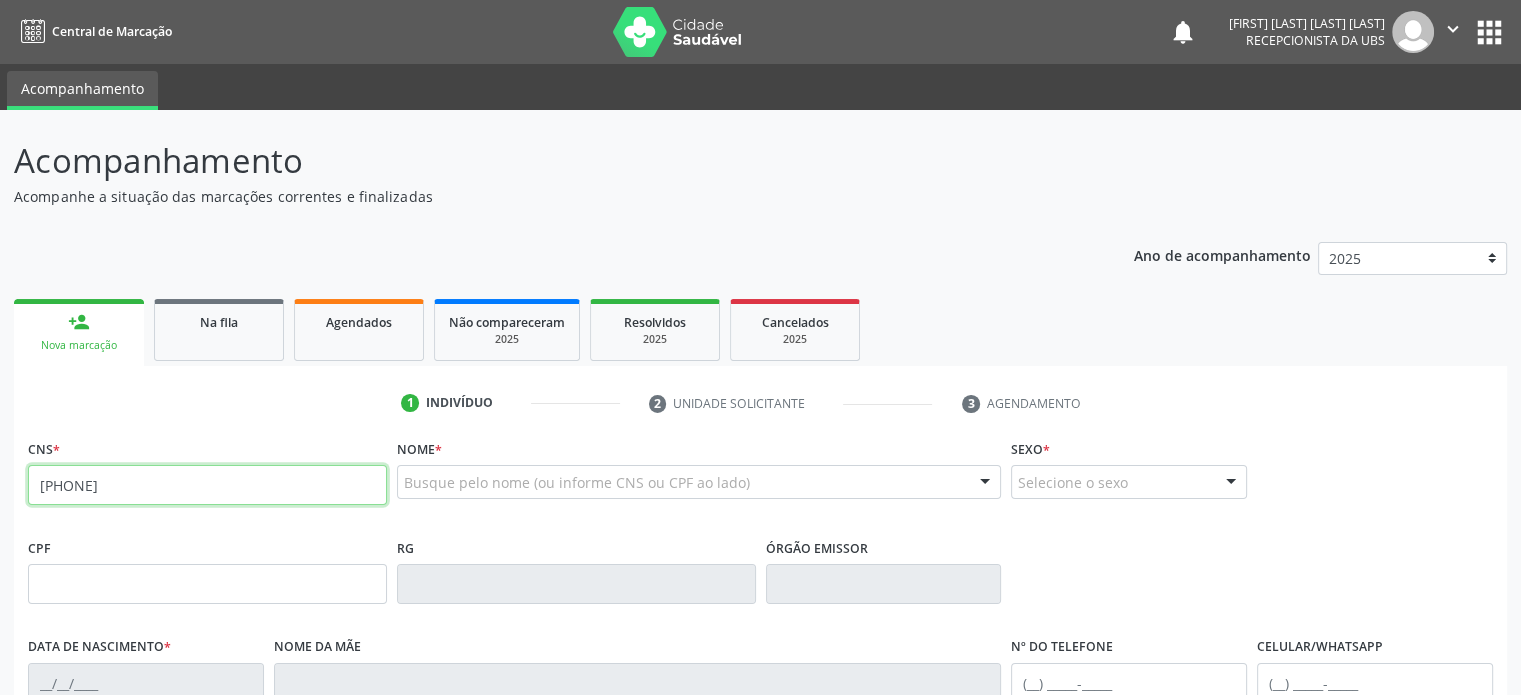 type on "[PHONE]" 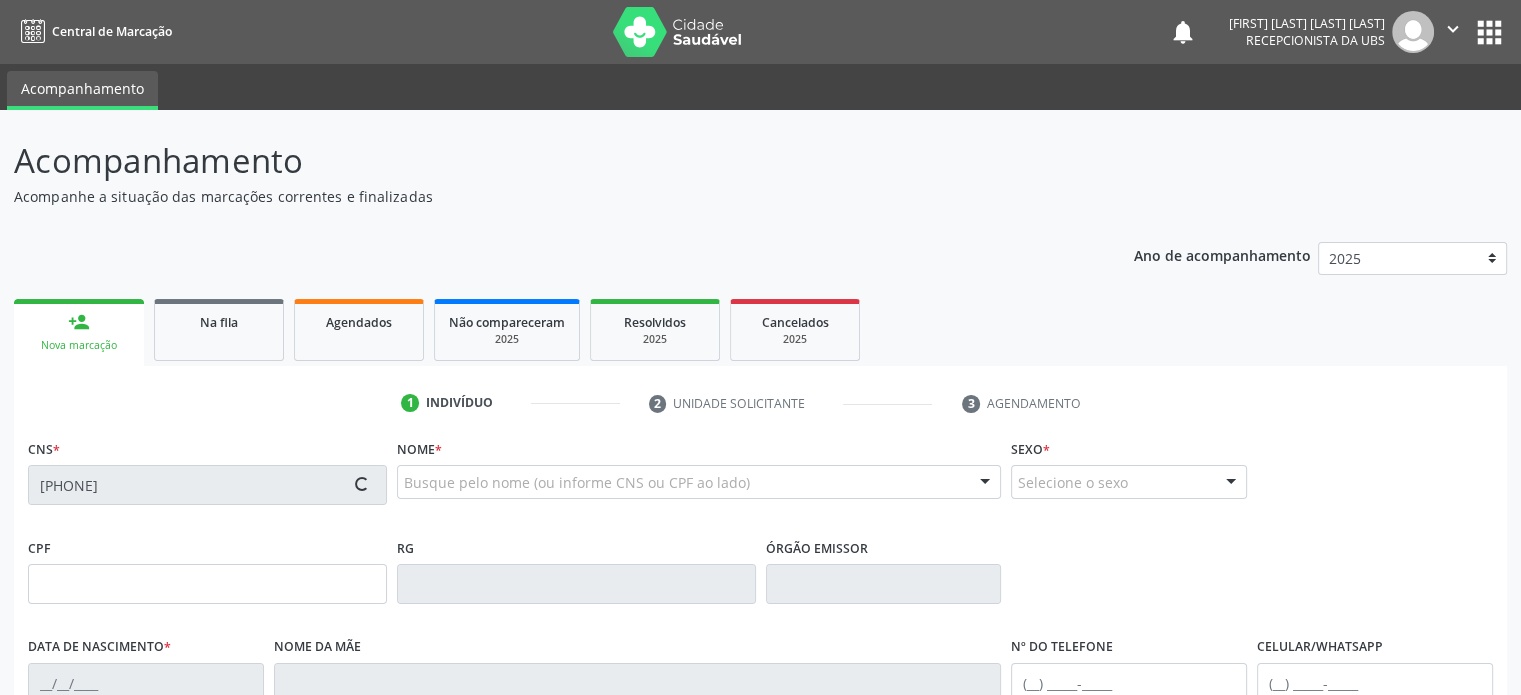 type on "[CPF]" 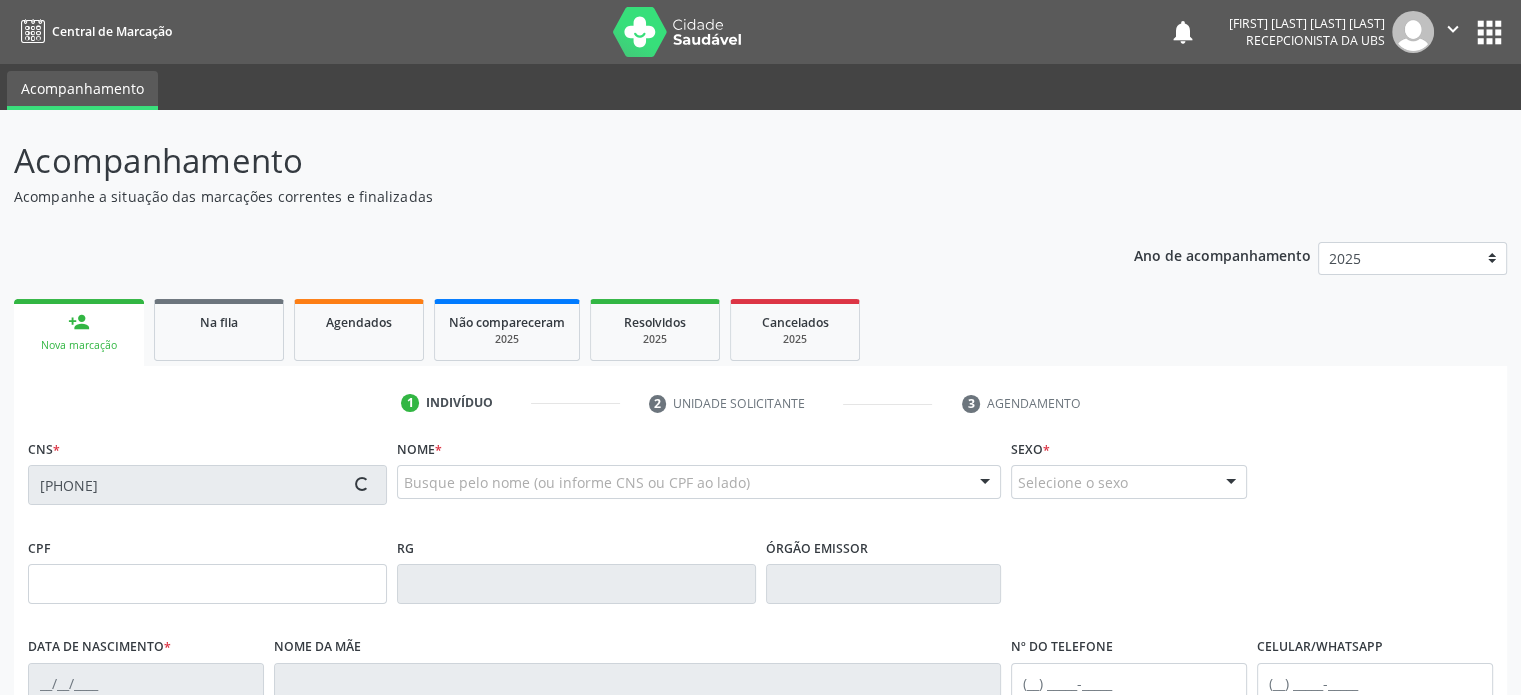 type on "[DATE]" 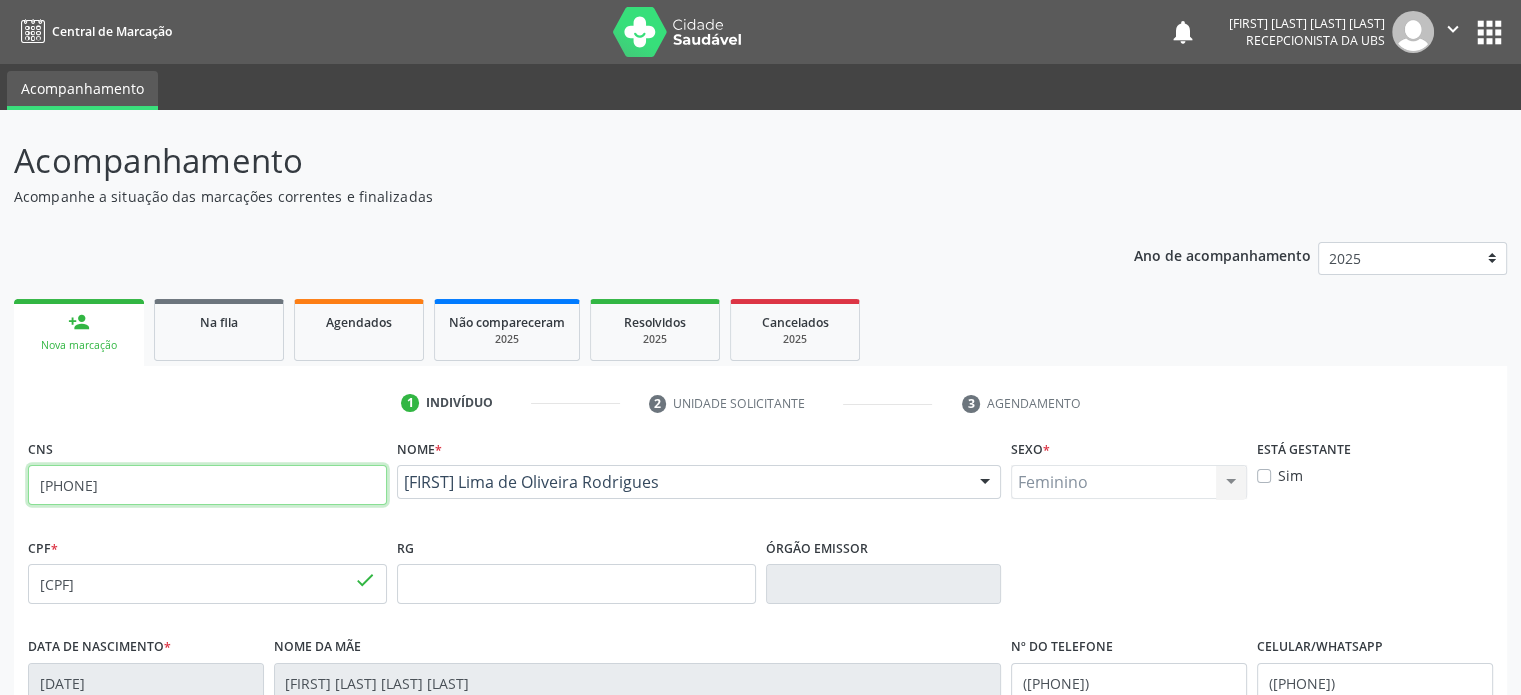 drag, startPoint x: 180, startPoint y: 483, endPoint x: 4, endPoint y: 491, distance: 176.18172 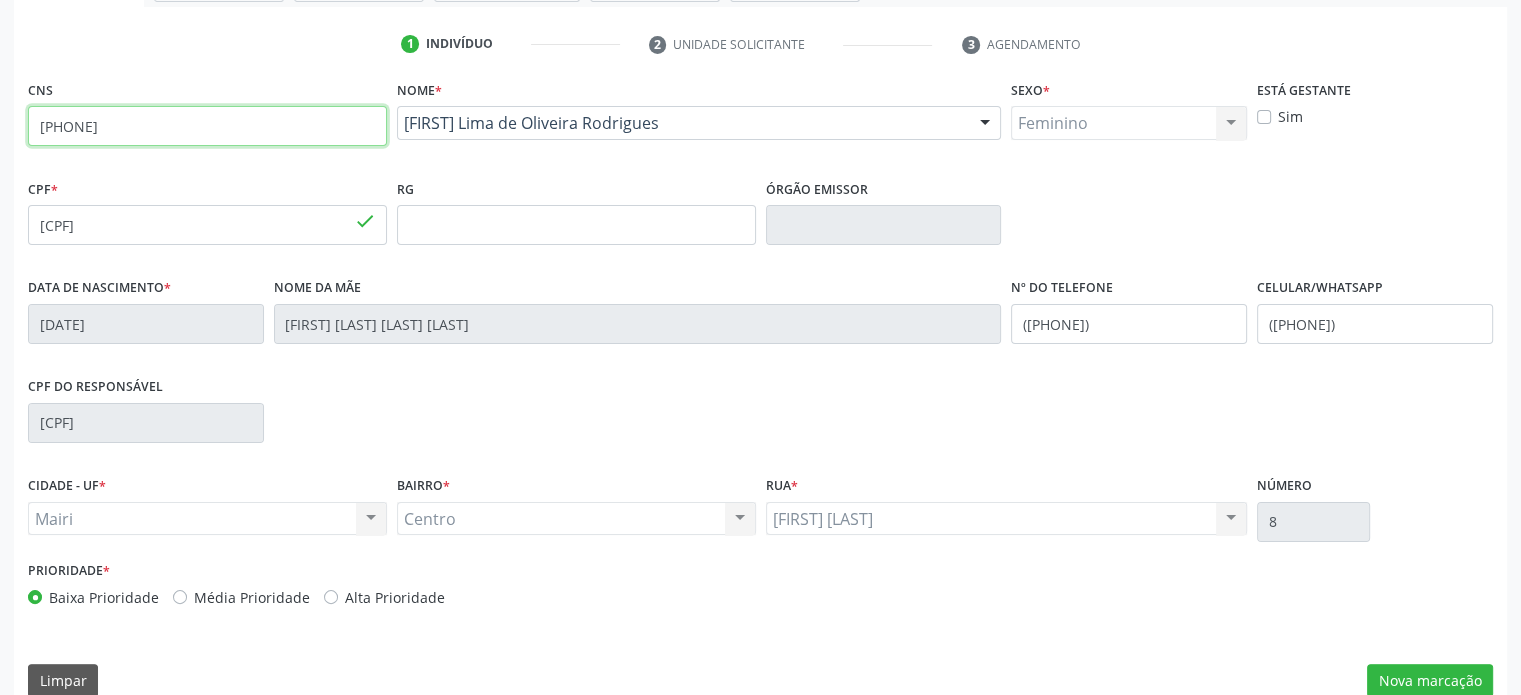 scroll, scrollTop: 388, scrollLeft: 0, axis: vertical 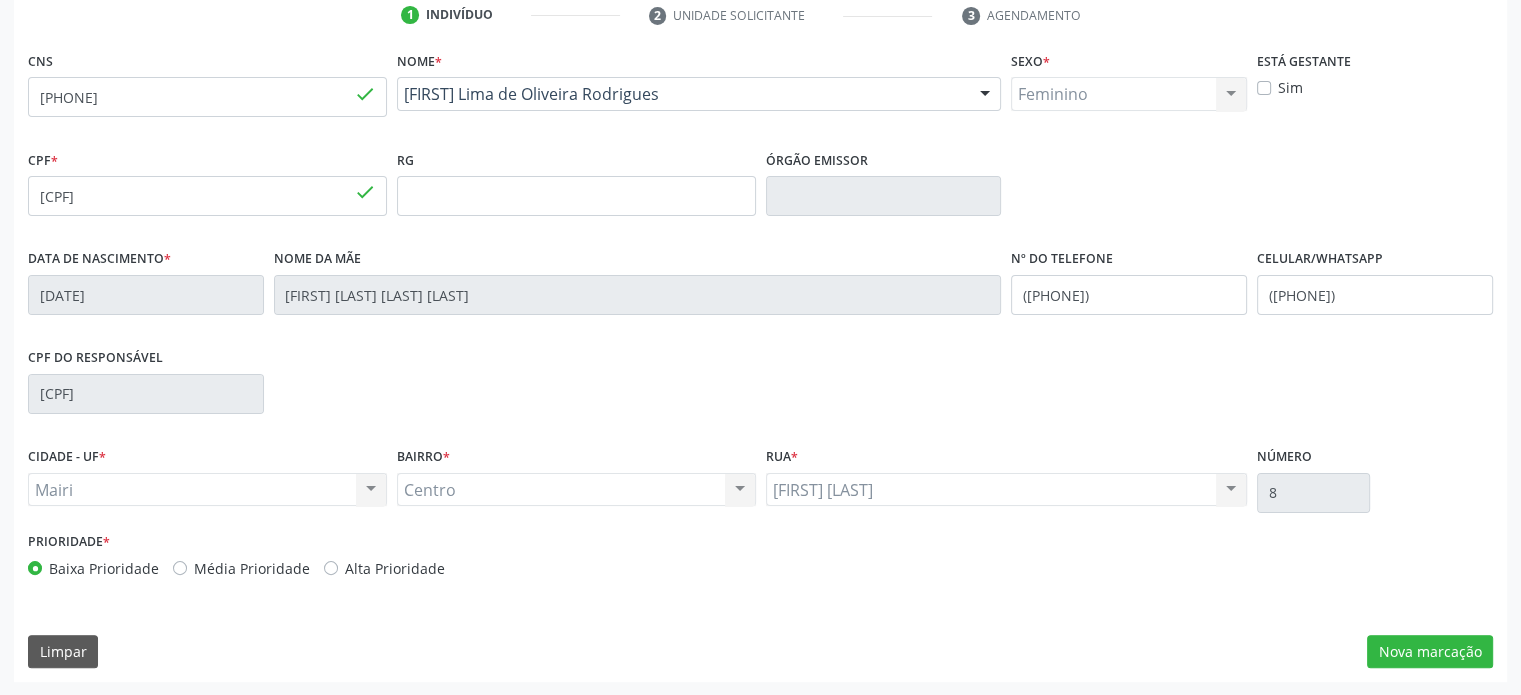 click on "Média Prioridade" at bounding box center (252, 568) 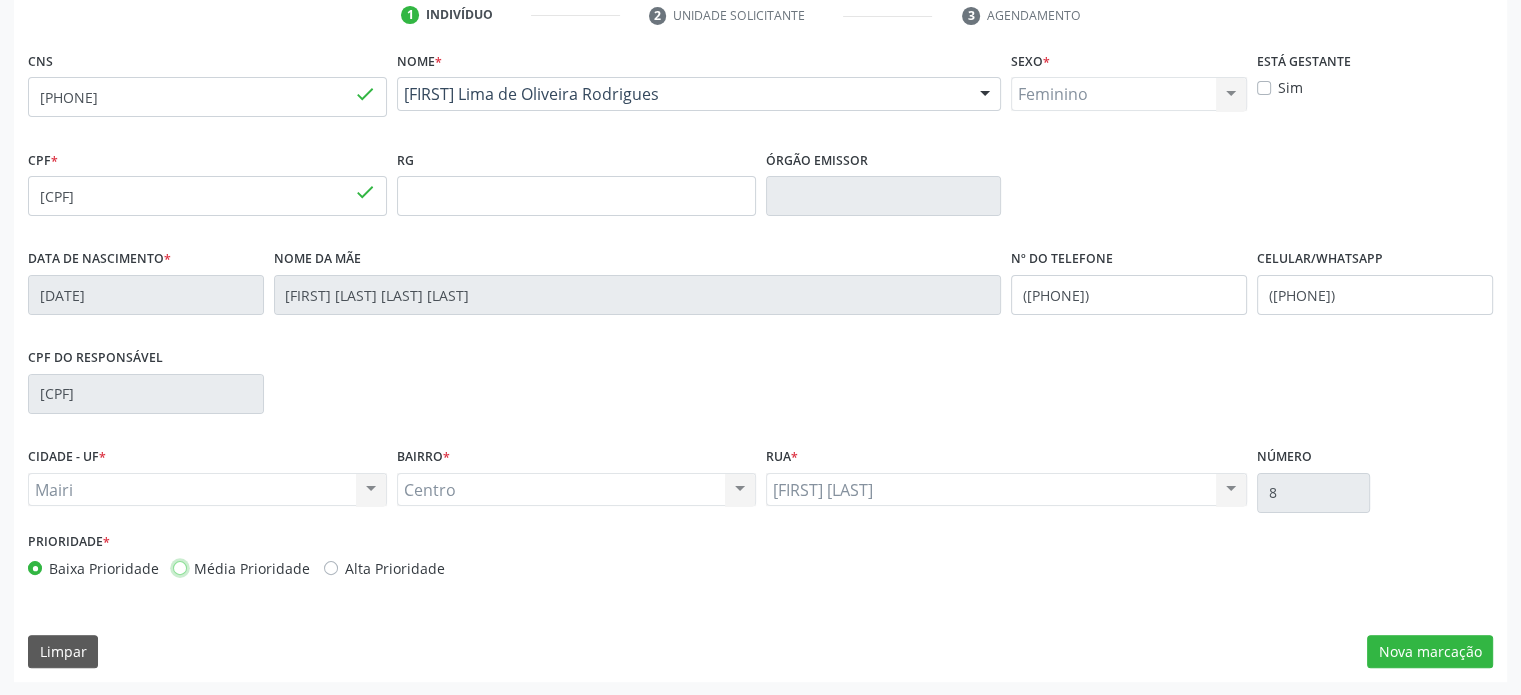 radio on "true" 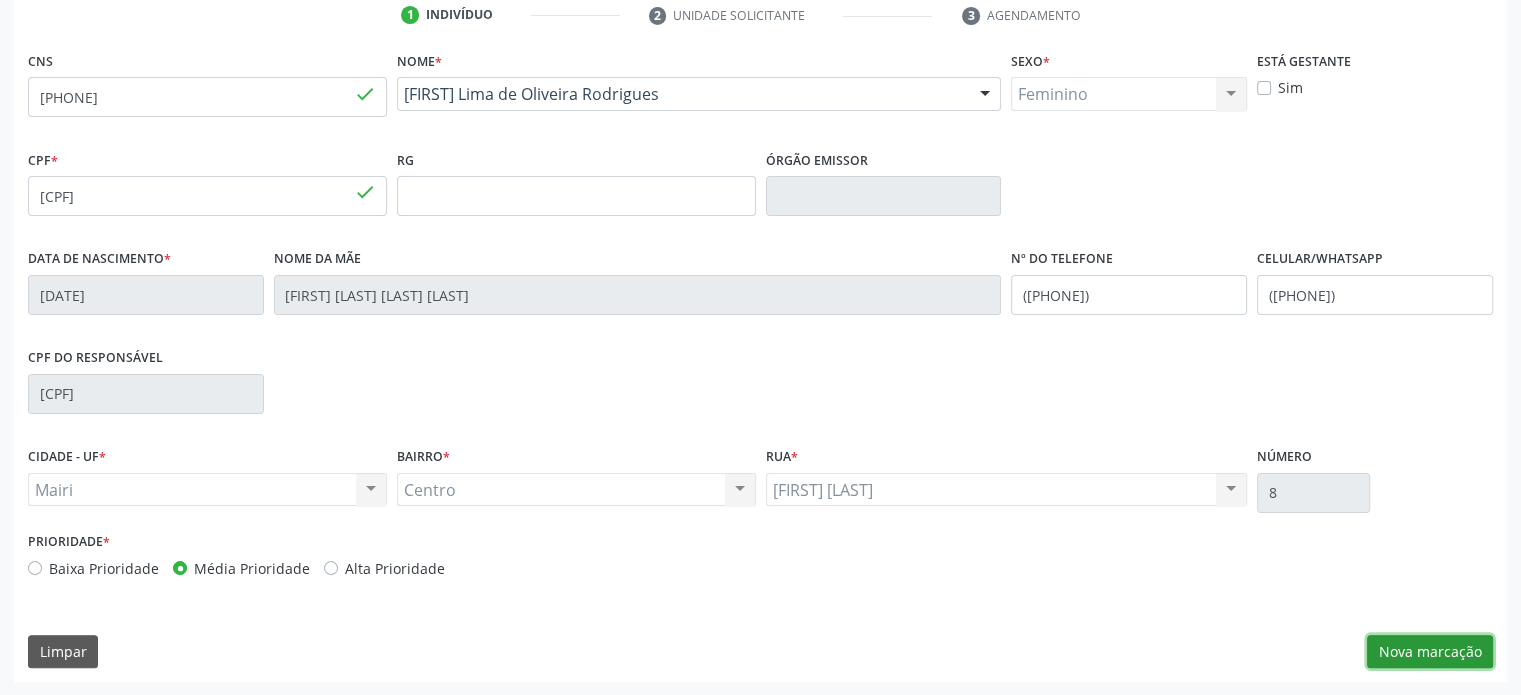 click on "Nova marcação" at bounding box center (1430, 652) 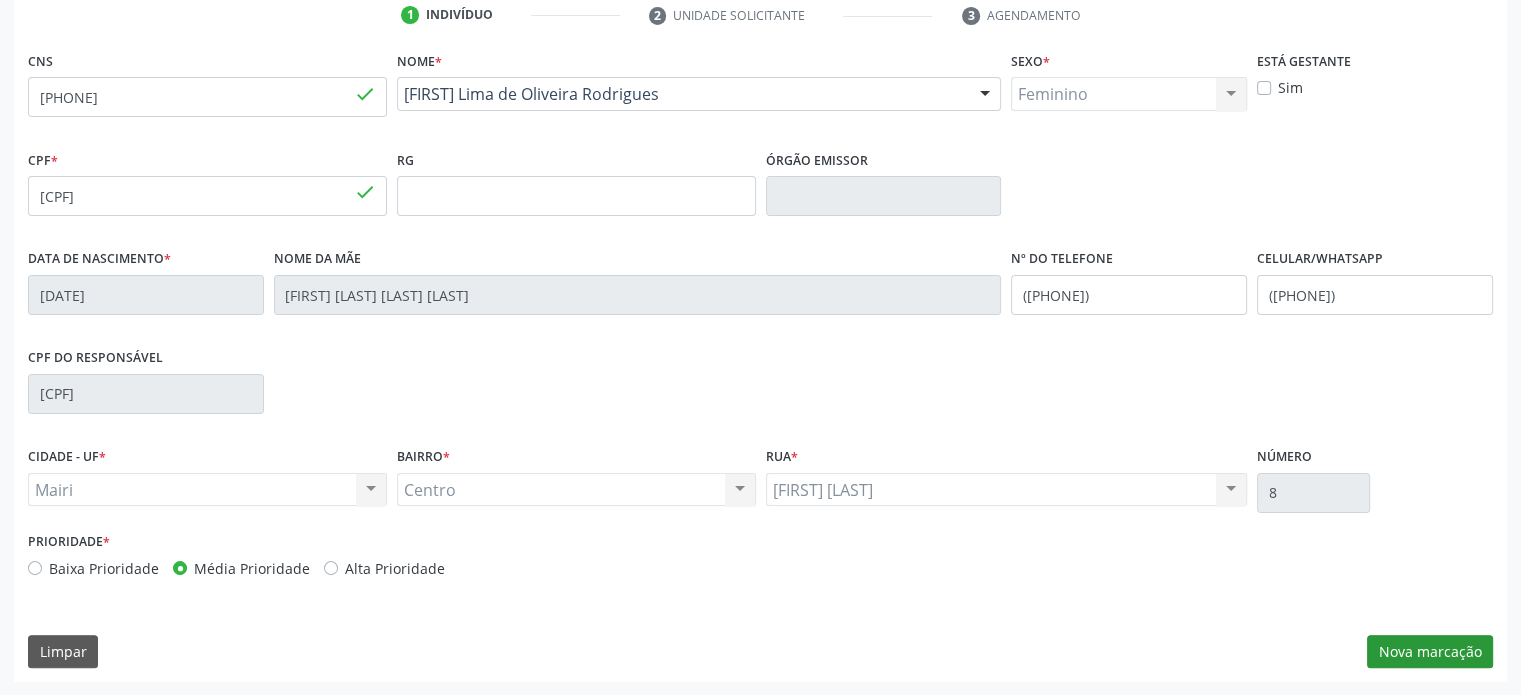 scroll, scrollTop: 209, scrollLeft: 0, axis: vertical 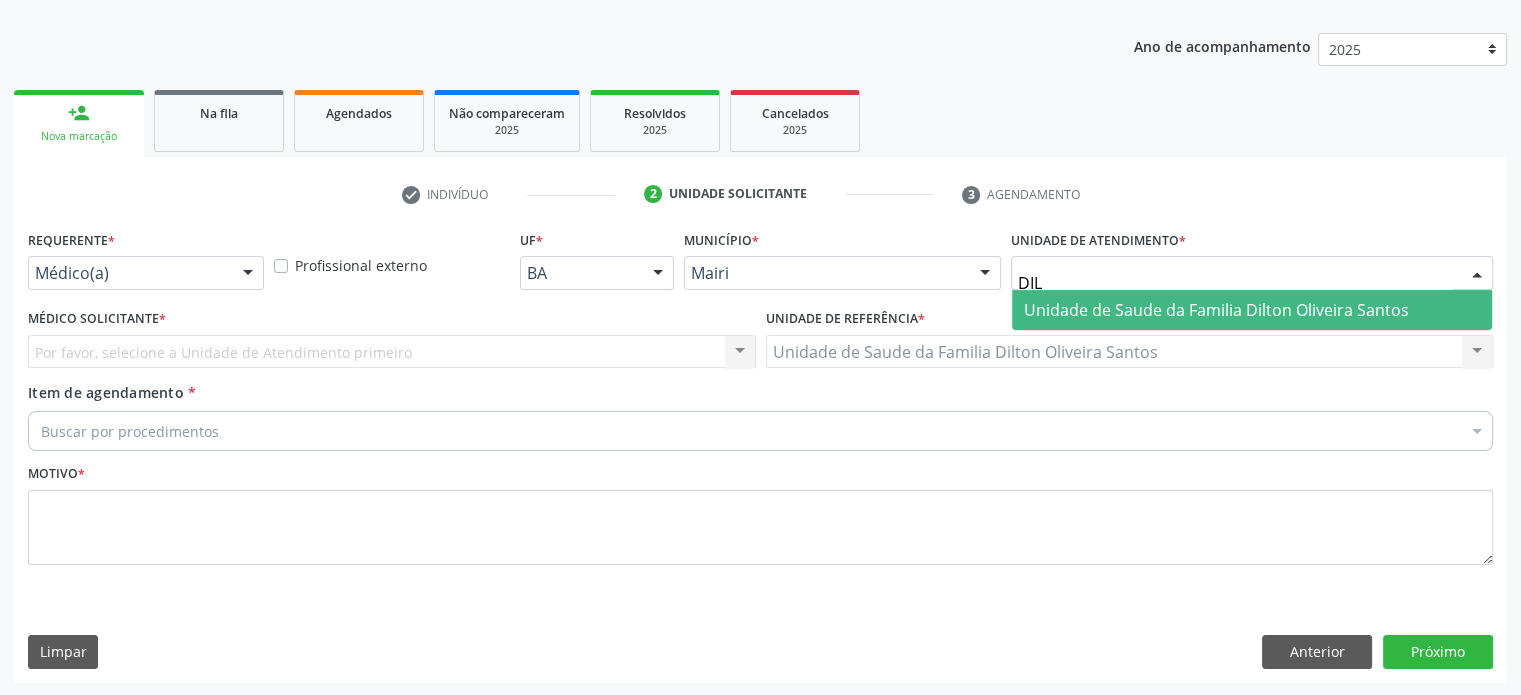 type on "DILT" 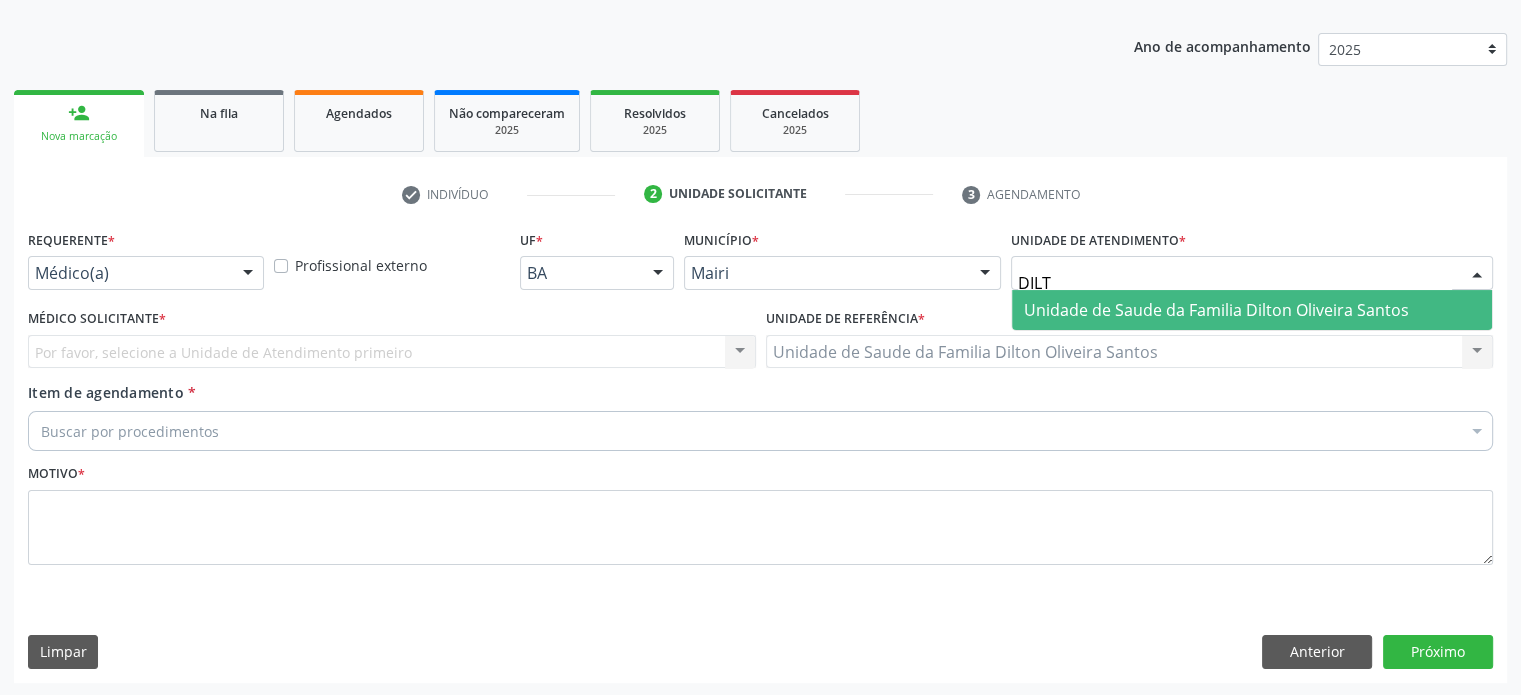click on "Unidade de Saude da Familia Dilton Oliveira Santos" at bounding box center [1216, 310] 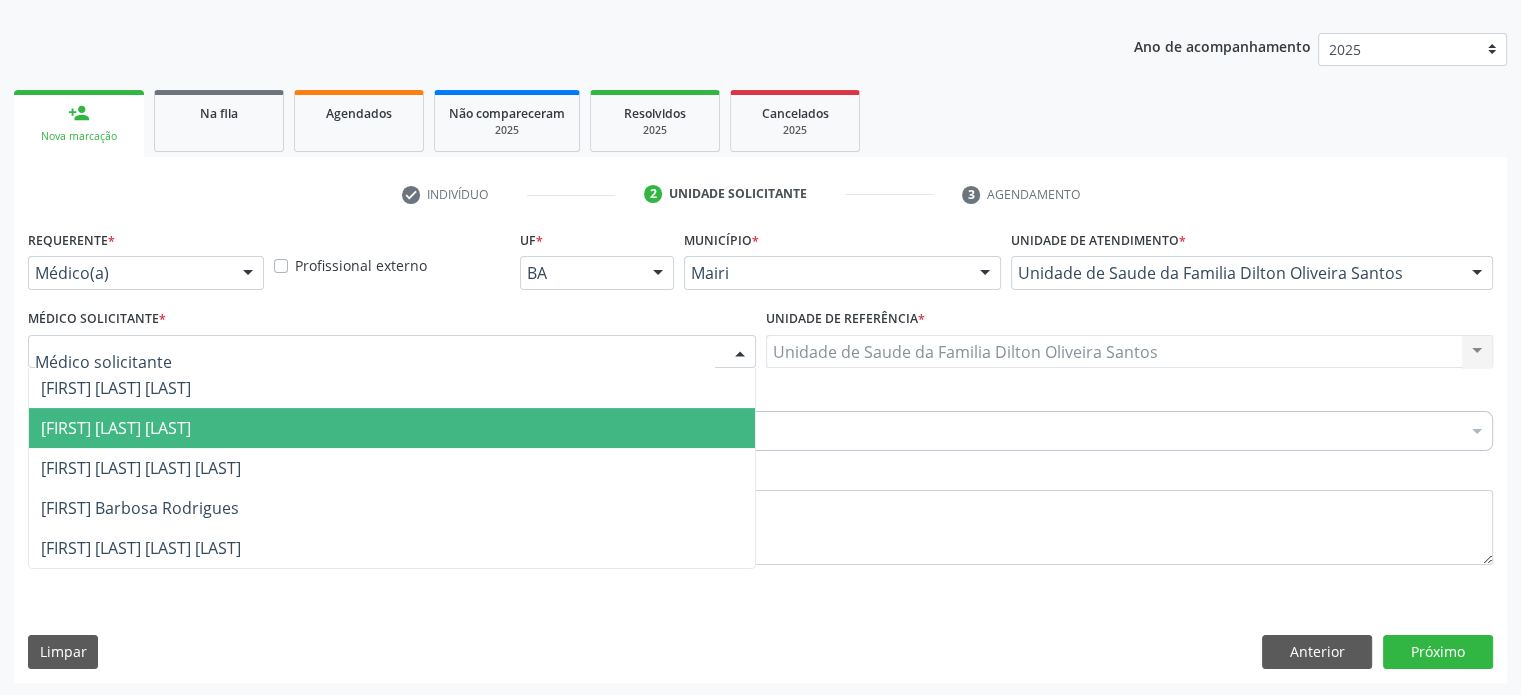 click on "[FIRST] [LAST] [LAST]" at bounding box center (116, 428) 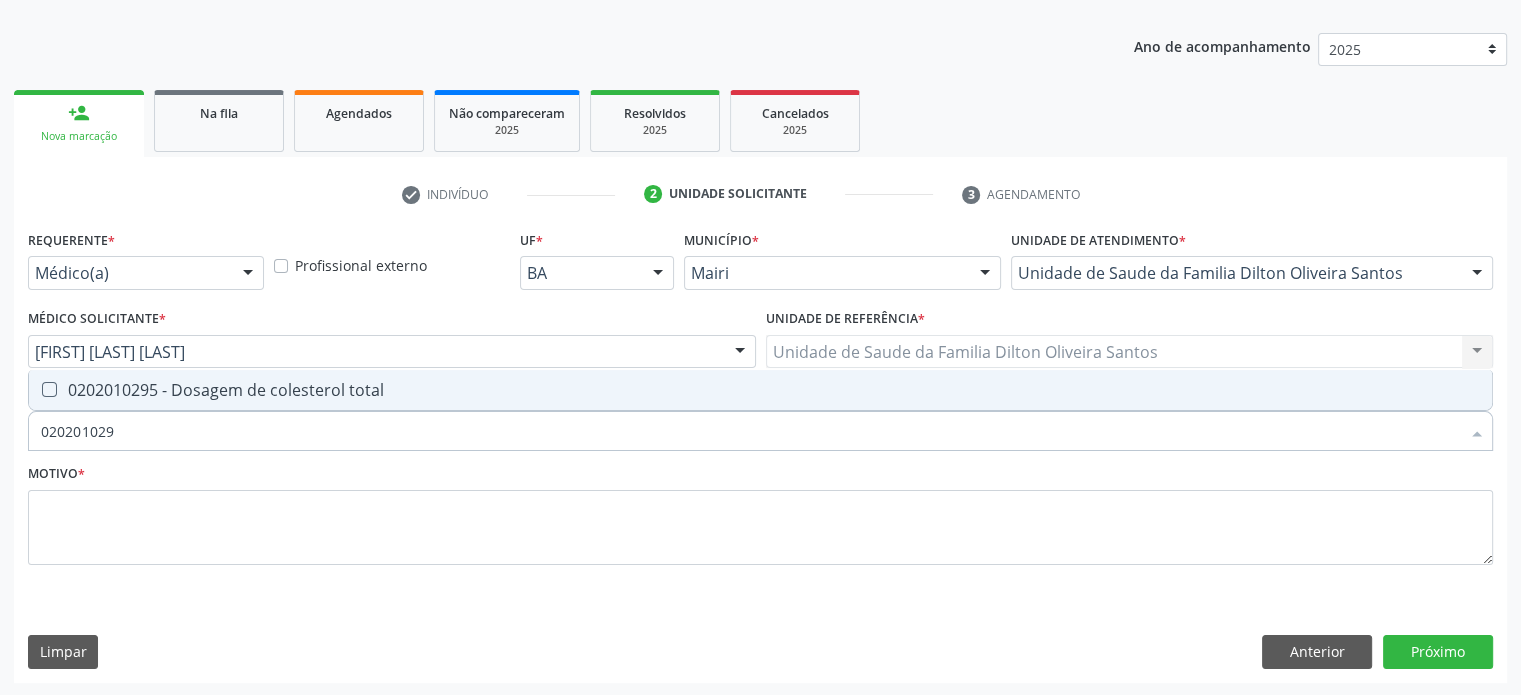 type on "[NUMBER]" 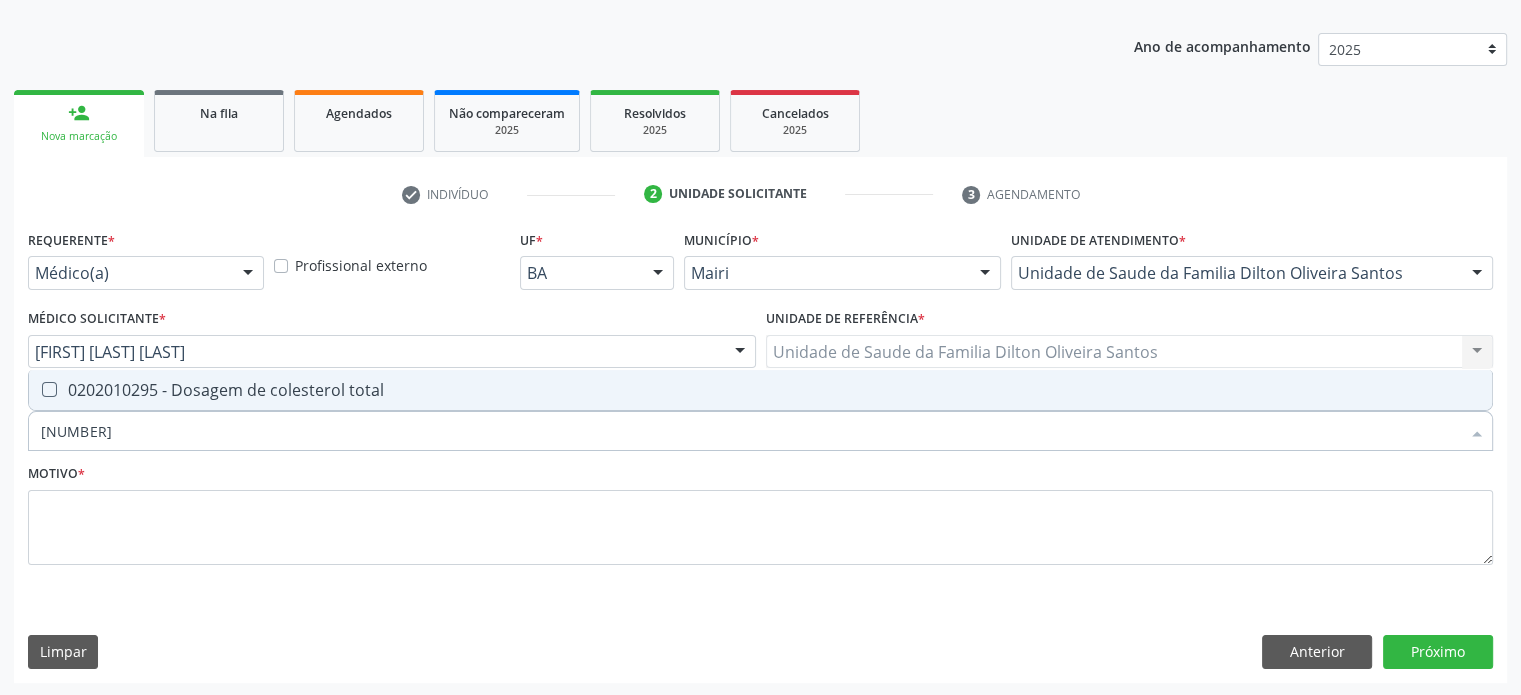 click on "0202010295 - Dosagem de colesterol total" at bounding box center (760, 390) 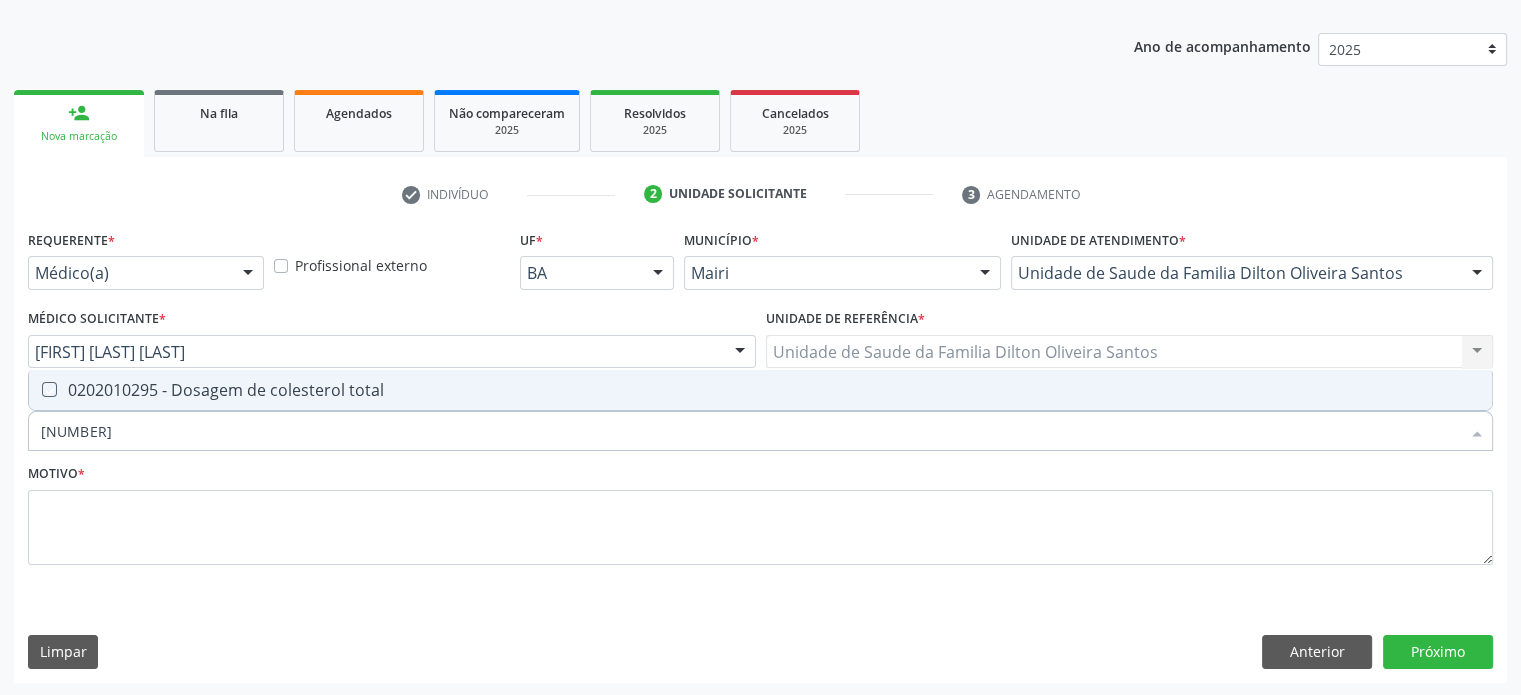checkbox on "true" 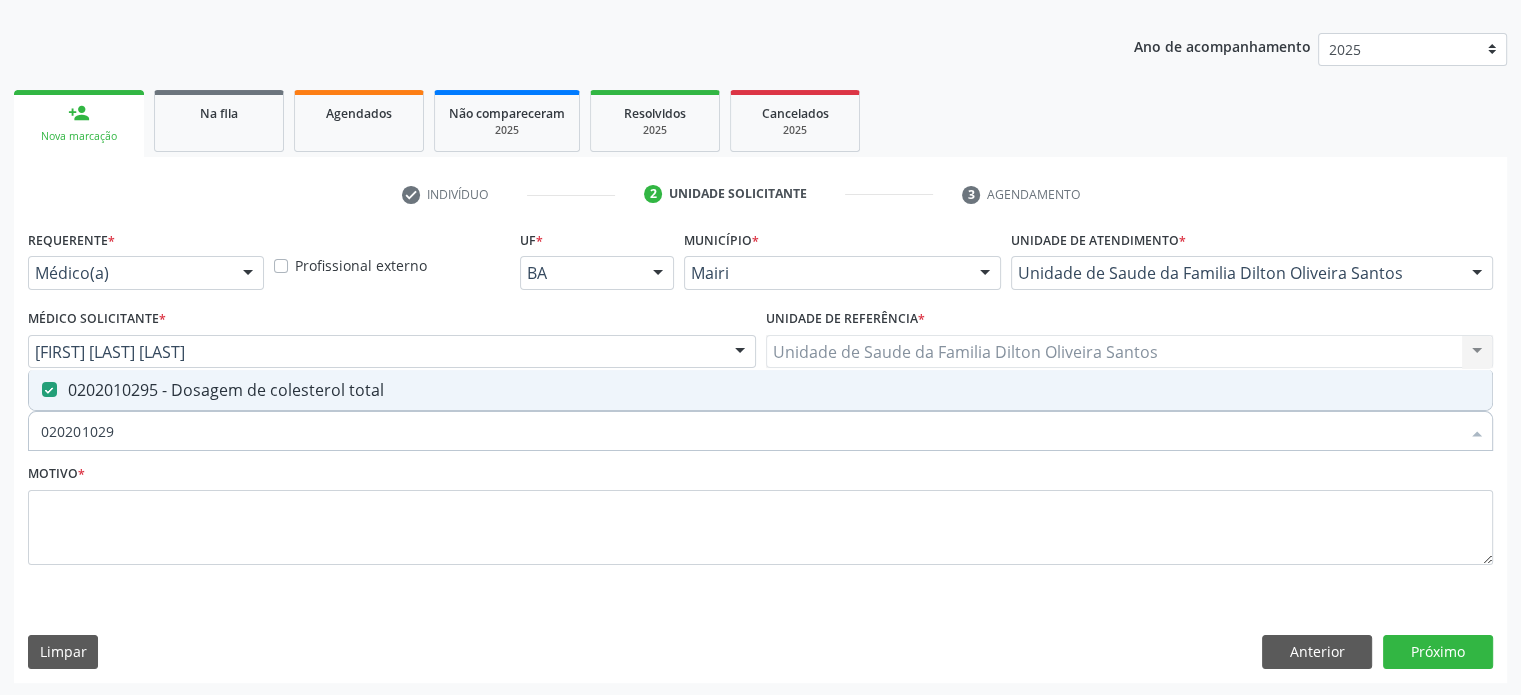 type on "02020102" 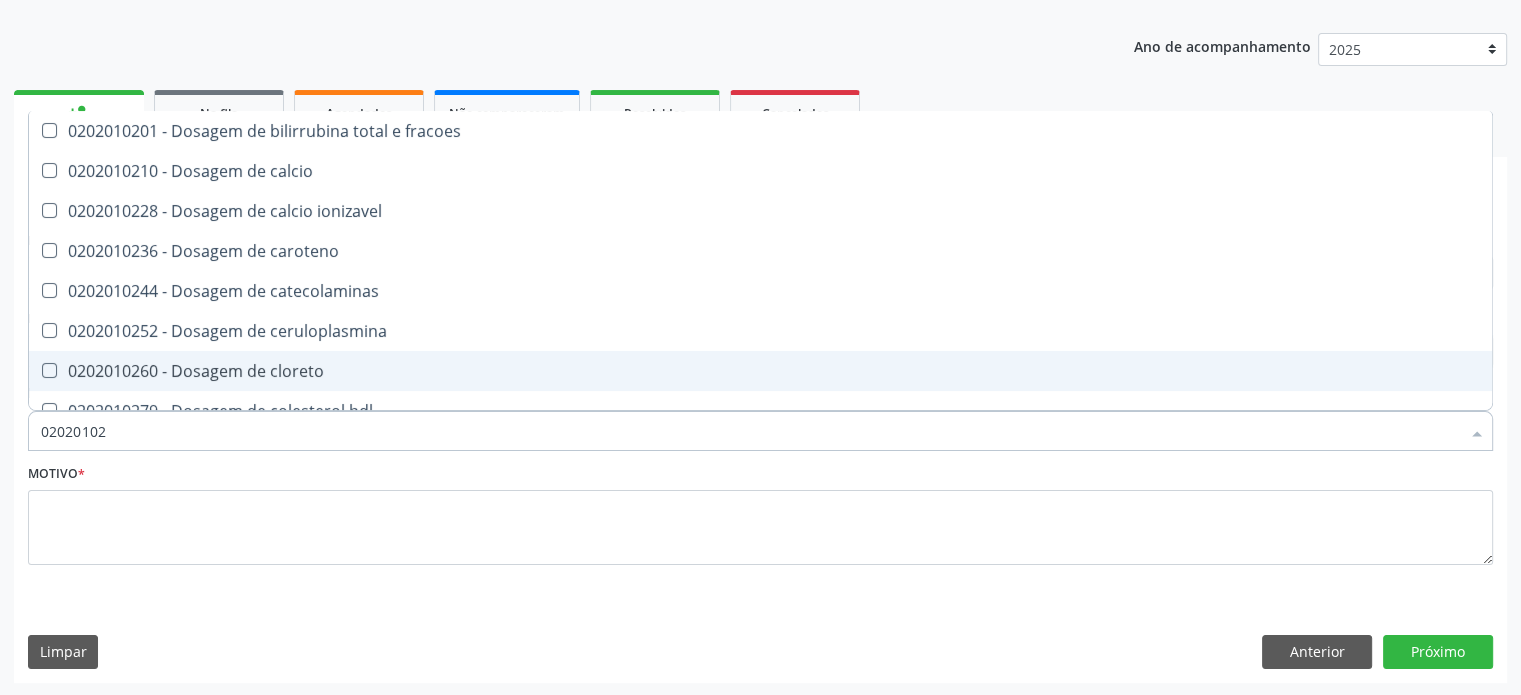 type on "0202010" 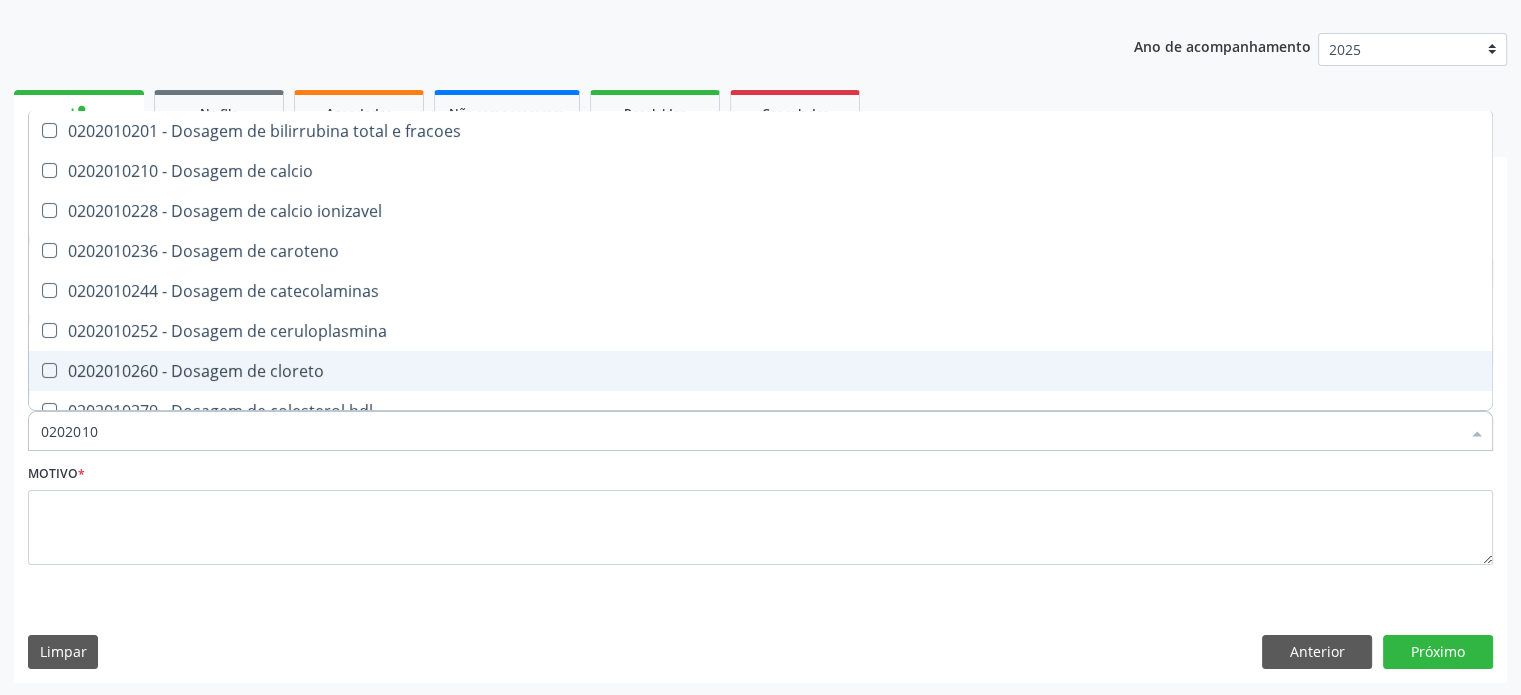 checkbox on "false" 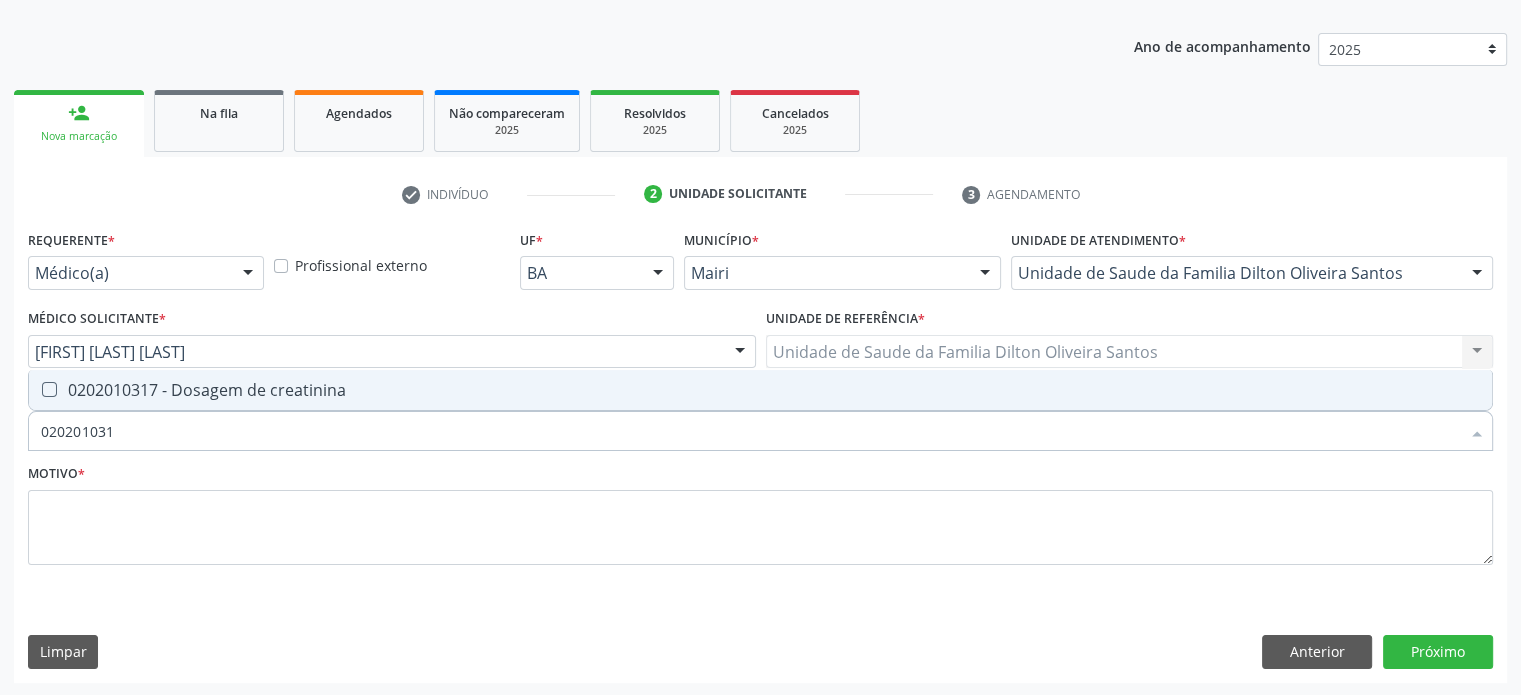 type on "0202010317" 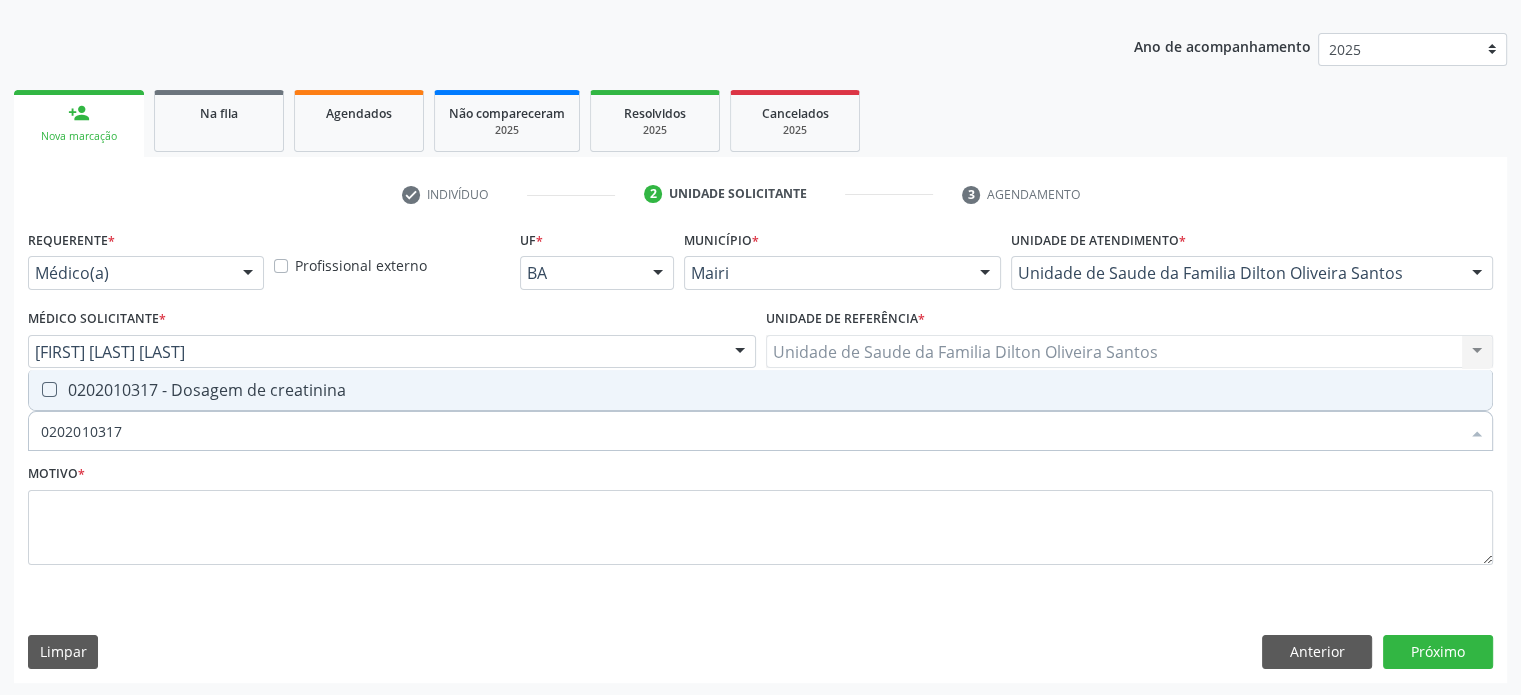 click on "0202010317 - Dosagem de creatinina" at bounding box center (760, 390) 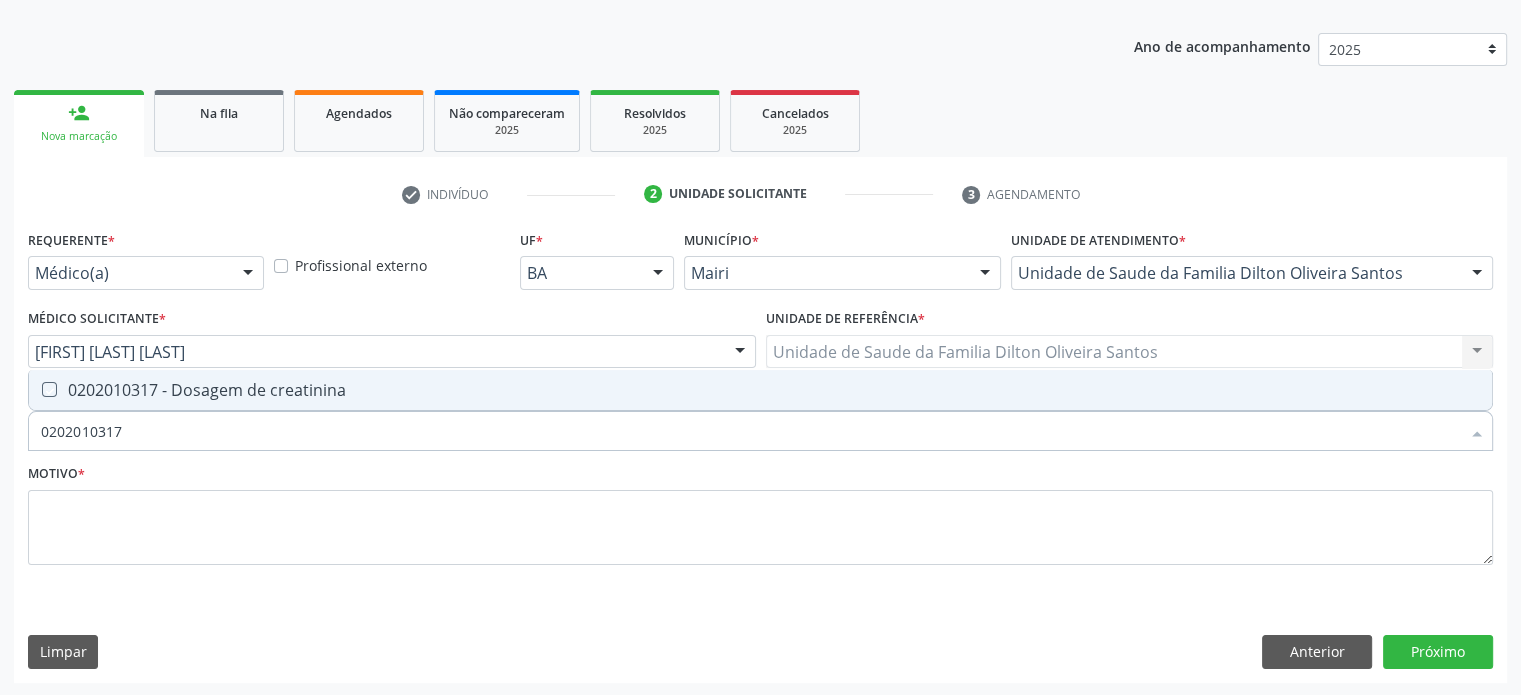 checkbox on "true" 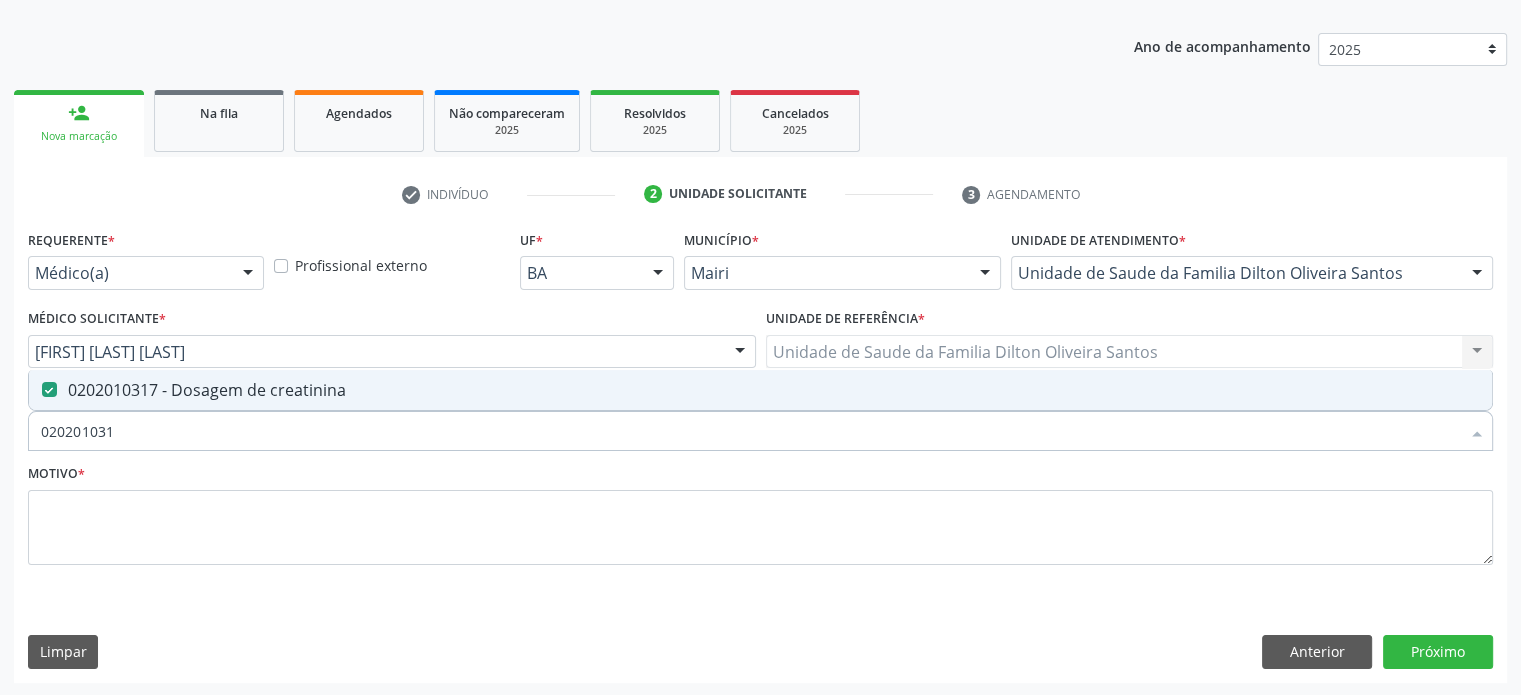 type on "02020103" 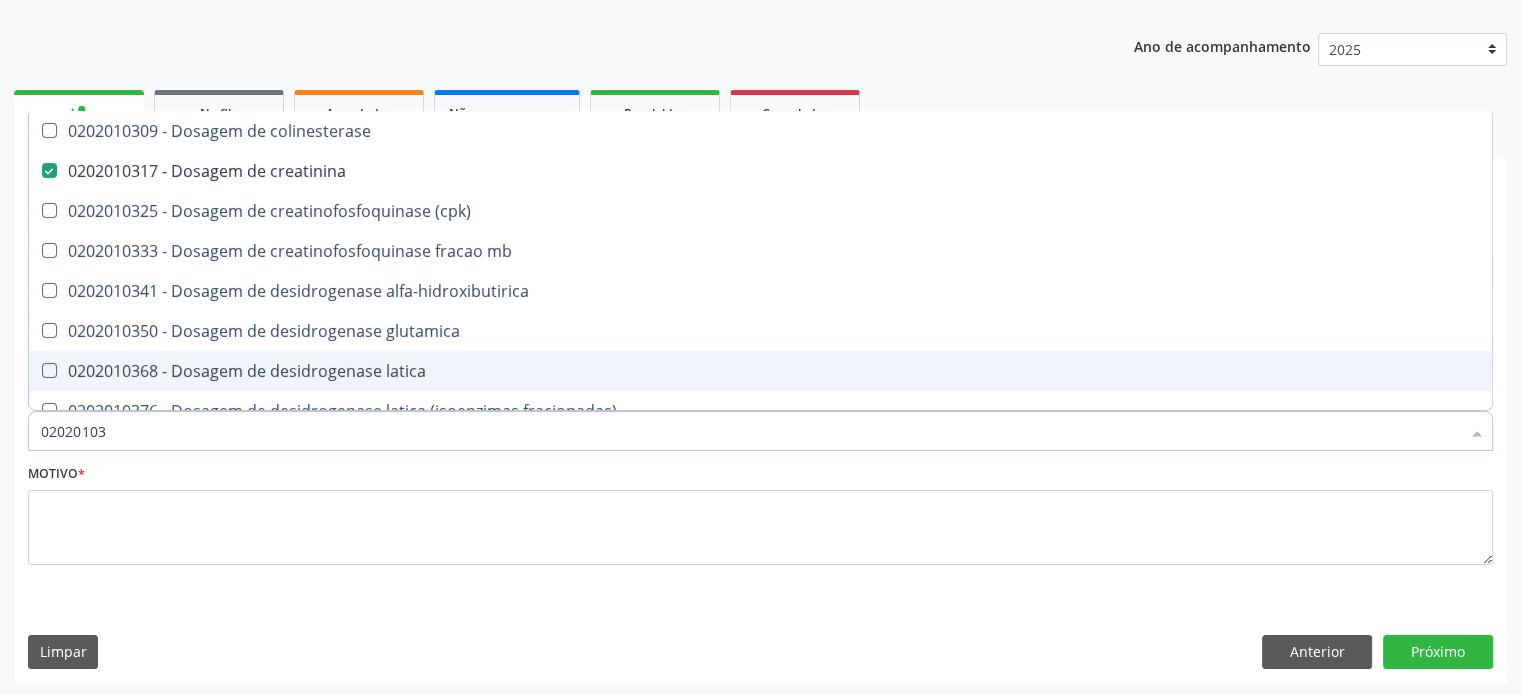type on "0202010" 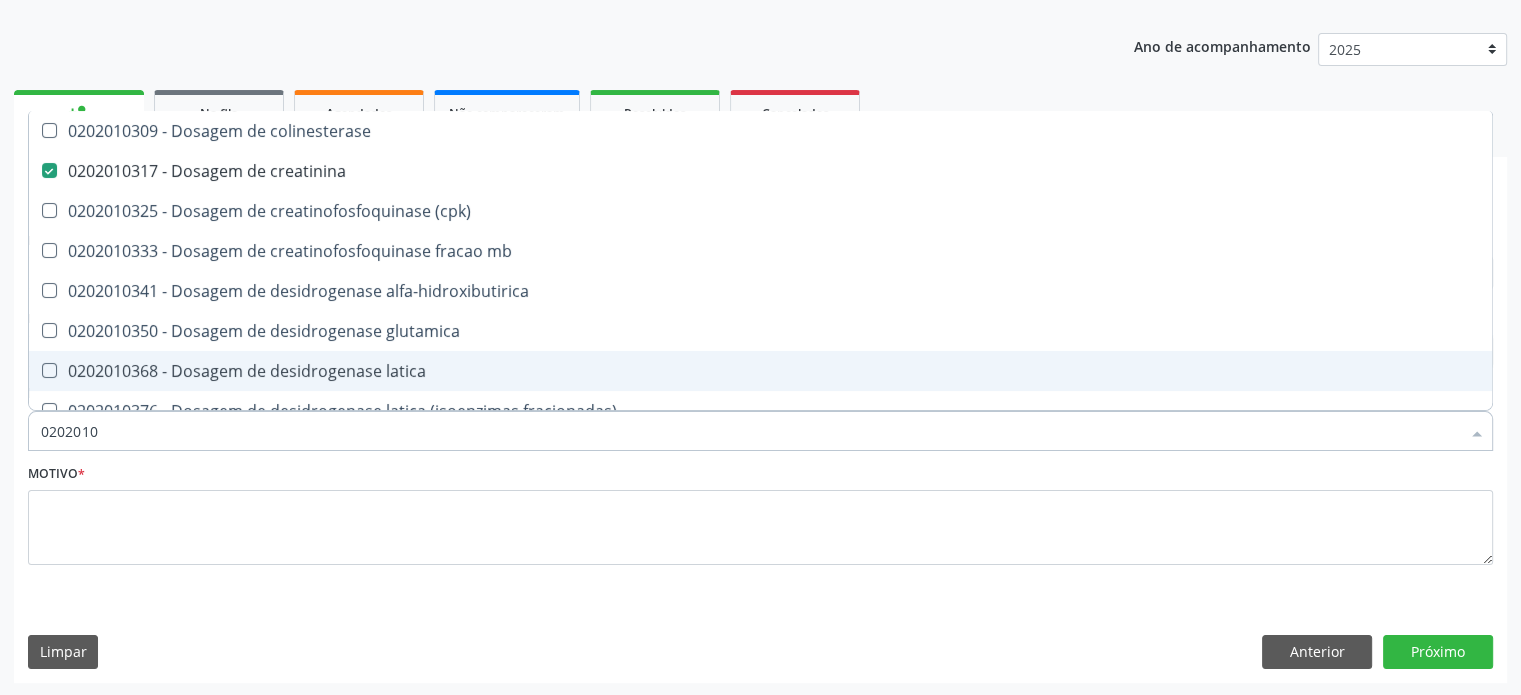 checkbox on "false" 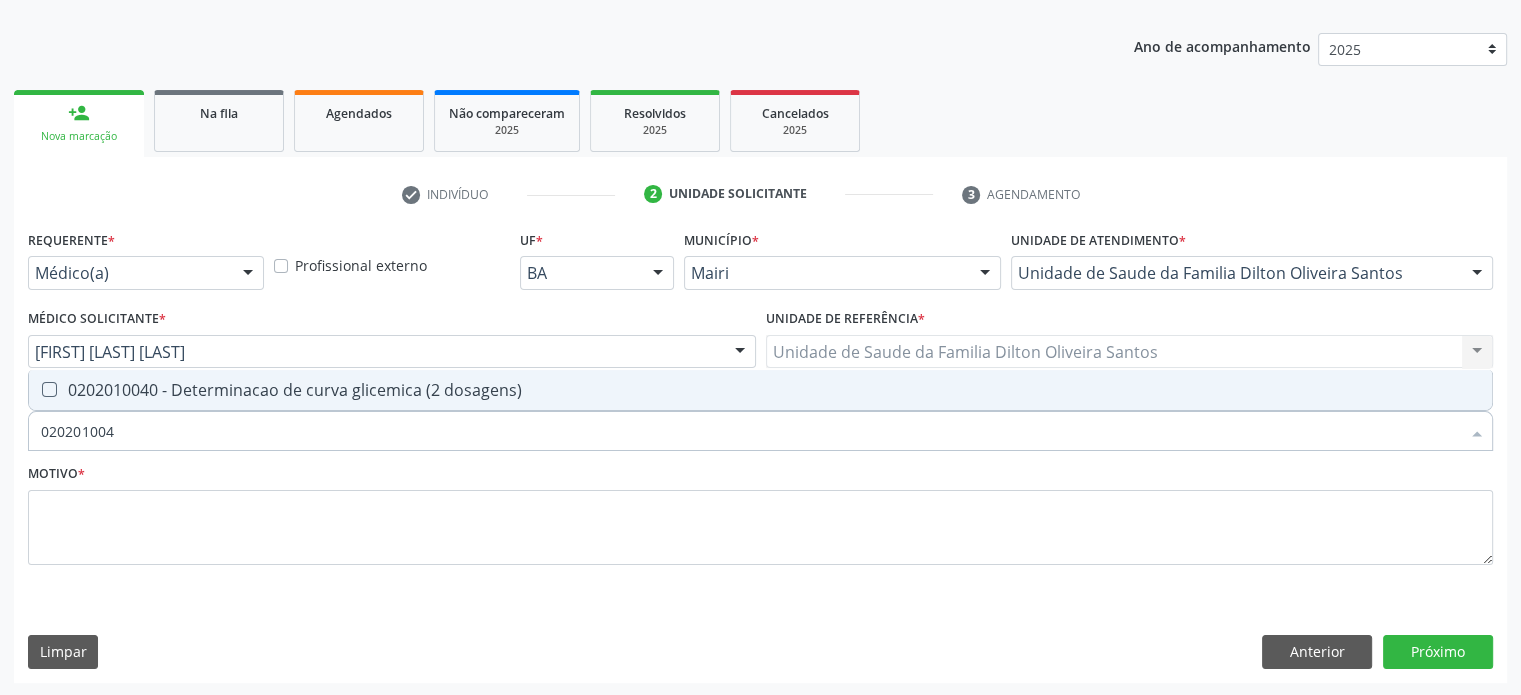 type on "0202010040" 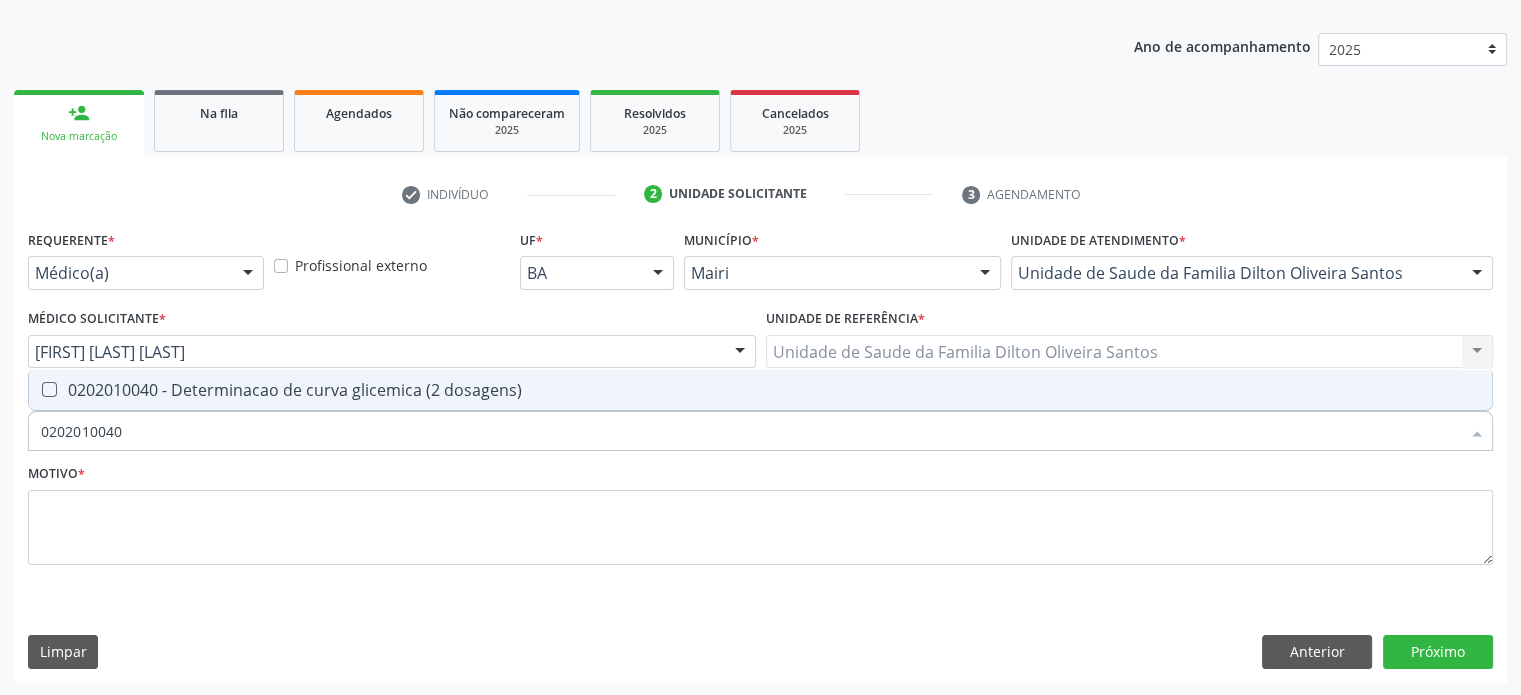 click on "0202010040 - Determinacao de curva glicemica (2 dosagens)" at bounding box center [760, 390] 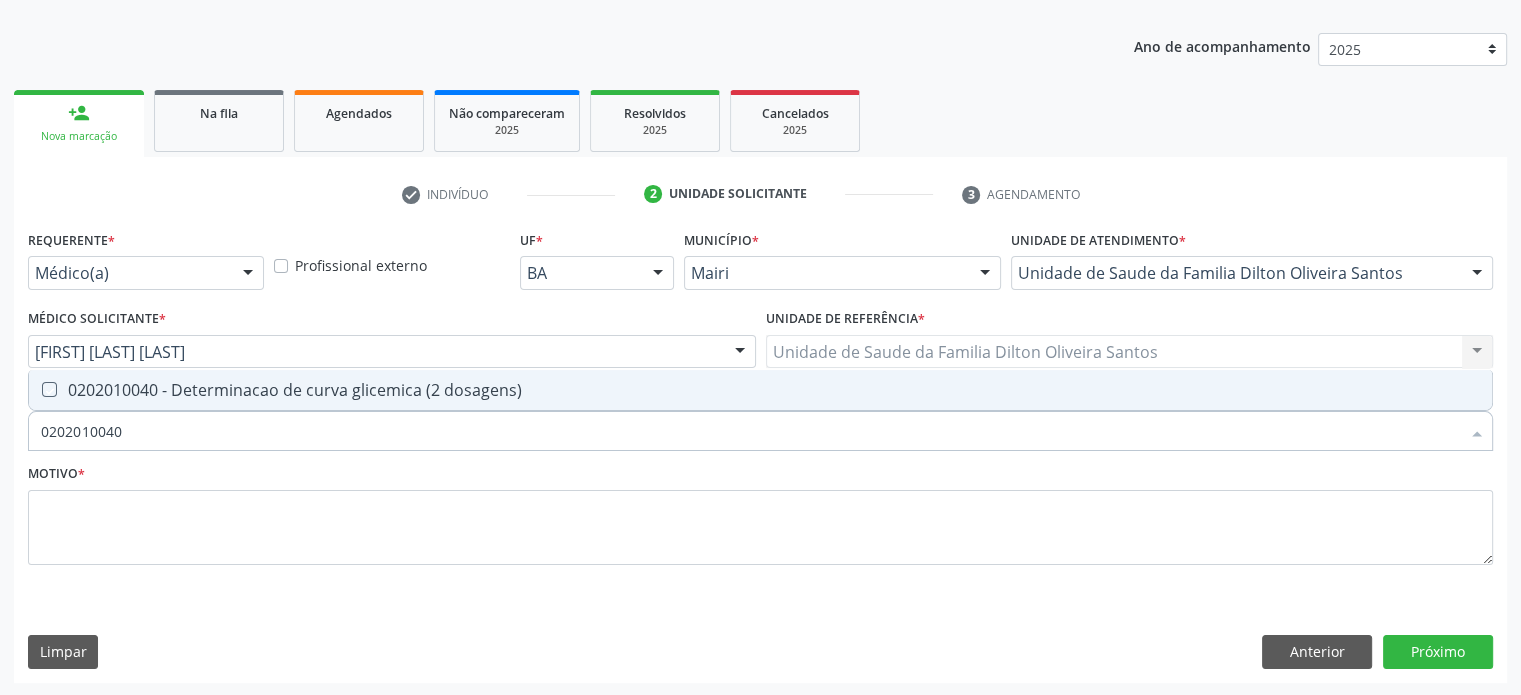 checkbox on "true" 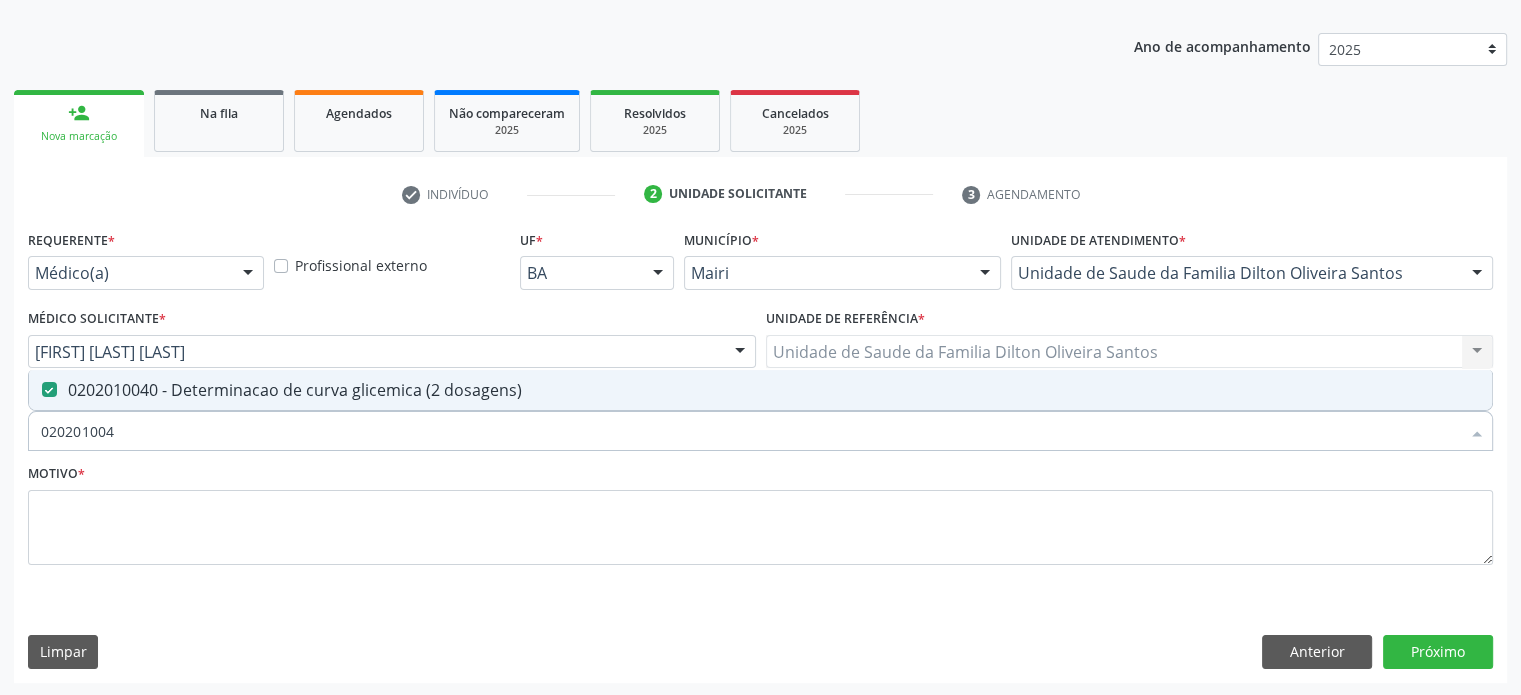 type on "02020100" 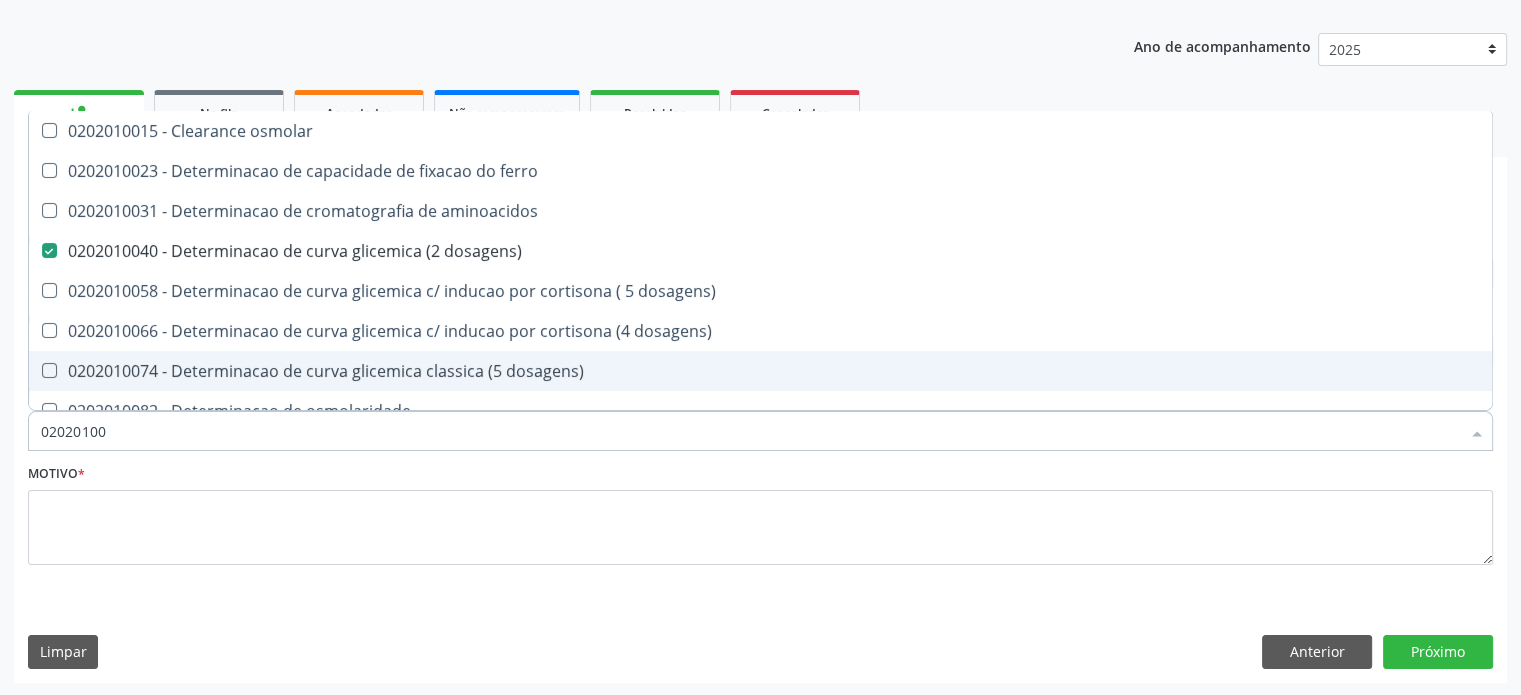 type on "0202010" 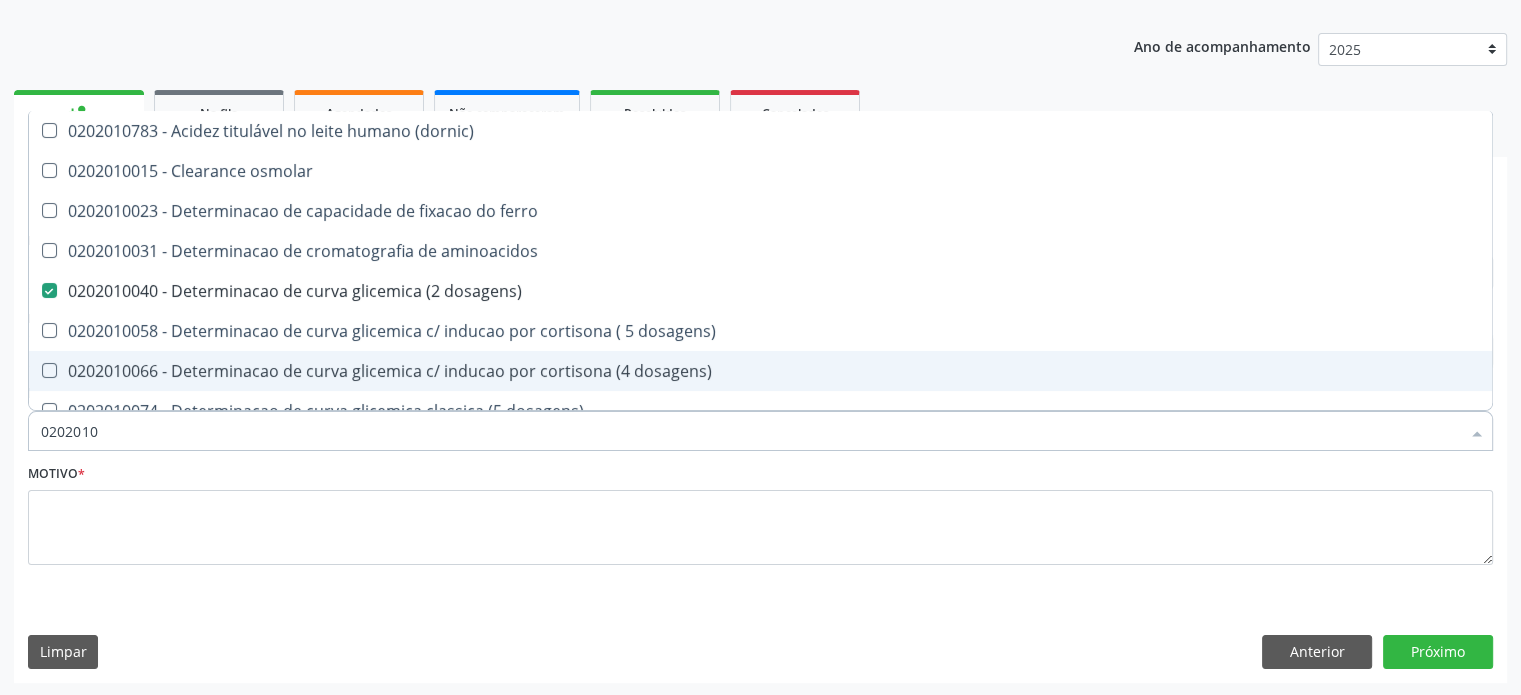 type on "02020106" 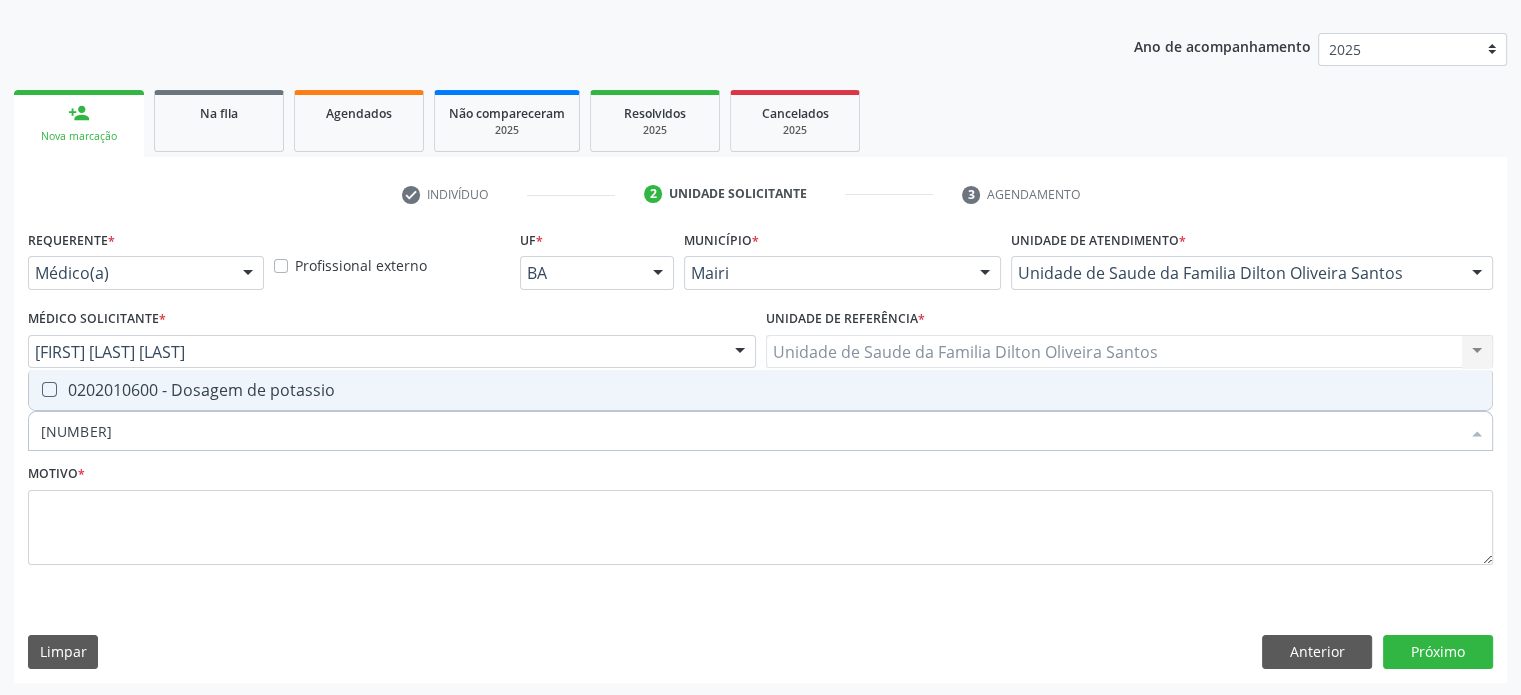 type on "[NUMBER]" 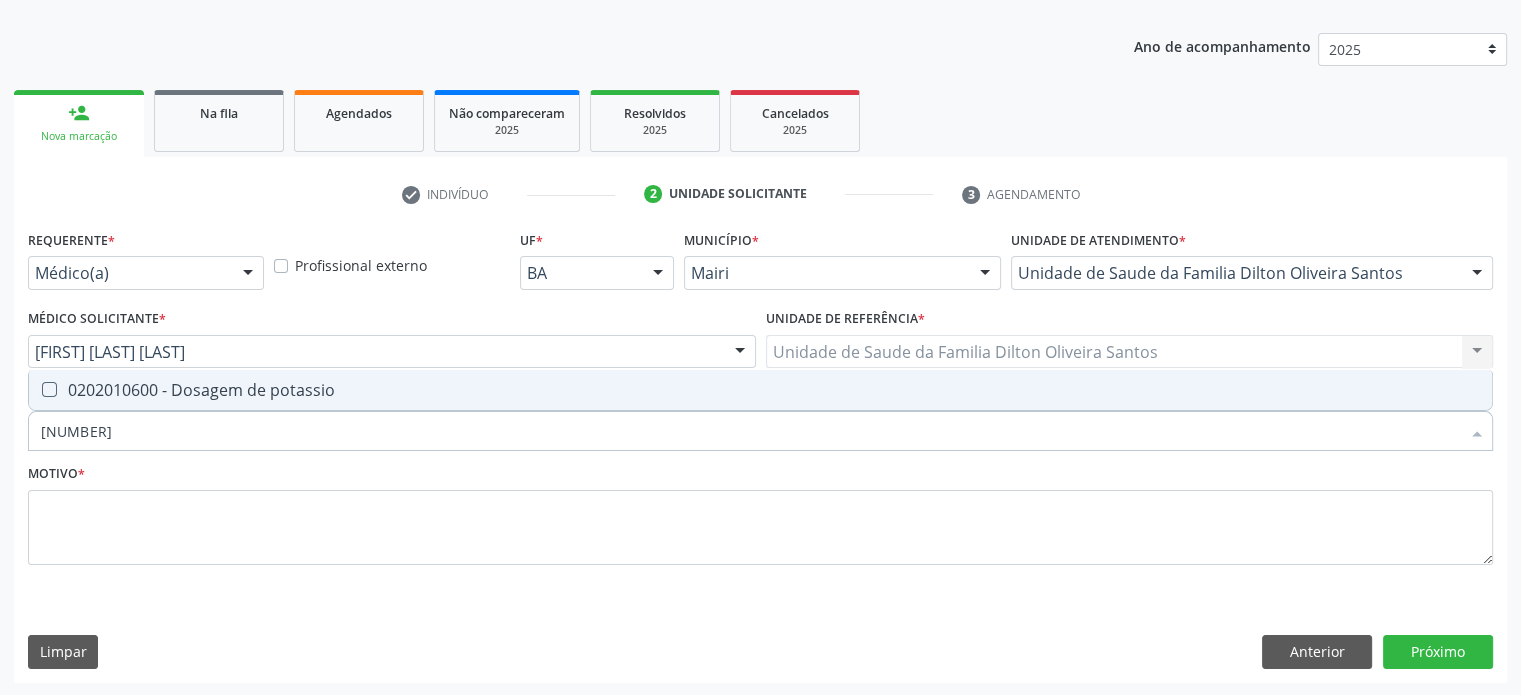 click on "0202010600 - Dosagem de potassio" at bounding box center (760, 390) 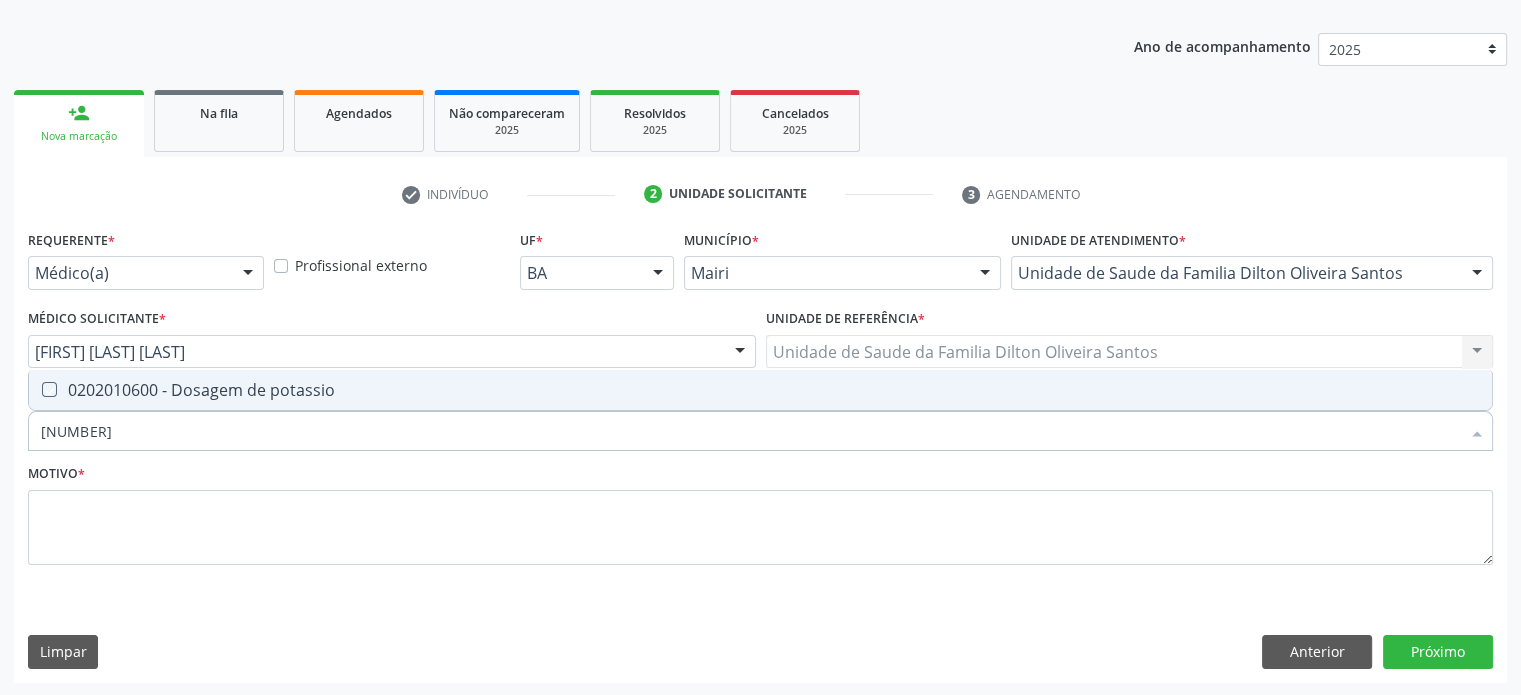 checkbox on "true" 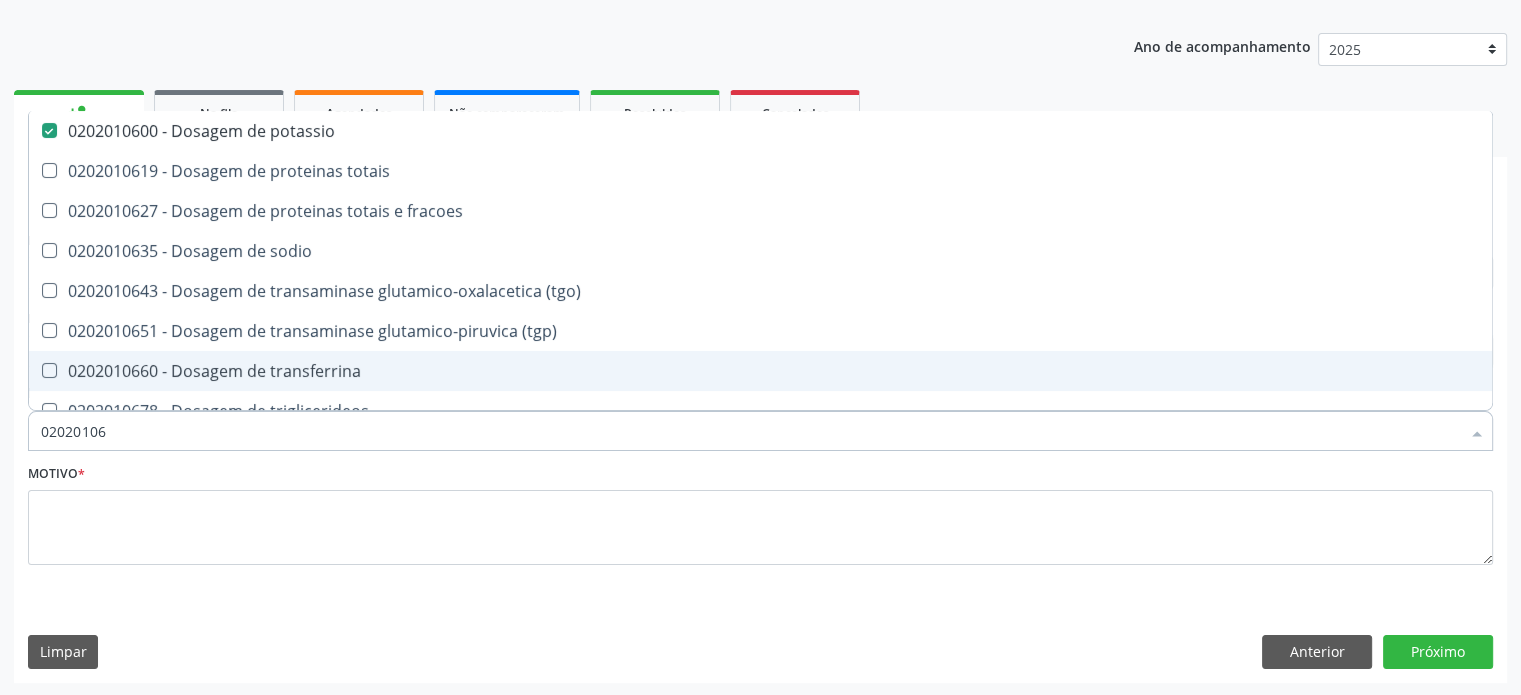 type on "0202010" 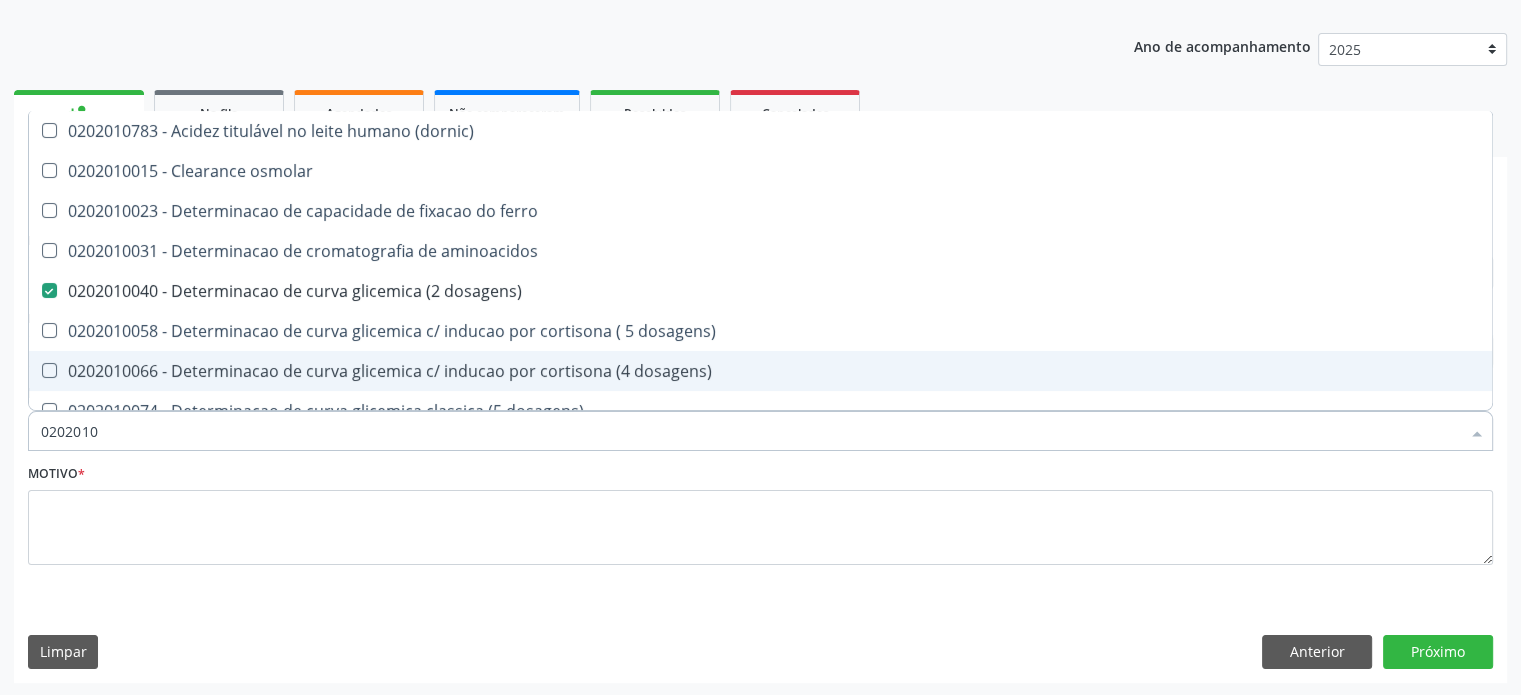 type on "02020106" 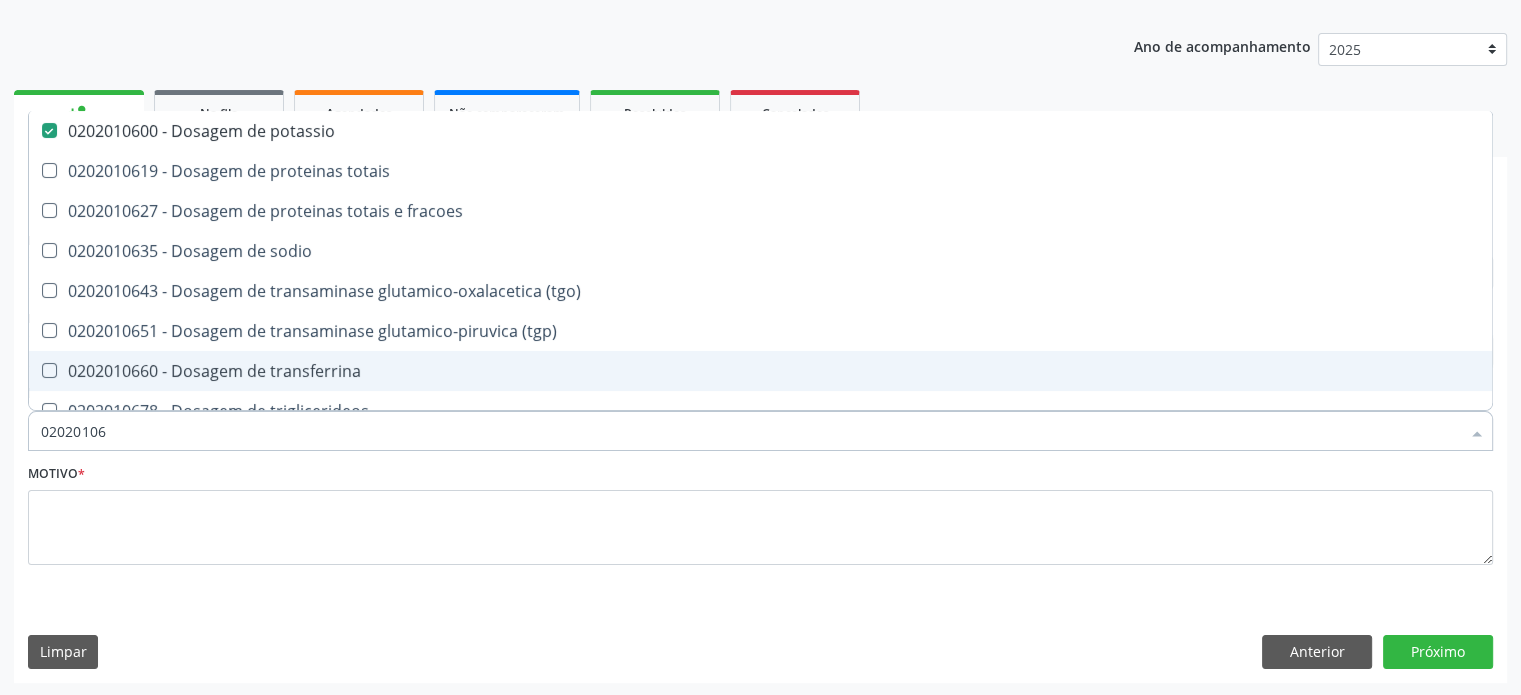 type on "020201067" 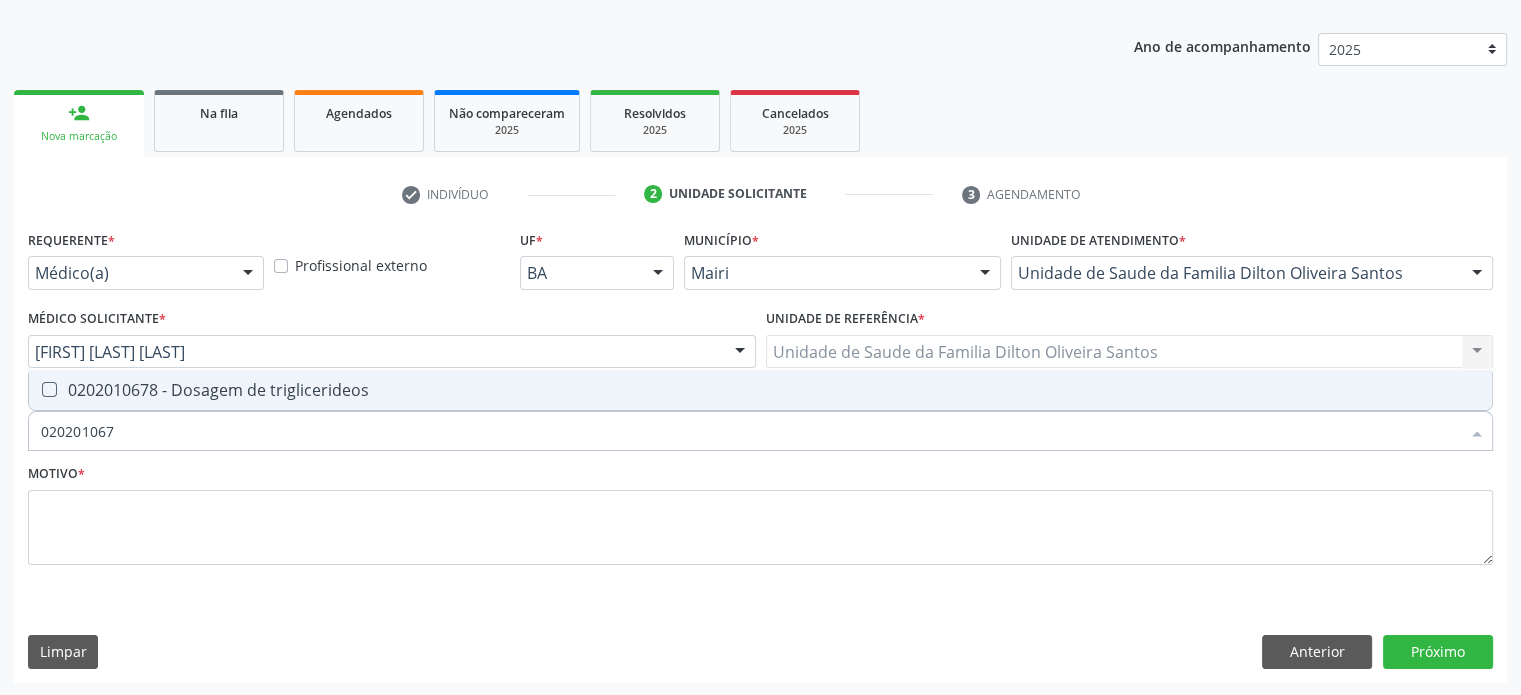 type on "02020106" 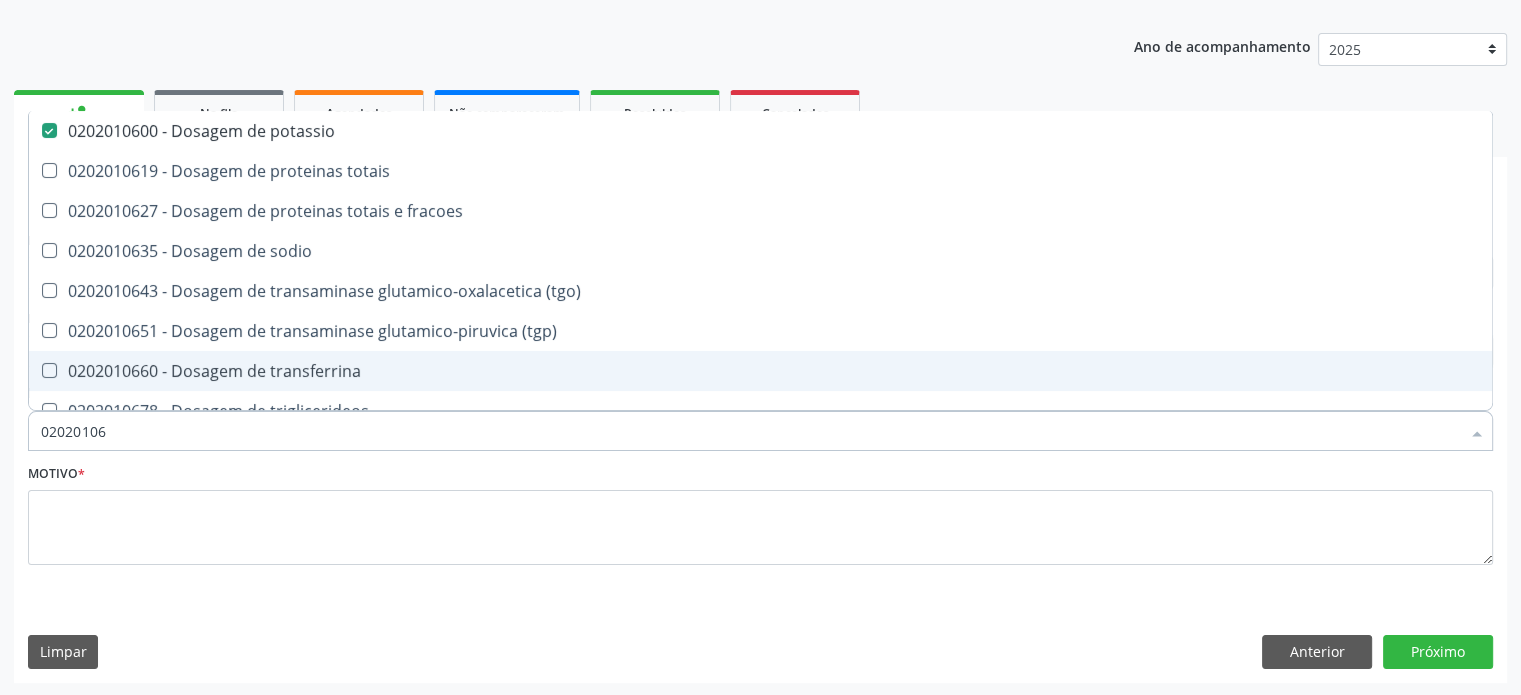 type on "0202010" 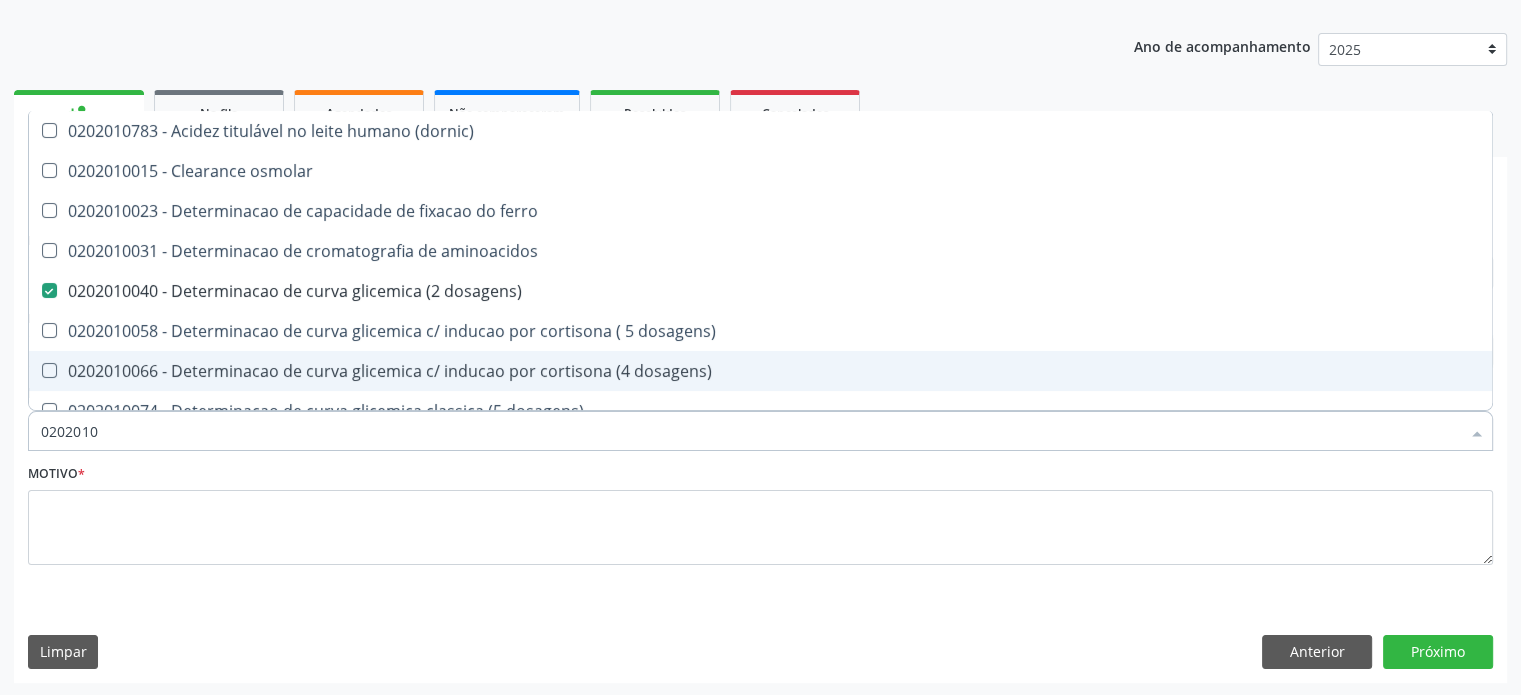 type on "020201" 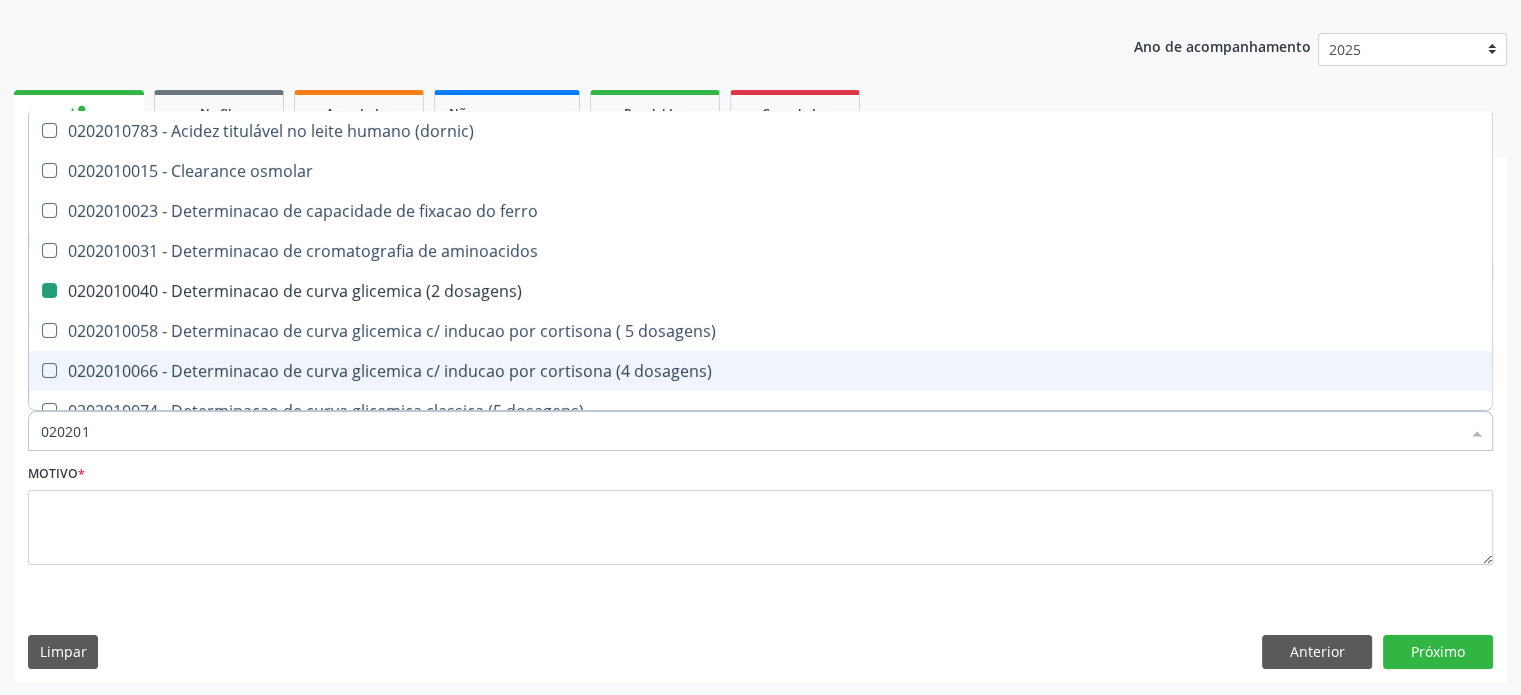 type on "02020" 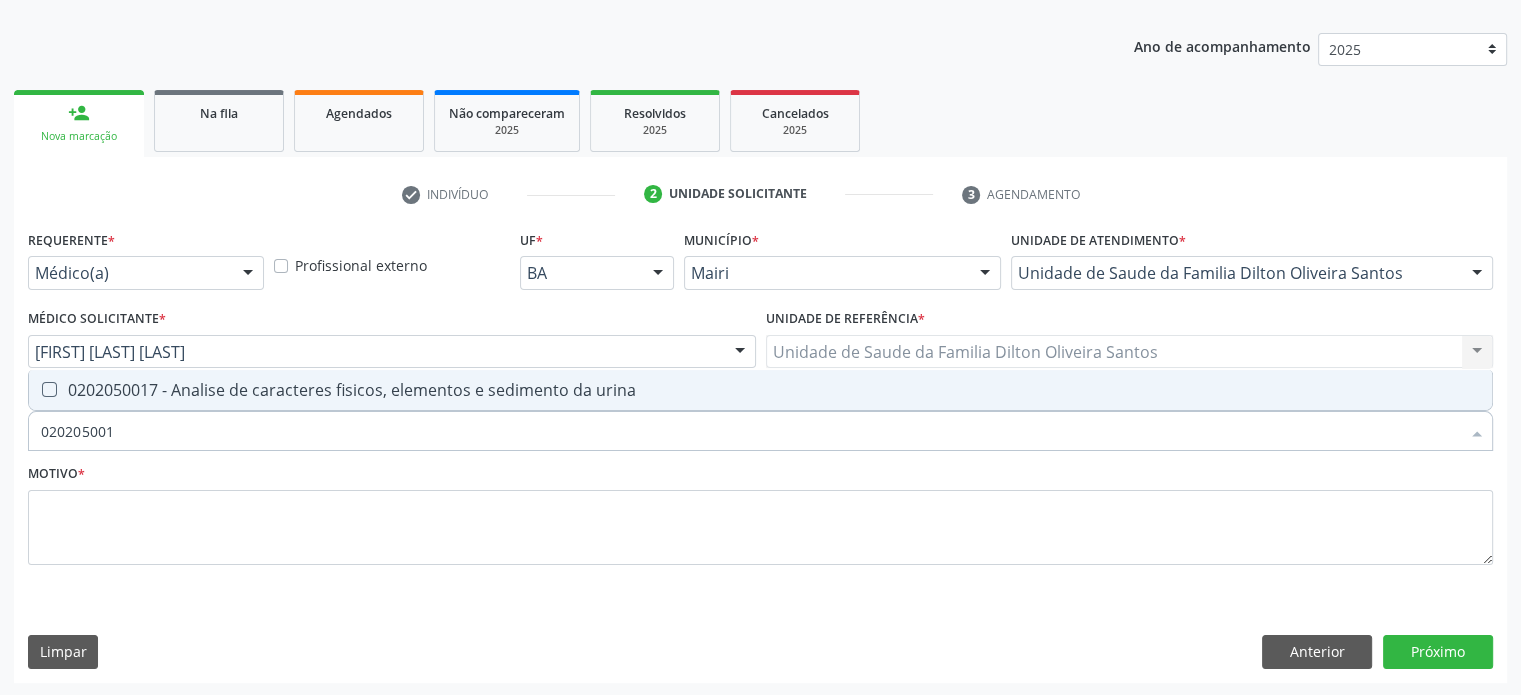 type on "0202050017" 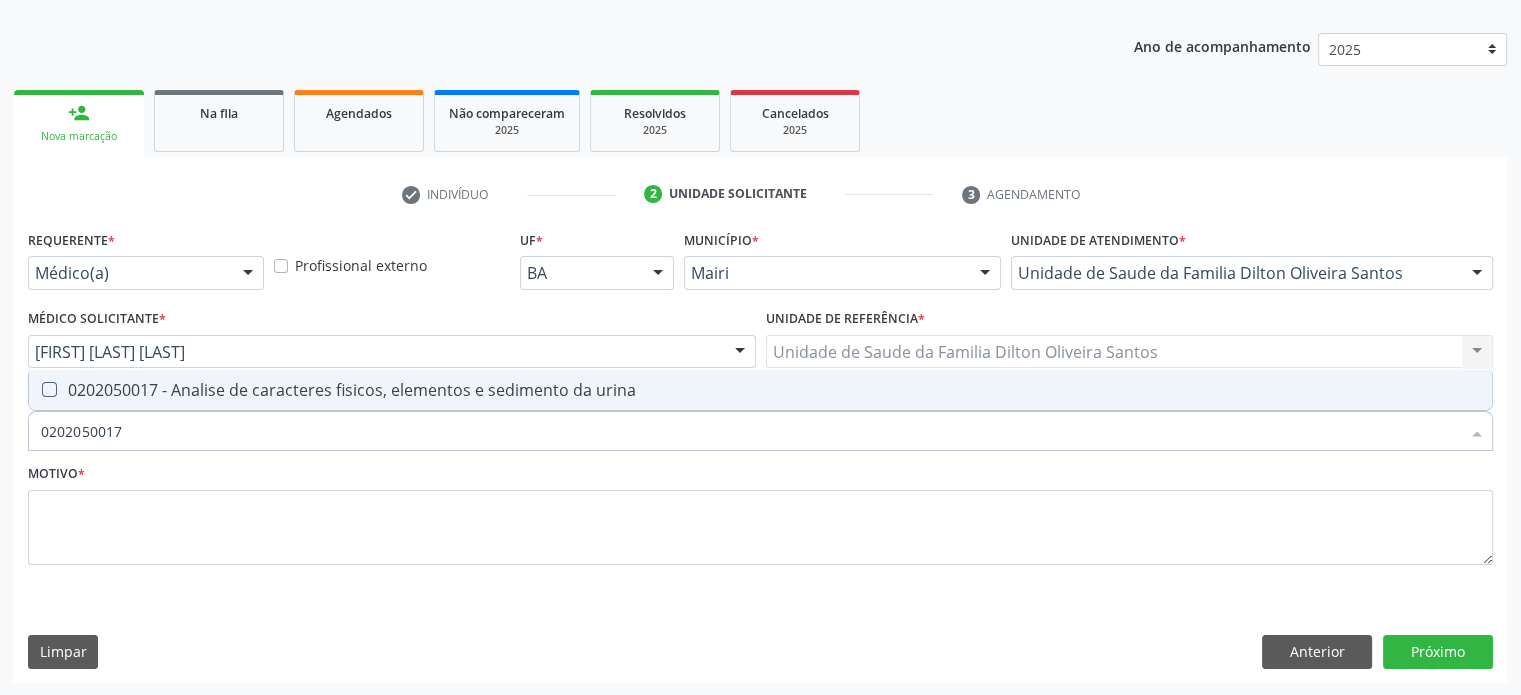 click on "0202050017 - Analise de caracteres fisicos, elementos e sedimento da urina" at bounding box center (760, 390) 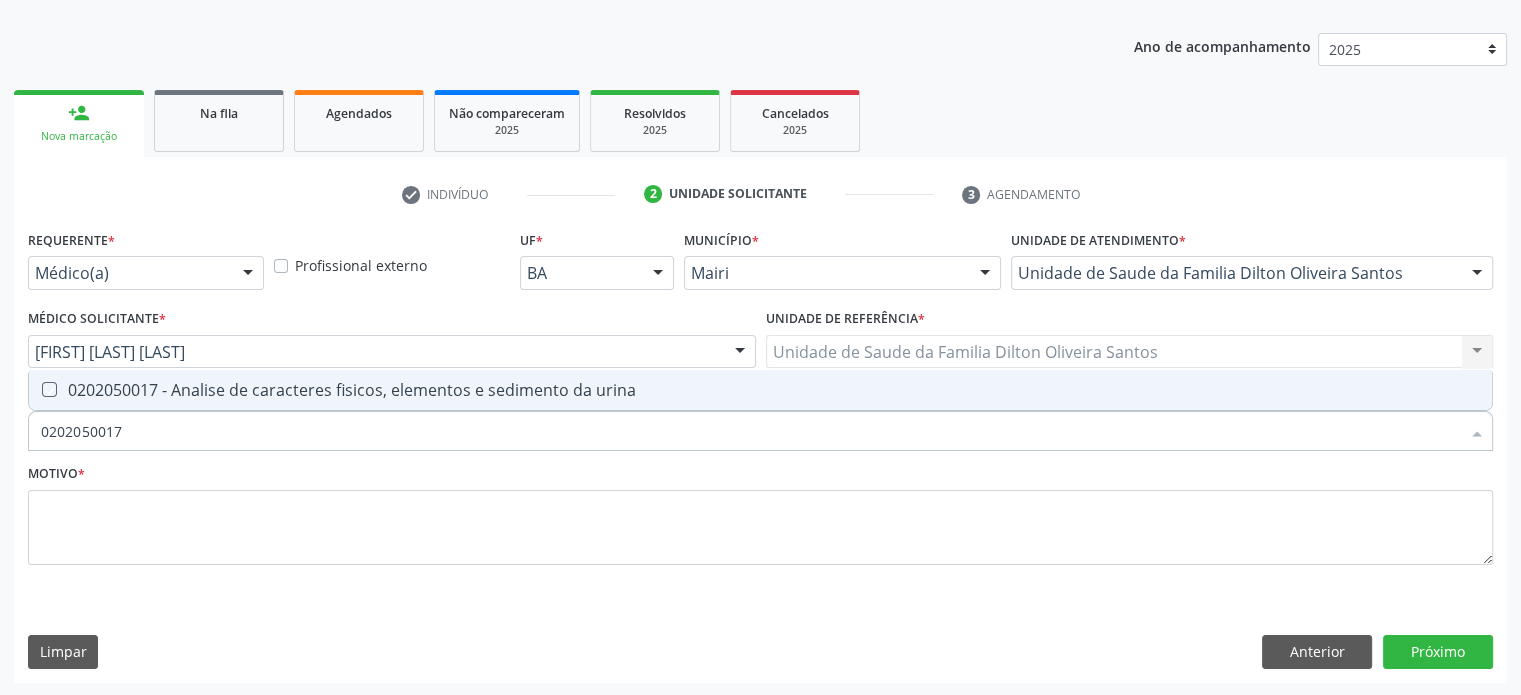 checkbox on "true" 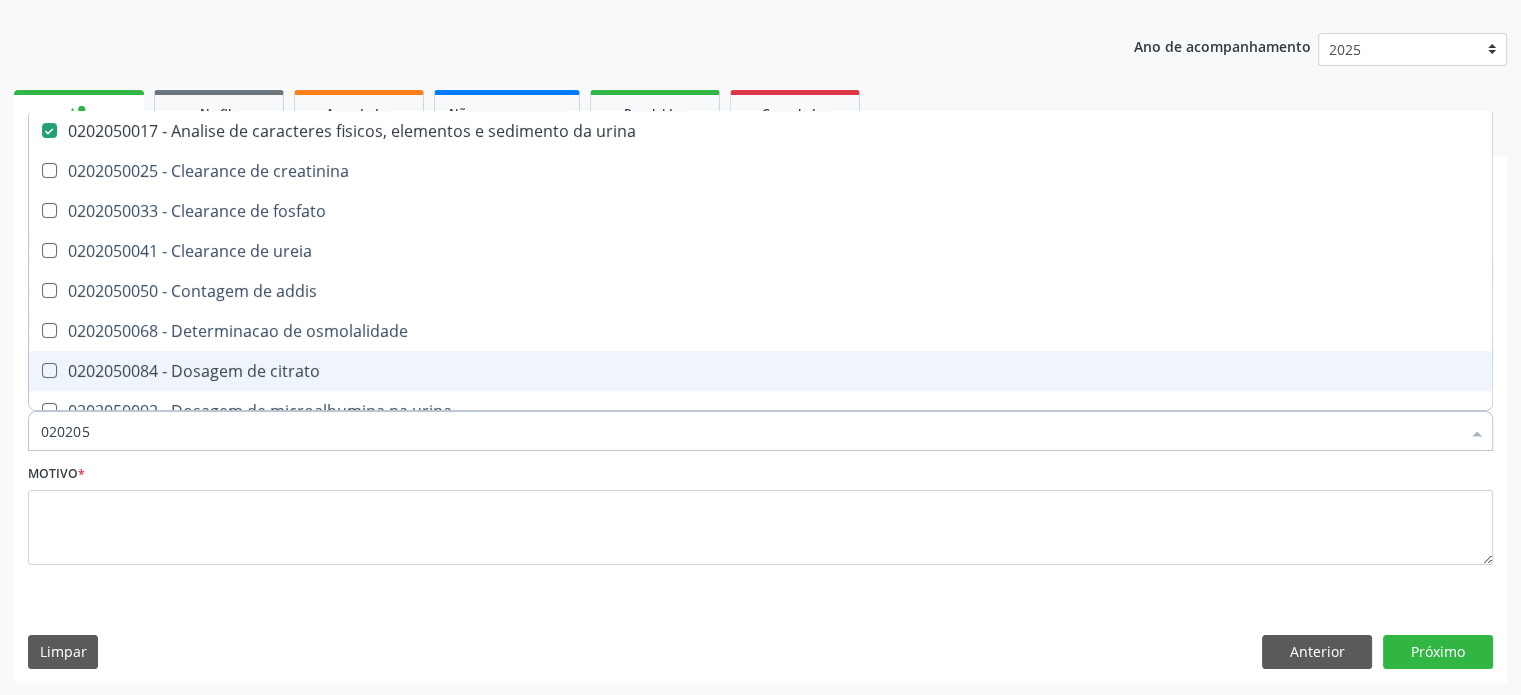 type on "02020" 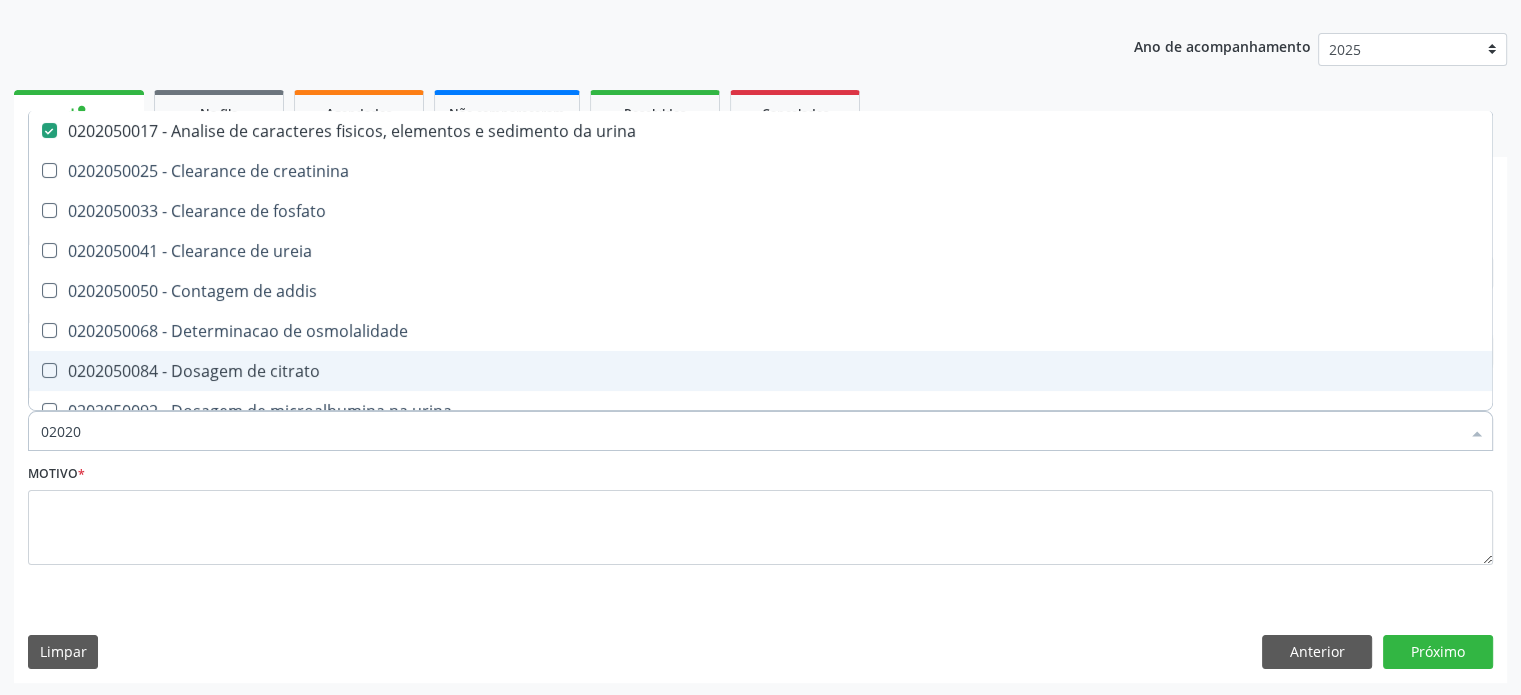 checkbox on "false" 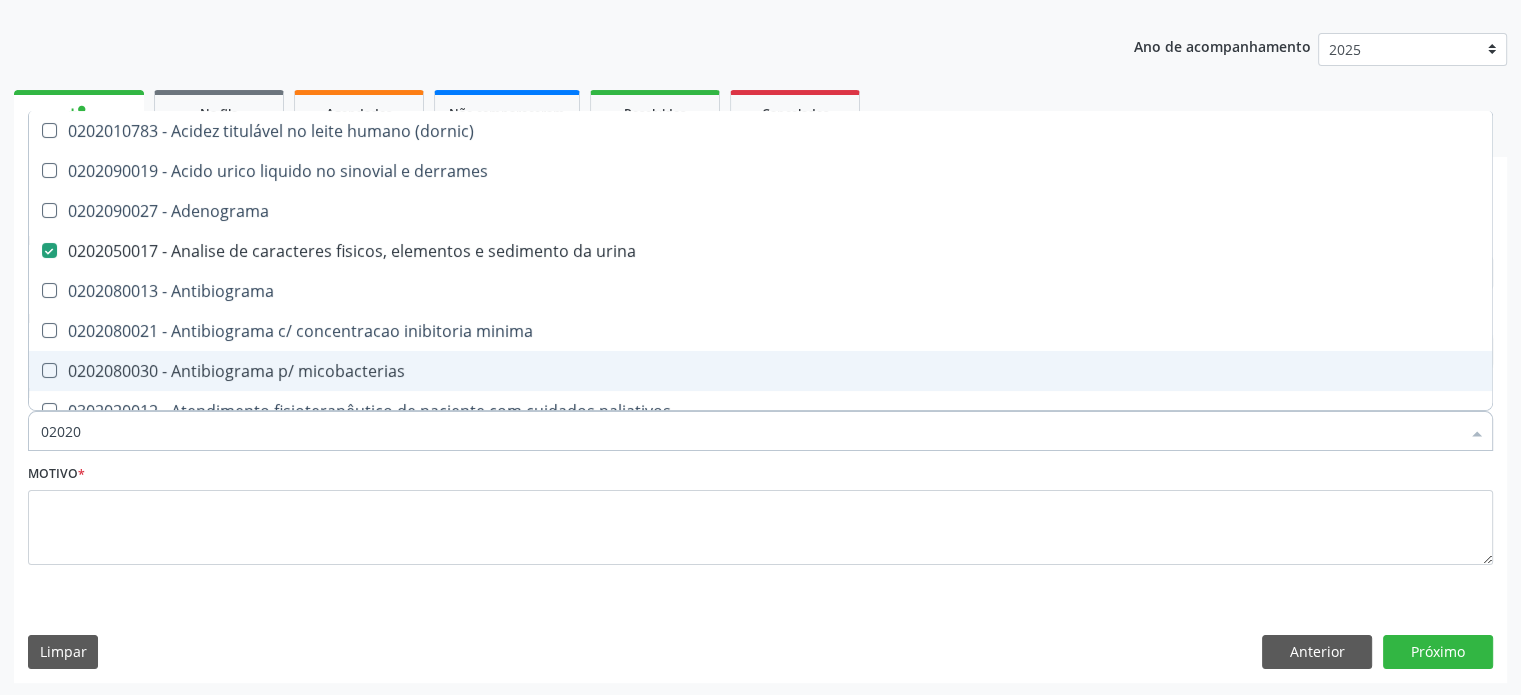 type on "020201" 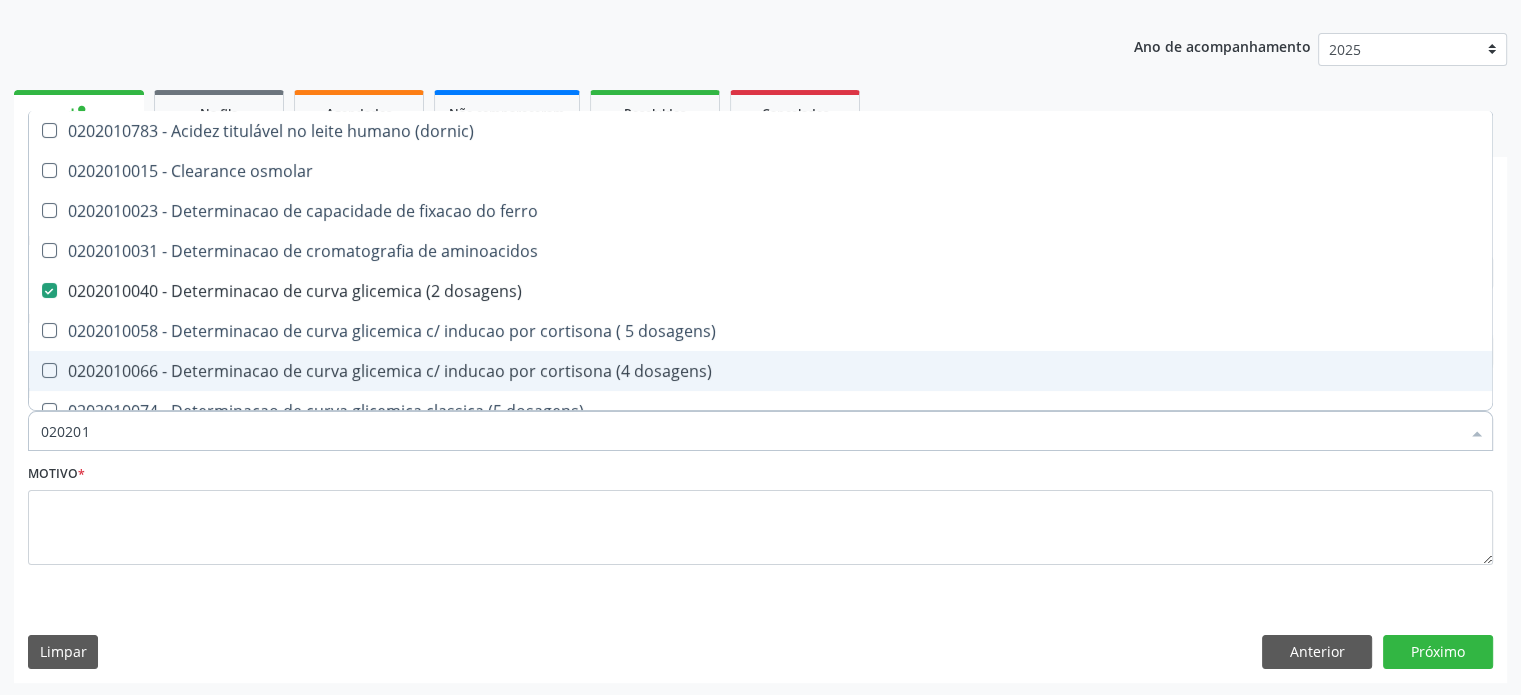 type on "0202010" 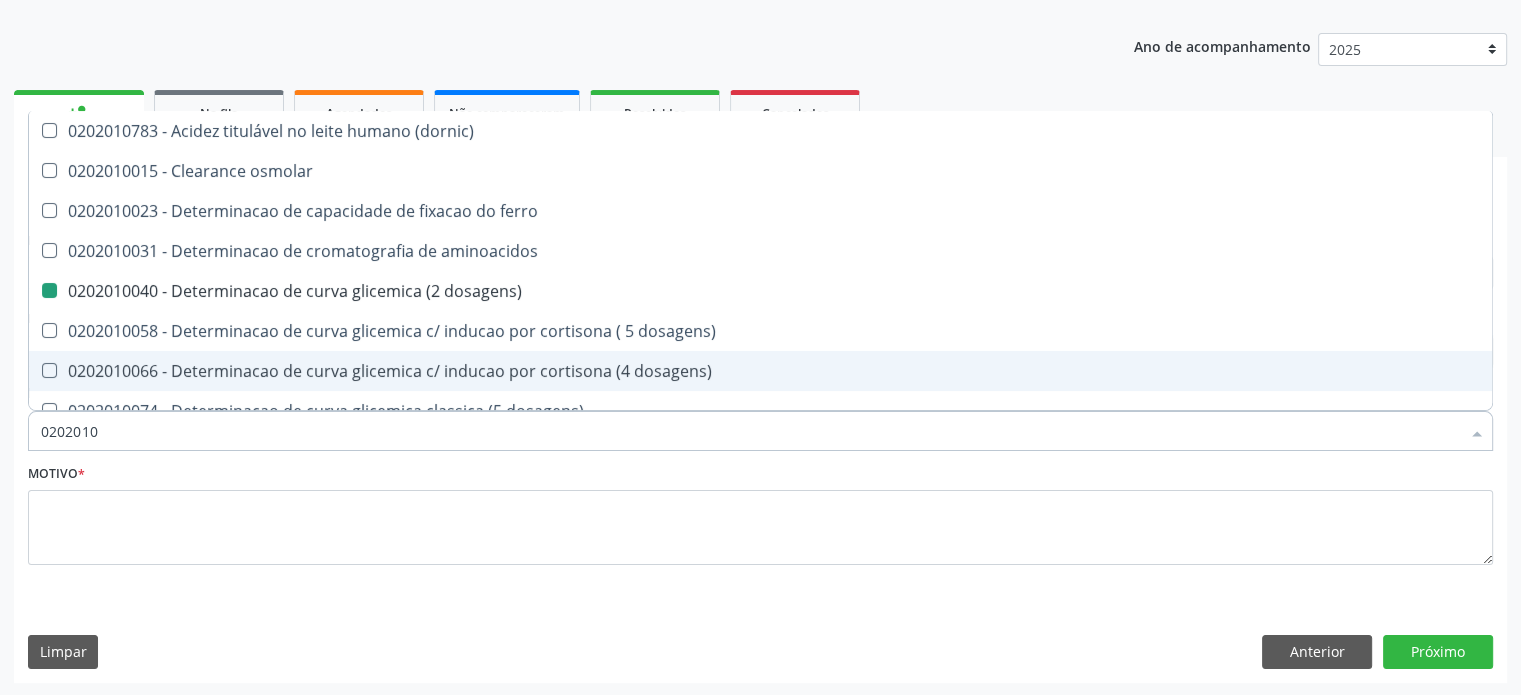 type on "02020104" 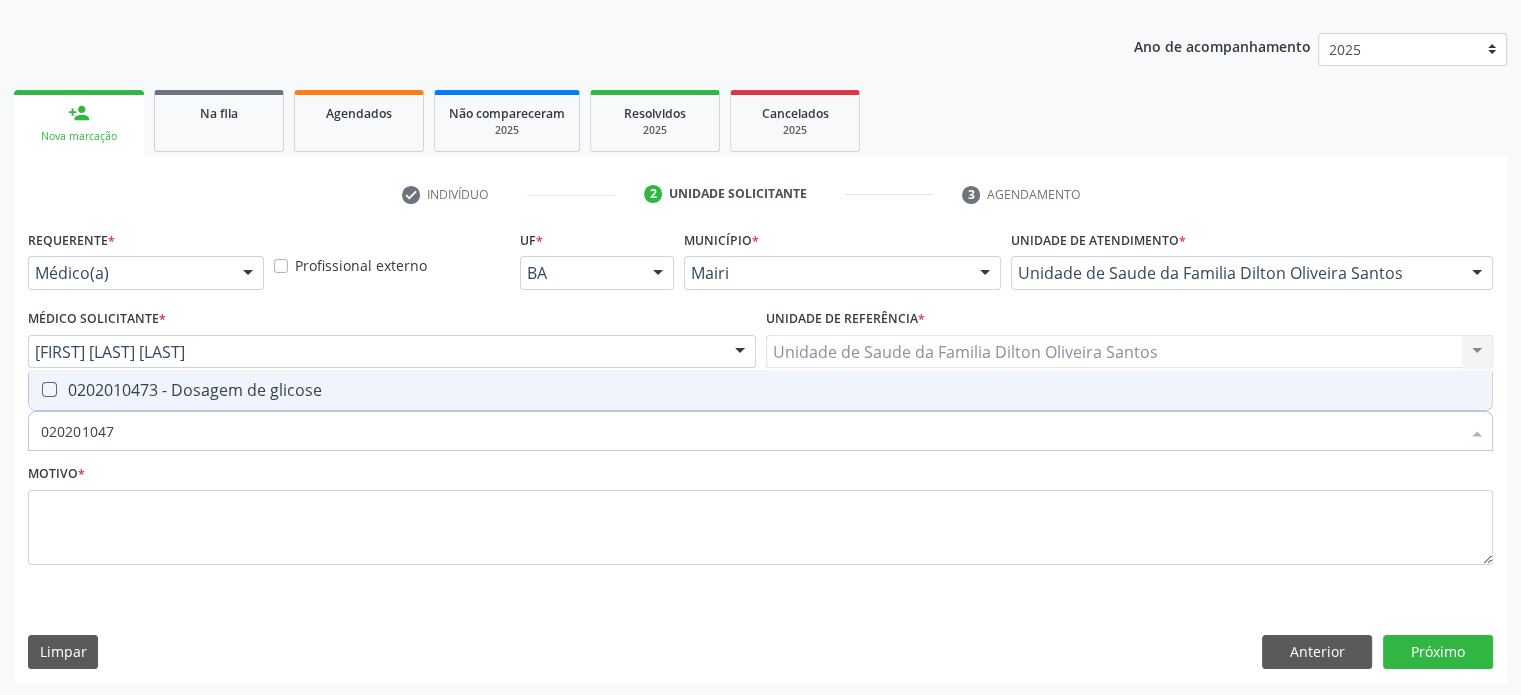 type on "0202010473" 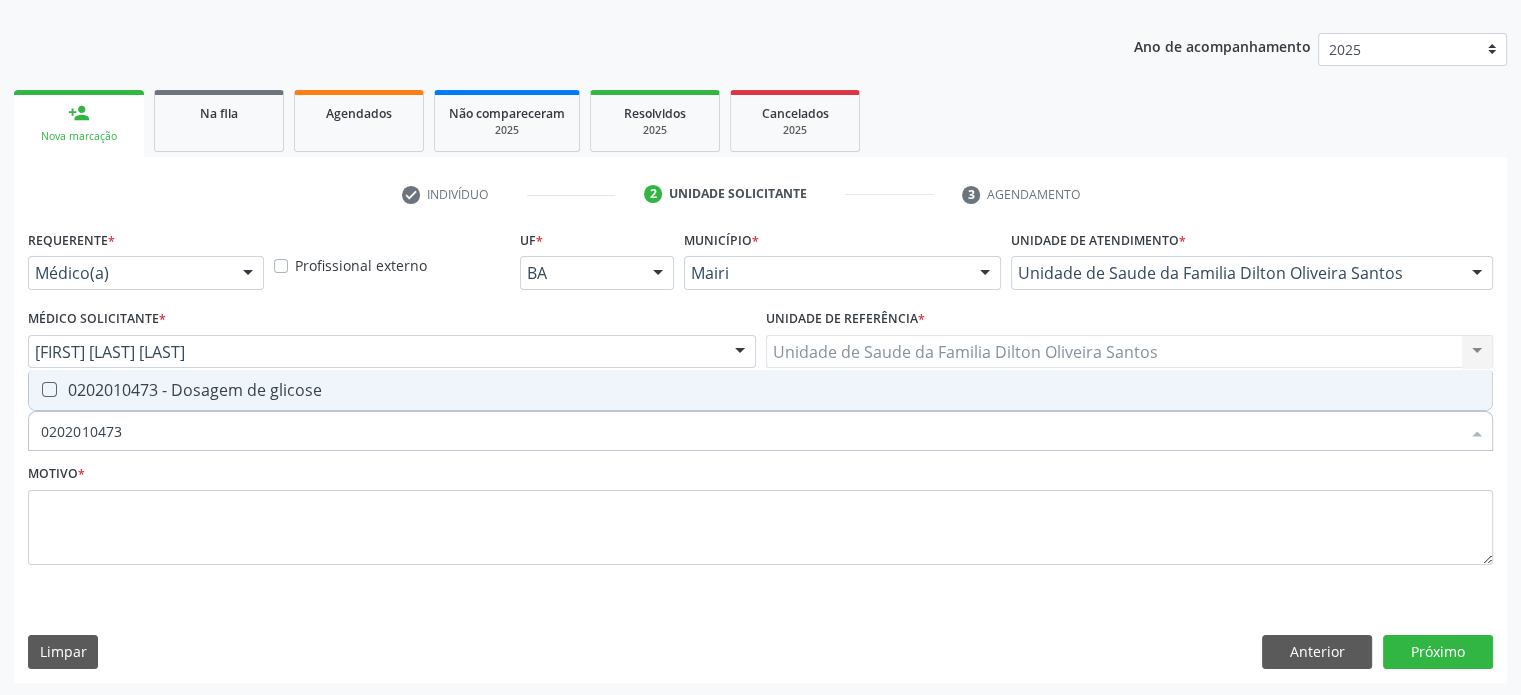 click on "0202010473 - Dosagem de glicose" at bounding box center (760, 390) 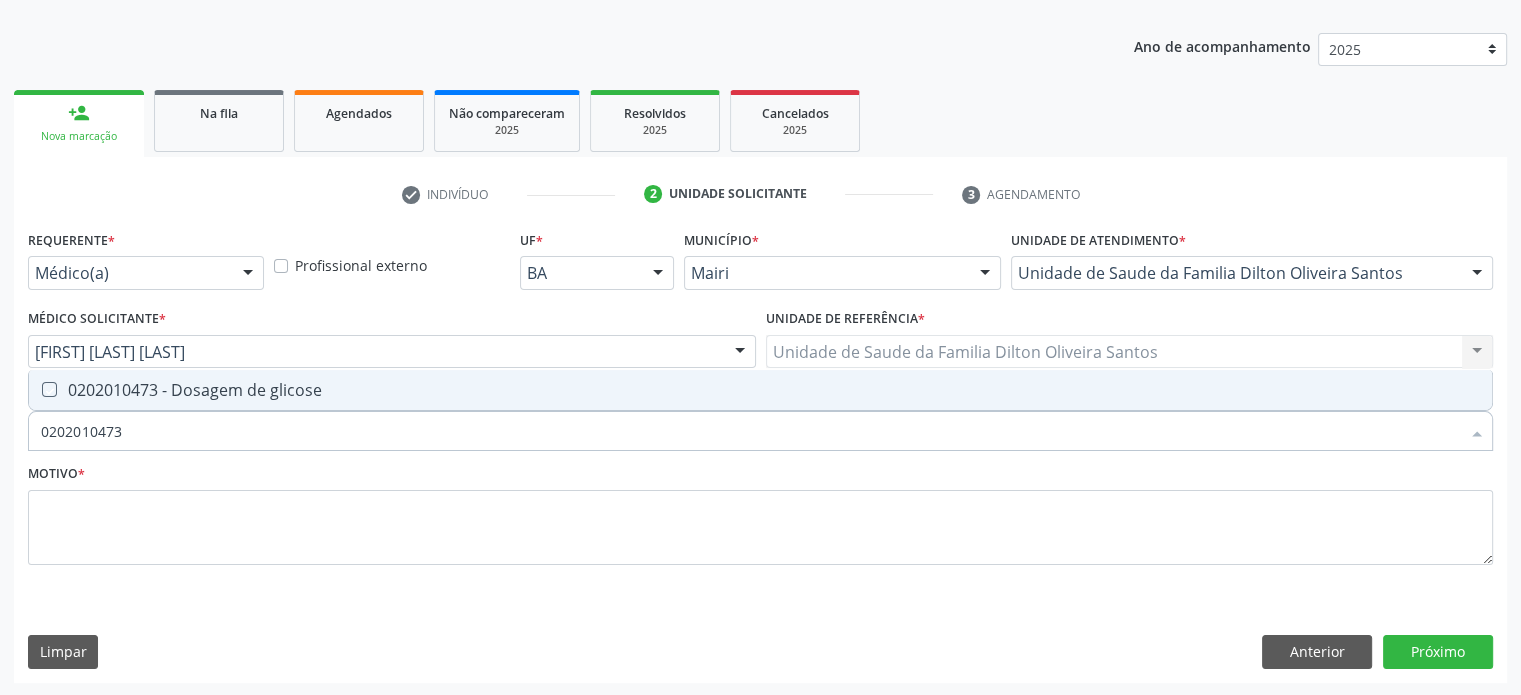 checkbox on "true" 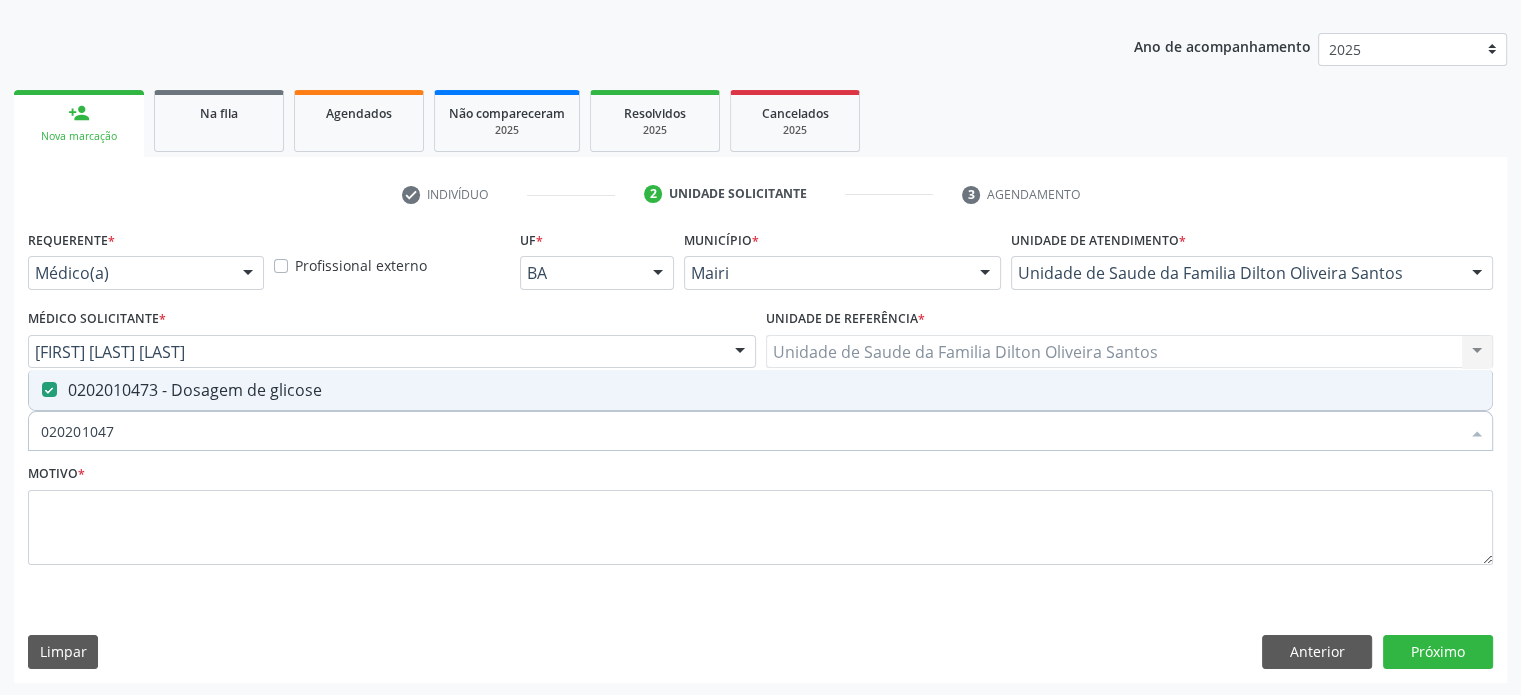 type on "02020104" 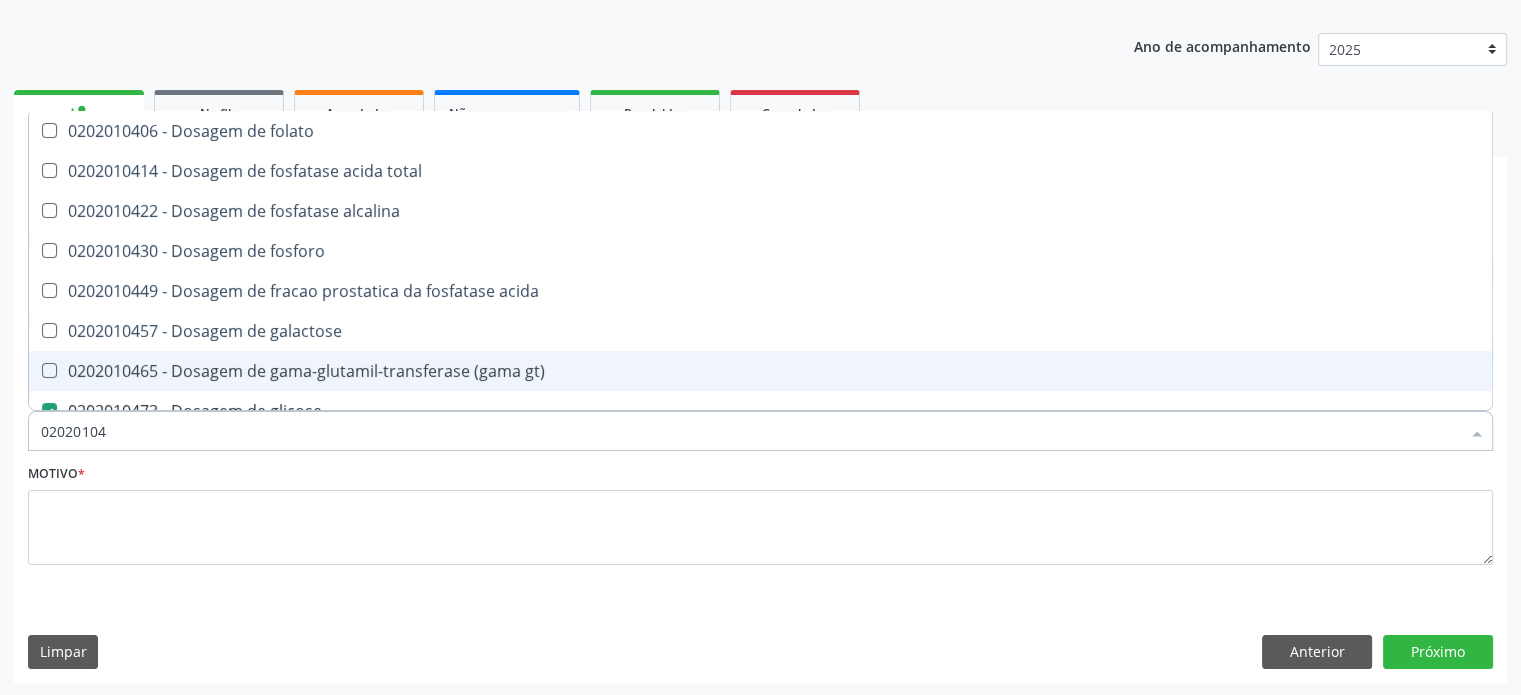 type on "0202010" 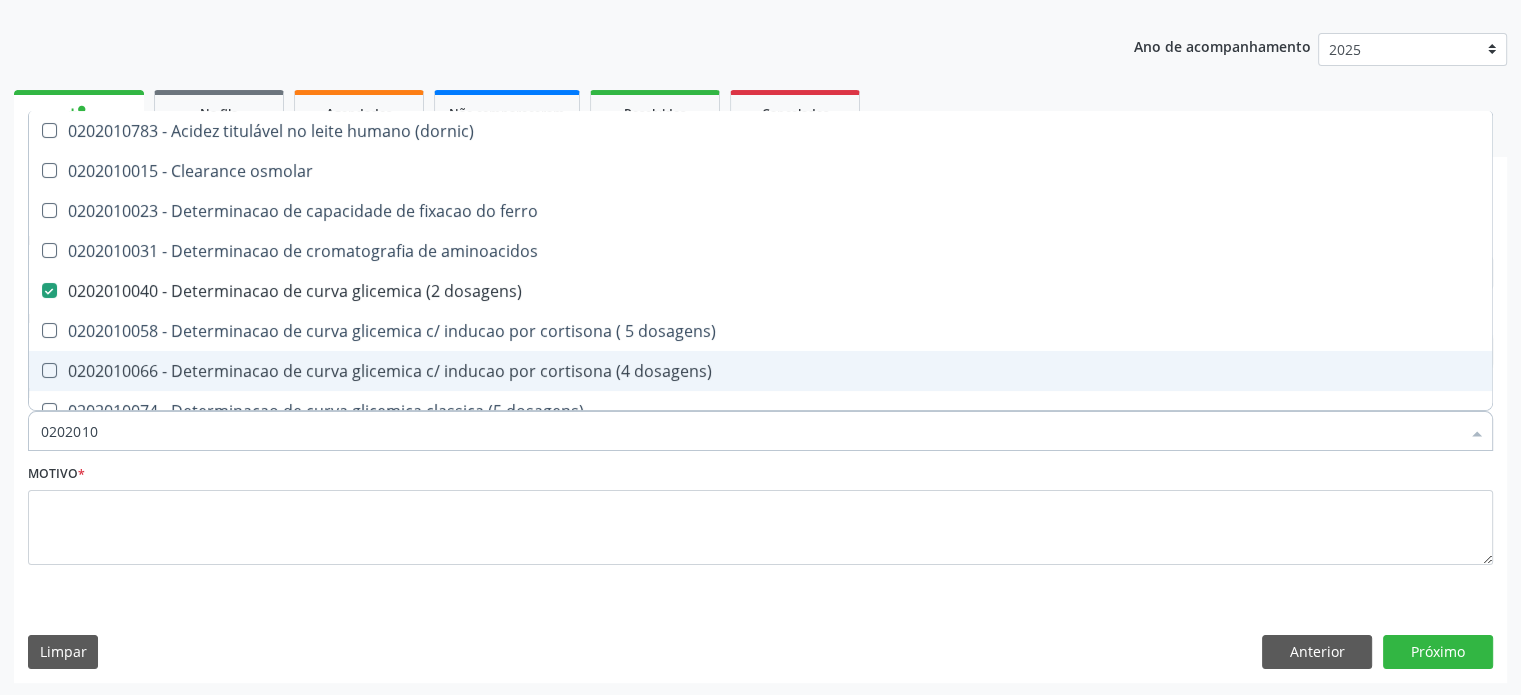 type on "02020102" 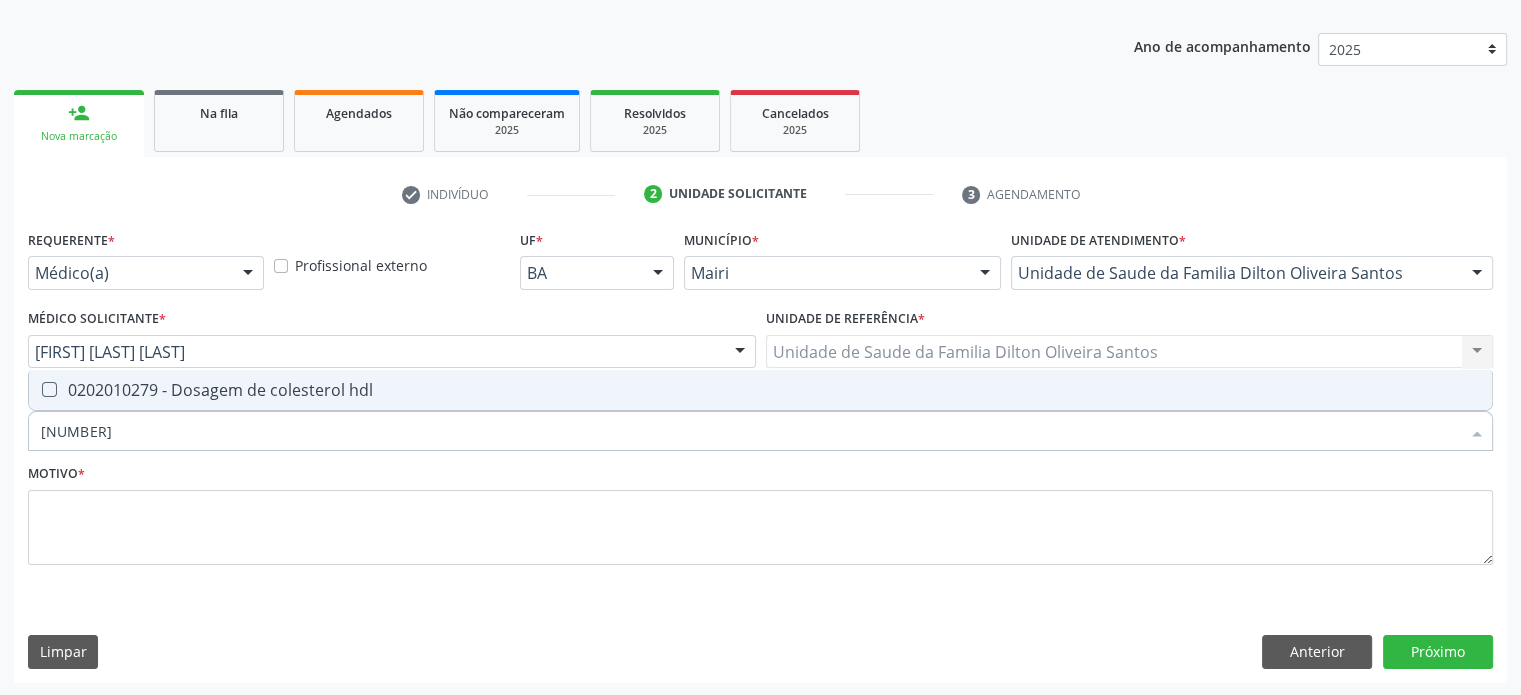 type on "[NUMBER]" 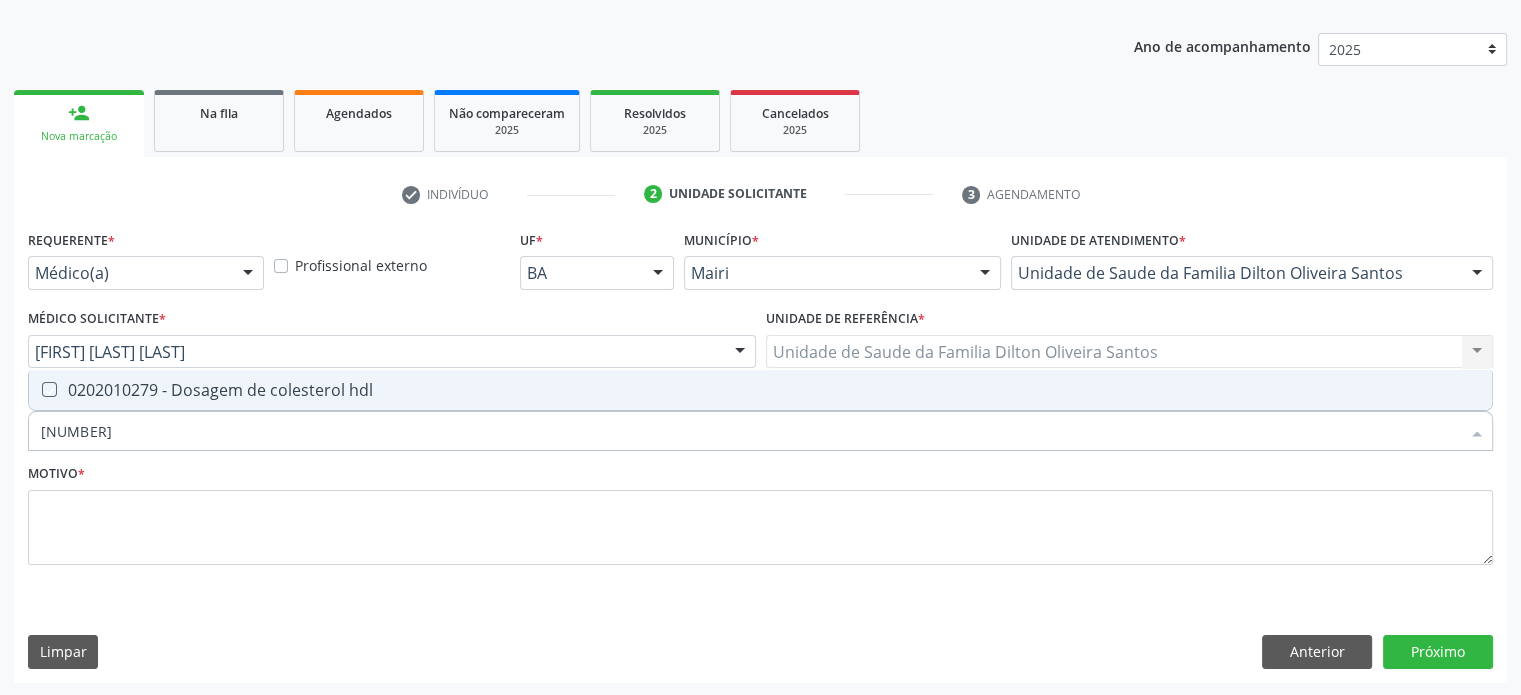 checkbox on "true" 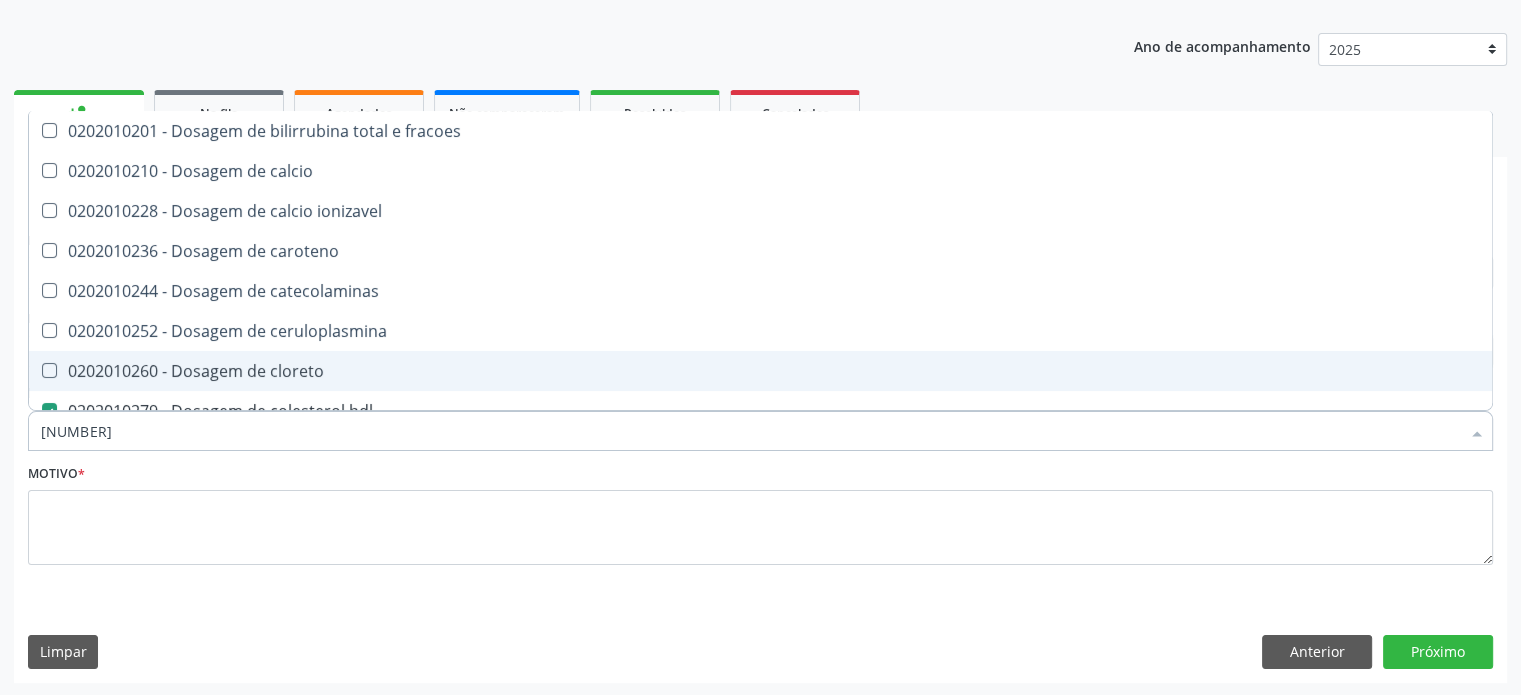 type on "02020102" 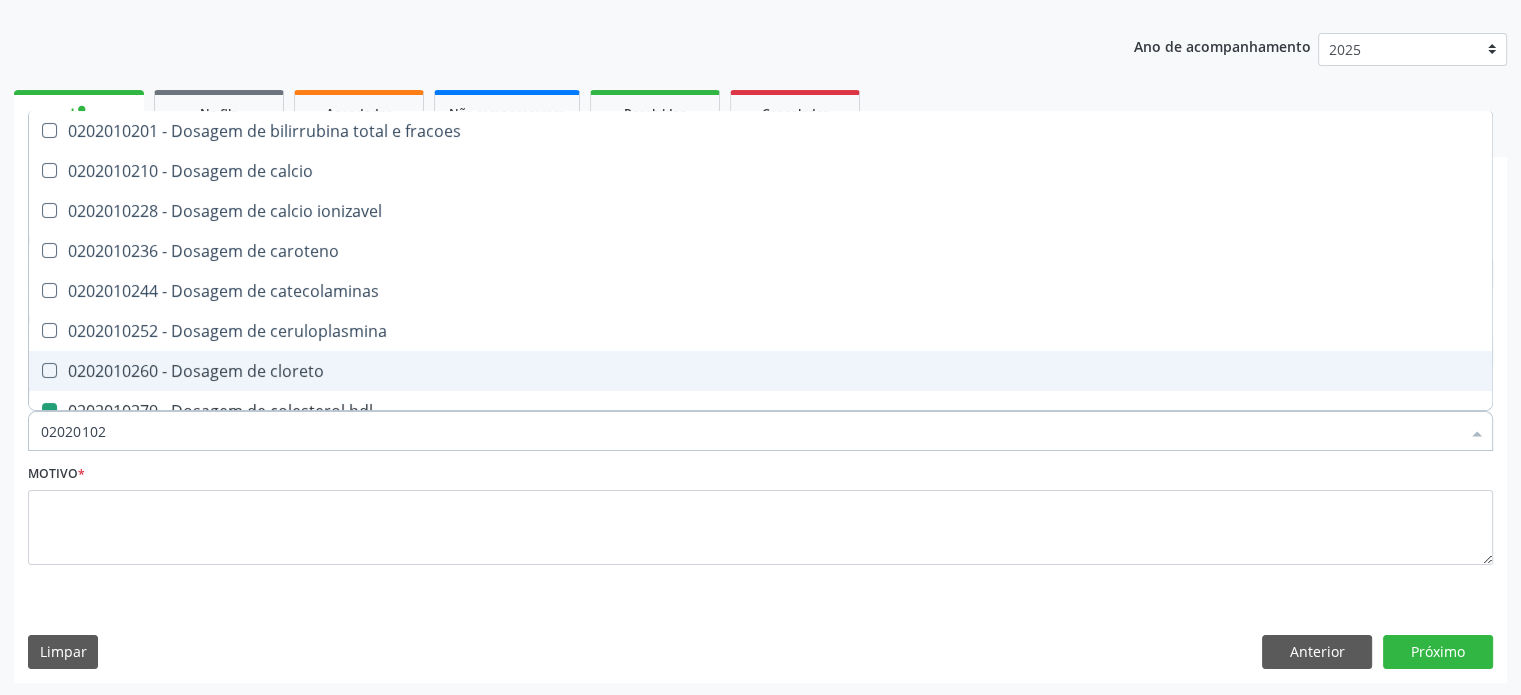 type on "0202010" 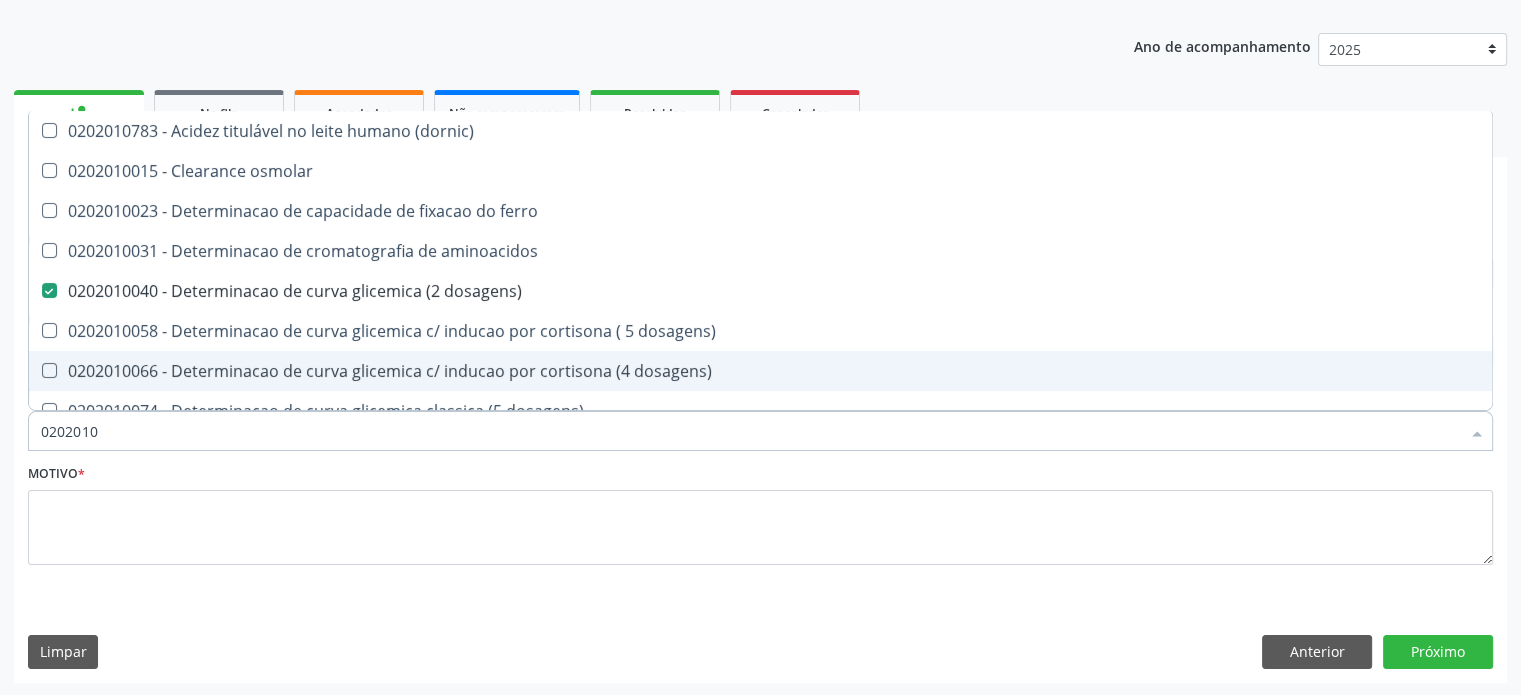 type on "02020105" 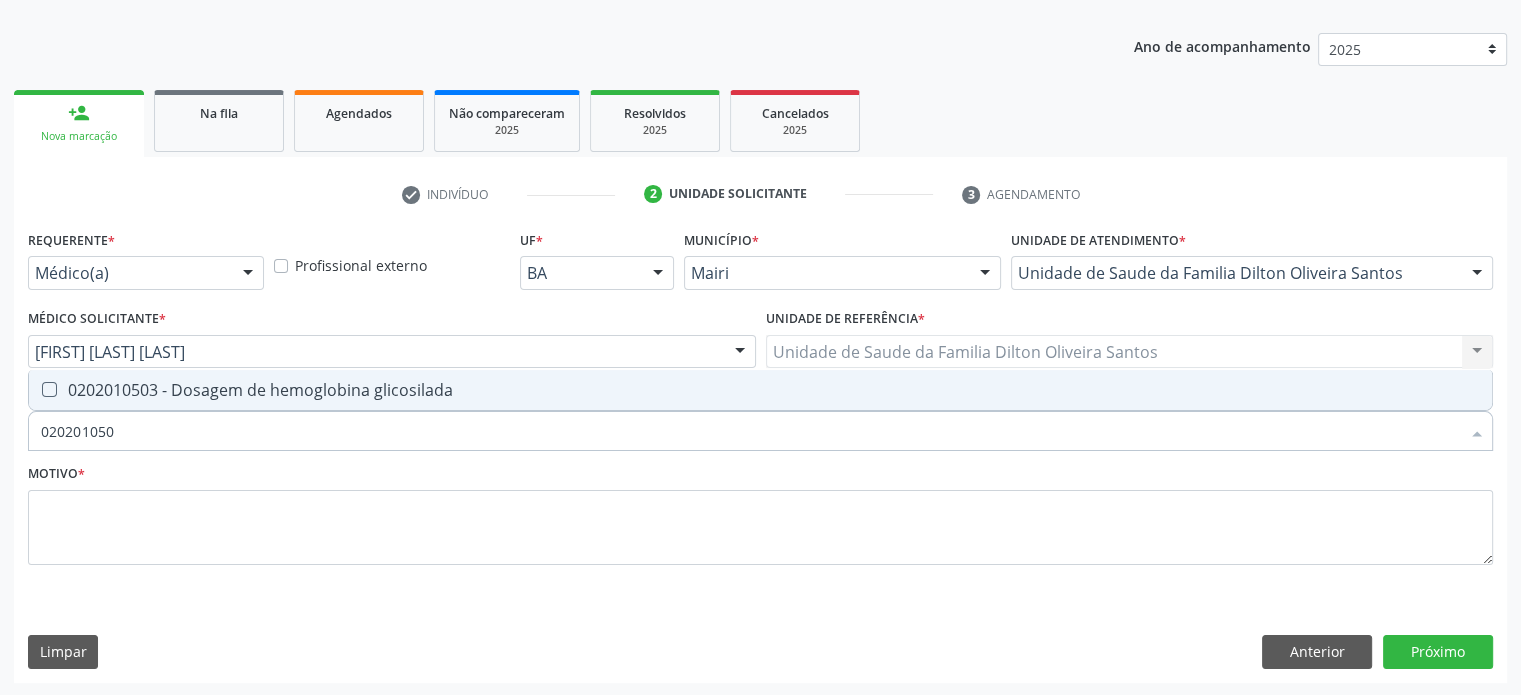 type on "0202010503" 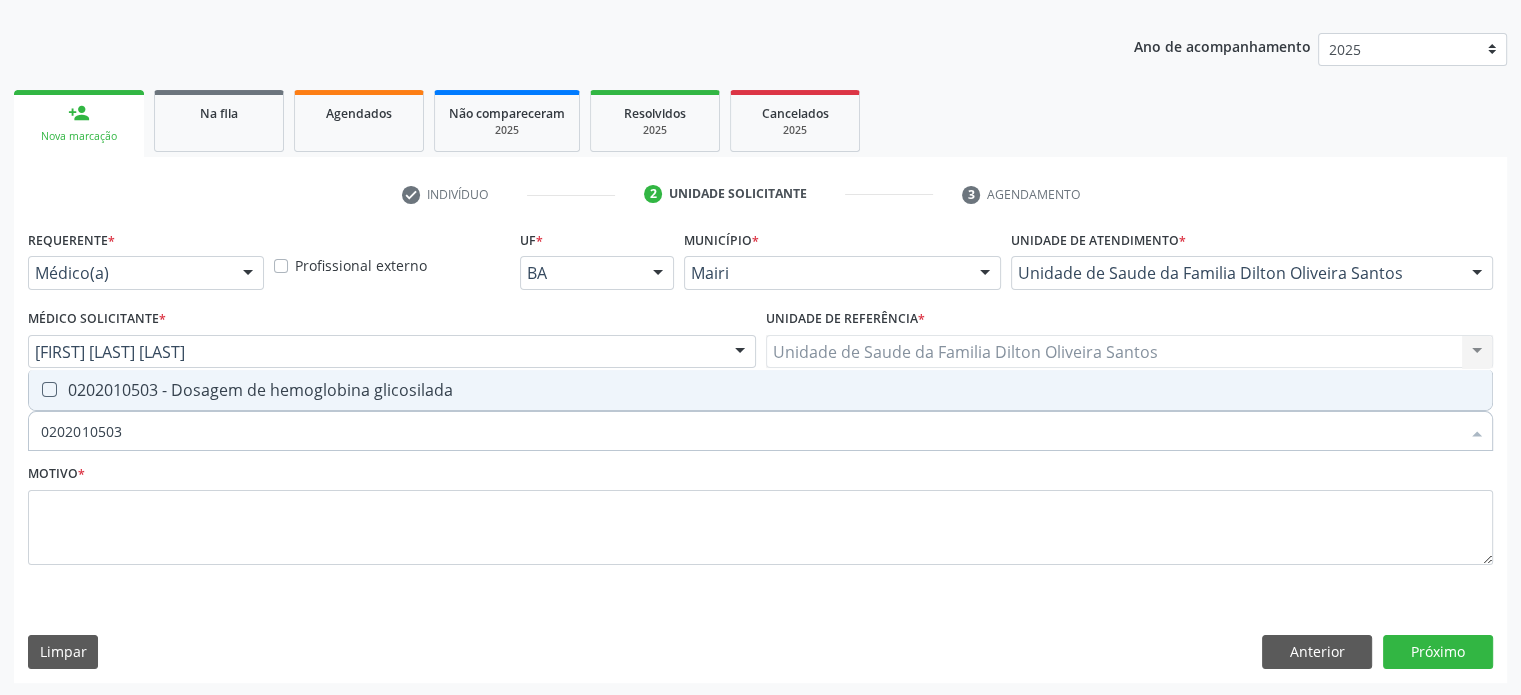 click on "0202010503 - Dosagem de hemoglobina glicosilada" at bounding box center (760, 390) 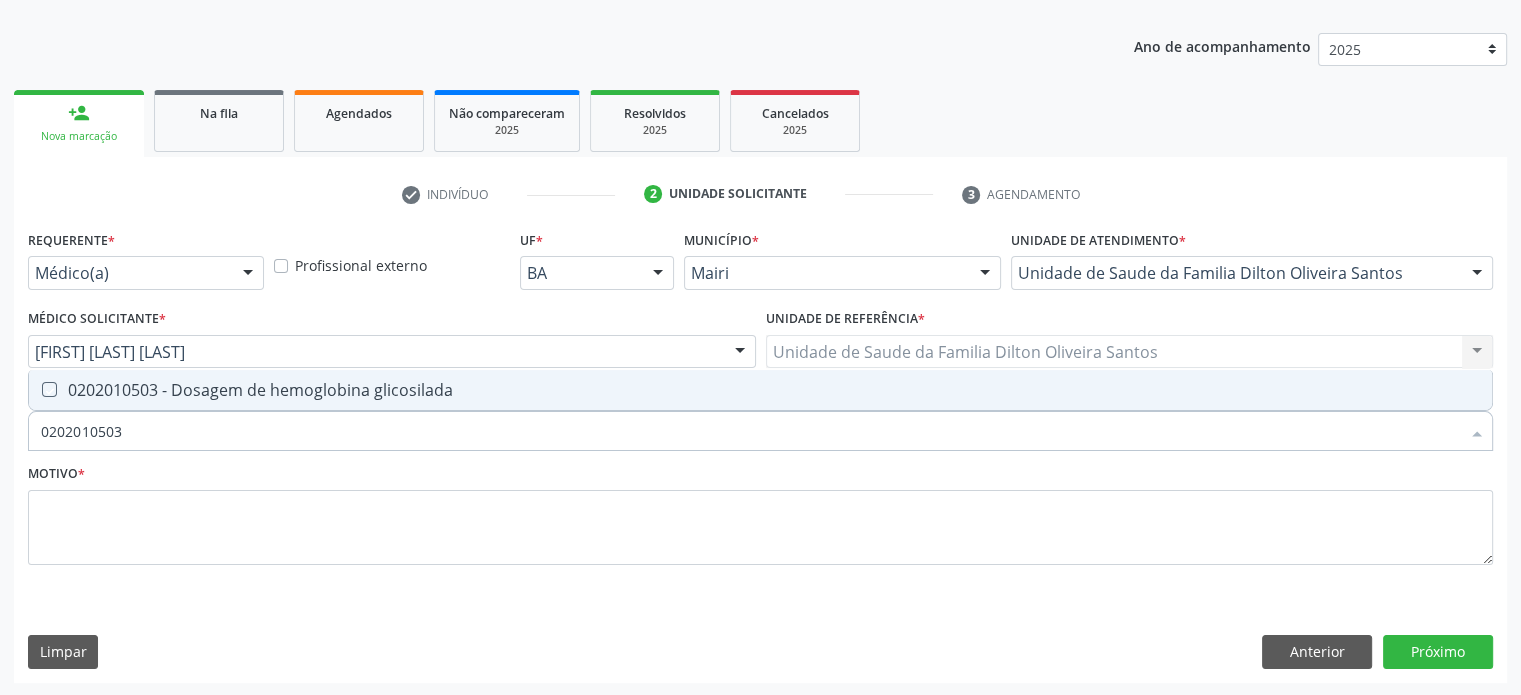 checkbox on "true" 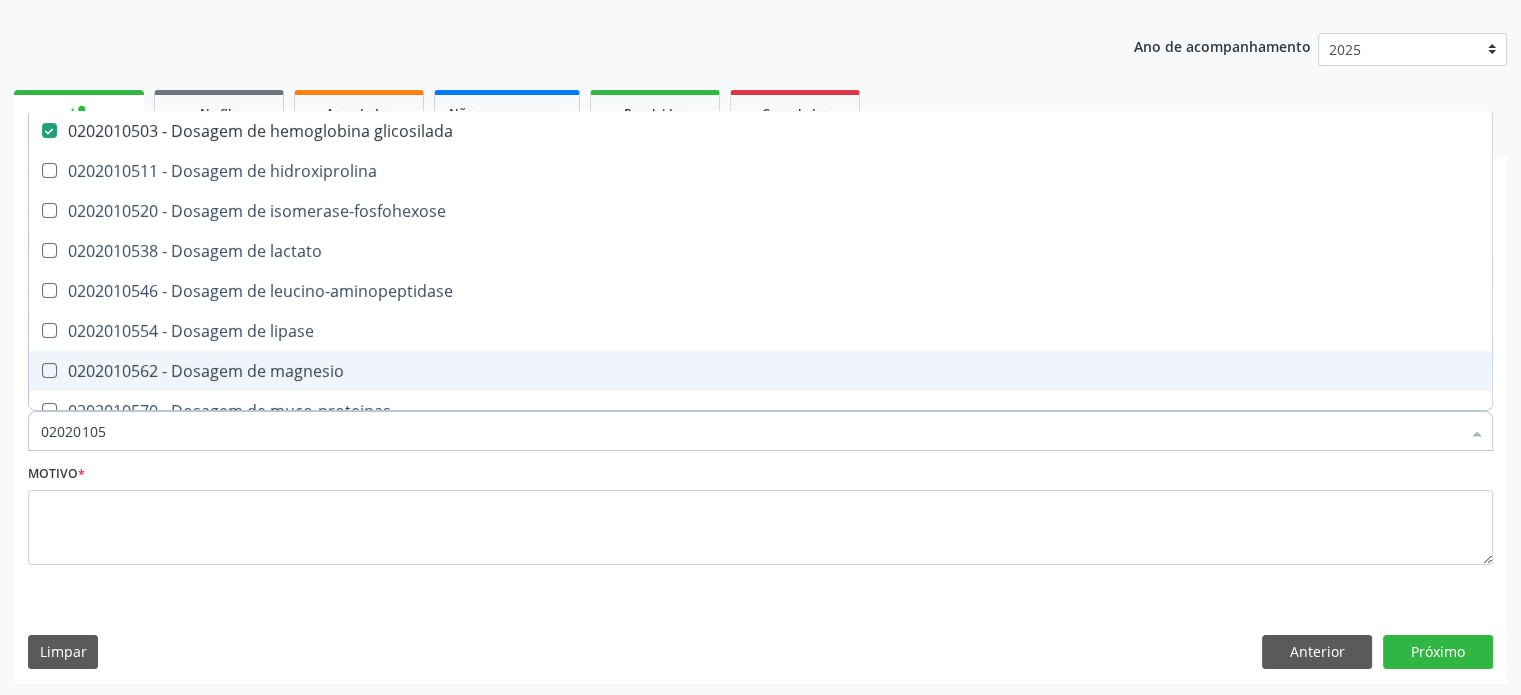 type on "0202010" 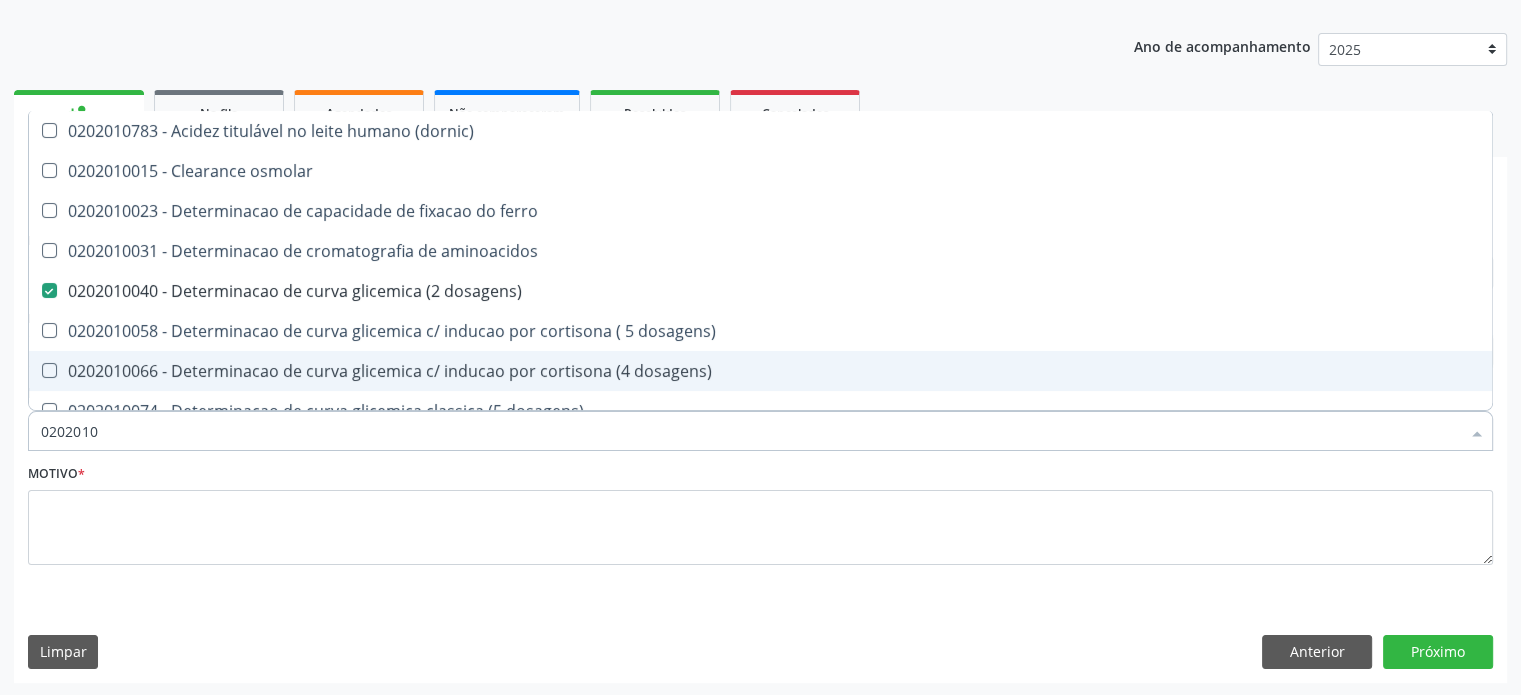 type on "02020102" 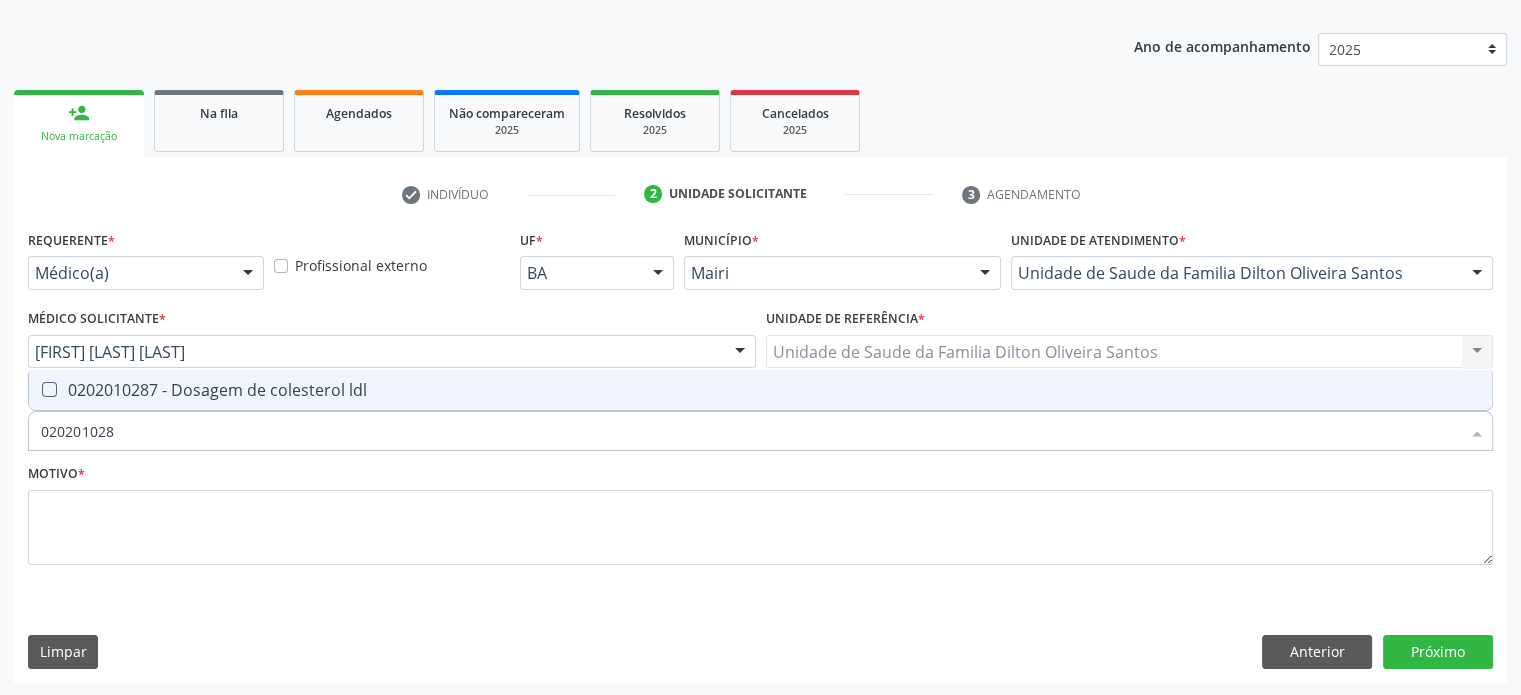 type on "[NUMBER]" 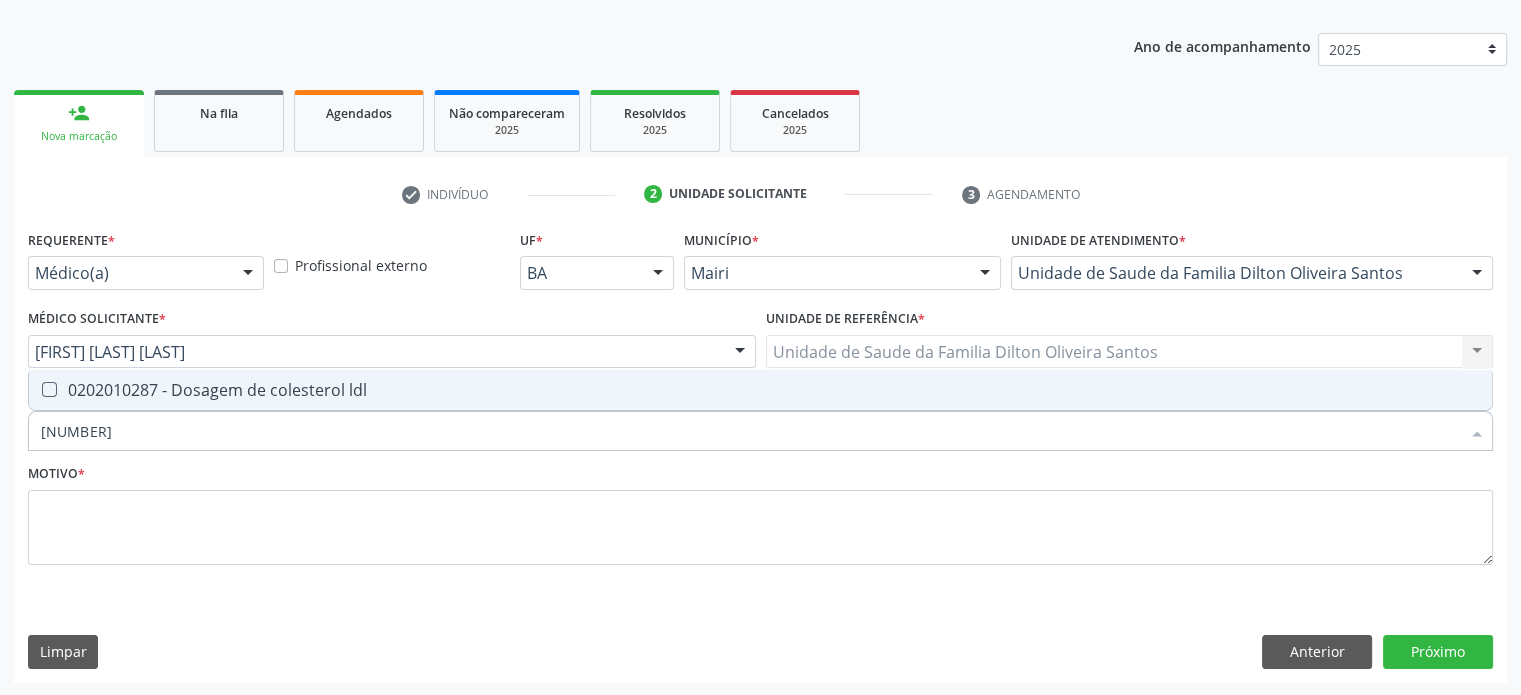 click on "0202010287 - Dosagem de colesterol ldl" at bounding box center (760, 390) 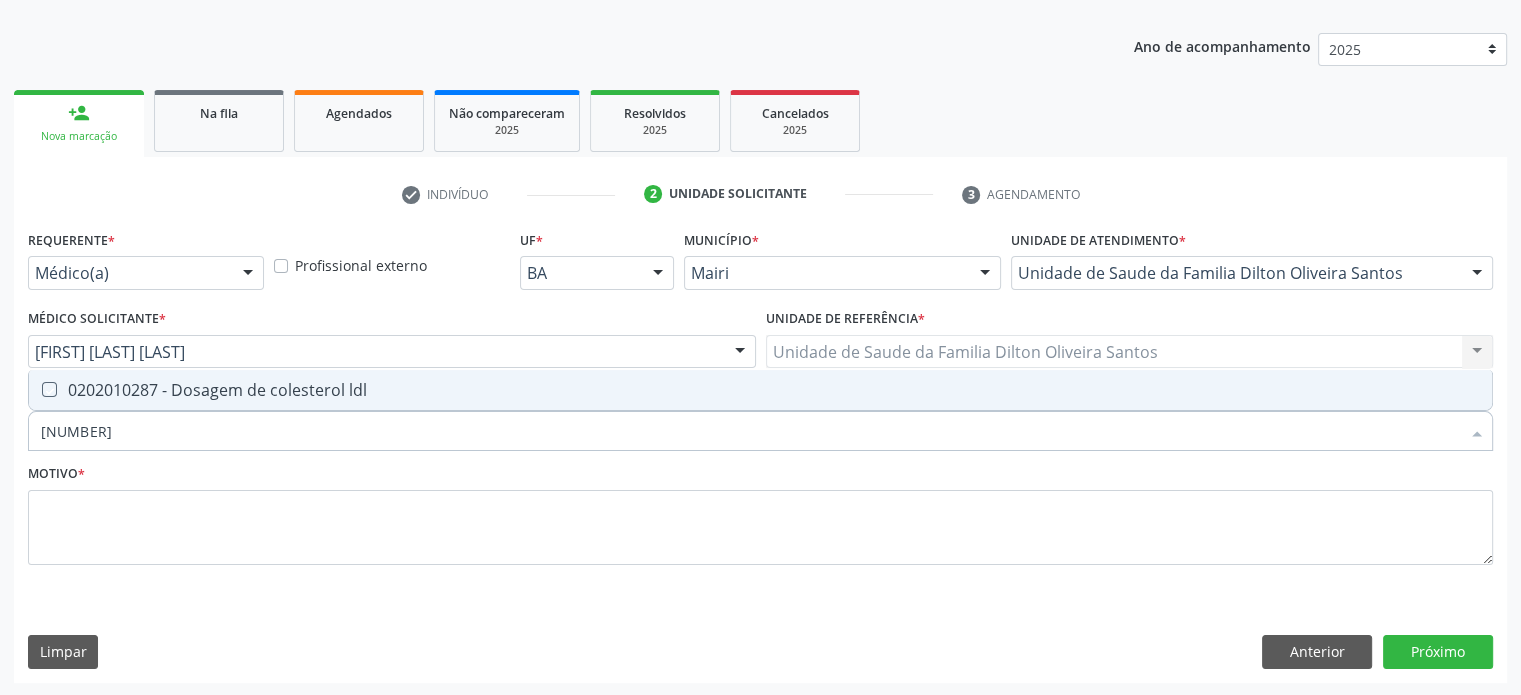checkbox on "true" 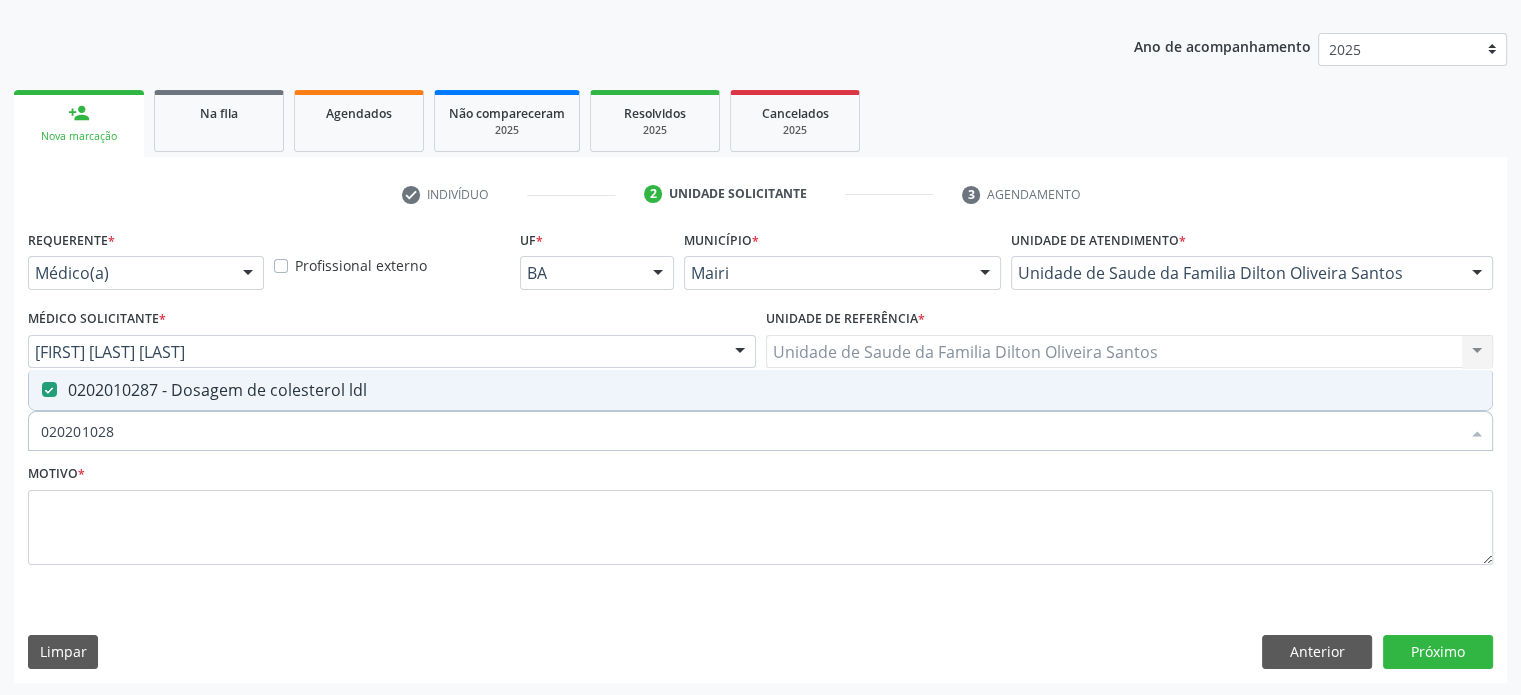type on "02020102" 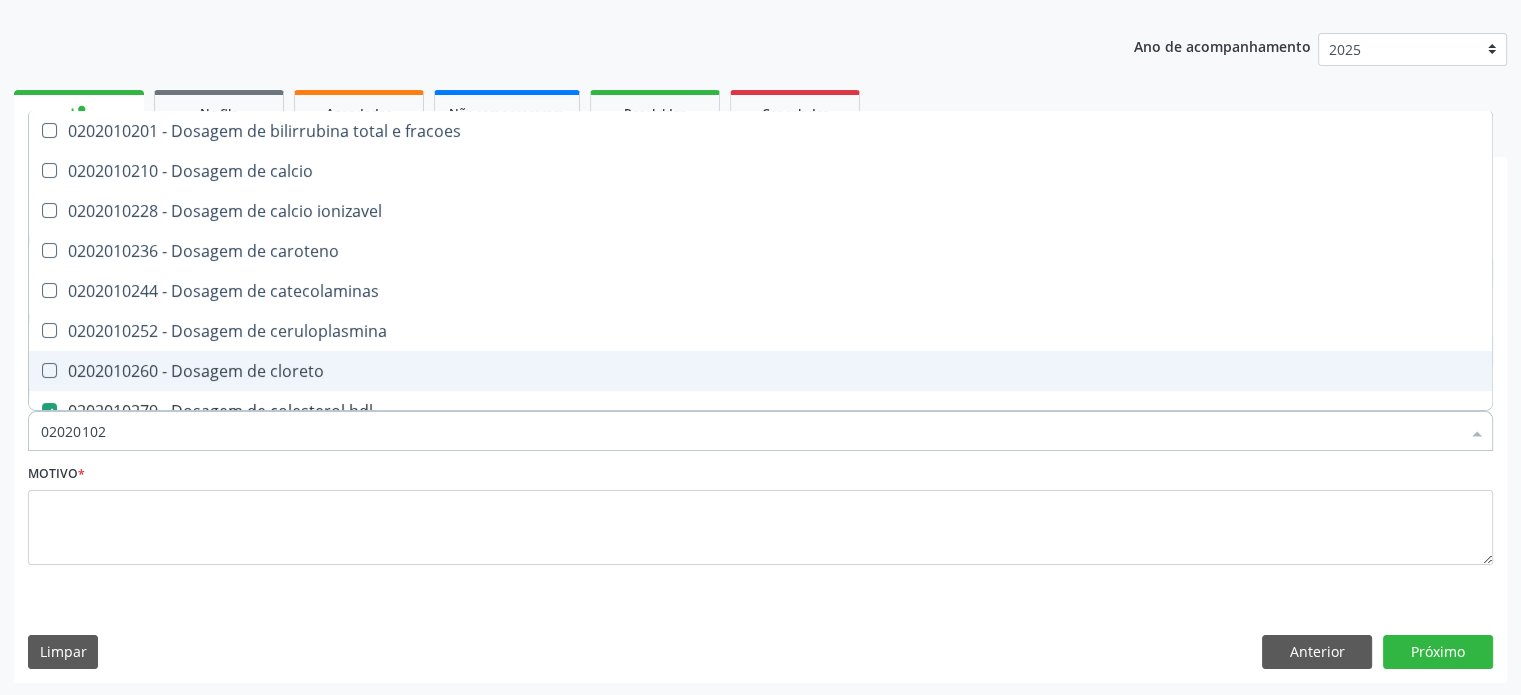 type on "0202010" 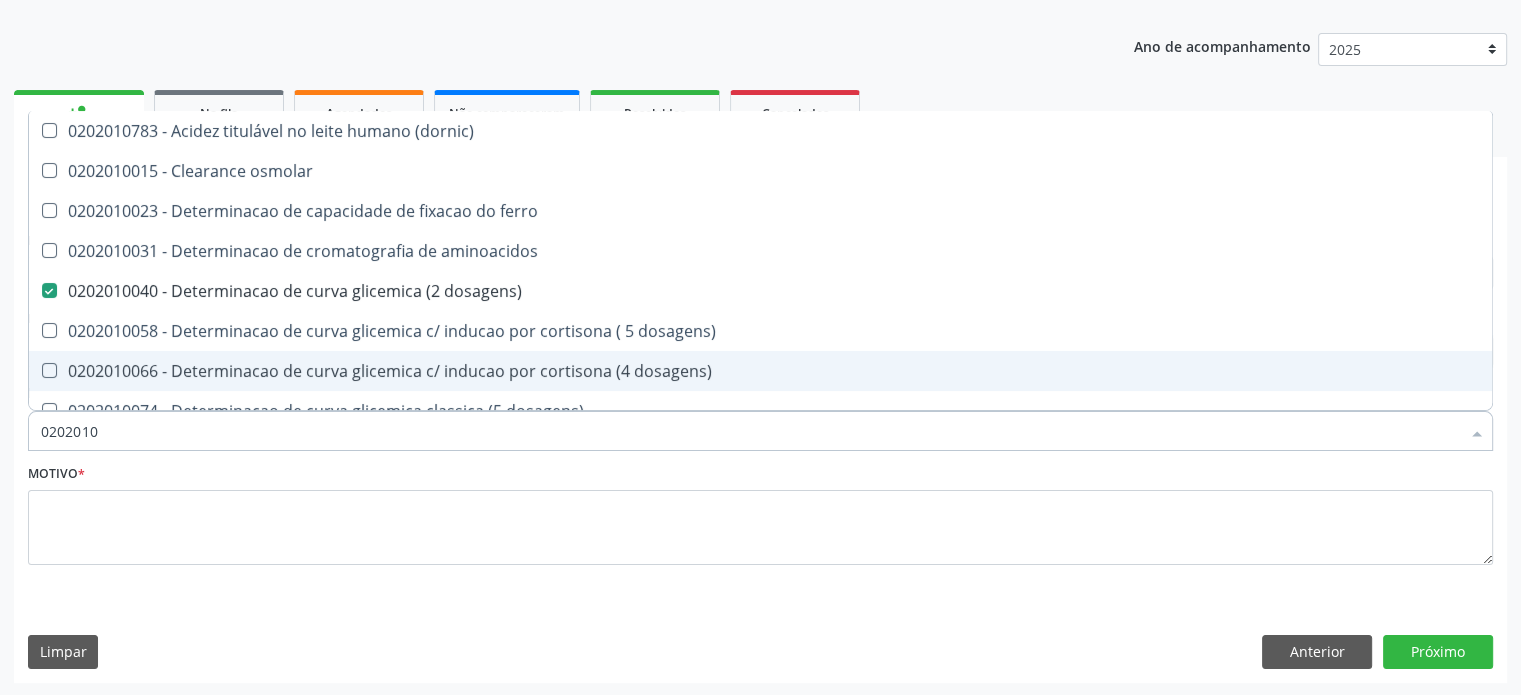 type on "020201" 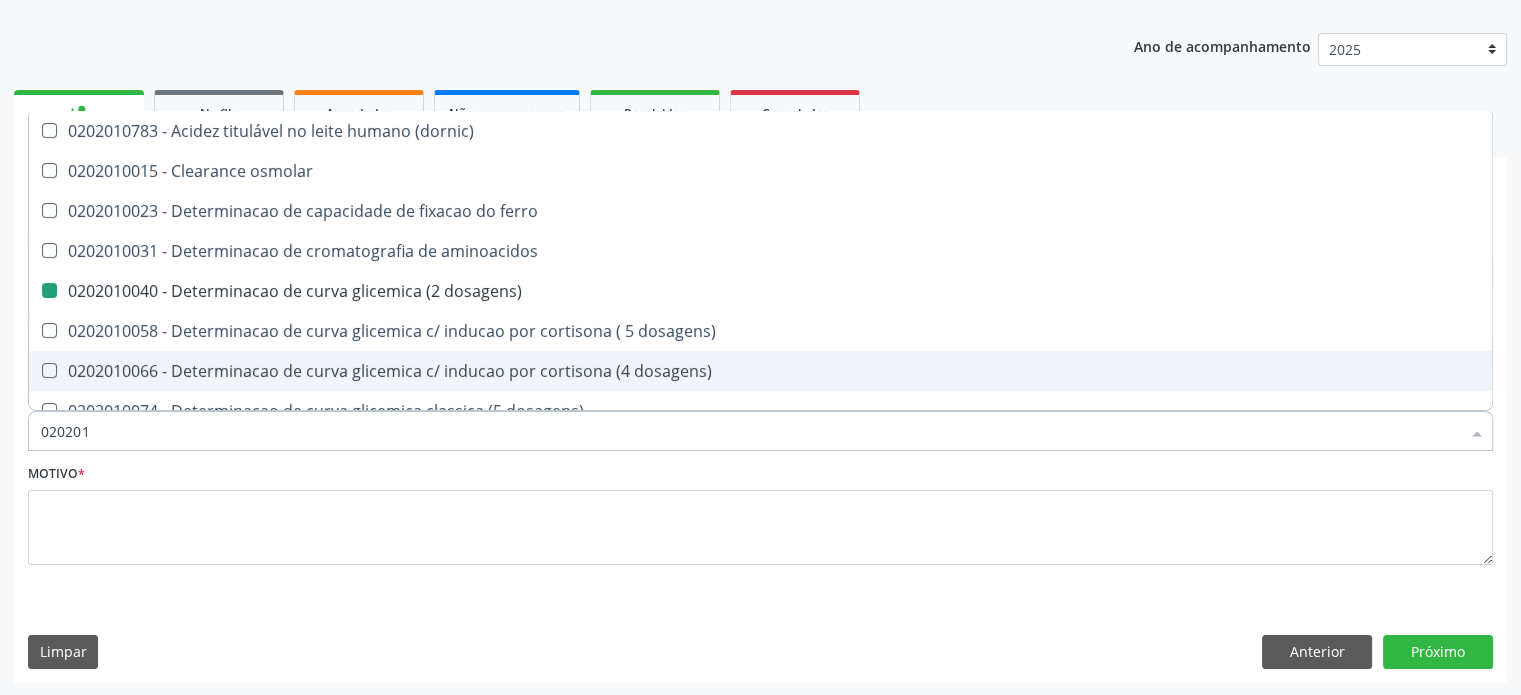 type on "02020" 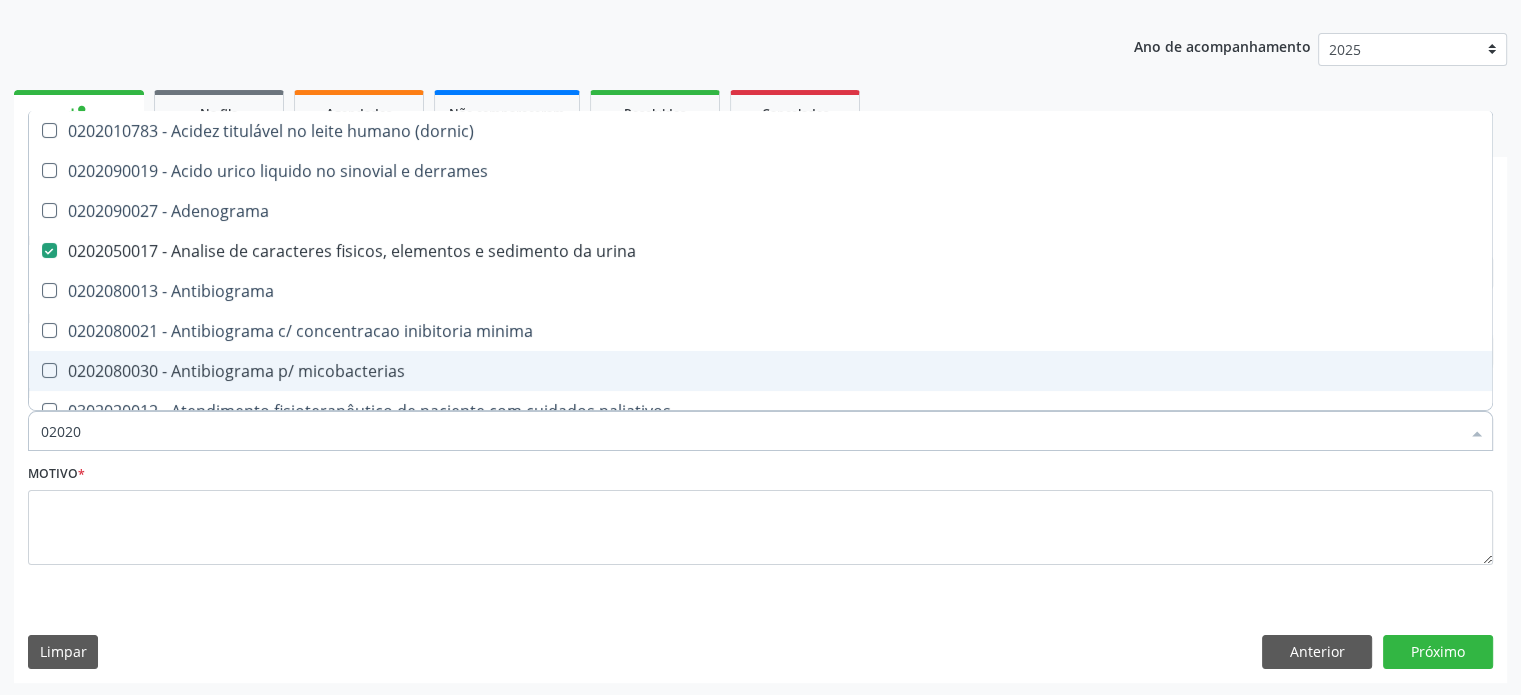 type on "020202" 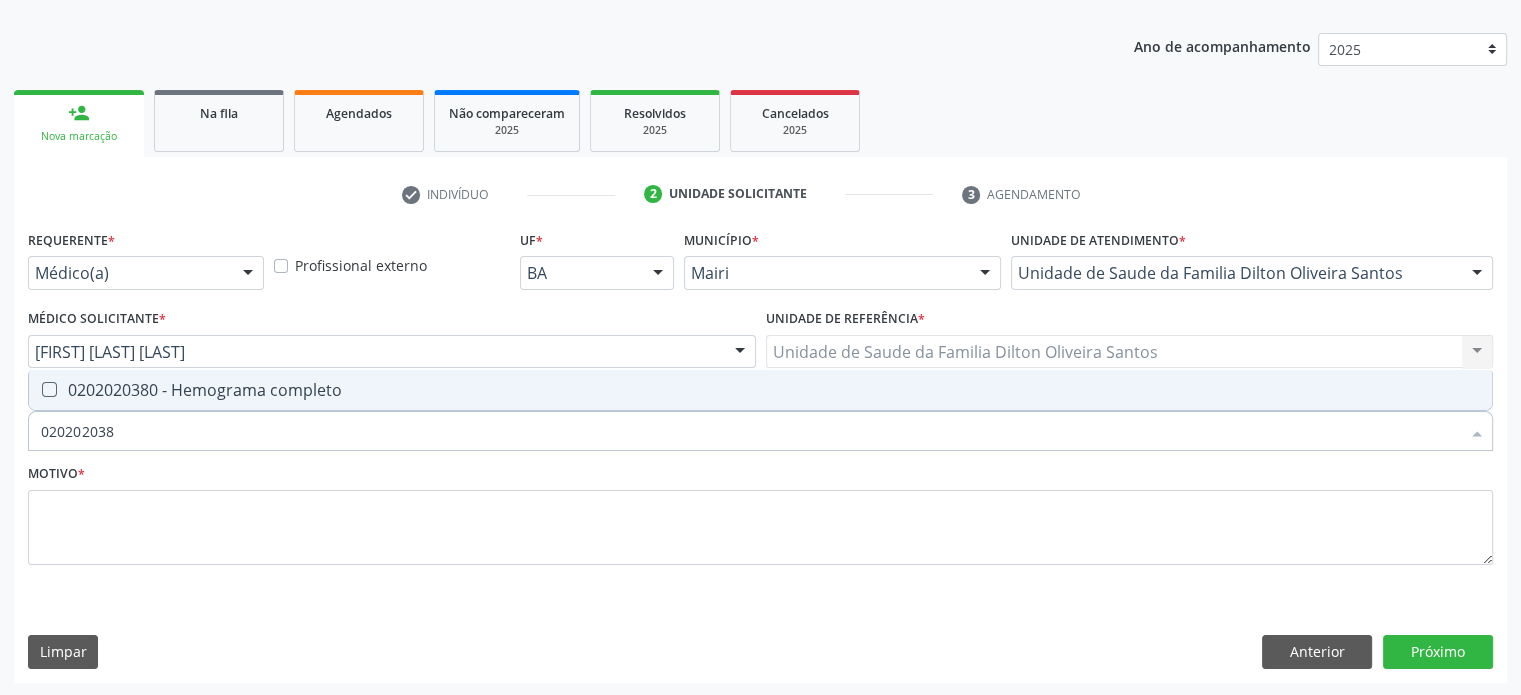 type on "0202020380" 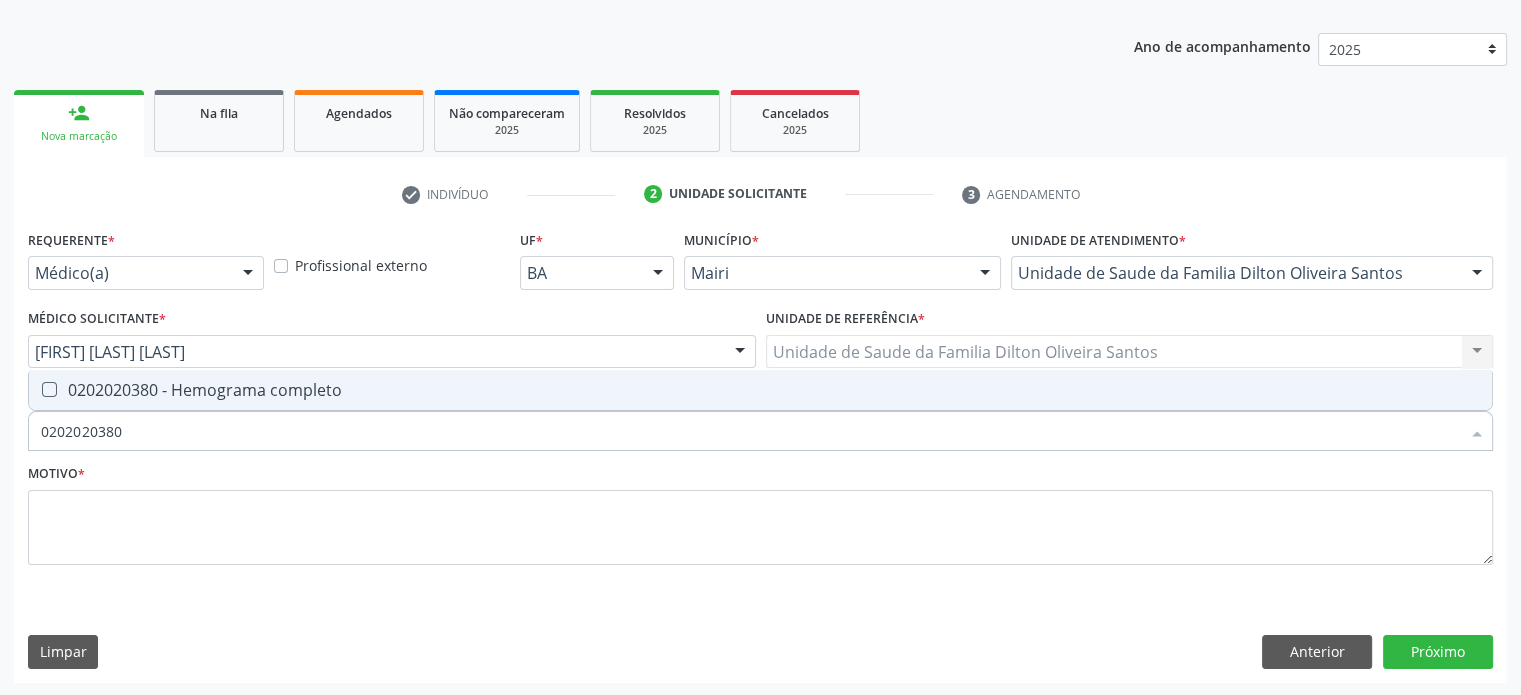 click on "0202020380 - Hemograma completo" at bounding box center [760, 390] 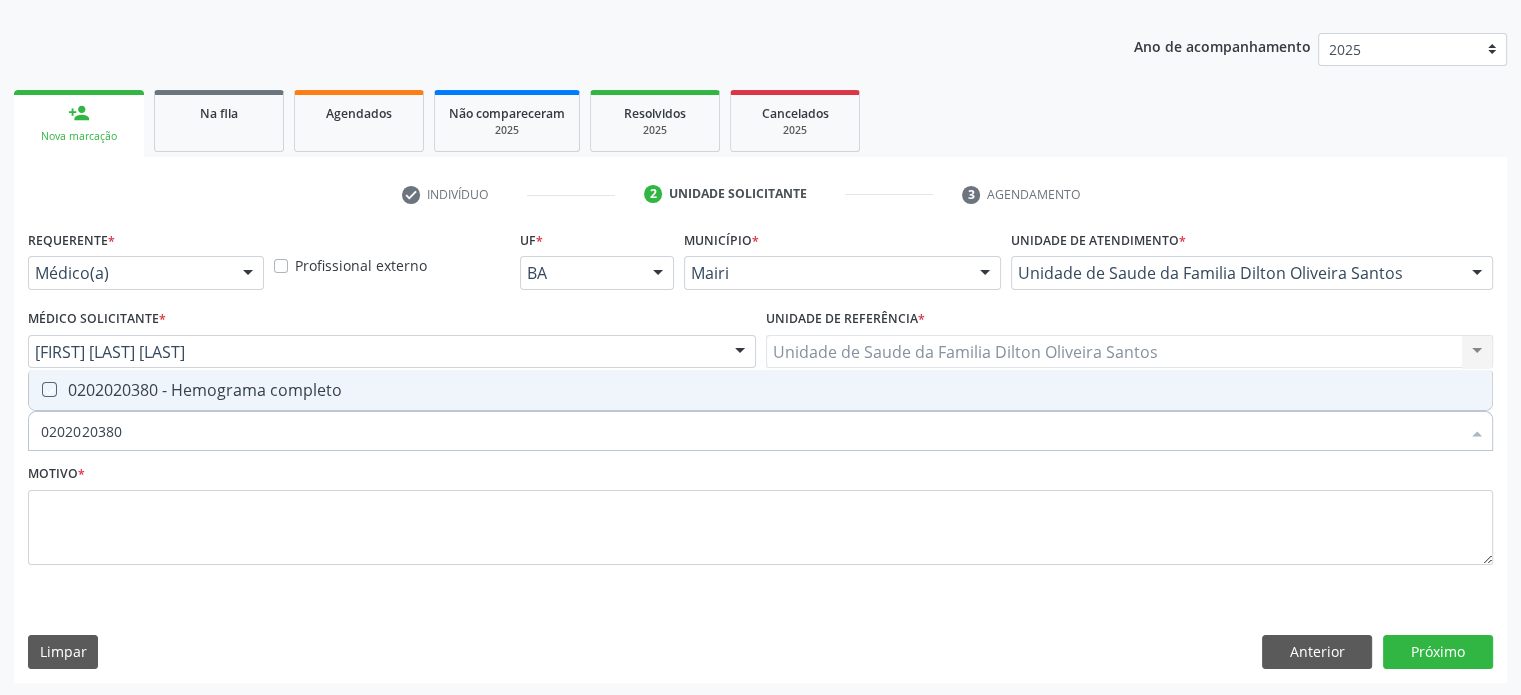 checkbox on "true" 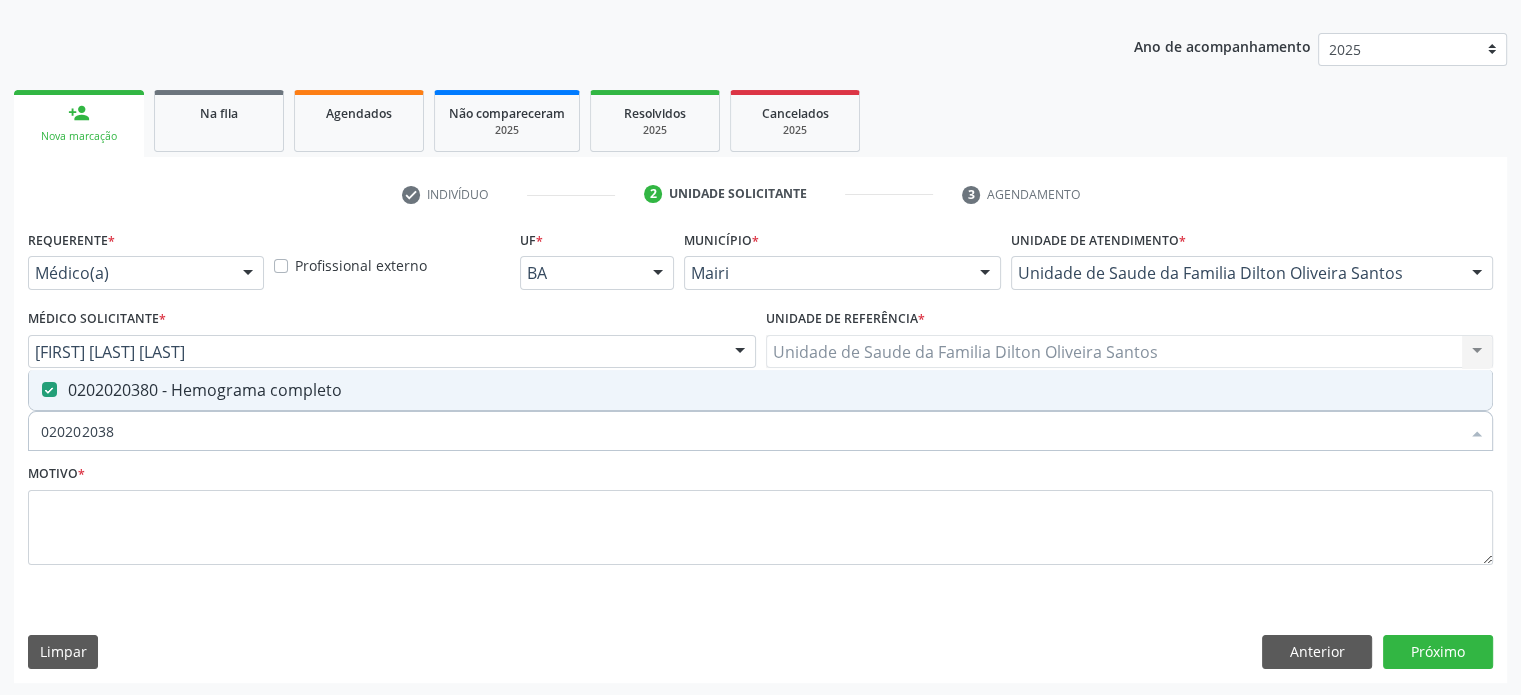 type on "02020203" 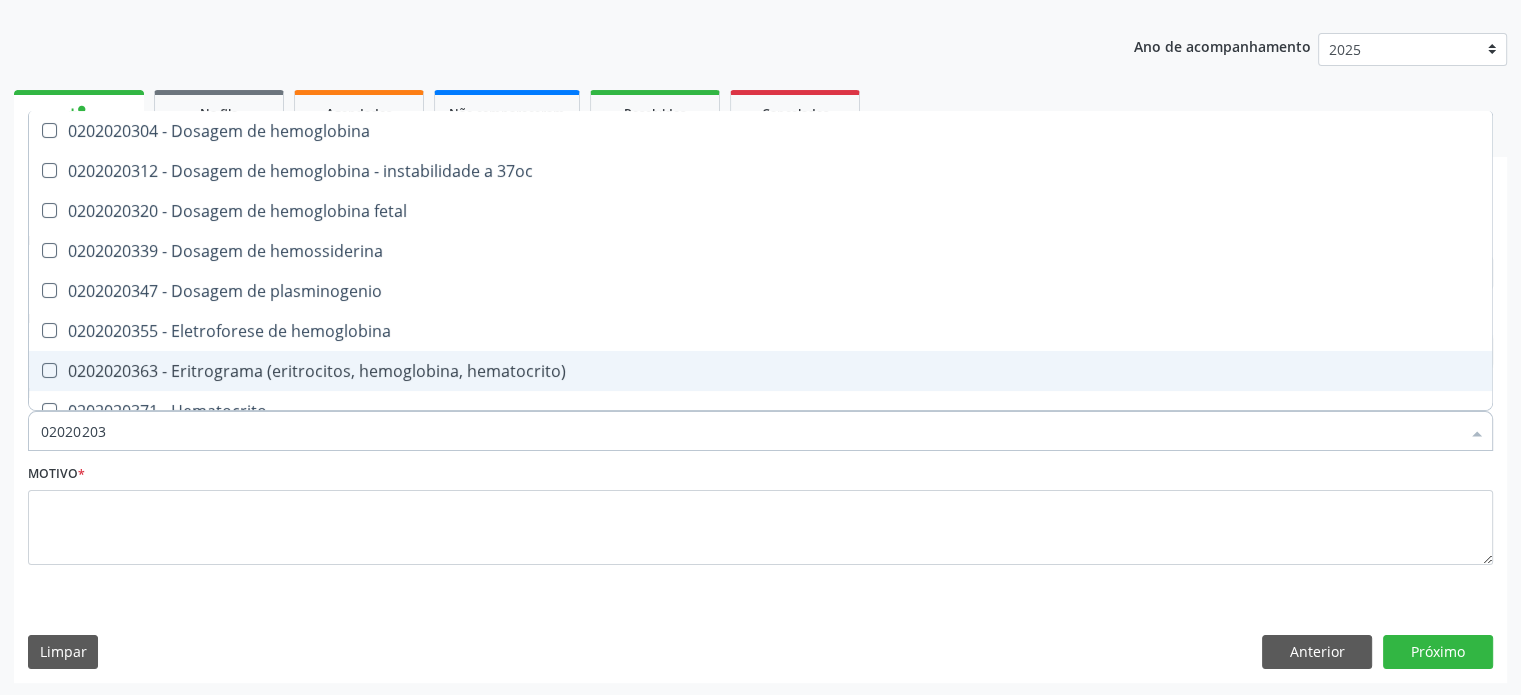 type on "0202020" 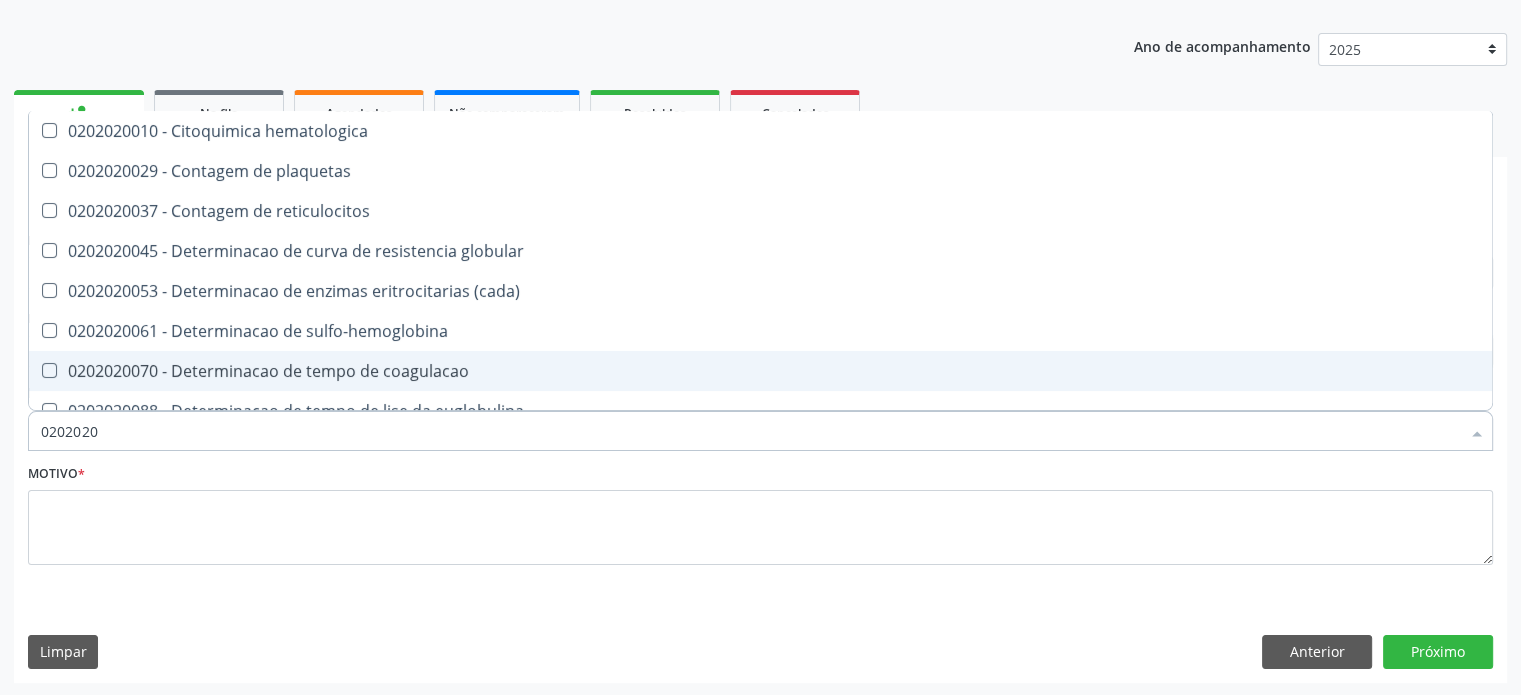 type on "020202" 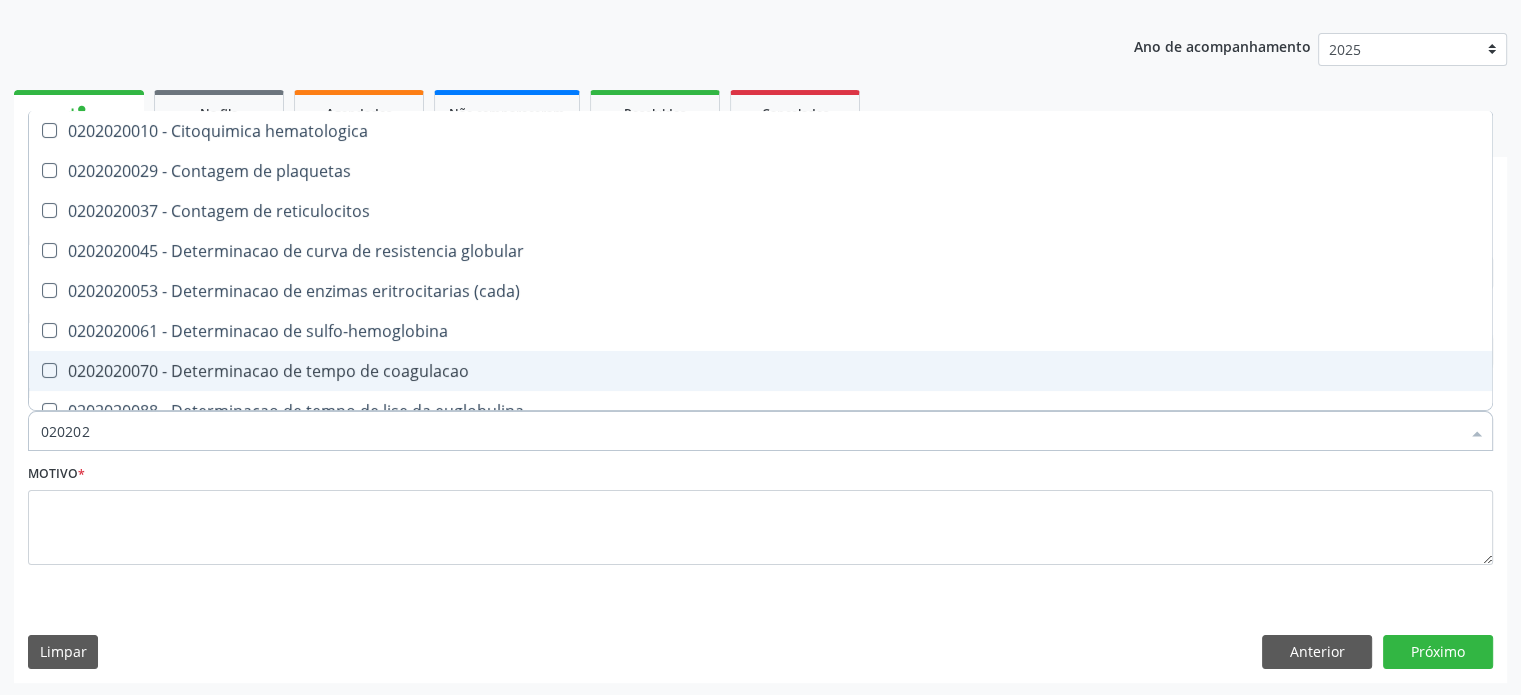 type on "02020" 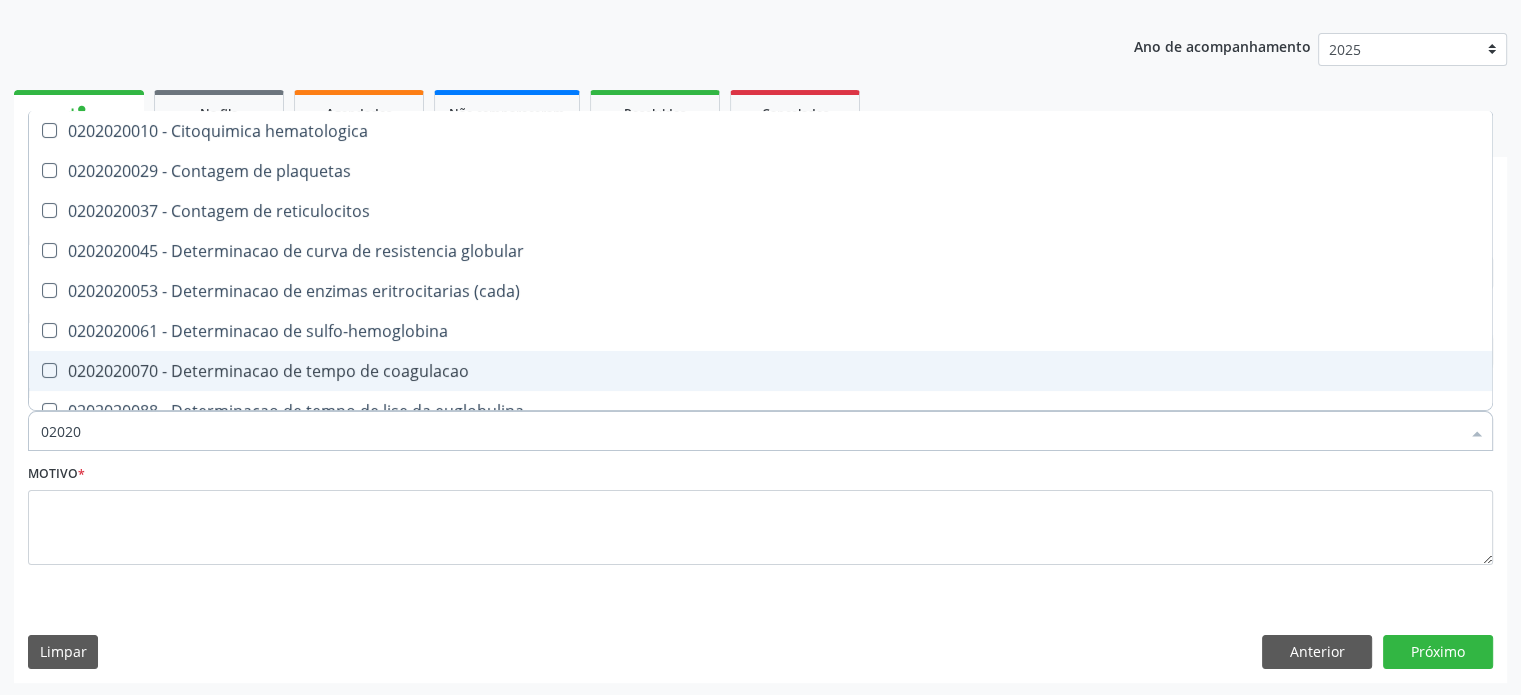 checkbox on "true" 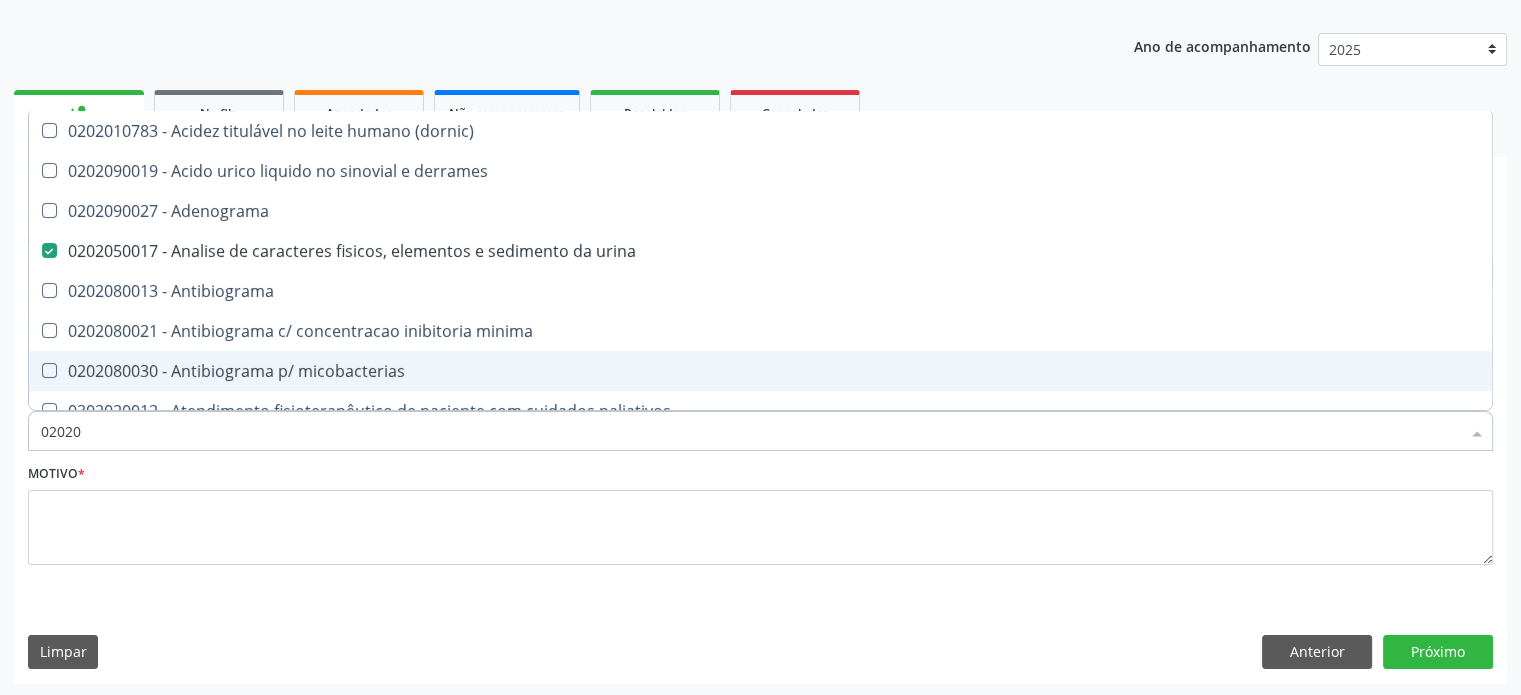 type on "020201" 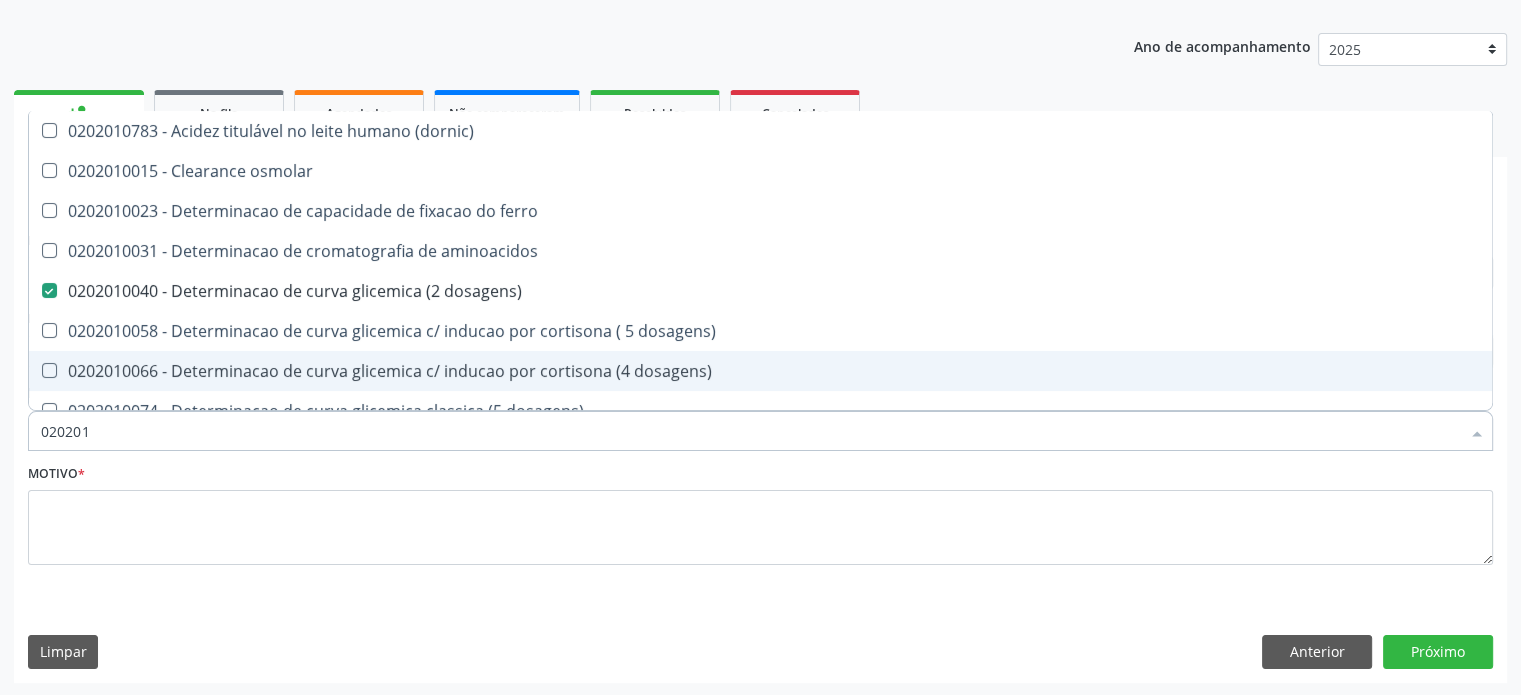 type on "0202010" 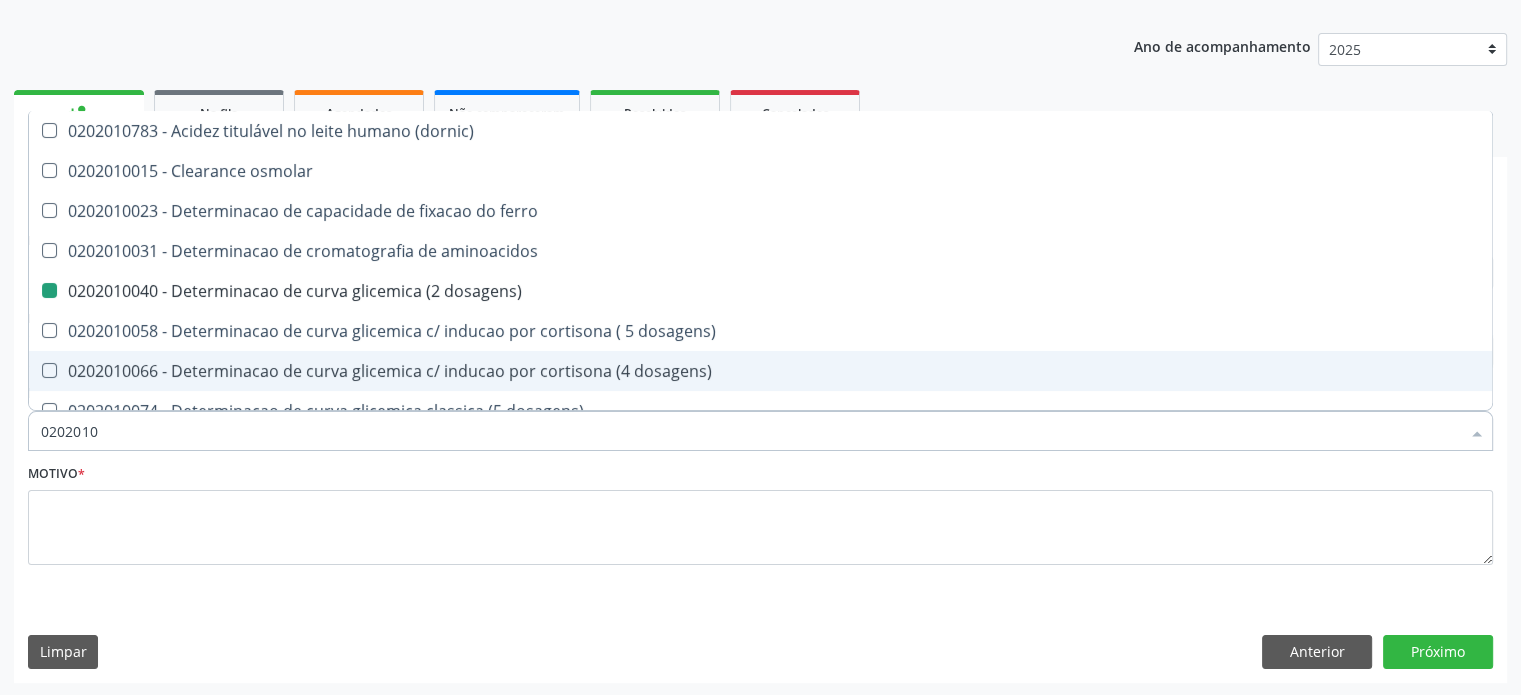 type 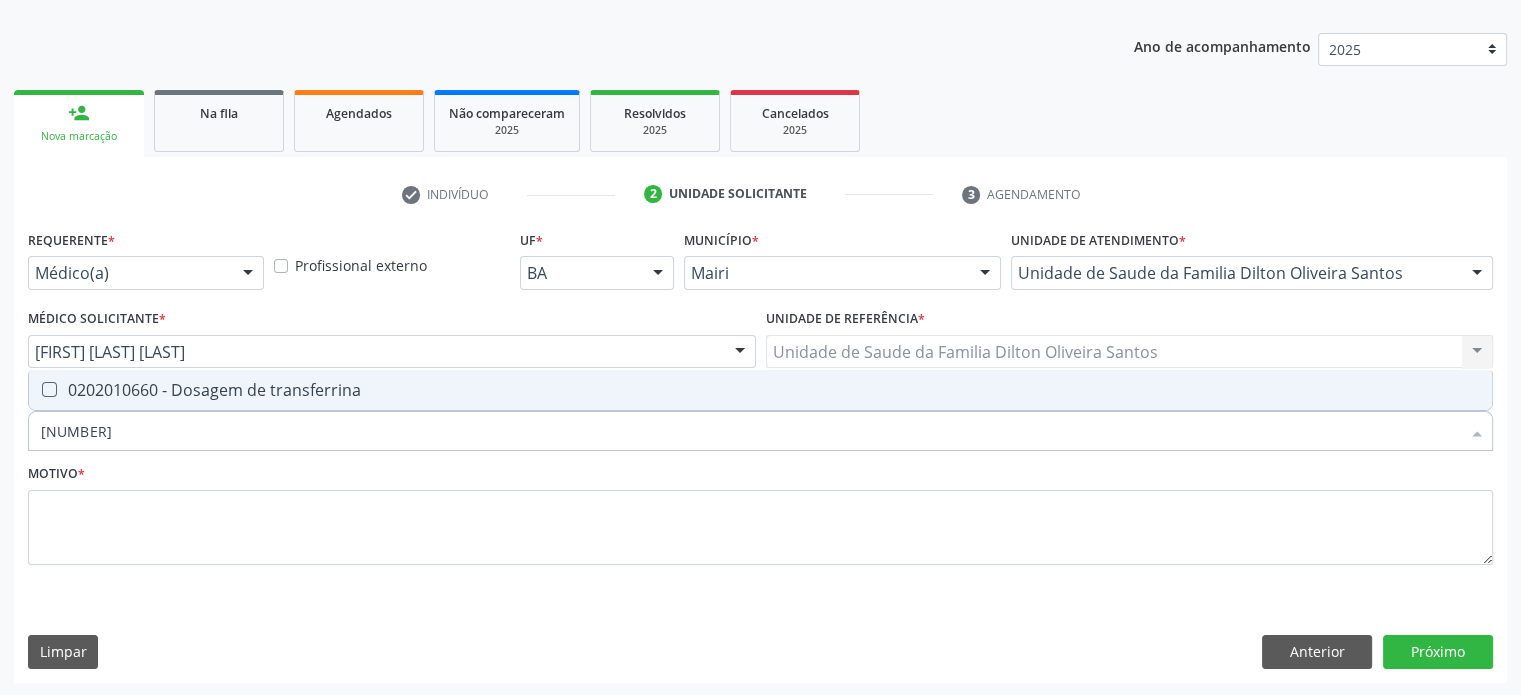 click on "0202010660 - Dosagem de transferrina" at bounding box center (760, 390) 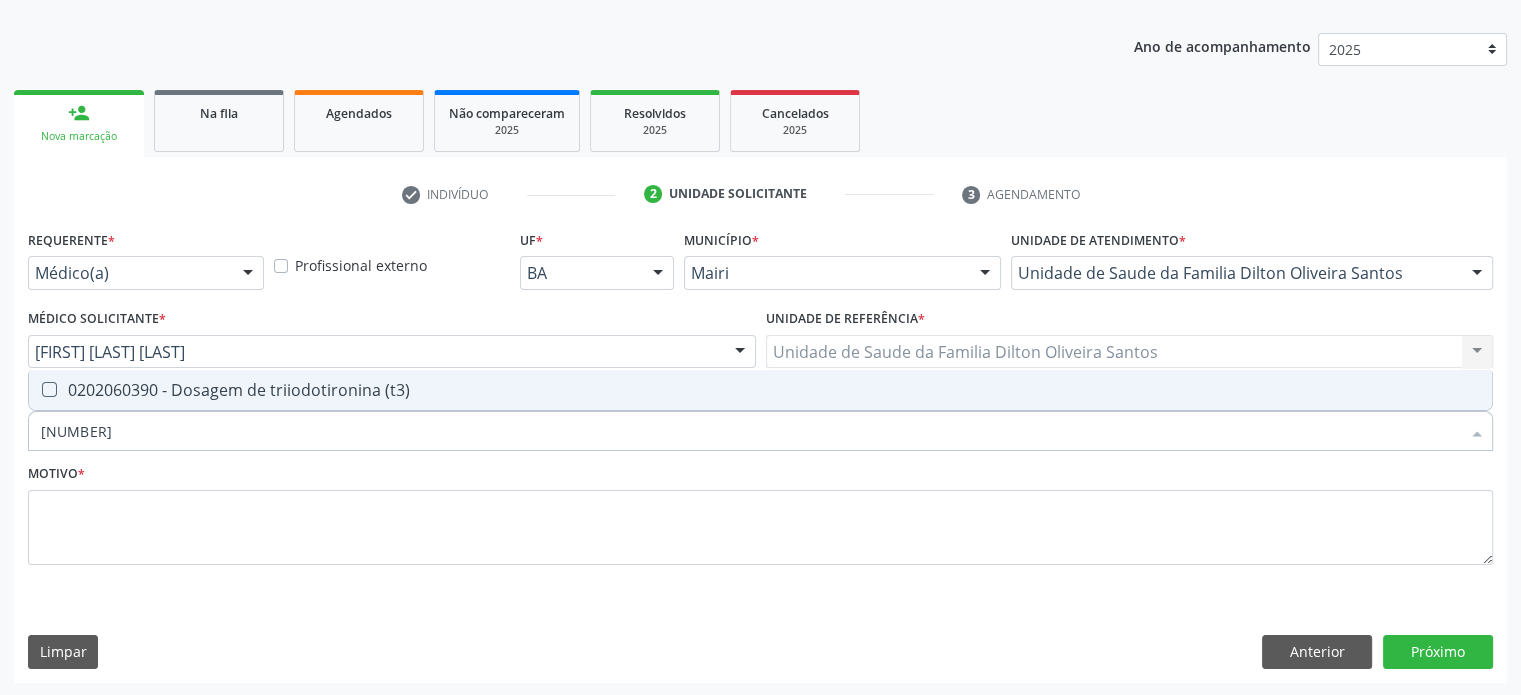 click on "0202060390 - Dosagem de triiodotironina (t3)" at bounding box center (760, 390) 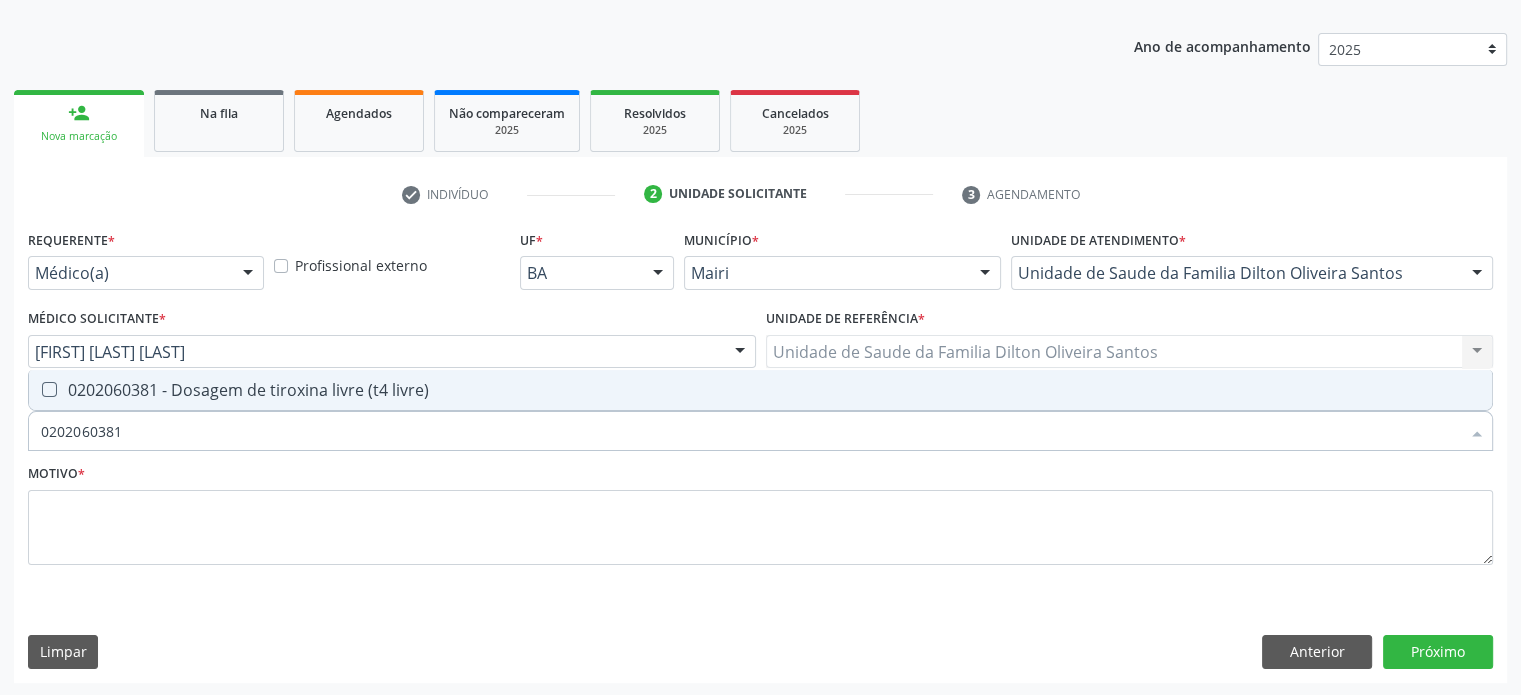 click on "0202060381 - Dosagem de tiroxina livre (t4 livre)" at bounding box center [760, 390] 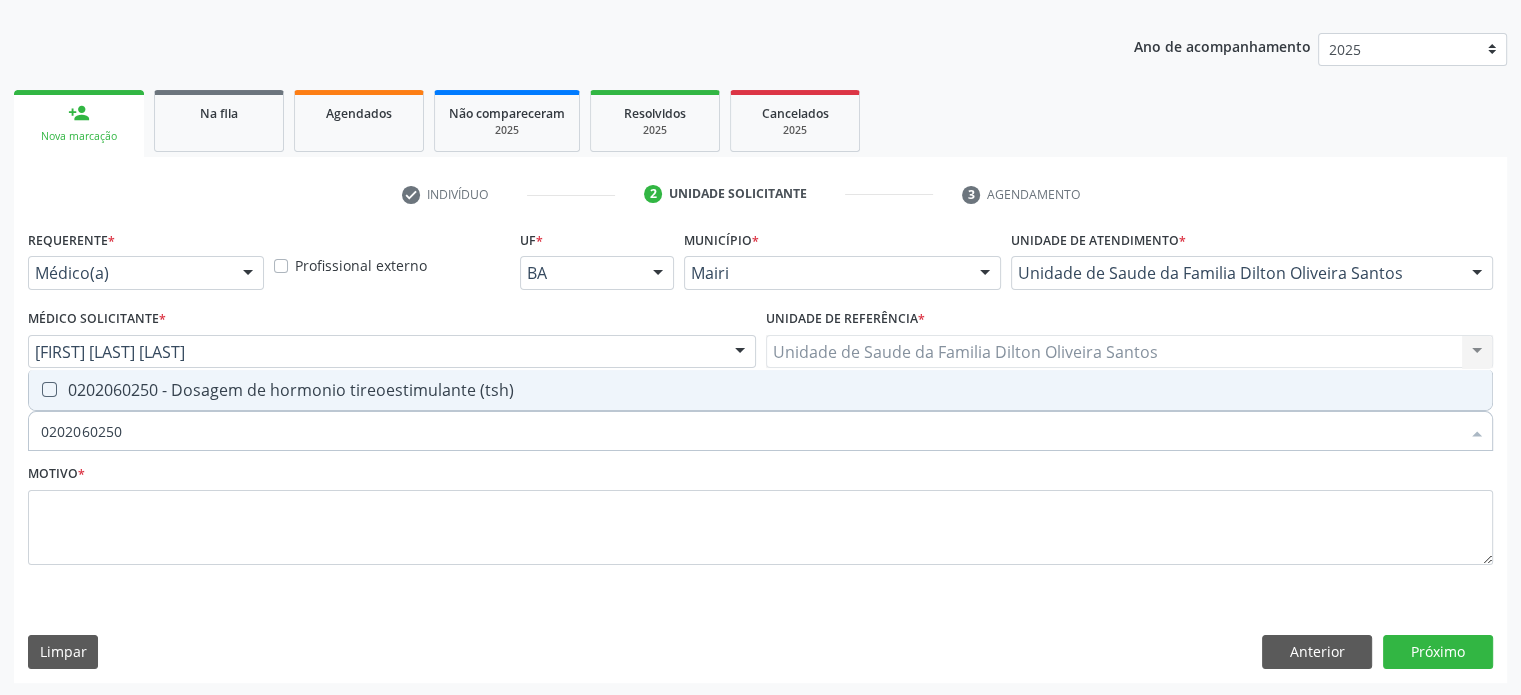 click on "0202060250 - Dosagem de hormonio tireoestimulante (tsh)" at bounding box center [760, 390] 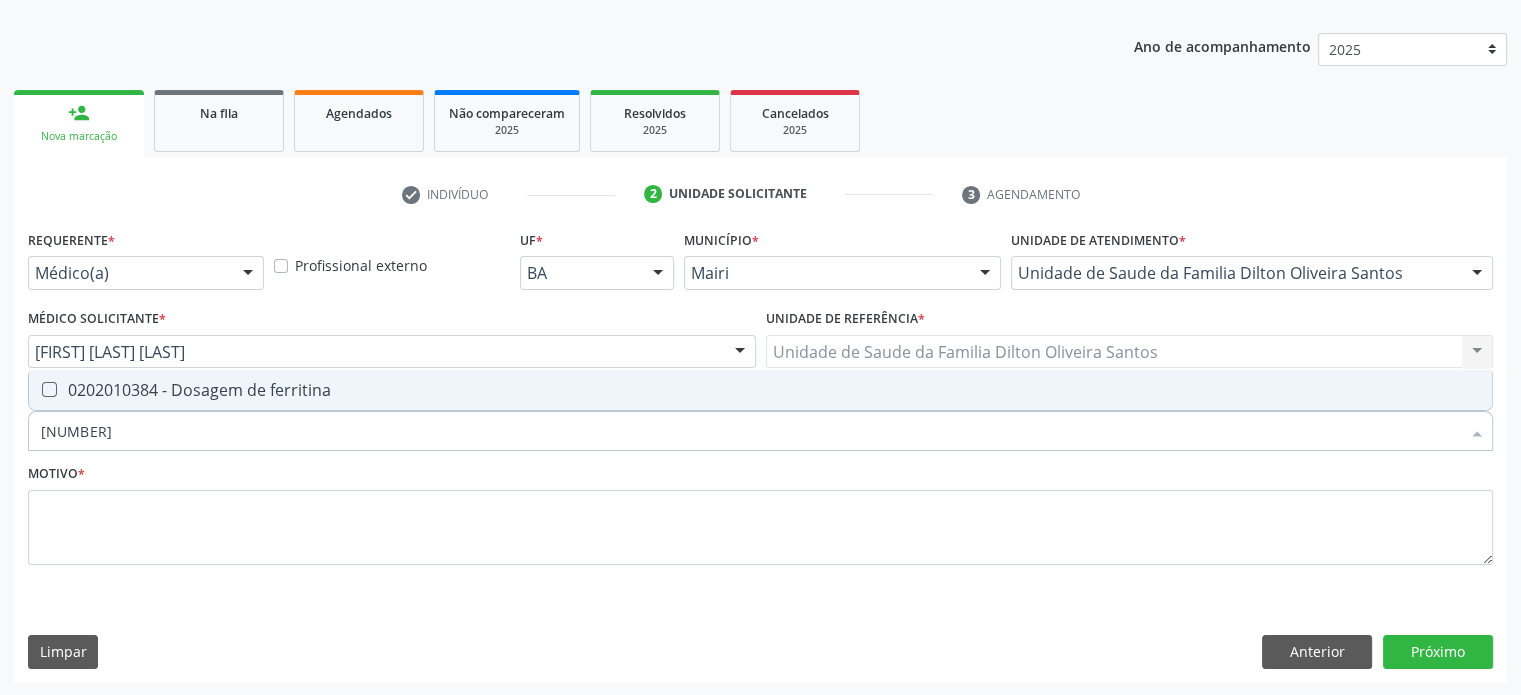 click on "0202010384 - Dosagem de ferritina" at bounding box center [760, 390] 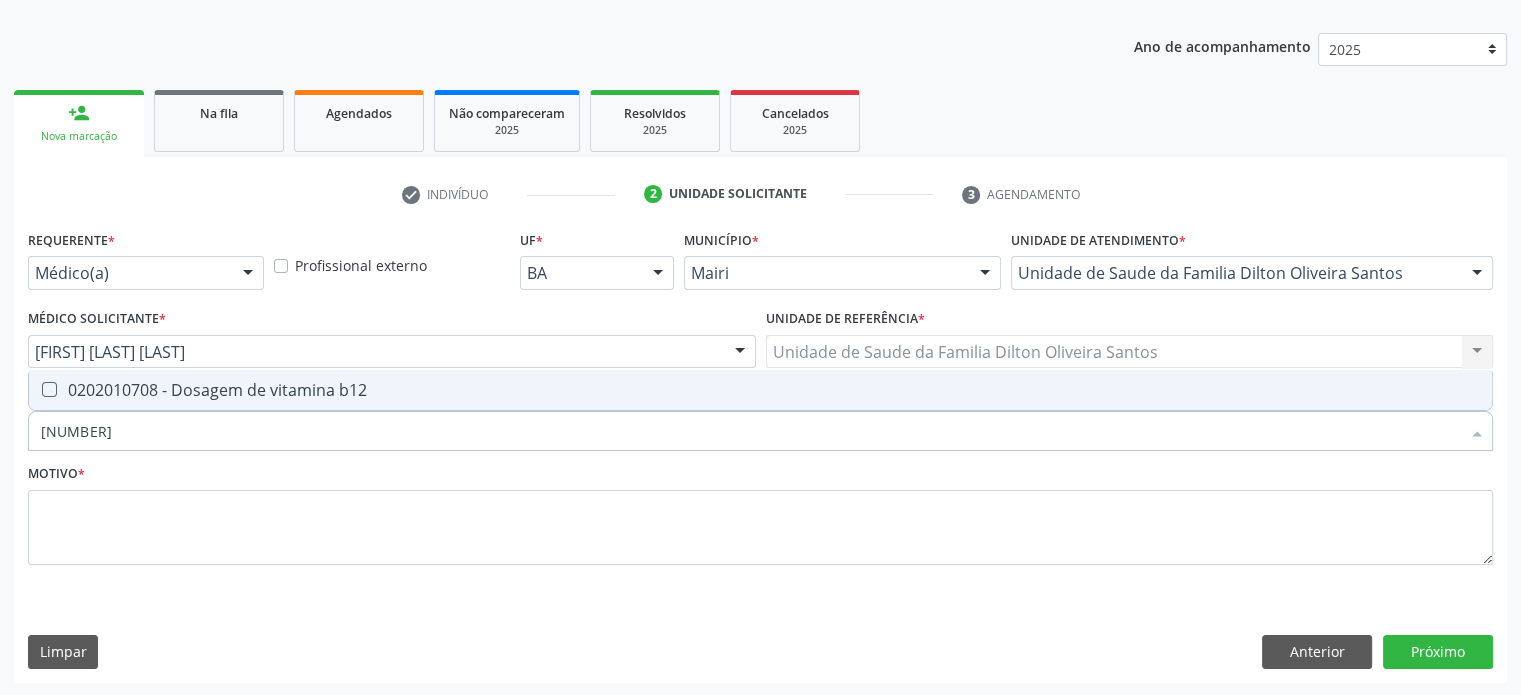 click on "0202010708 - Dosagem de vitamina b12" at bounding box center [760, 390] 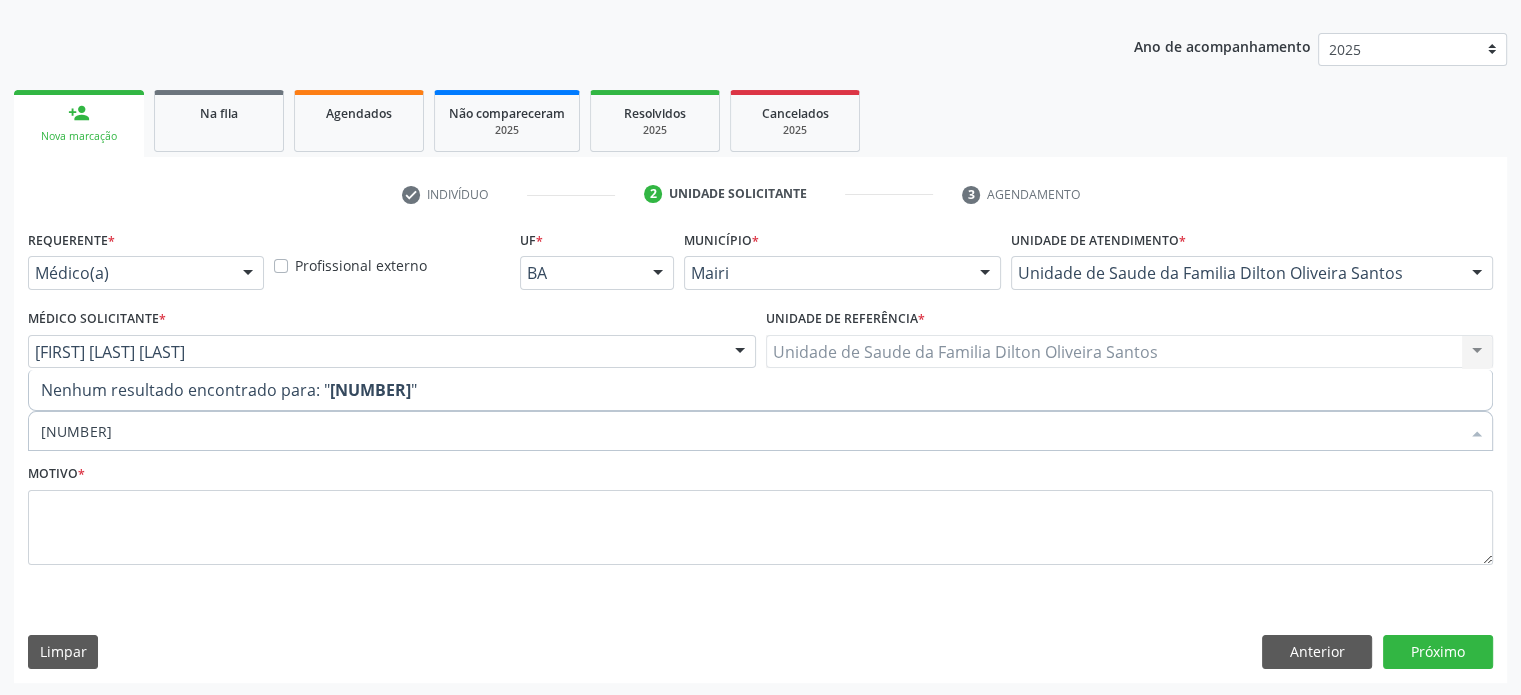 click on "Nenhum resultado encontrado para: " [NUMBER]  "" at bounding box center (760, 390) 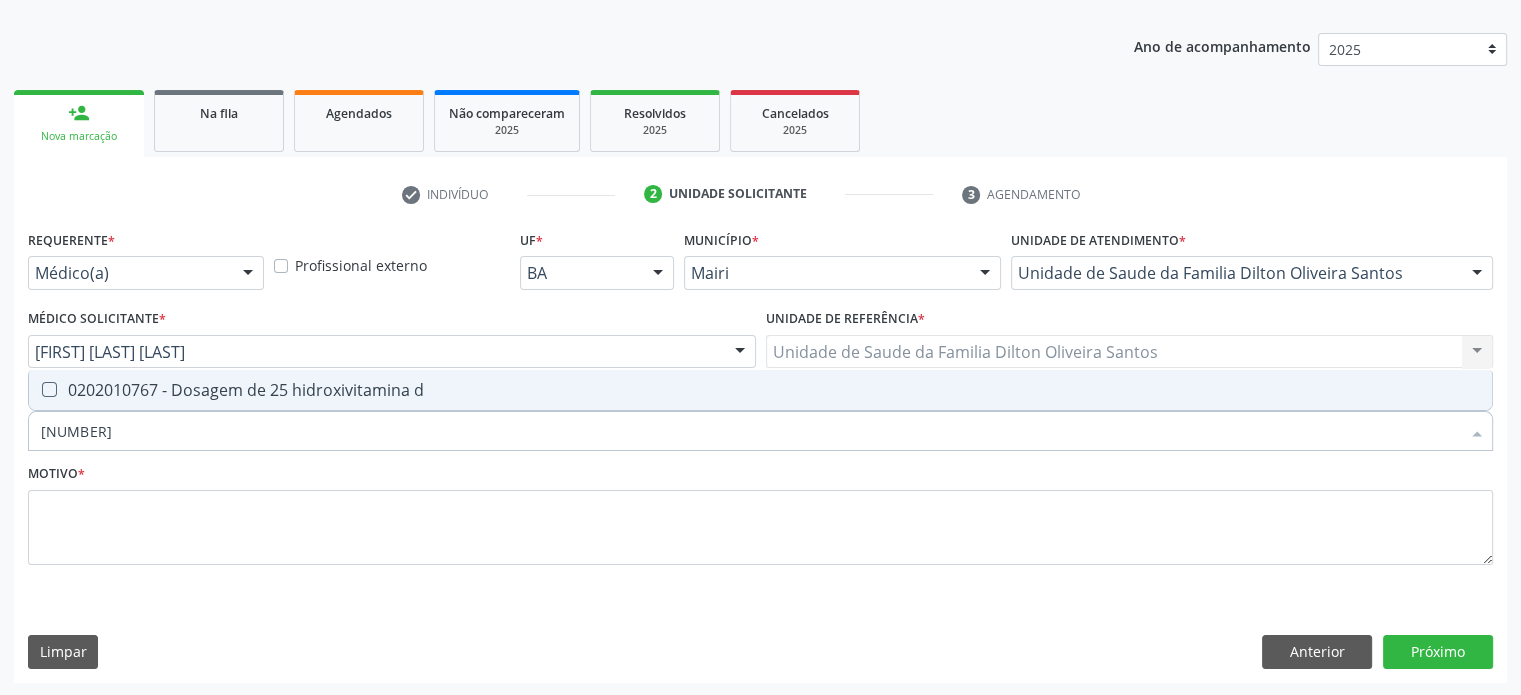 click on "0202010767 - Dosagem de 25 hidroxivitamina d" at bounding box center (760, 390) 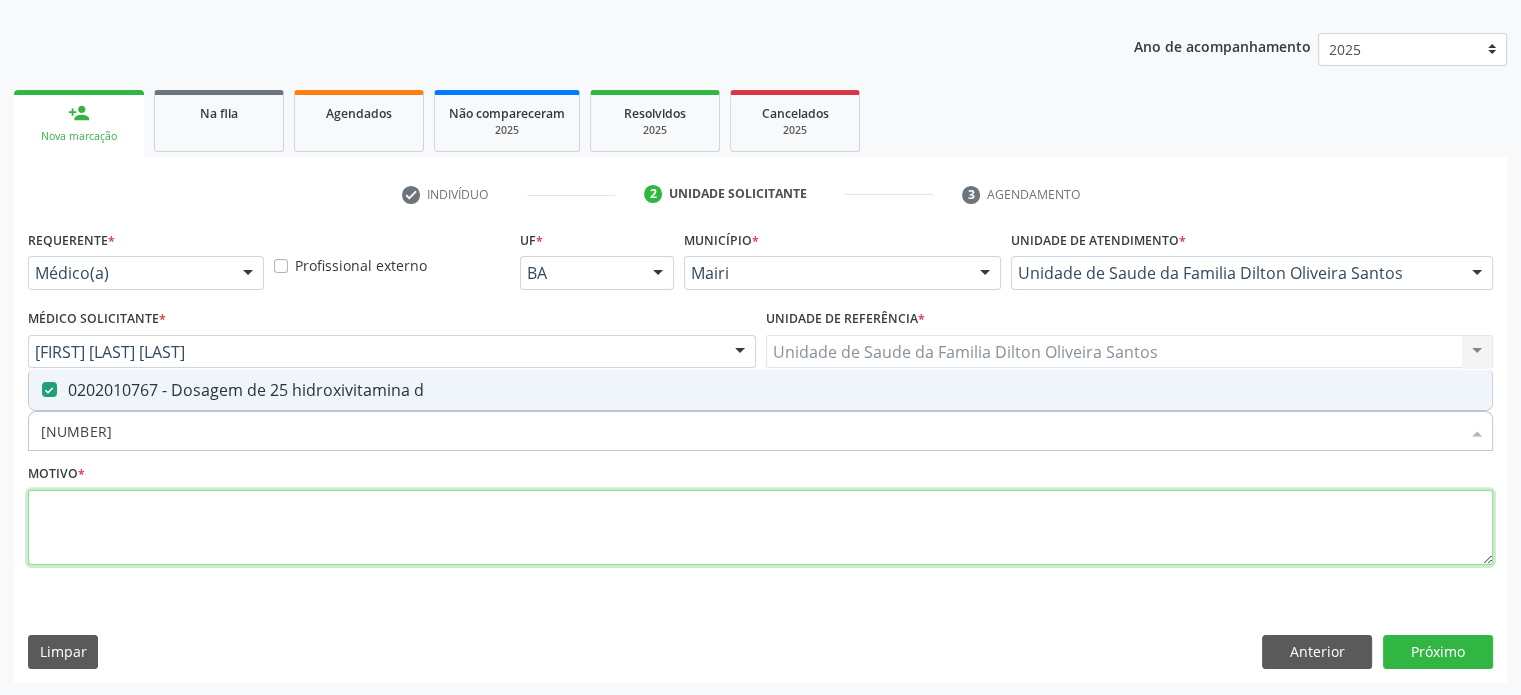 click at bounding box center [760, 528] 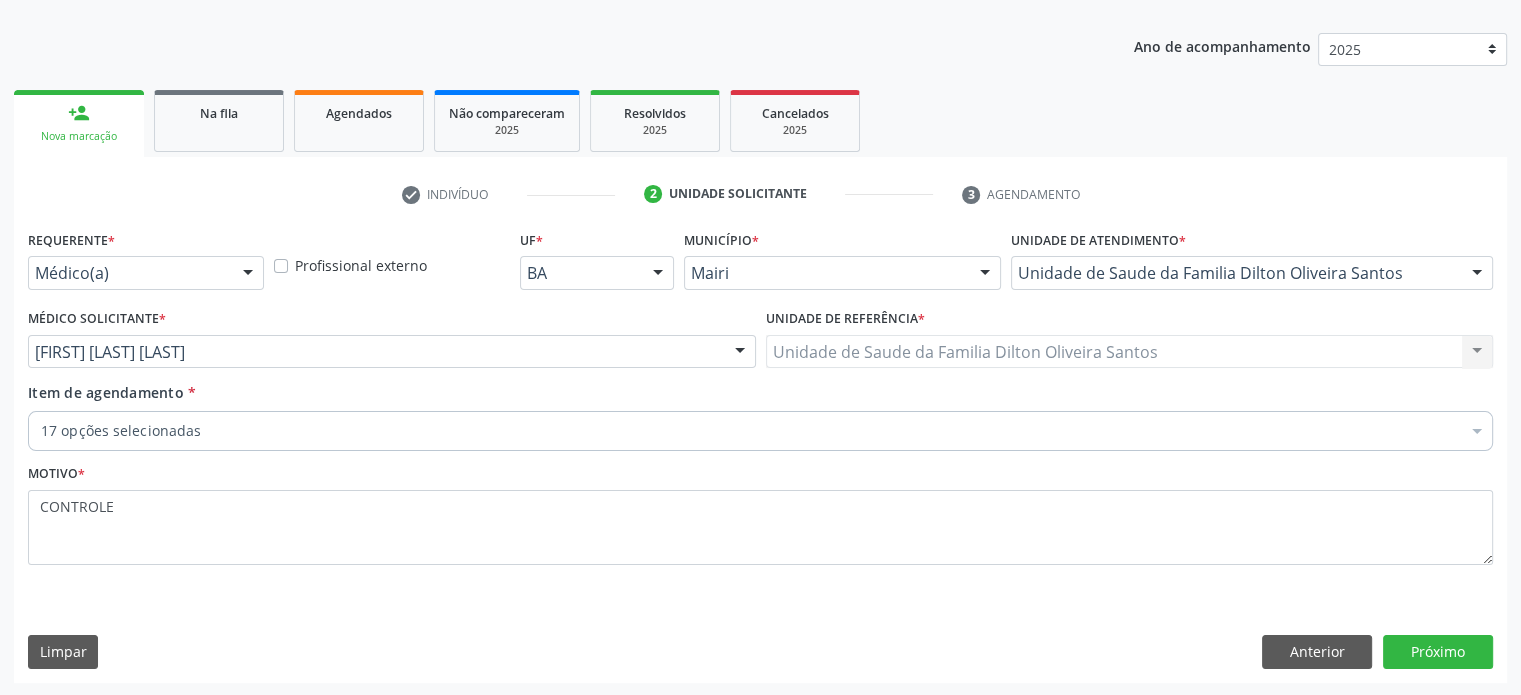 click at bounding box center (1477, 433) 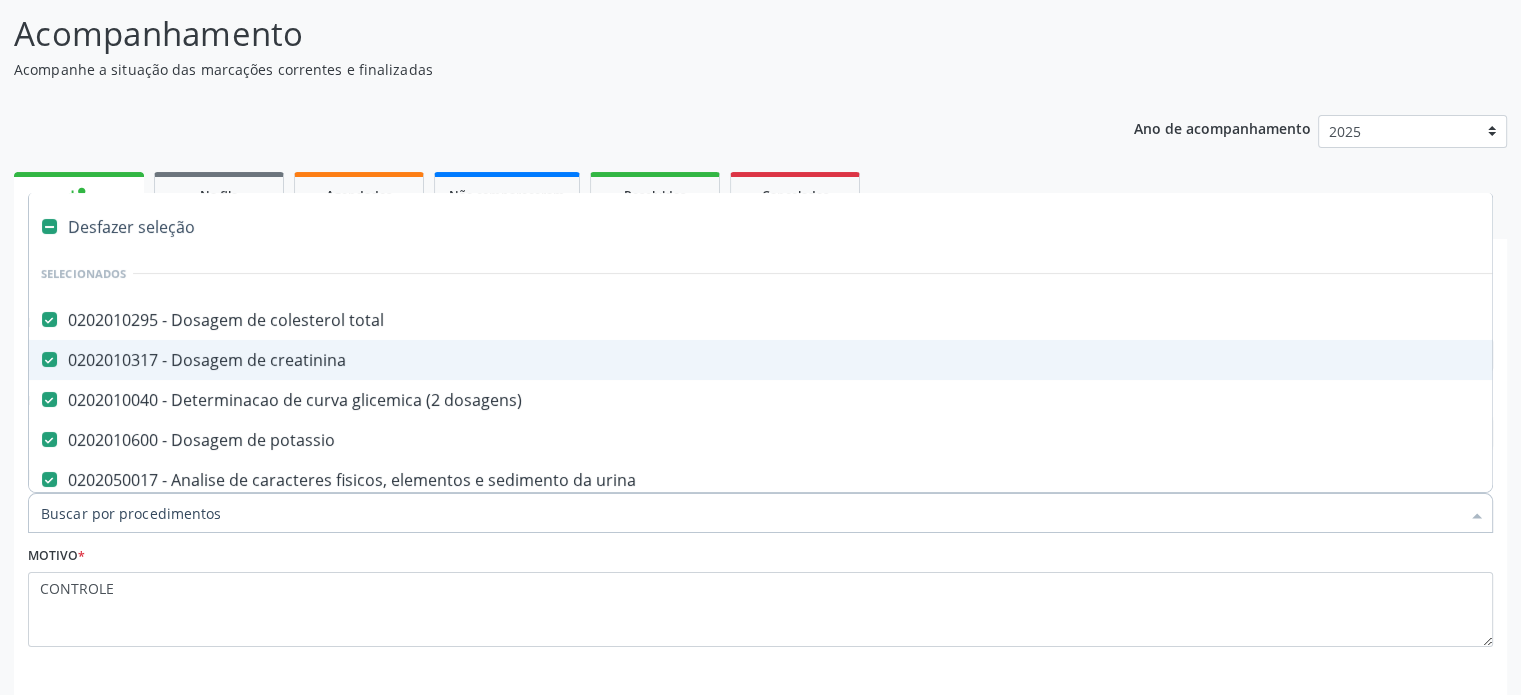 scroll, scrollTop: 109, scrollLeft: 0, axis: vertical 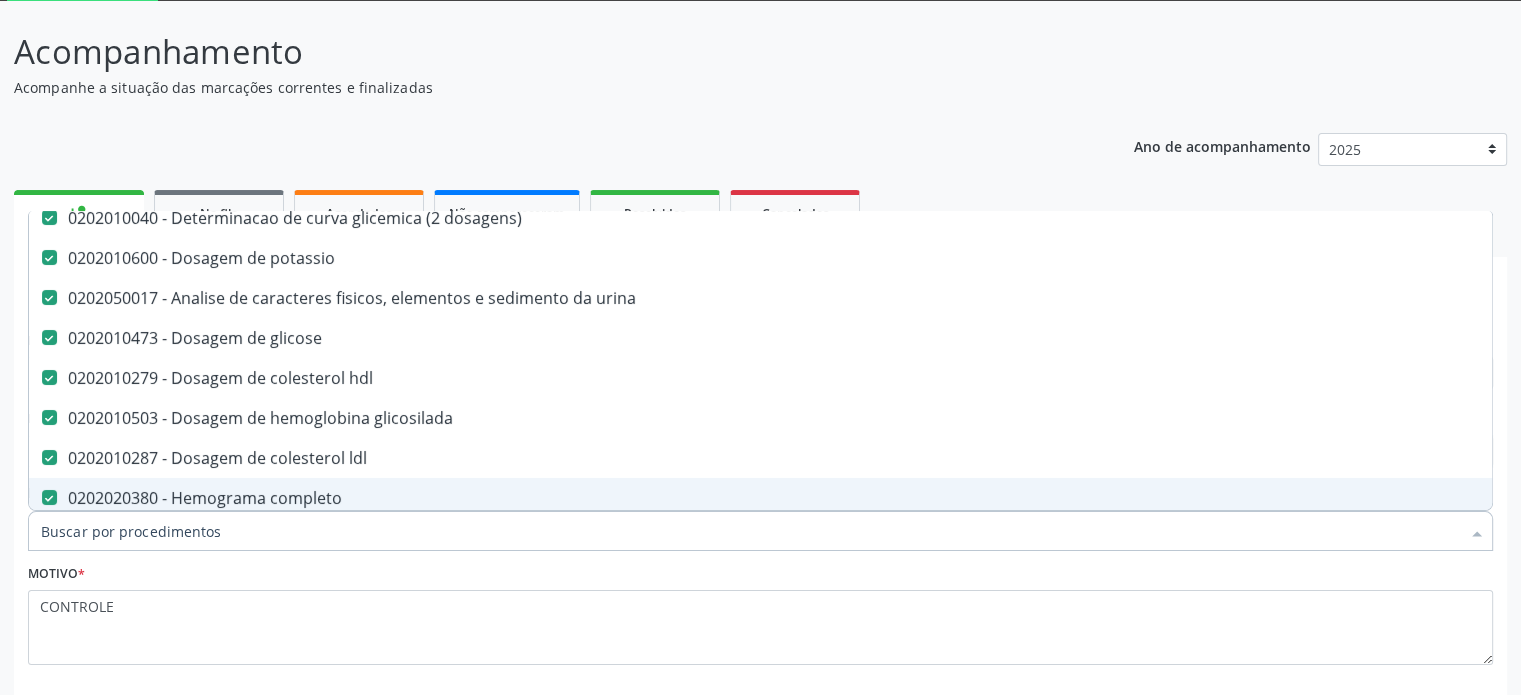 click on "Item de agendamento
*" at bounding box center (750, 531) 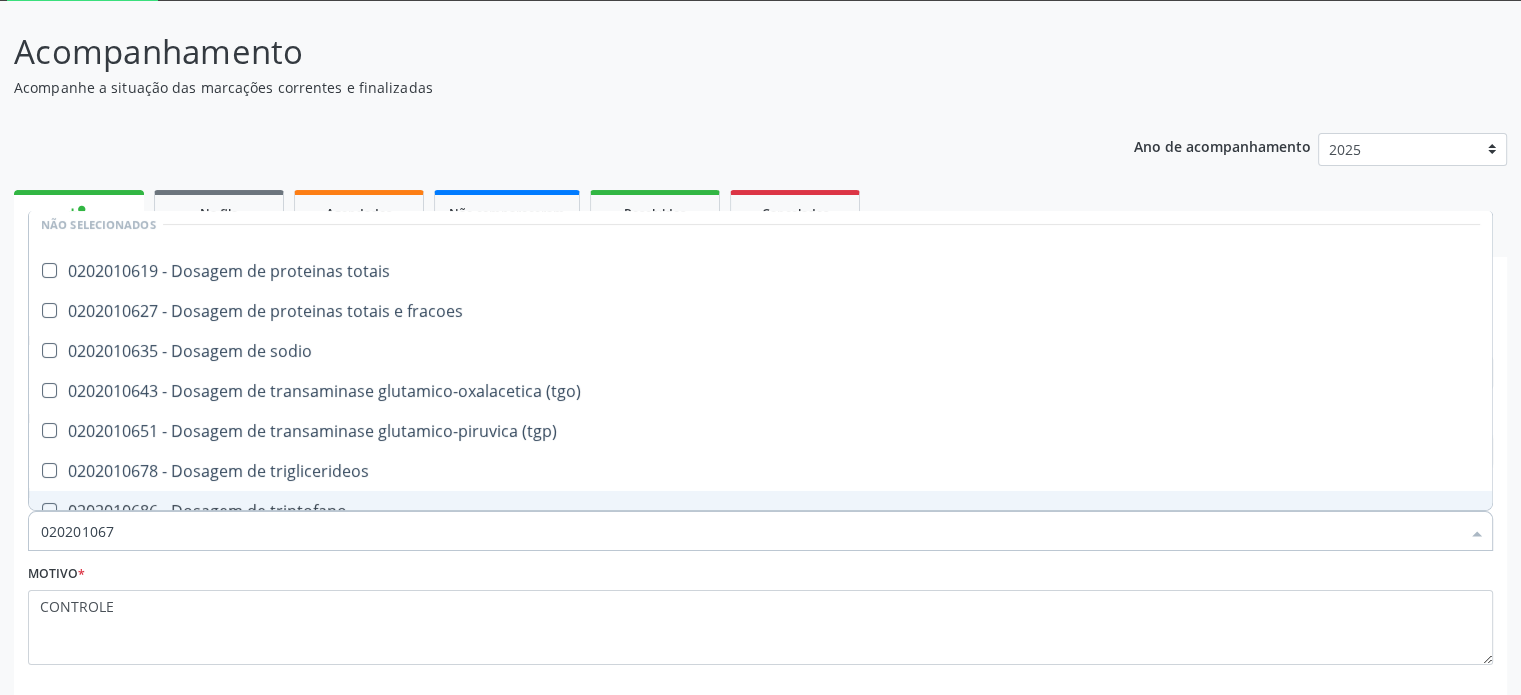 scroll, scrollTop: 0, scrollLeft: 0, axis: both 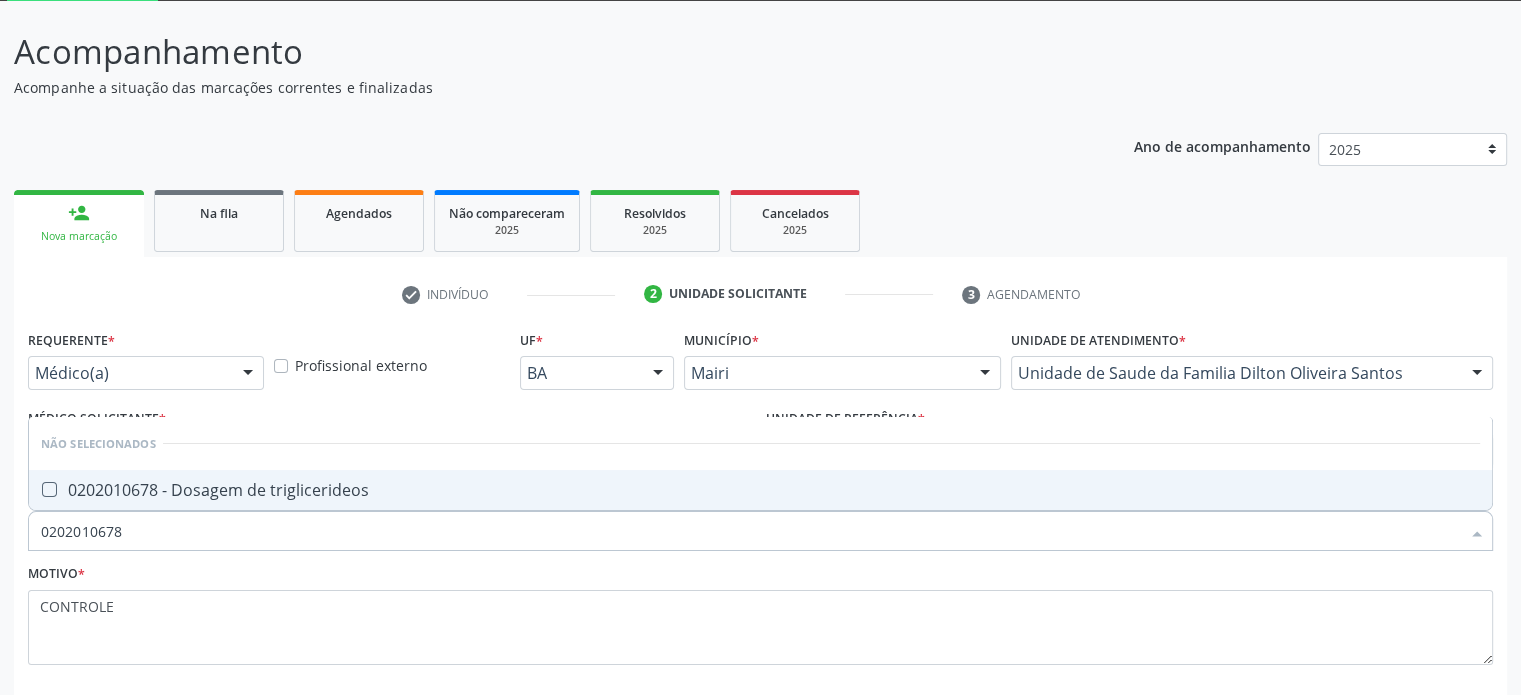 click on "0202010678 - Dosagem de triglicerideos" at bounding box center (760, 490) 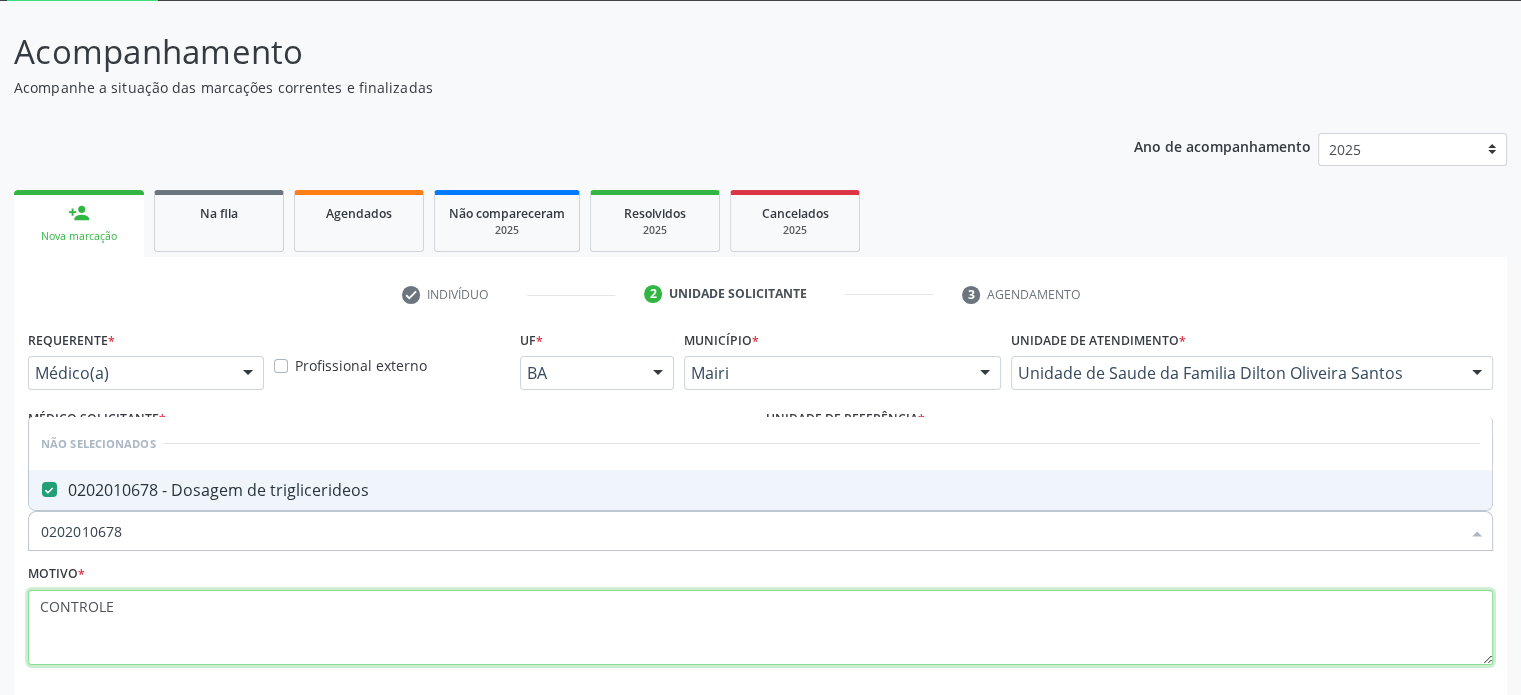 click on "CONTROLE" at bounding box center [760, 628] 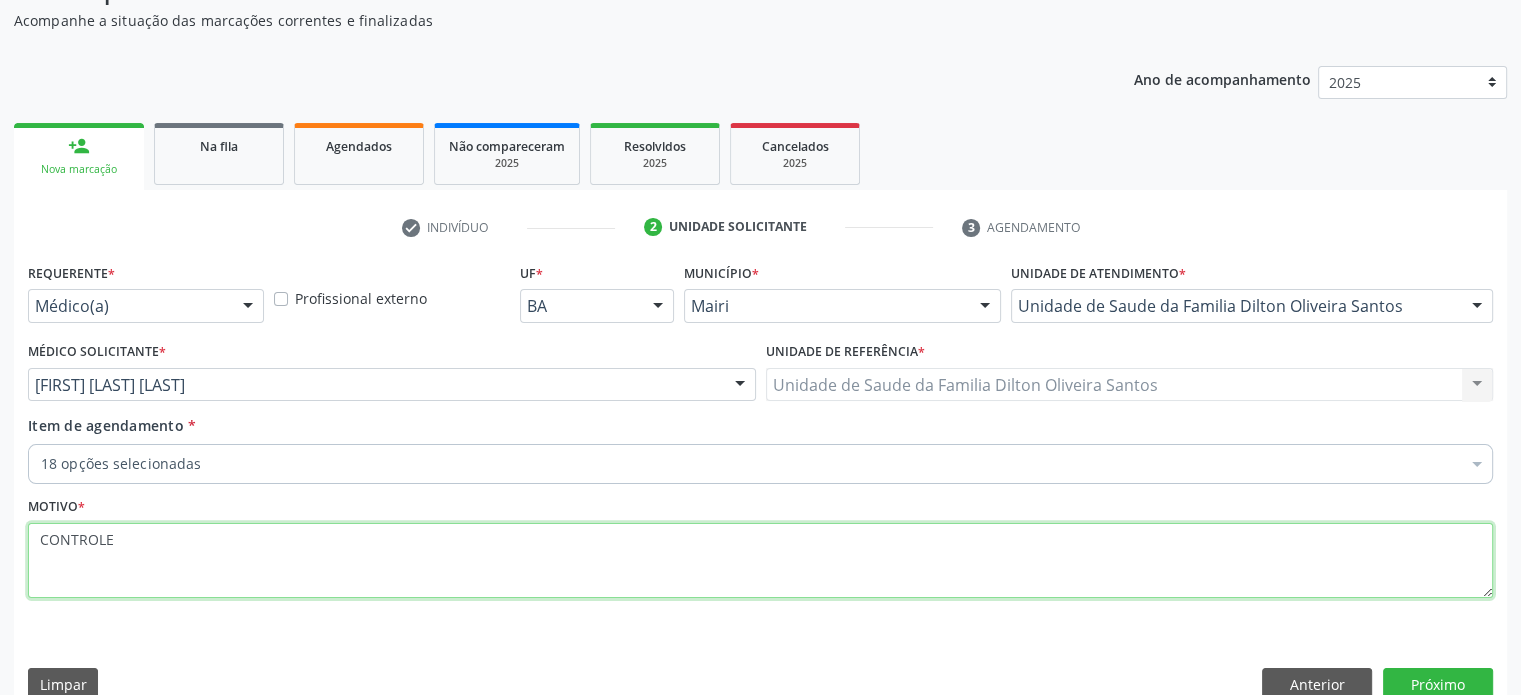 scroll, scrollTop: 209, scrollLeft: 0, axis: vertical 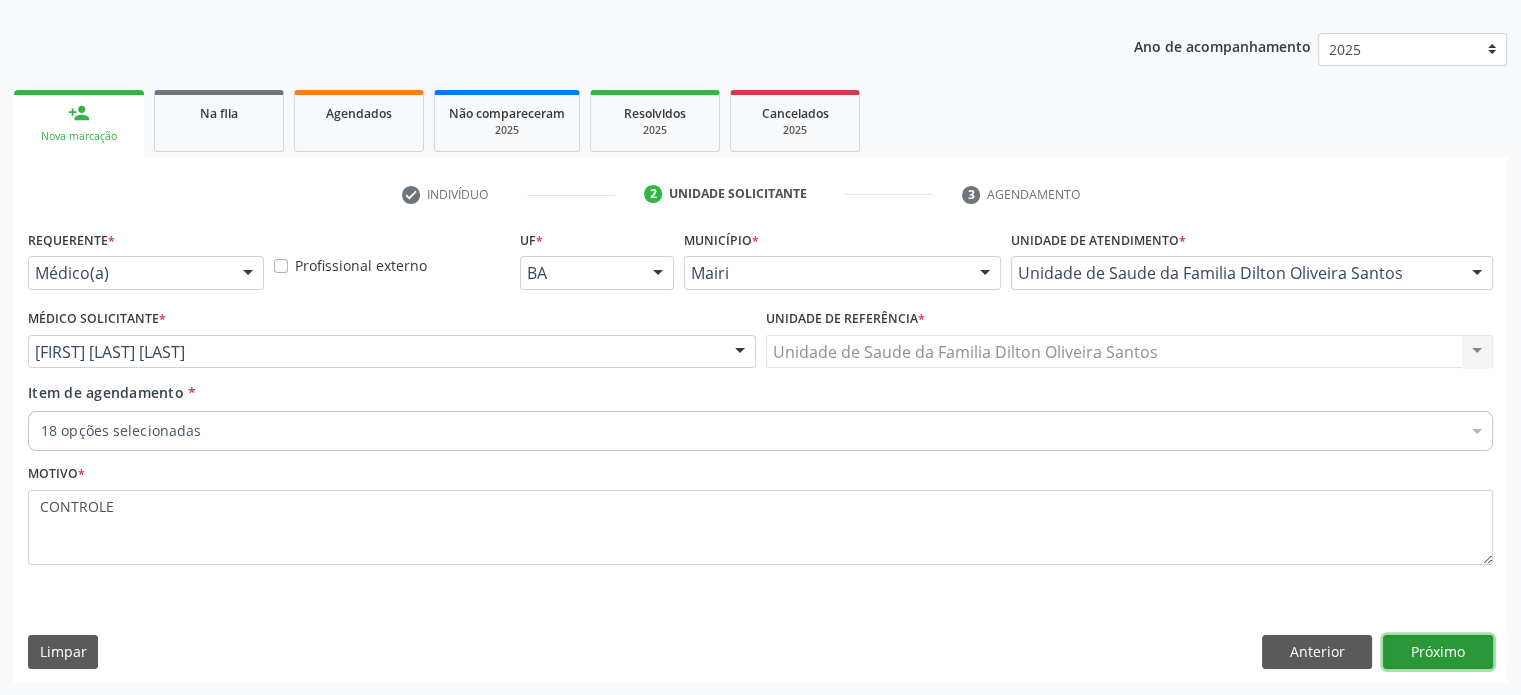 click on "Próximo" at bounding box center [1438, 652] 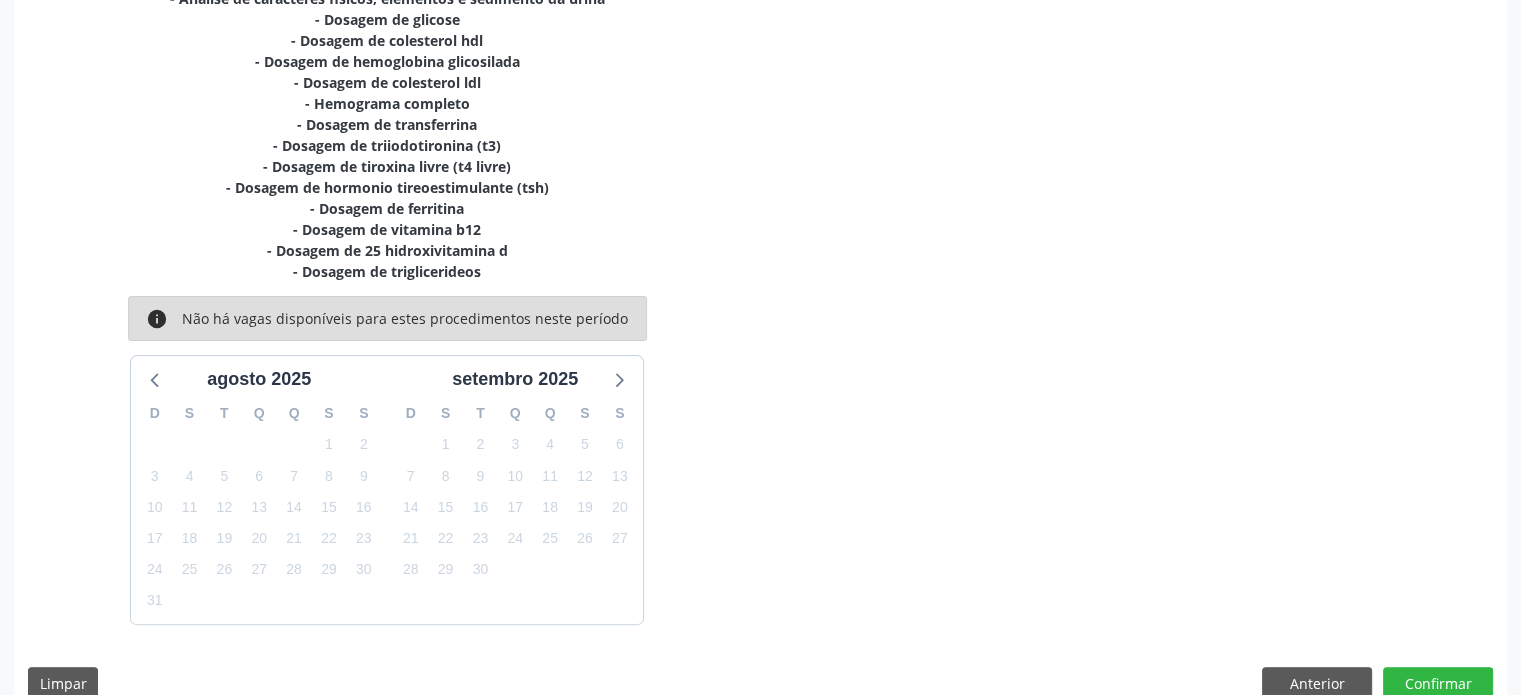 scroll, scrollTop: 589, scrollLeft: 0, axis: vertical 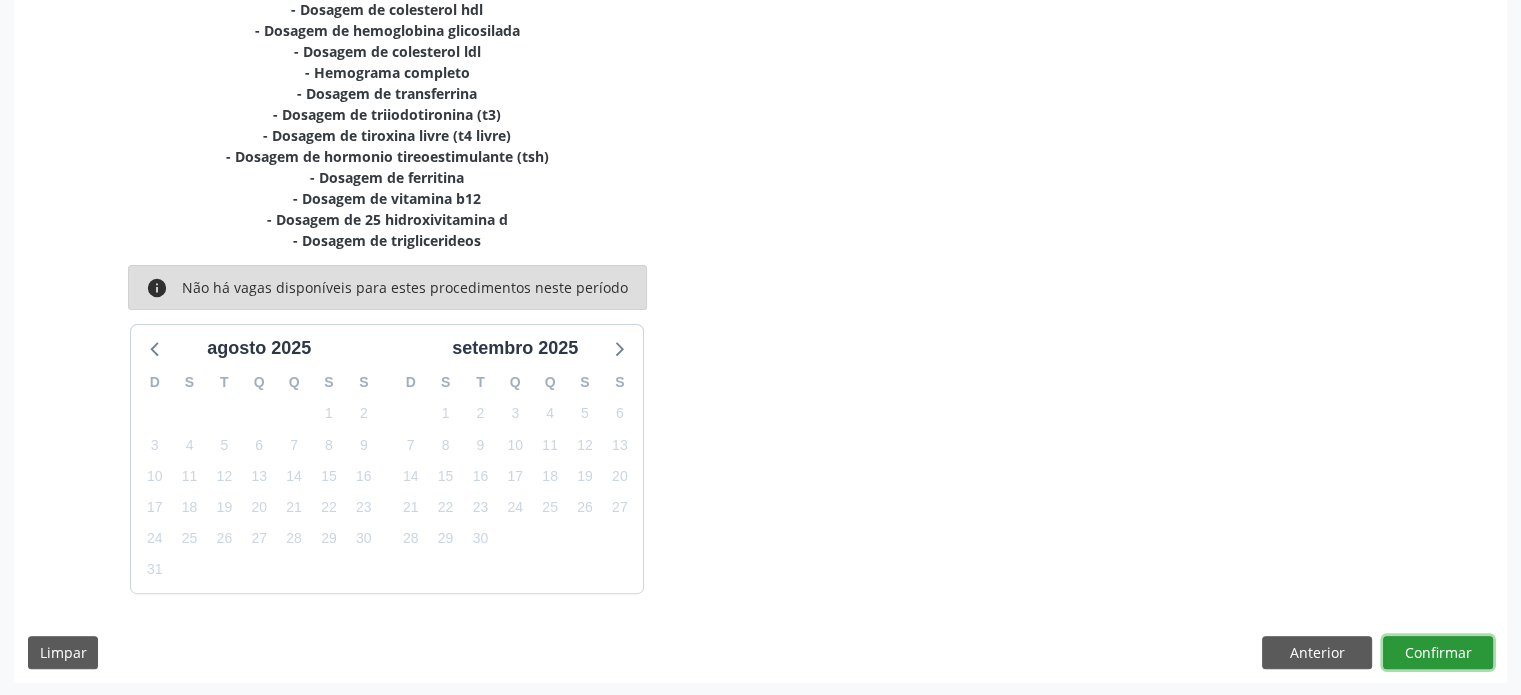 click on "Confirmar" at bounding box center (1438, 653) 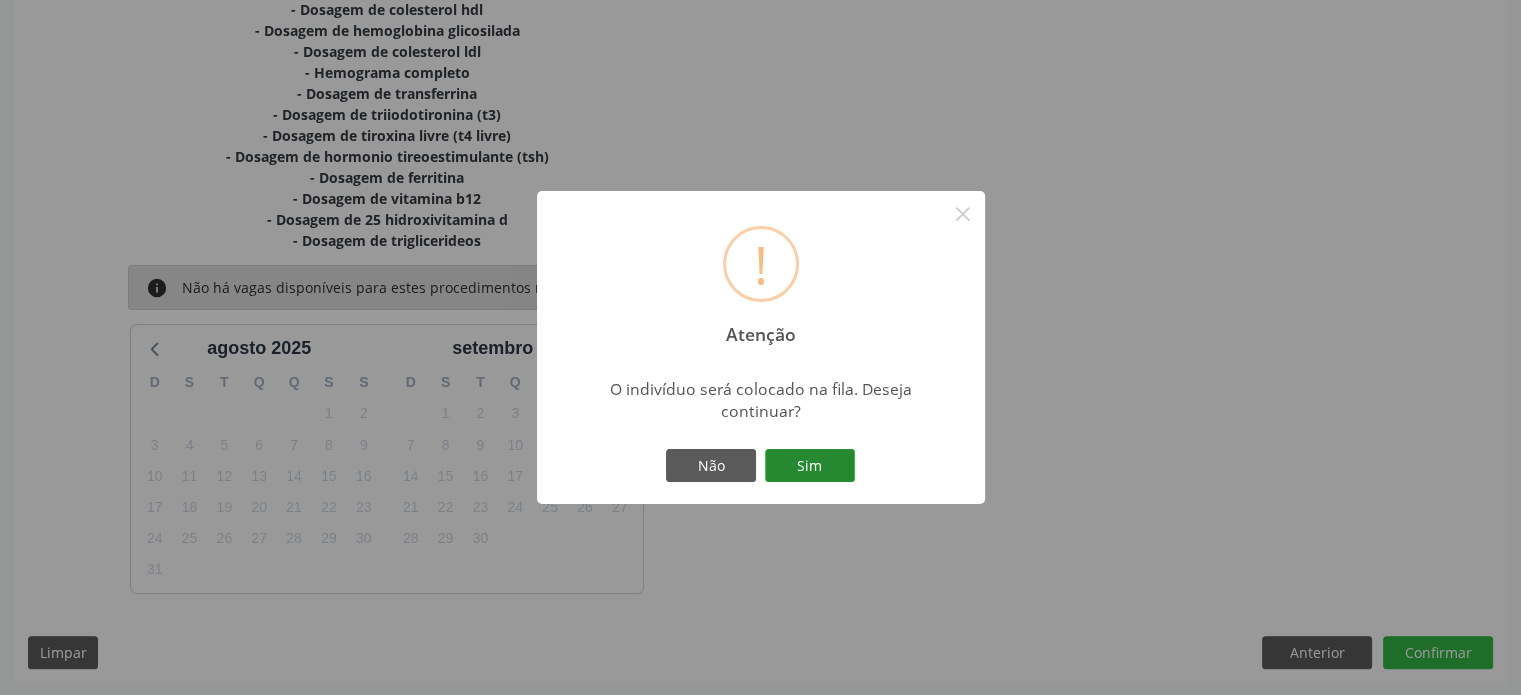 click on "Sim" at bounding box center [810, 466] 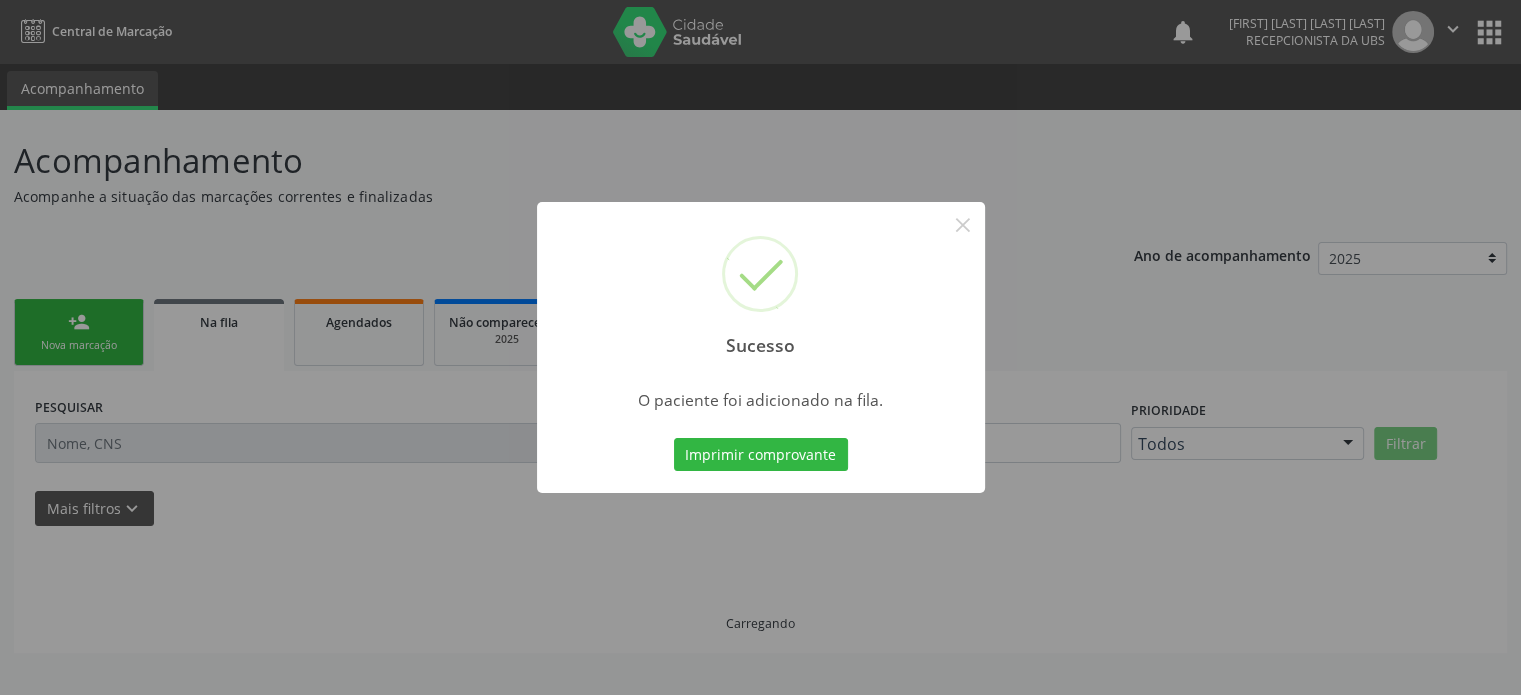 scroll, scrollTop: 0, scrollLeft: 0, axis: both 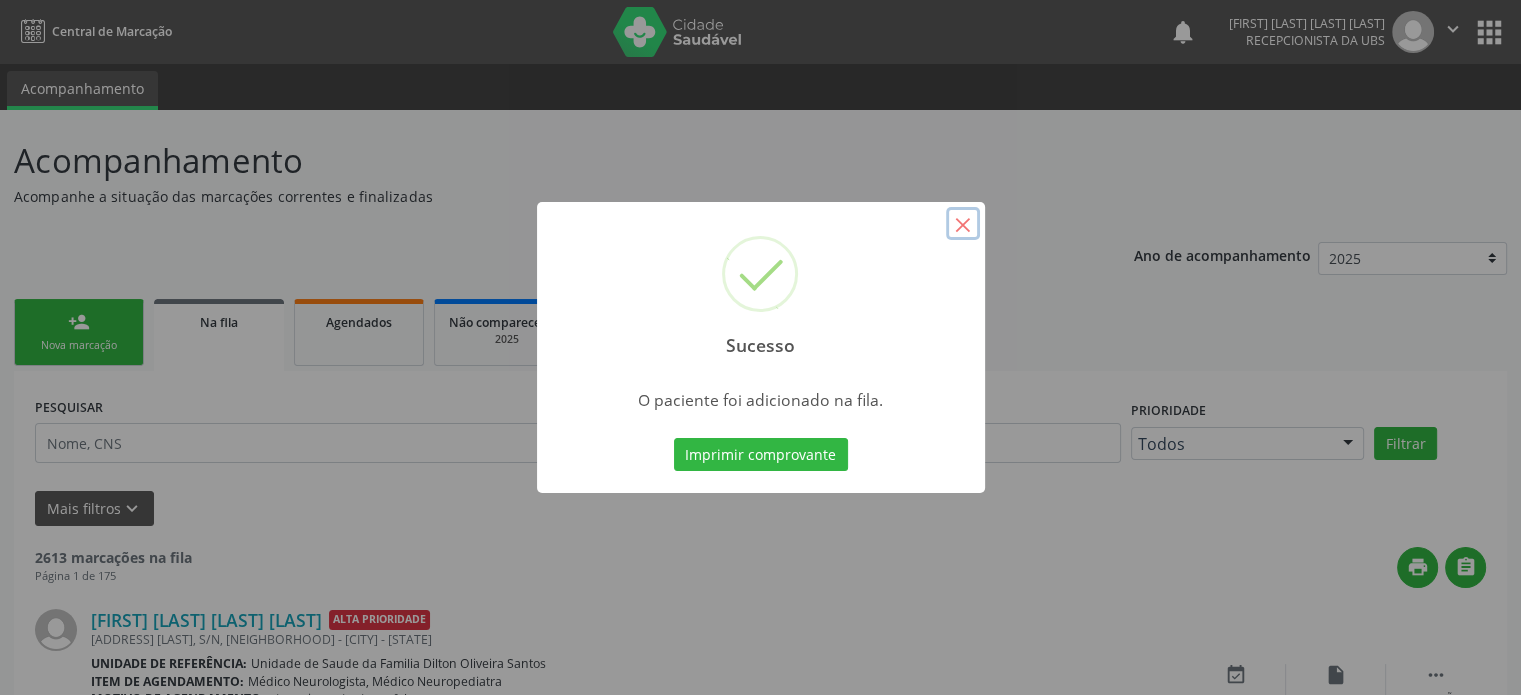 click on "×" at bounding box center (963, 224) 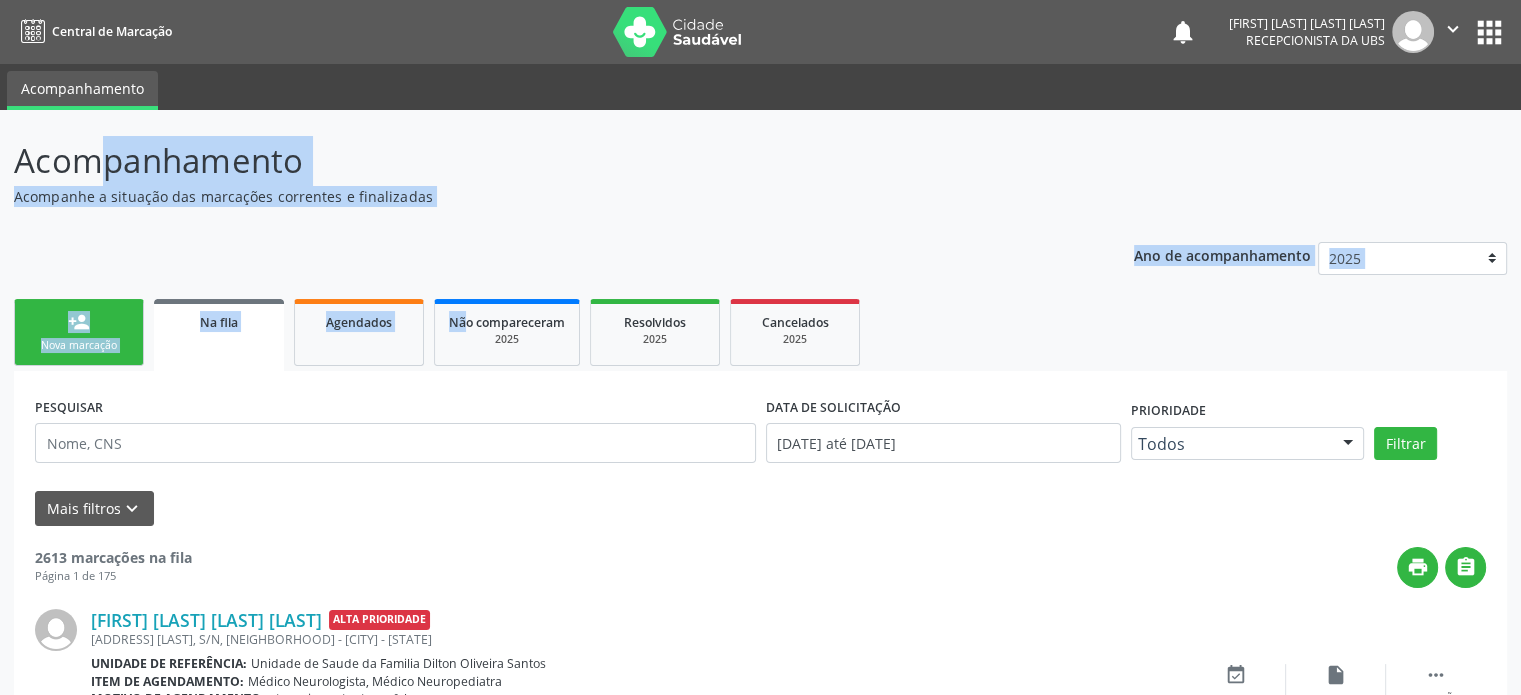 drag, startPoint x: 16, startPoint y: 163, endPoint x: 466, endPoint y: 211, distance: 452.55276 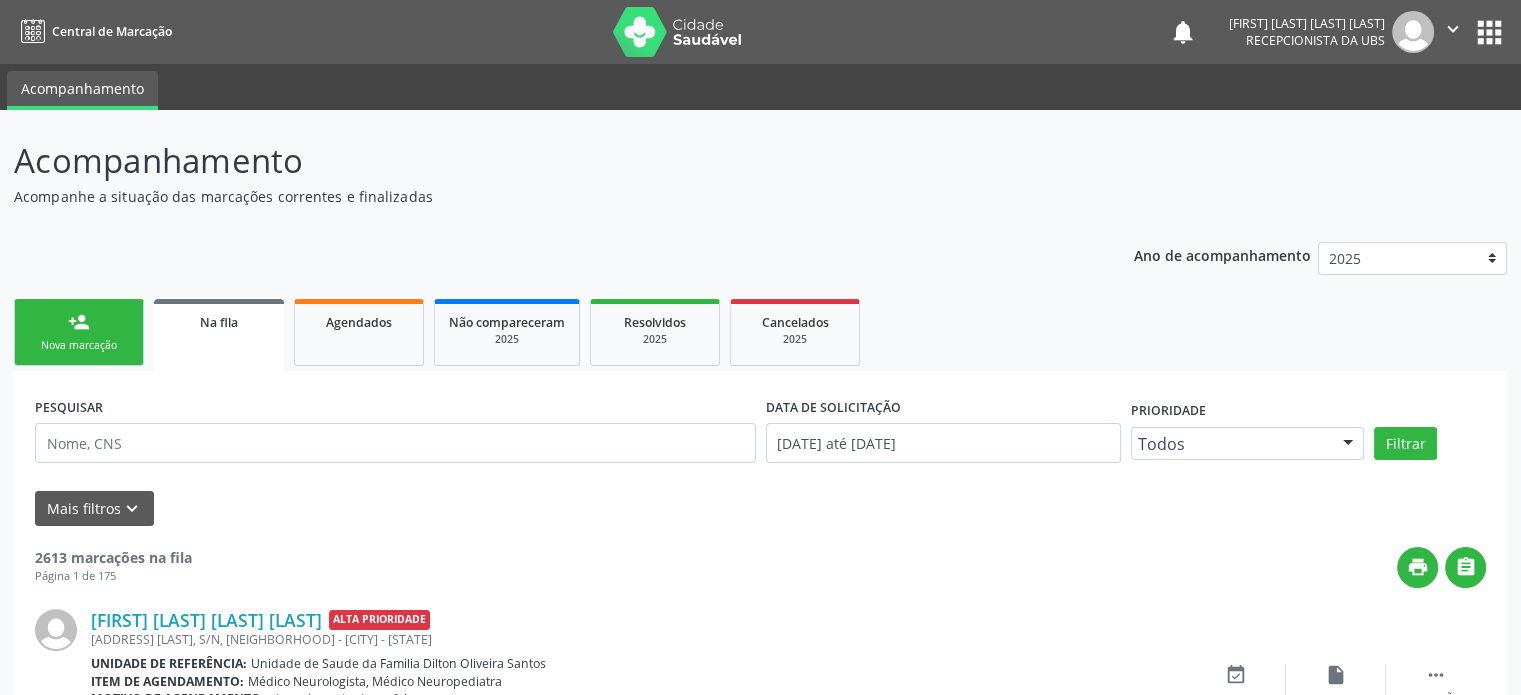 click on "Nova marcação" at bounding box center [79, 345] 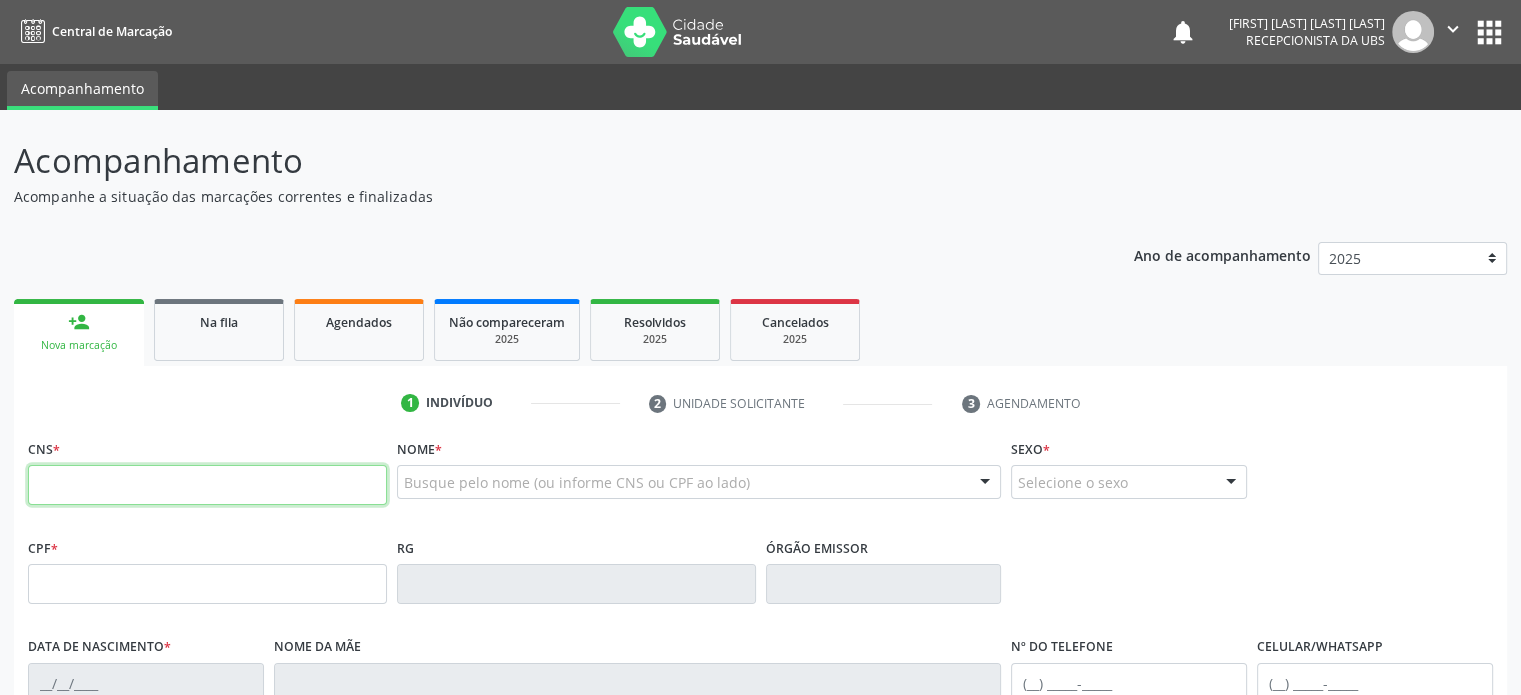 click at bounding box center (207, 485) 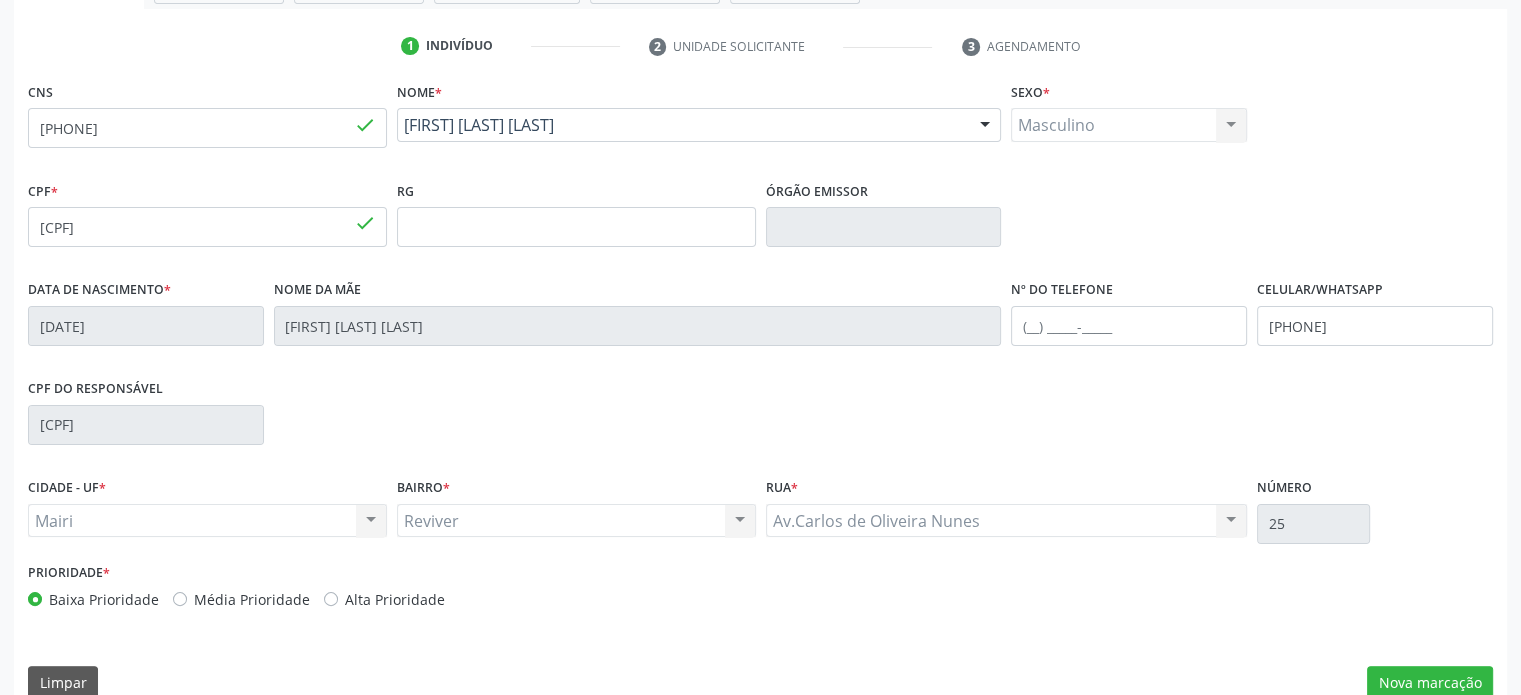 scroll, scrollTop: 388, scrollLeft: 0, axis: vertical 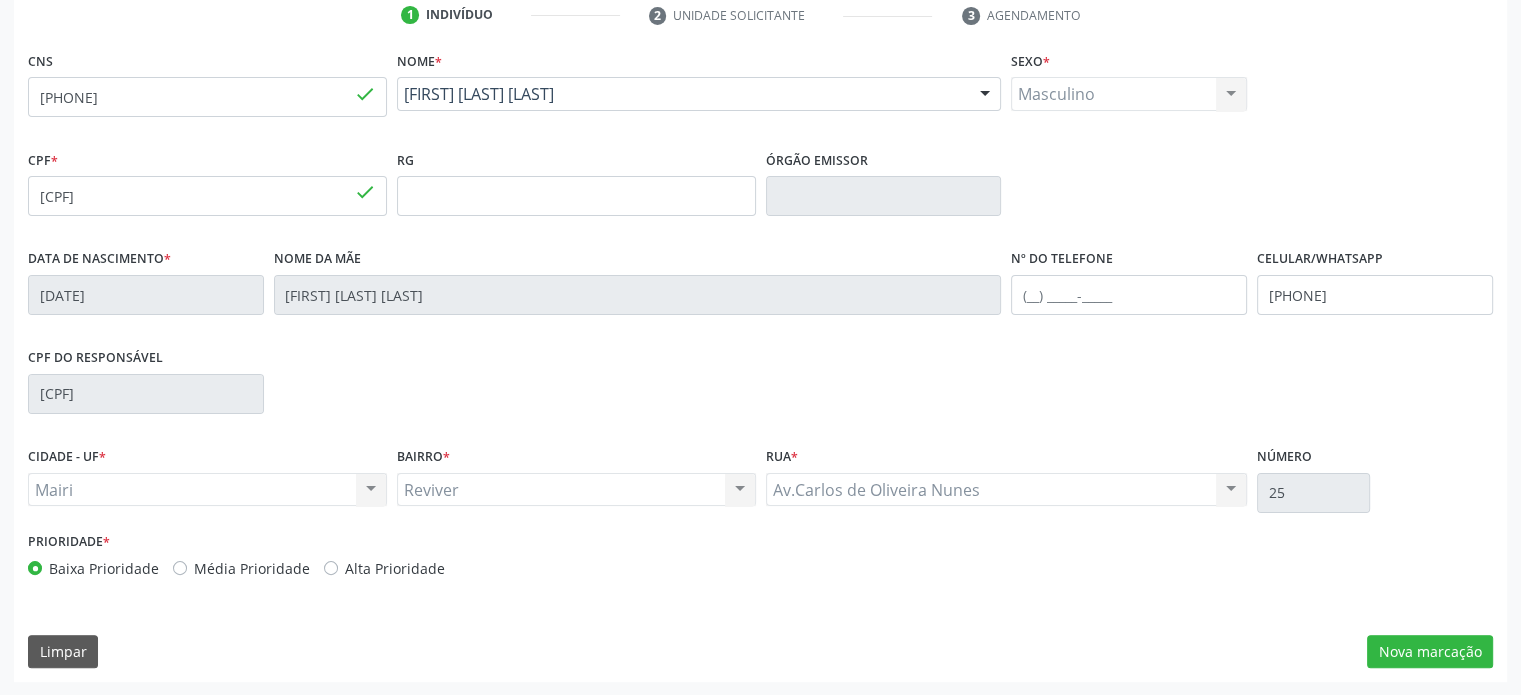 click on "Média Prioridade" at bounding box center (252, 568) 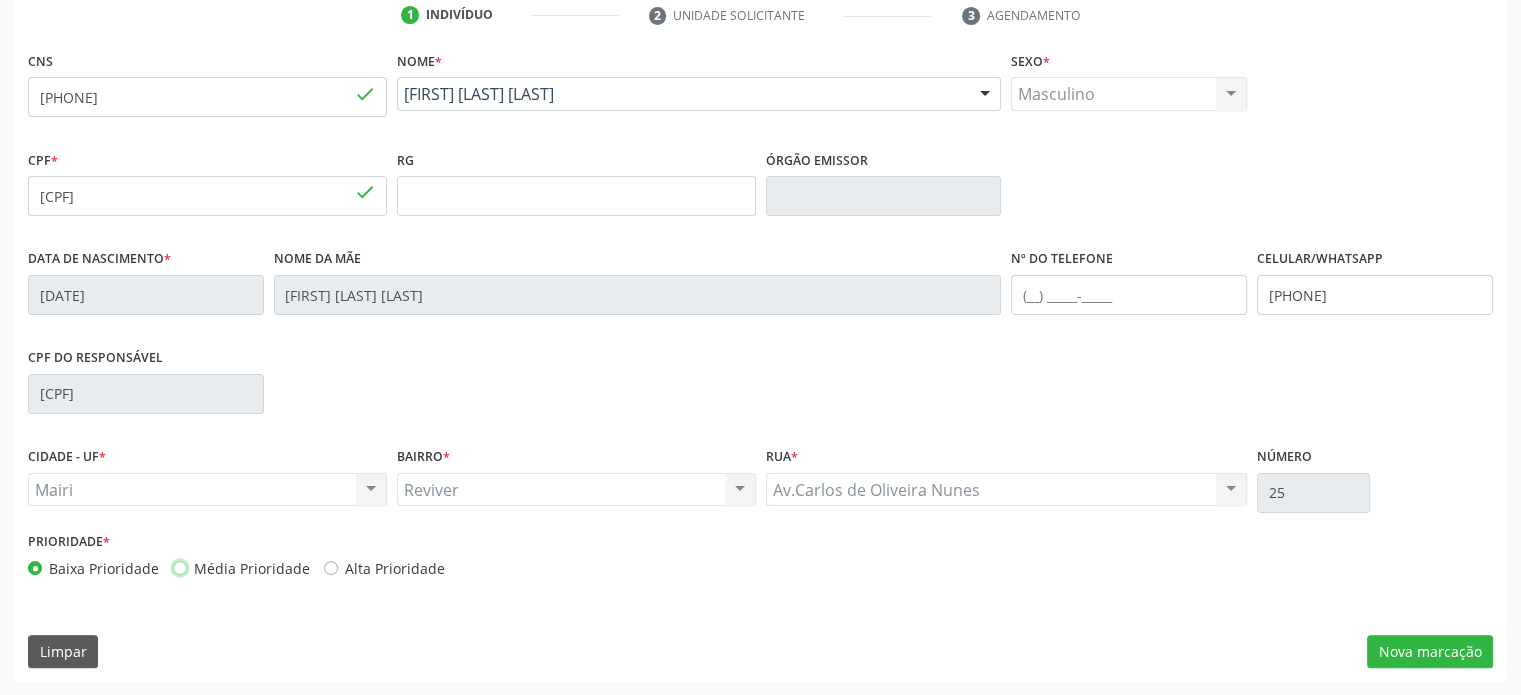click on "Média Prioridade" at bounding box center [180, 567] 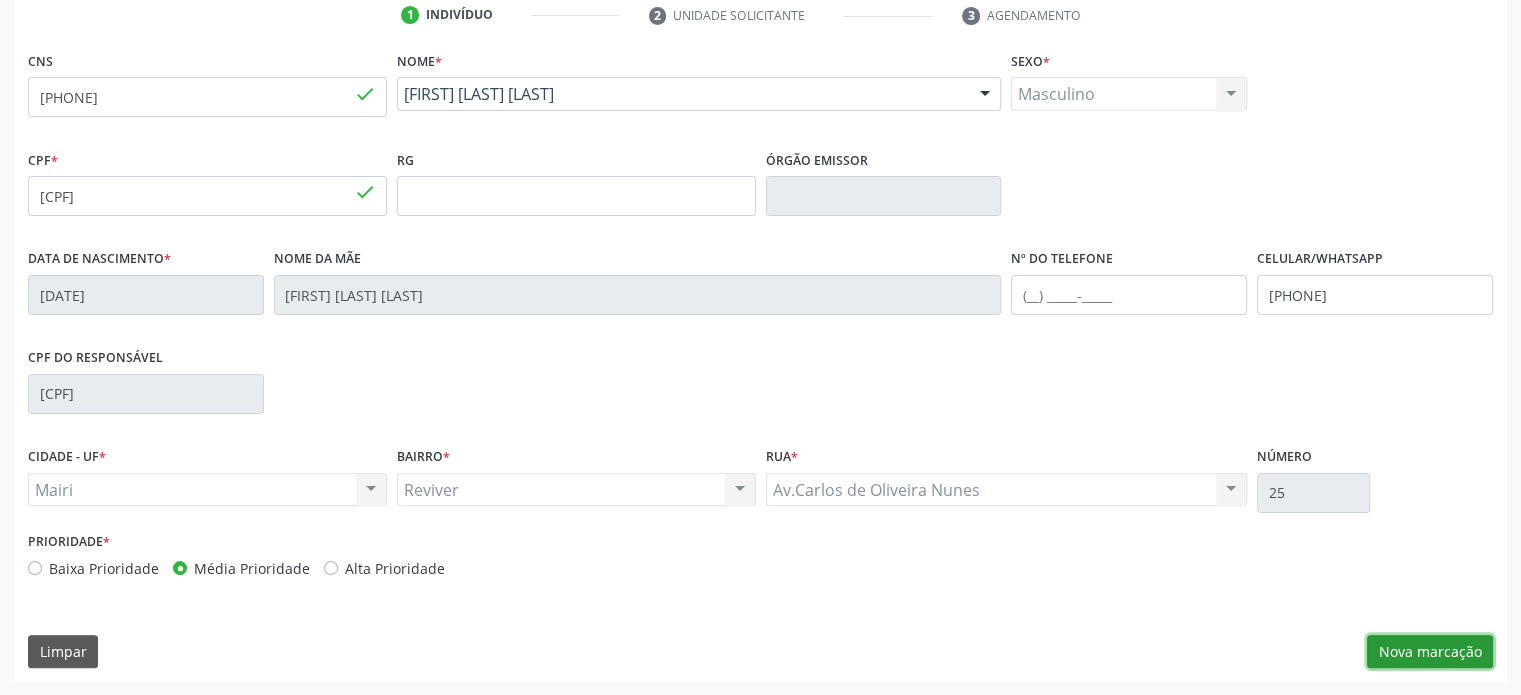click on "Nova marcação" at bounding box center (1430, 652) 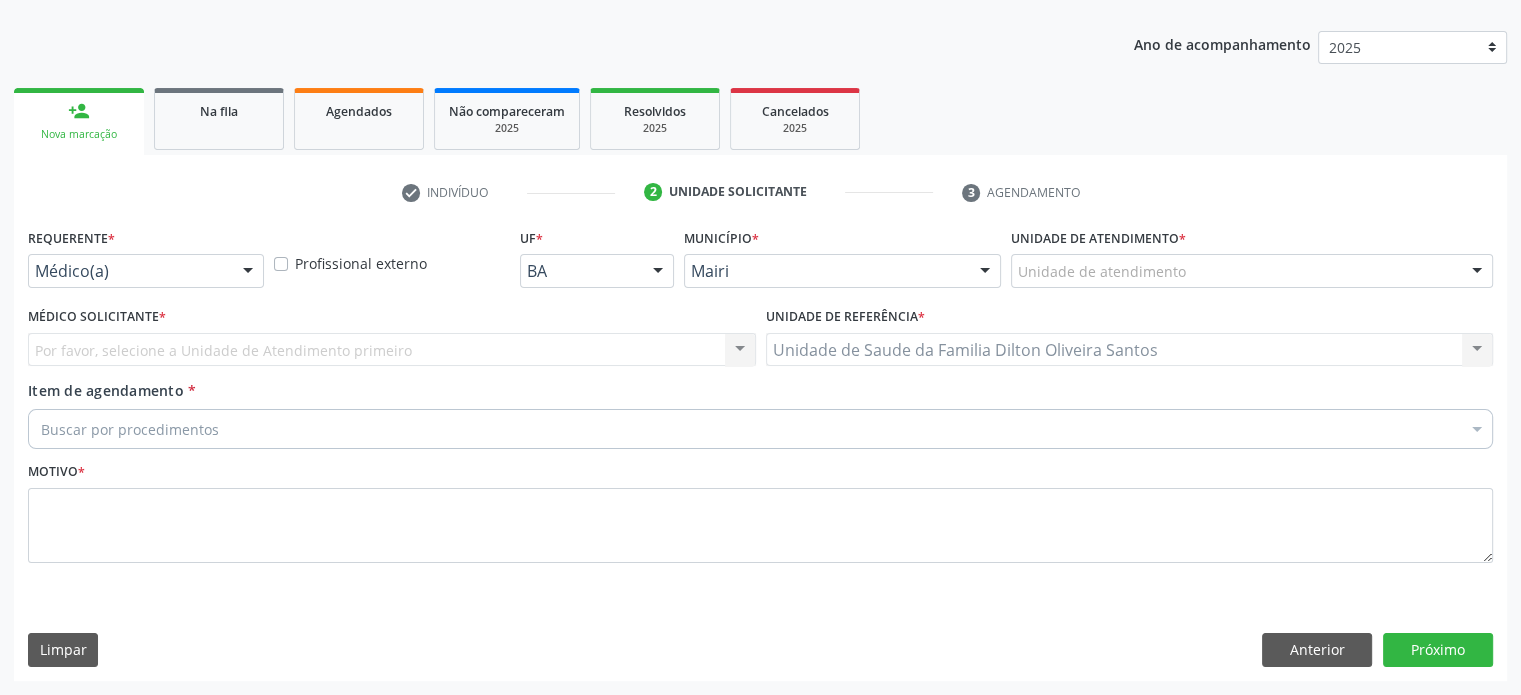 scroll, scrollTop: 209, scrollLeft: 0, axis: vertical 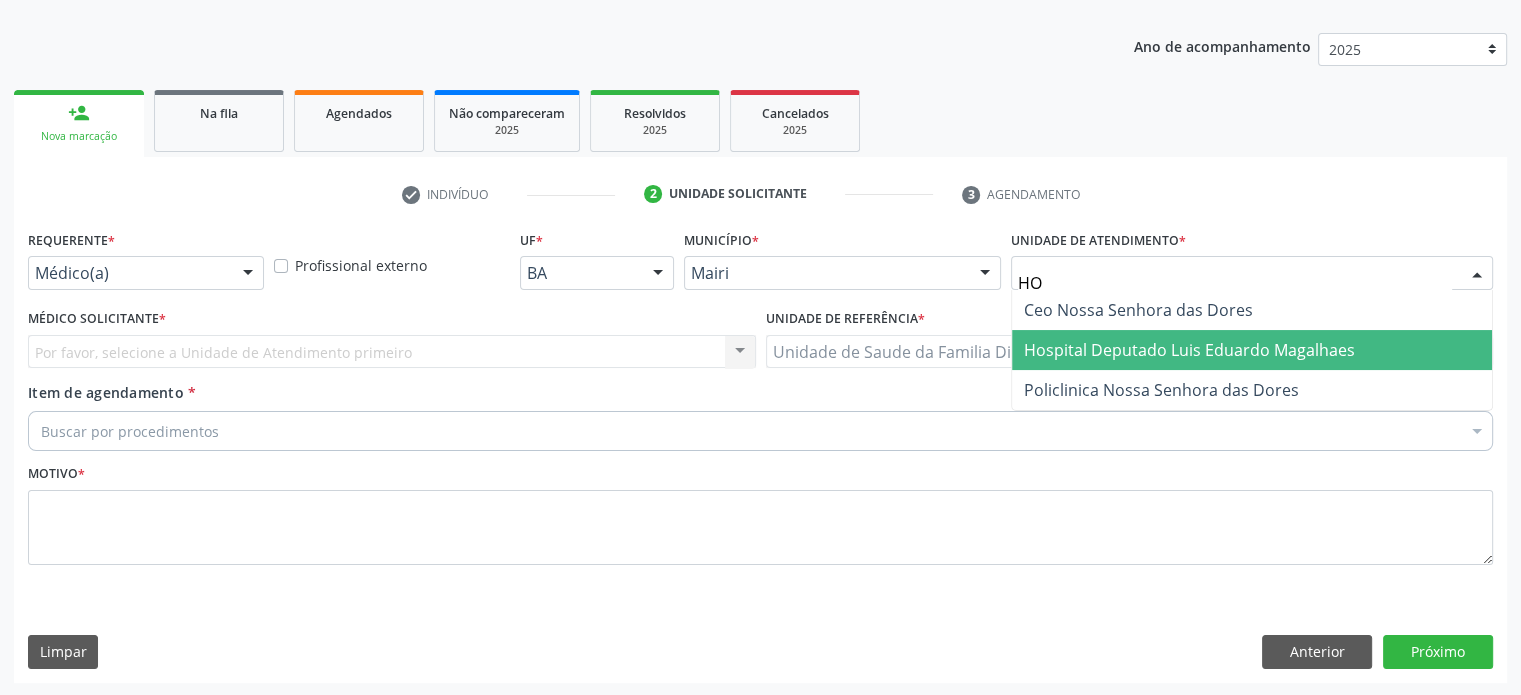 click on "Hospital Deputado Luis Eduardo Magalhaes" at bounding box center (1189, 350) 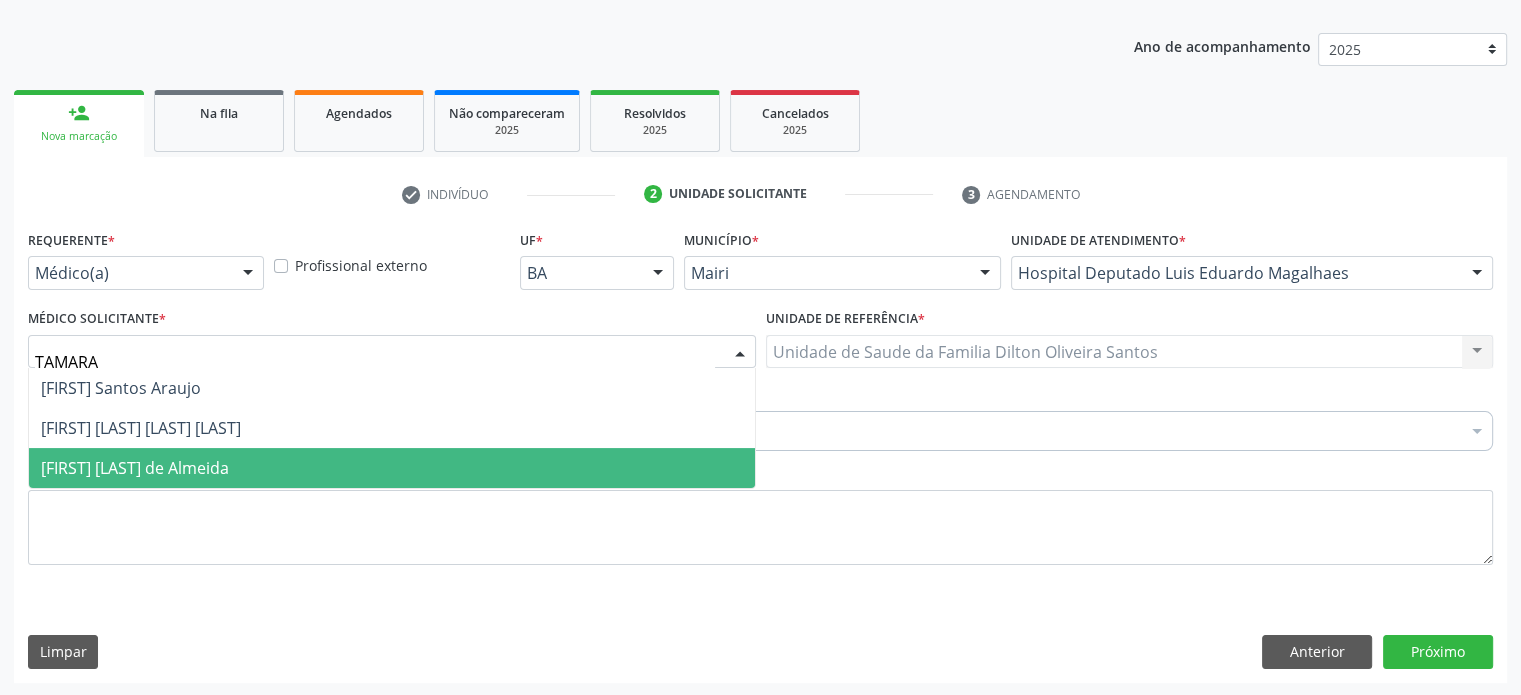 click on "[FIRST] [LAST] de Almeida" at bounding box center (135, 468) 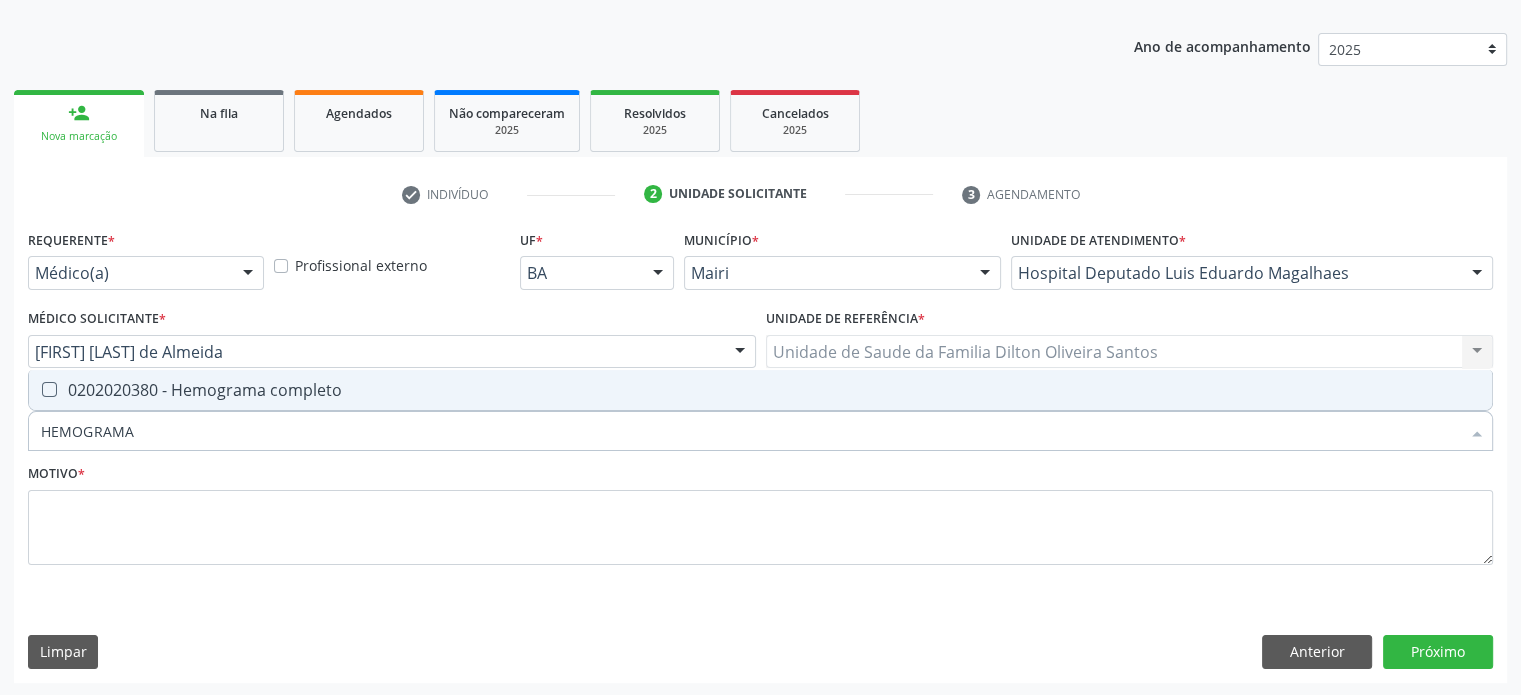 click on "0202020380 - Hemograma completo" at bounding box center (760, 390) 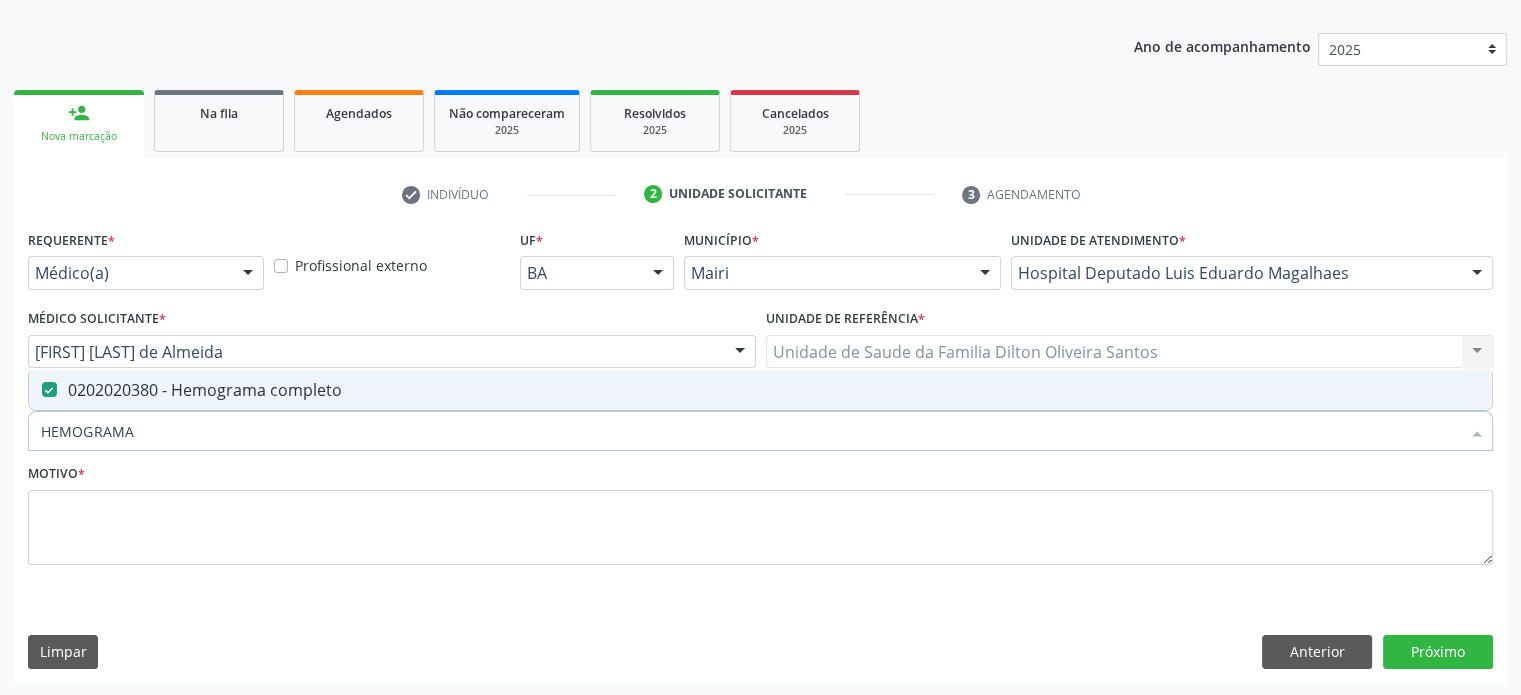 drag, startPoint x: 152, startPoint y: 428, endPoint x: 25, endPoint y: 435, distance: 127.192764 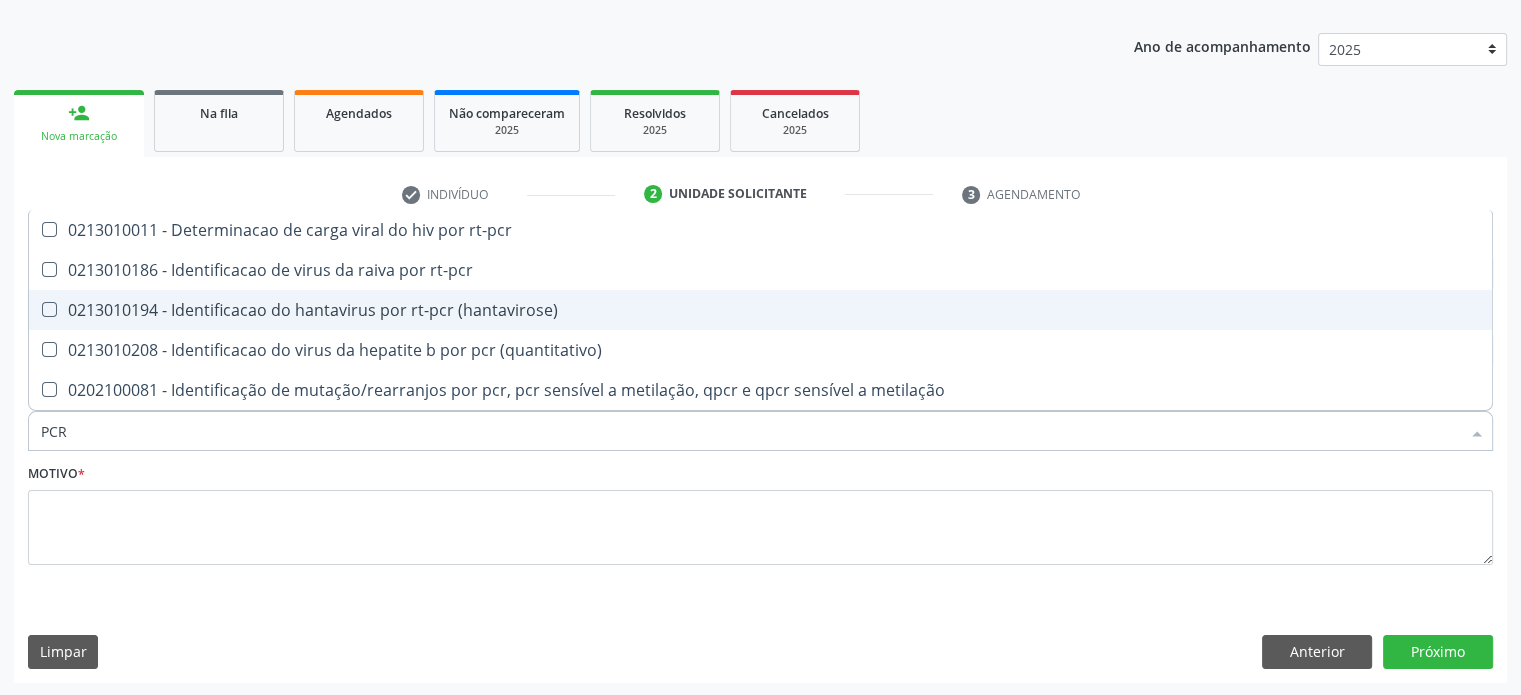 click on "0213010194 - Identificacao do hantavirus por rt-pcr (hantavirose)" at bounding box center (760, 310) 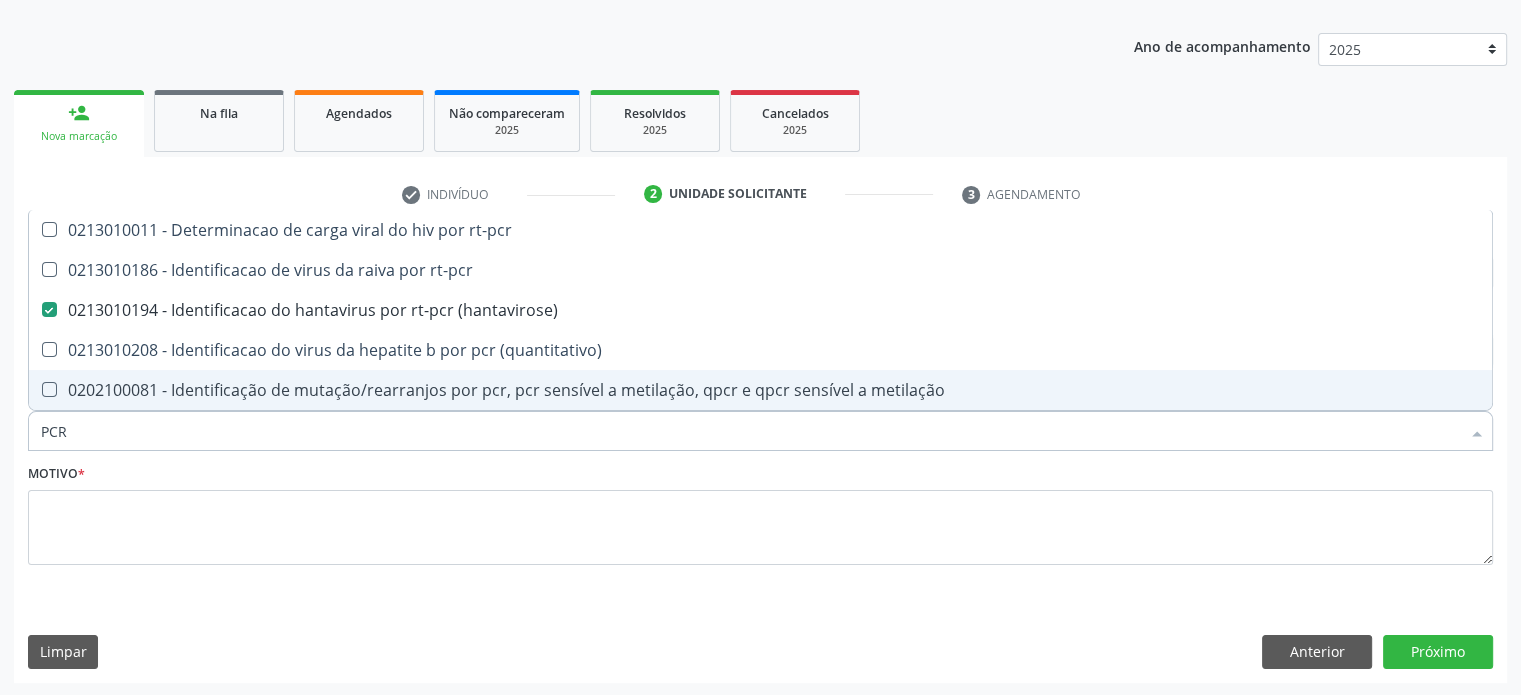drag, startPoint x: 80, startPoint y: 437, endPoint x: 0, endPoint y: 438, distance: 80.00625 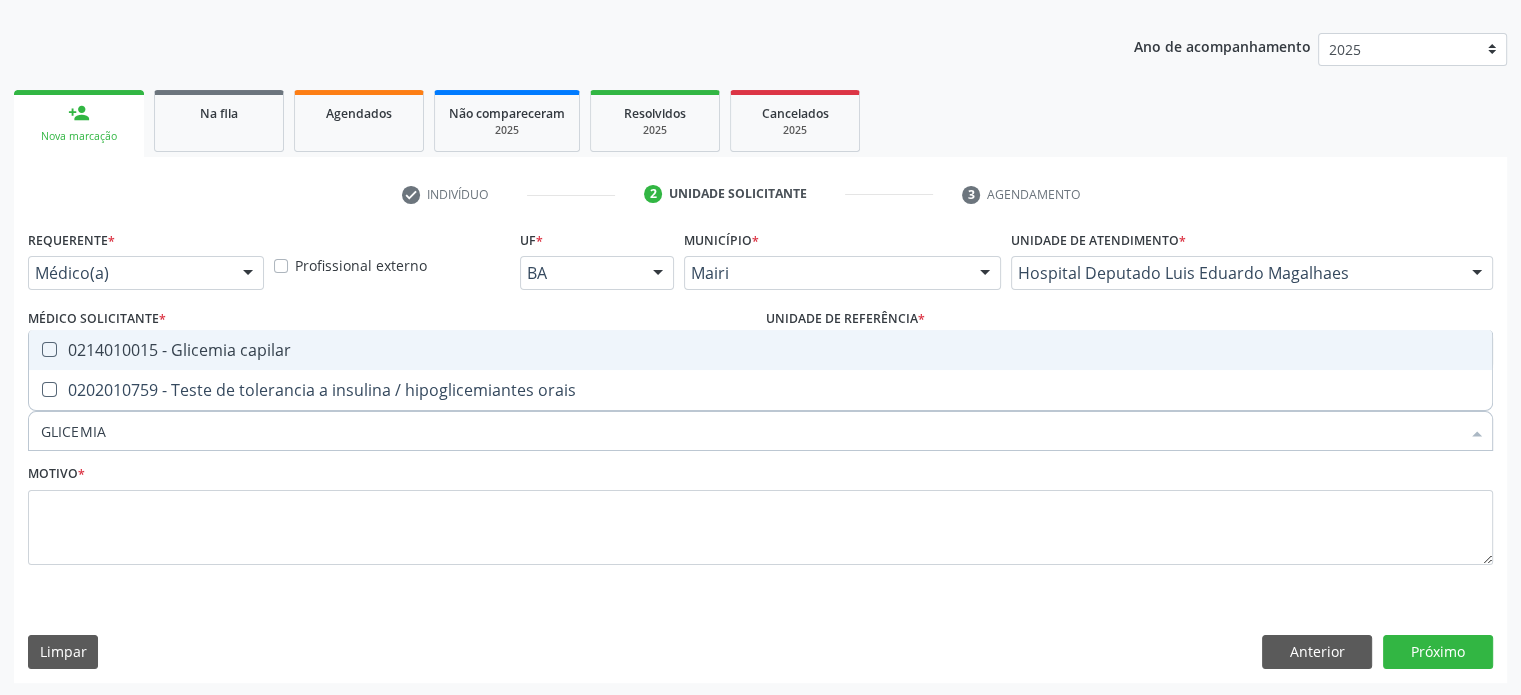 click on "0214010015 - Glicemia capilar" at bounding box center (760, 350) 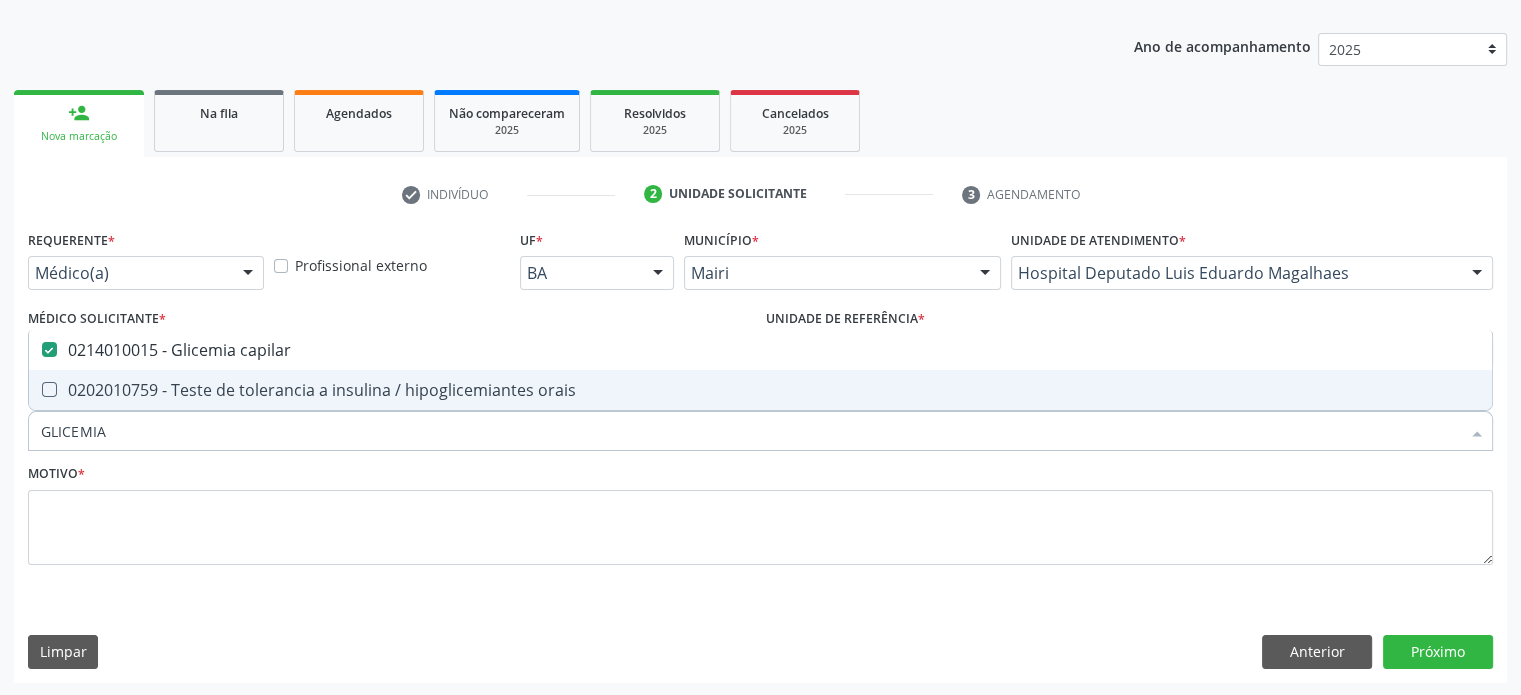 drag, startPoint x: 136, startPoint y: 427, endPoint x: 0, endPoint y: 437, distance: 136.36716 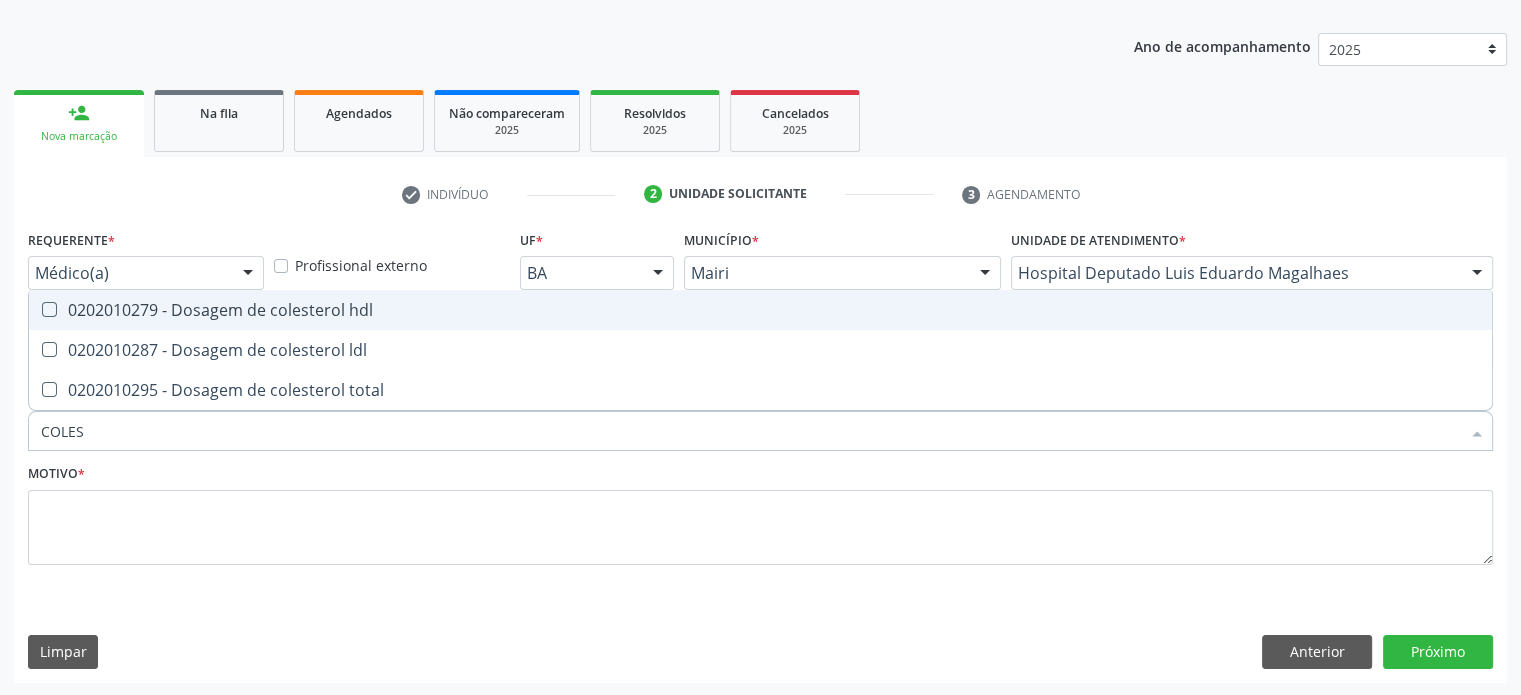 click at bounding box center (49, 309) 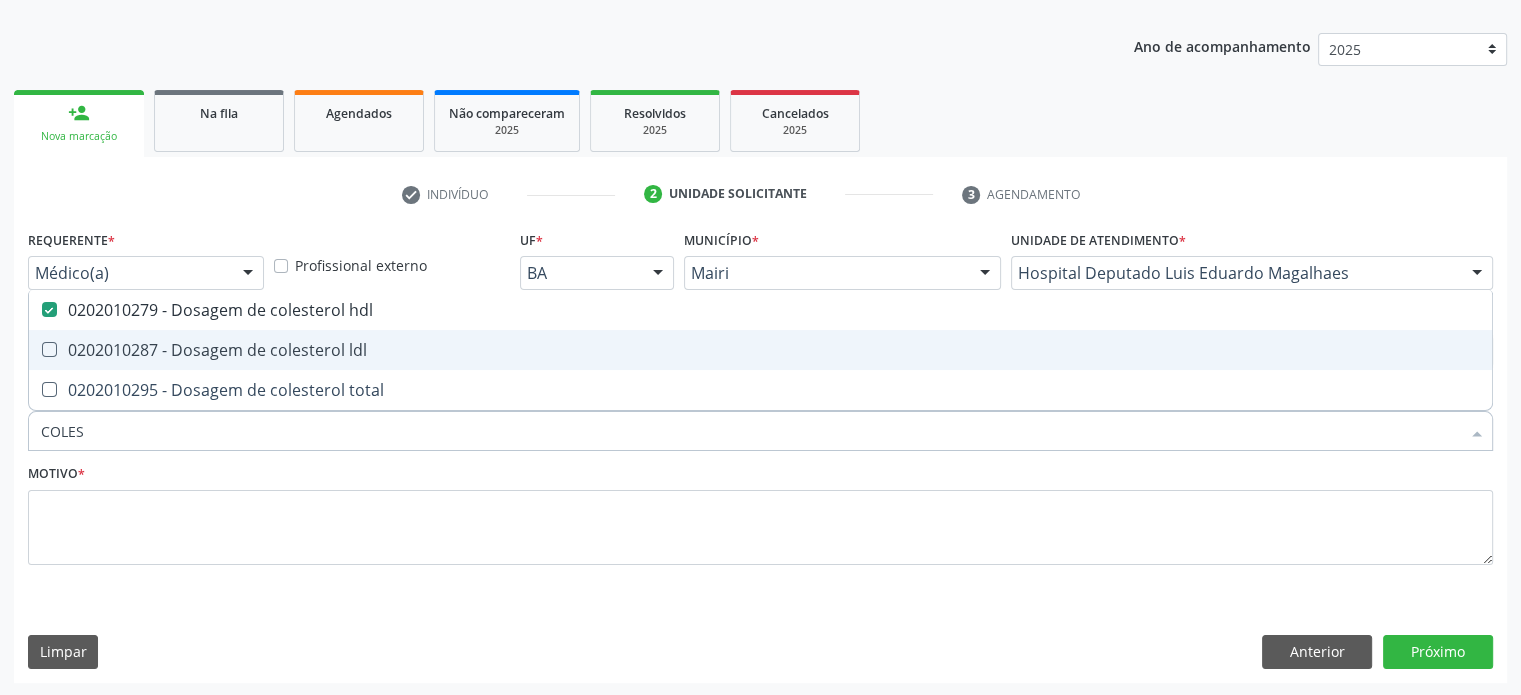 click at bounding box center [49, 349] 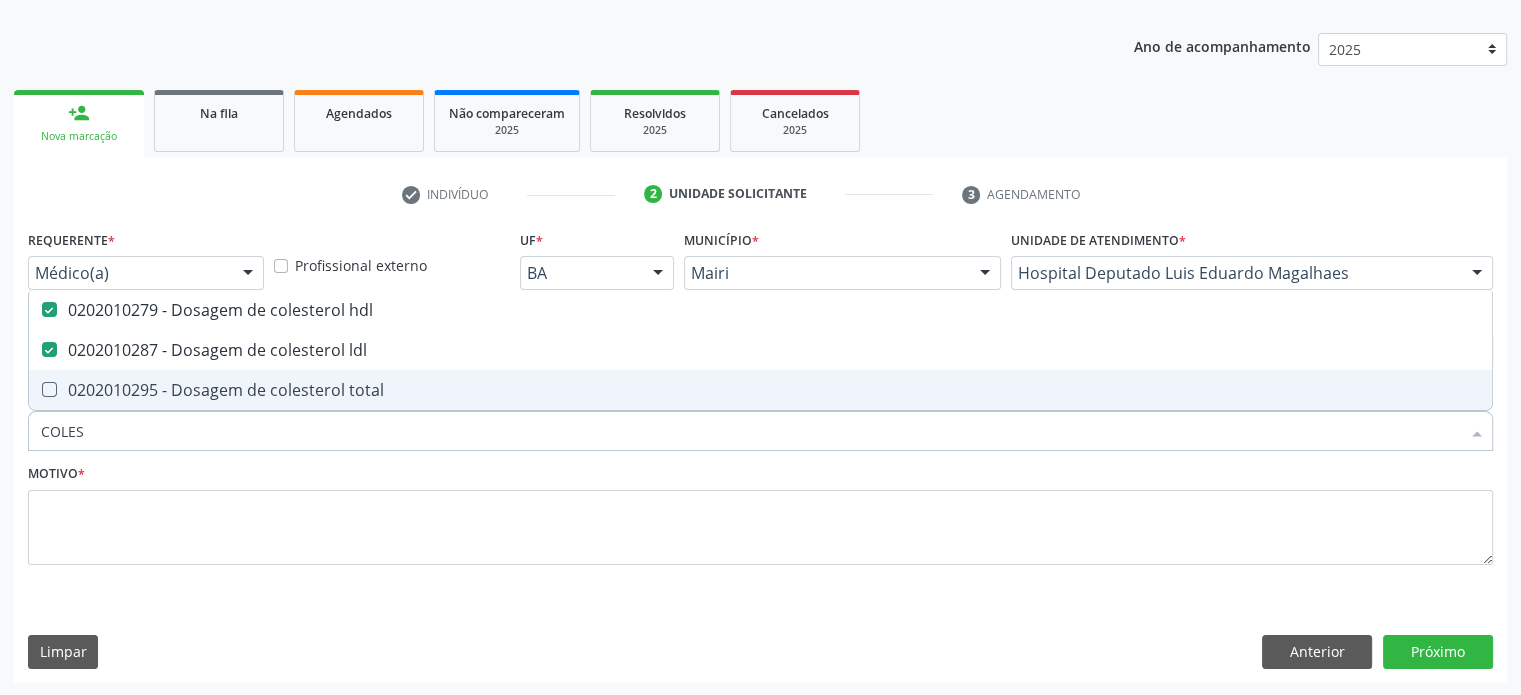 click at bounding box center (49, 389) 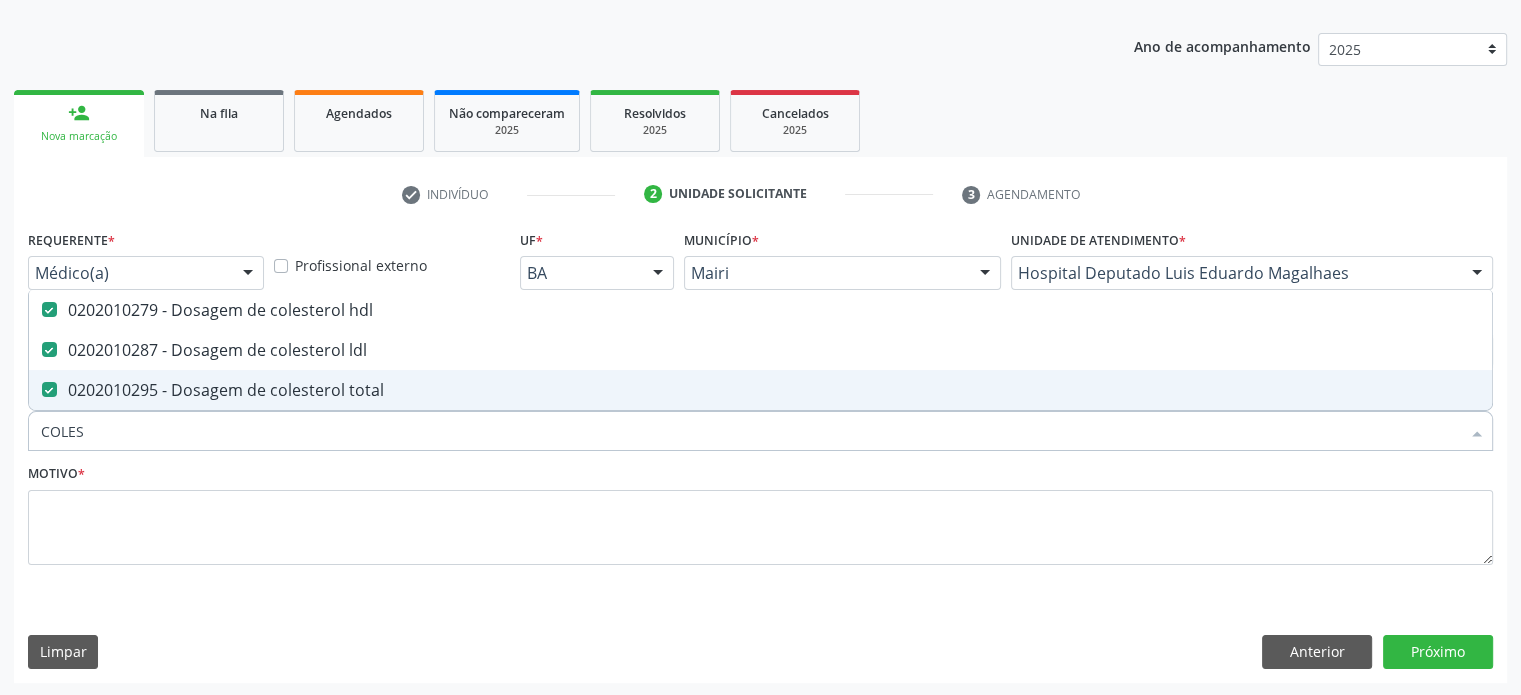 drag, startPoint x: 100, startPoint y: 435, endPoint x: 32, endPoint y: 444, distance: 68.593 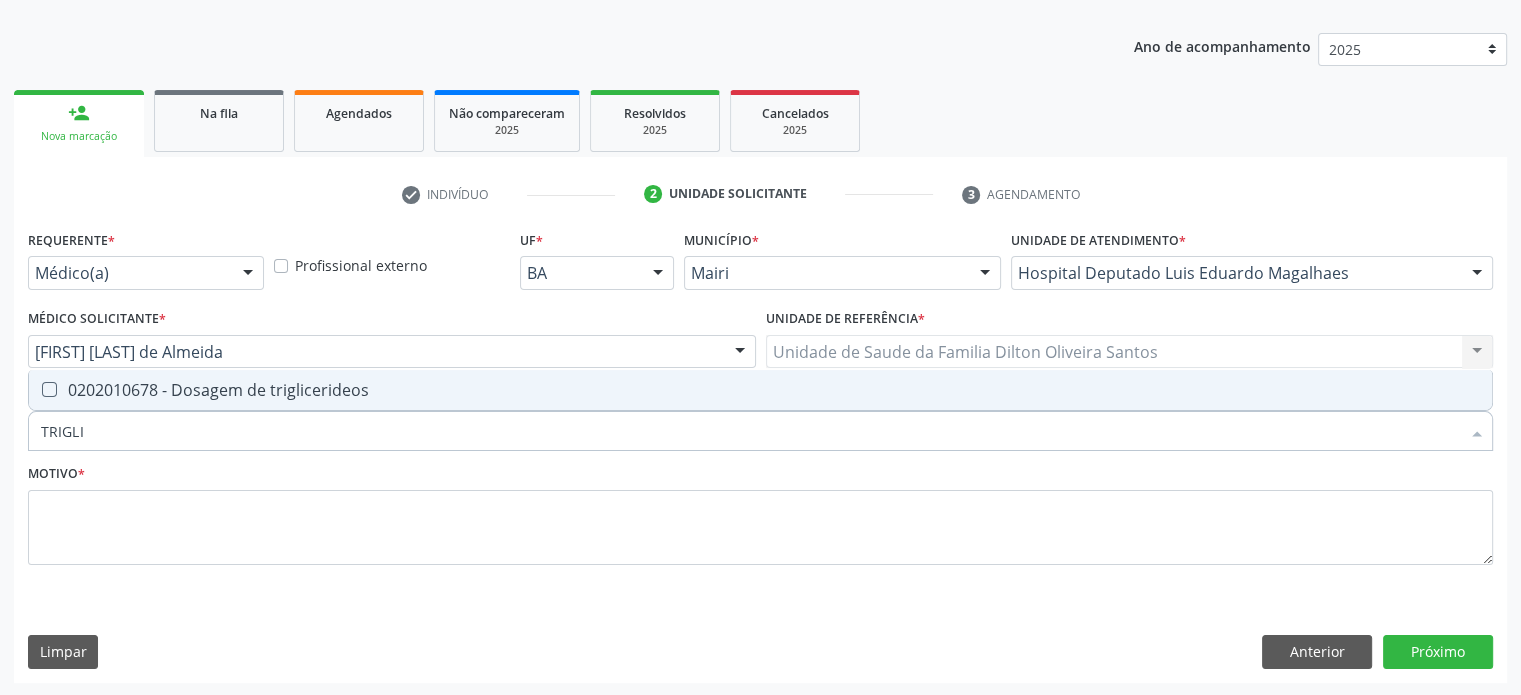 click on "0202010678 - Dosagem de triglicerideos" at bounding box center (760, 390) 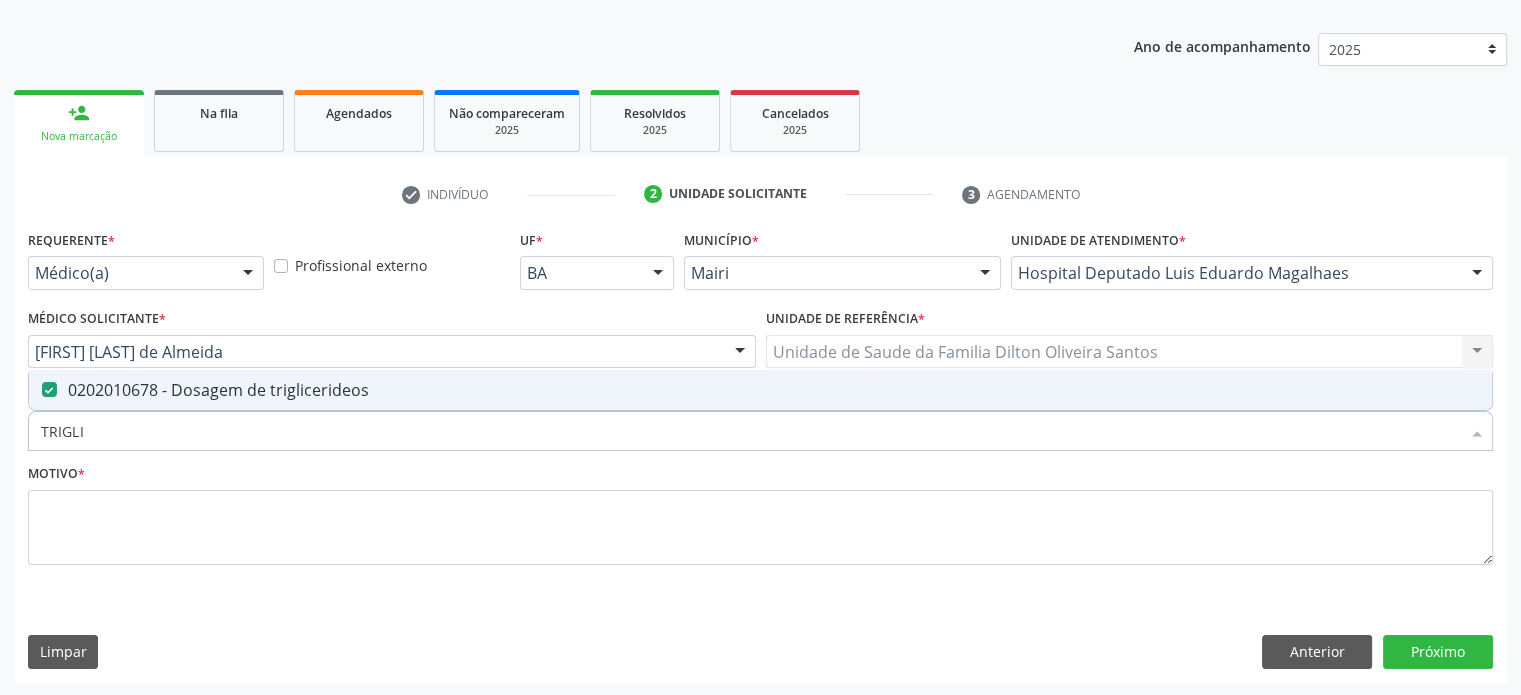 drag, startPoint x: 102, startPoint y: 431, endPoint x: 26, endPoint y: 432, distance: 76.00658 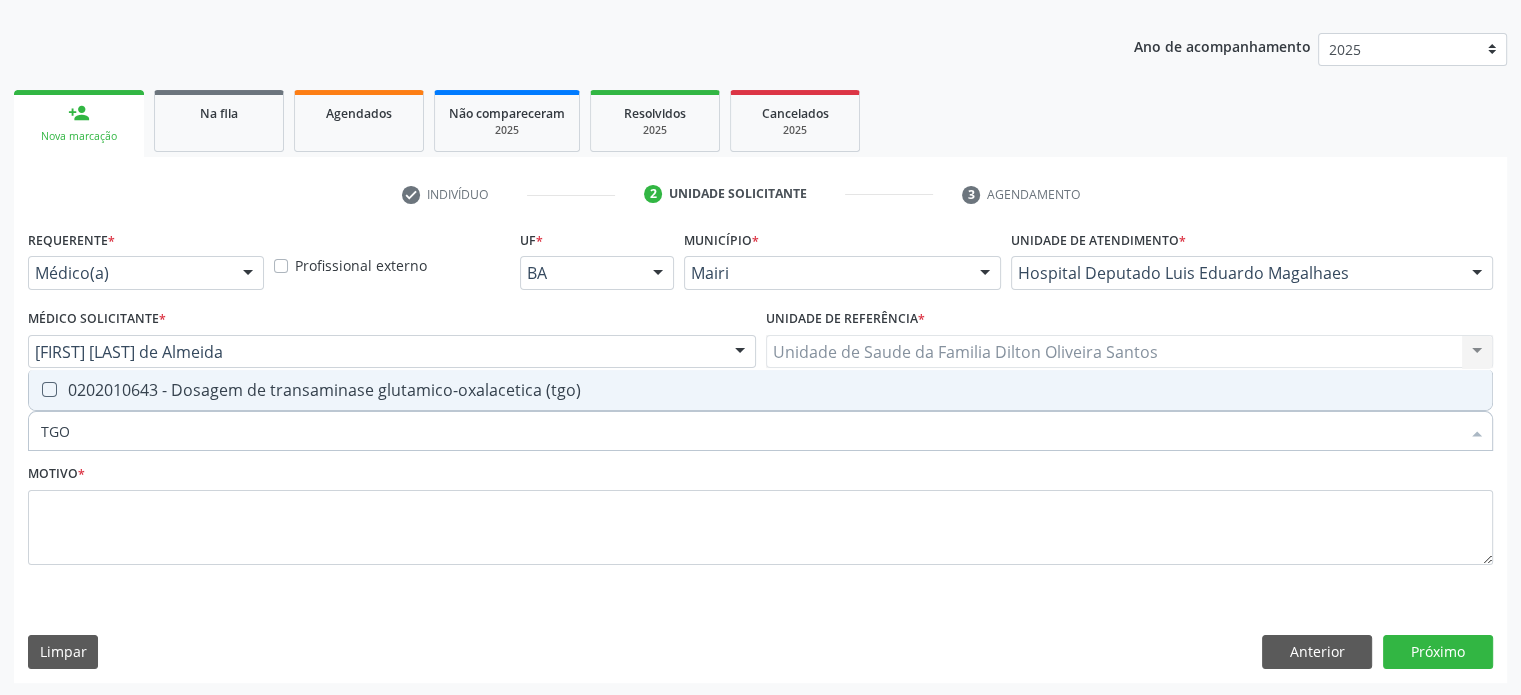 click on "0202010643 - Dosagem de transaminase glutamico-oxalacetica (tgo)" at bounding box center [760, 390] 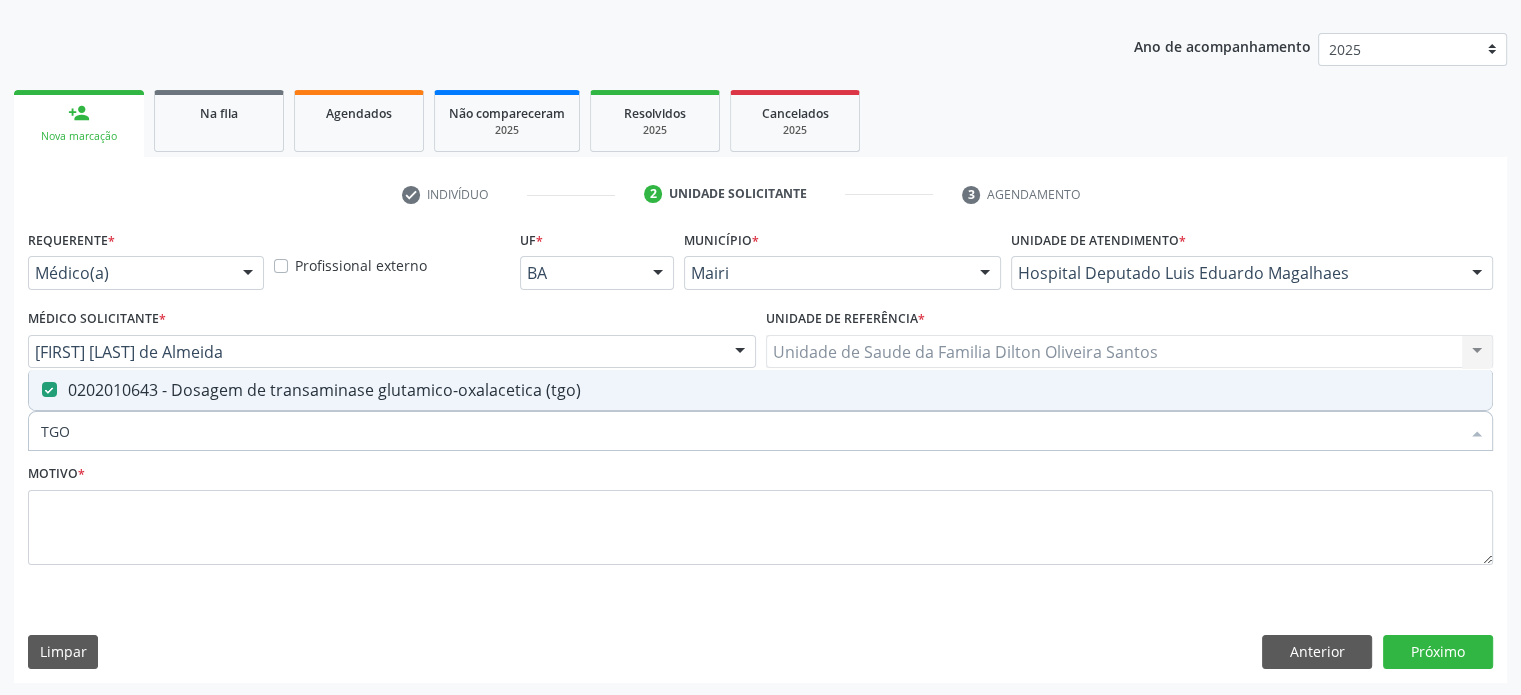 drag, startPoint x: 78, startPoint y: 435, endPoint x: 57, endPoint y: 438, distance: 21.213203 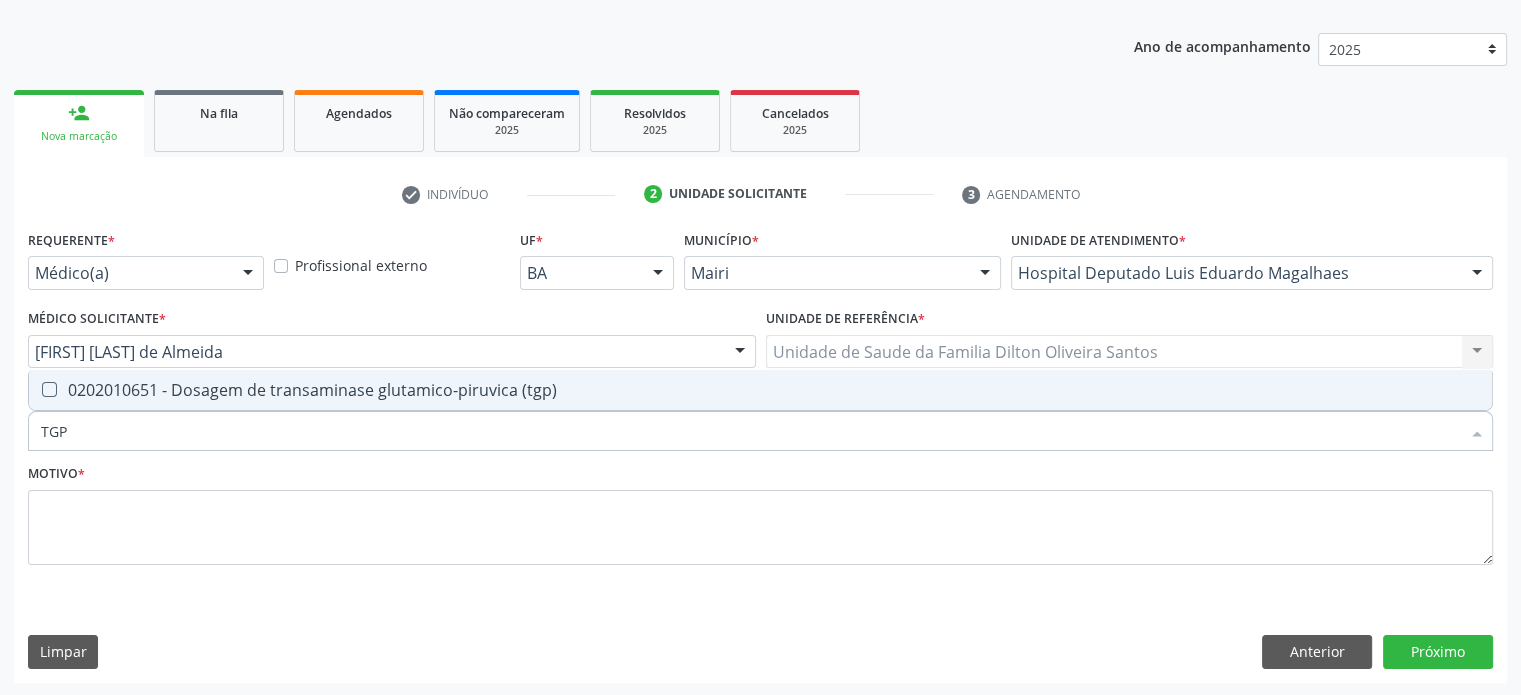 click on "0202010651 - Dosagem de transaminase glutamico-piruvica (tgp)" at bounding box center [760, 390] 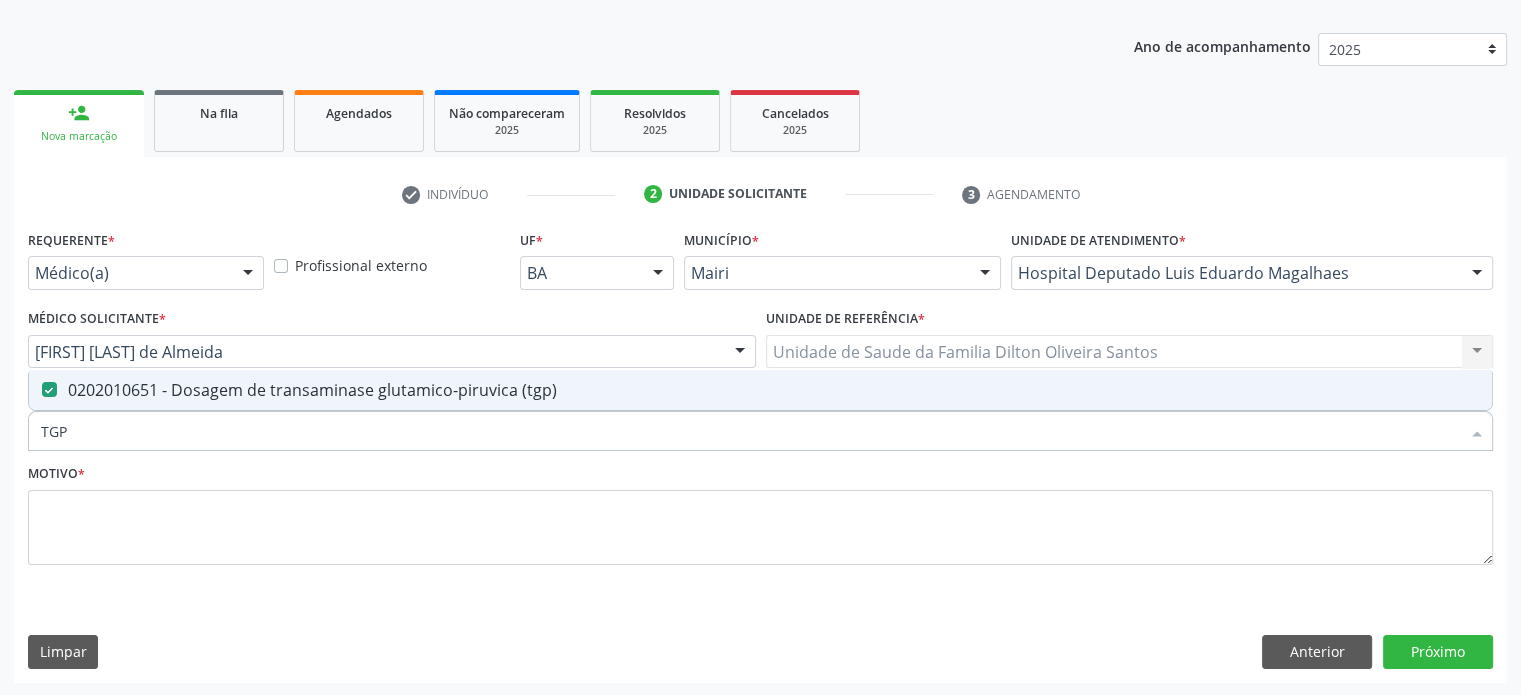 drag, startPoint x: 112, startPoint y: 439, endPoint x: 16, endPoint y: 430, distance: 96.42095 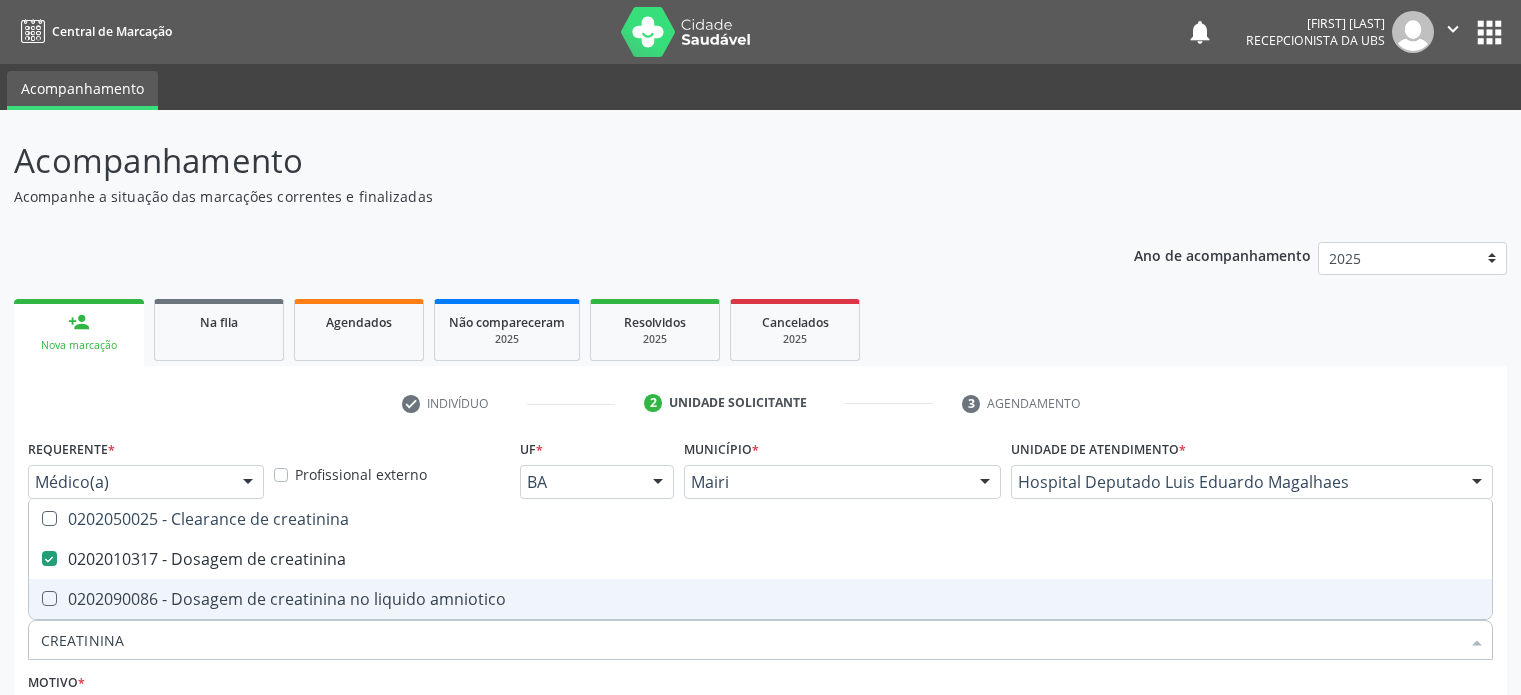 scroll, scrollTop: 209, scrollLeft: 0, axis: vertical 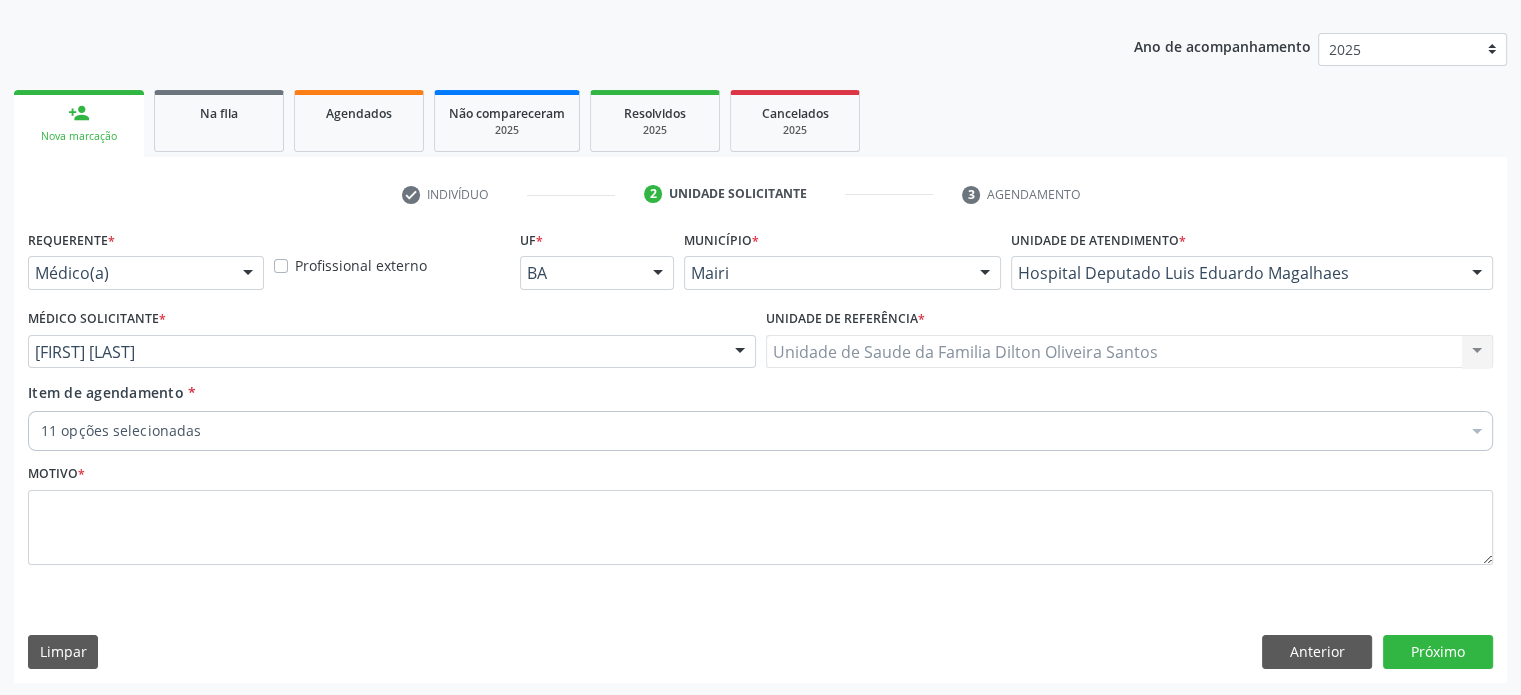 checkbox on "true" 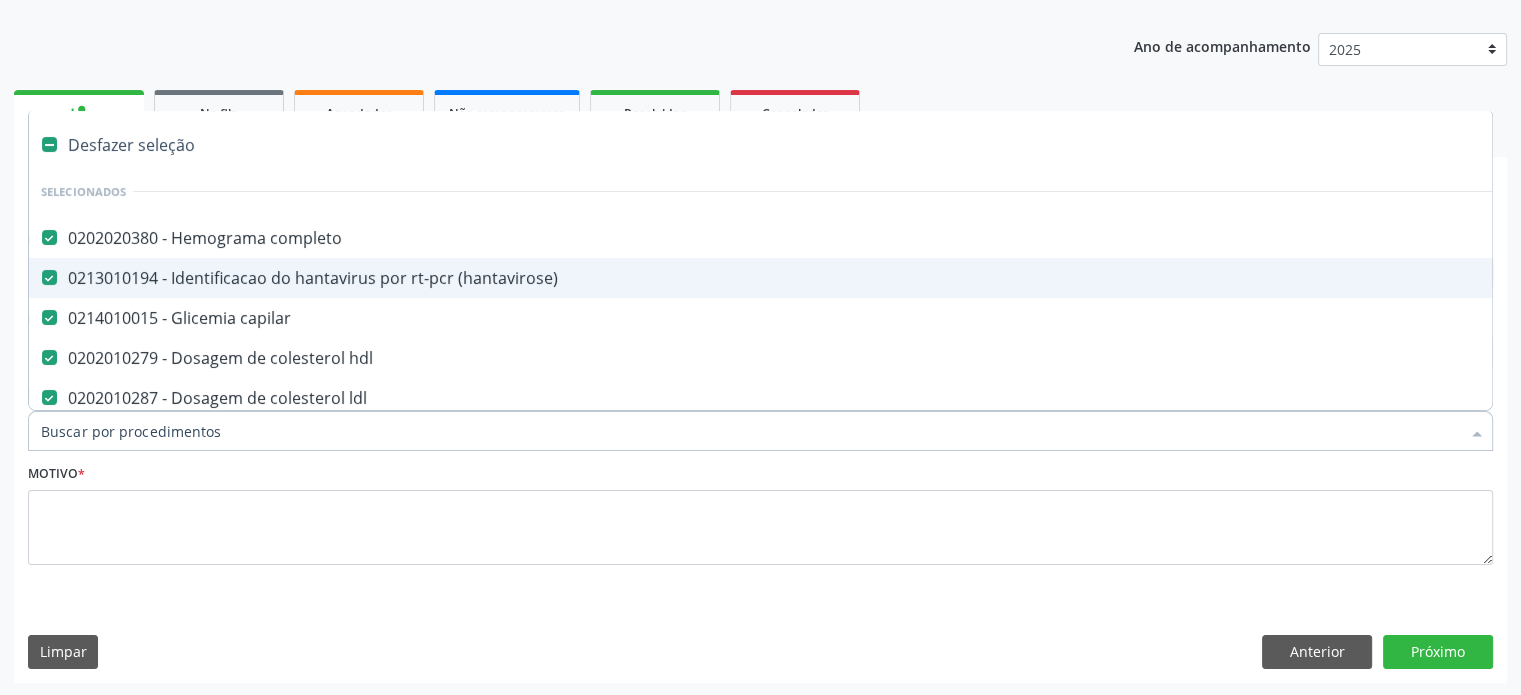 paste on "0202050017" 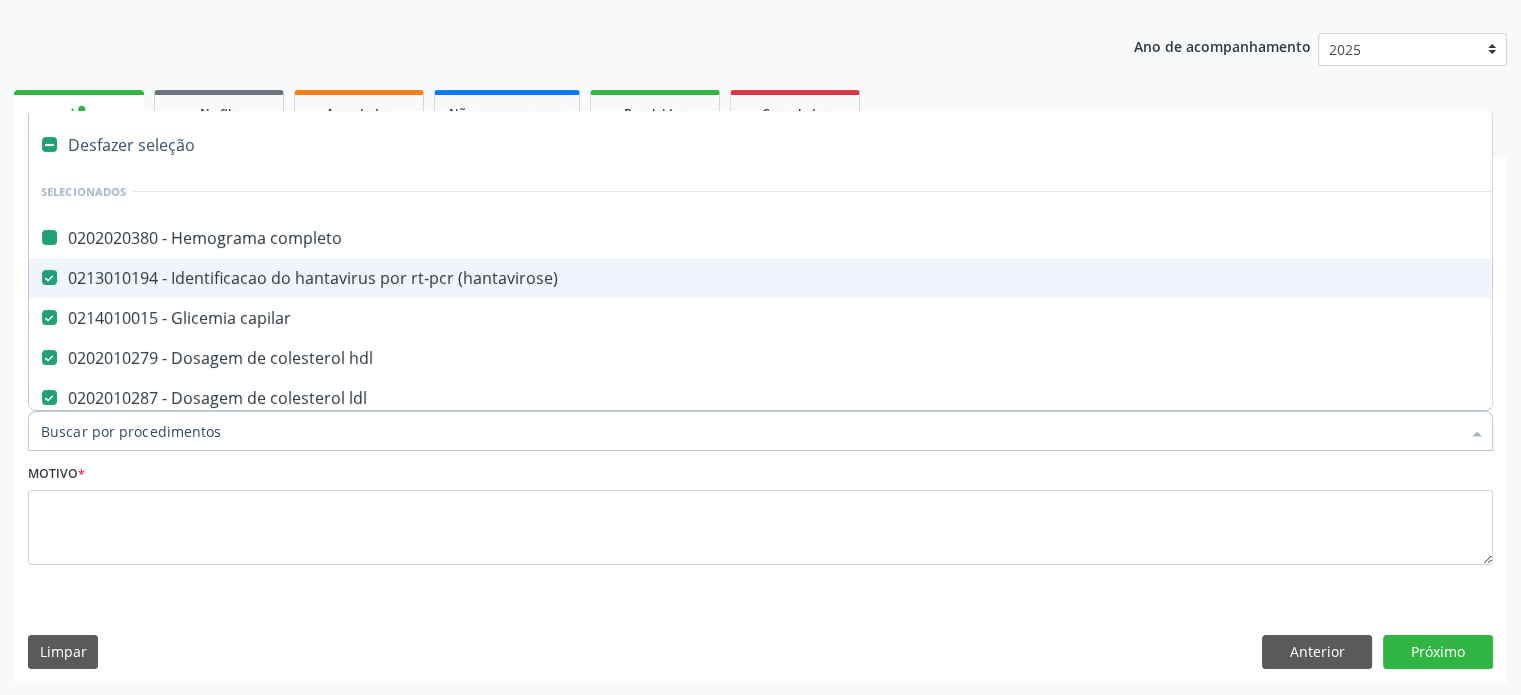 type on "0202050017" 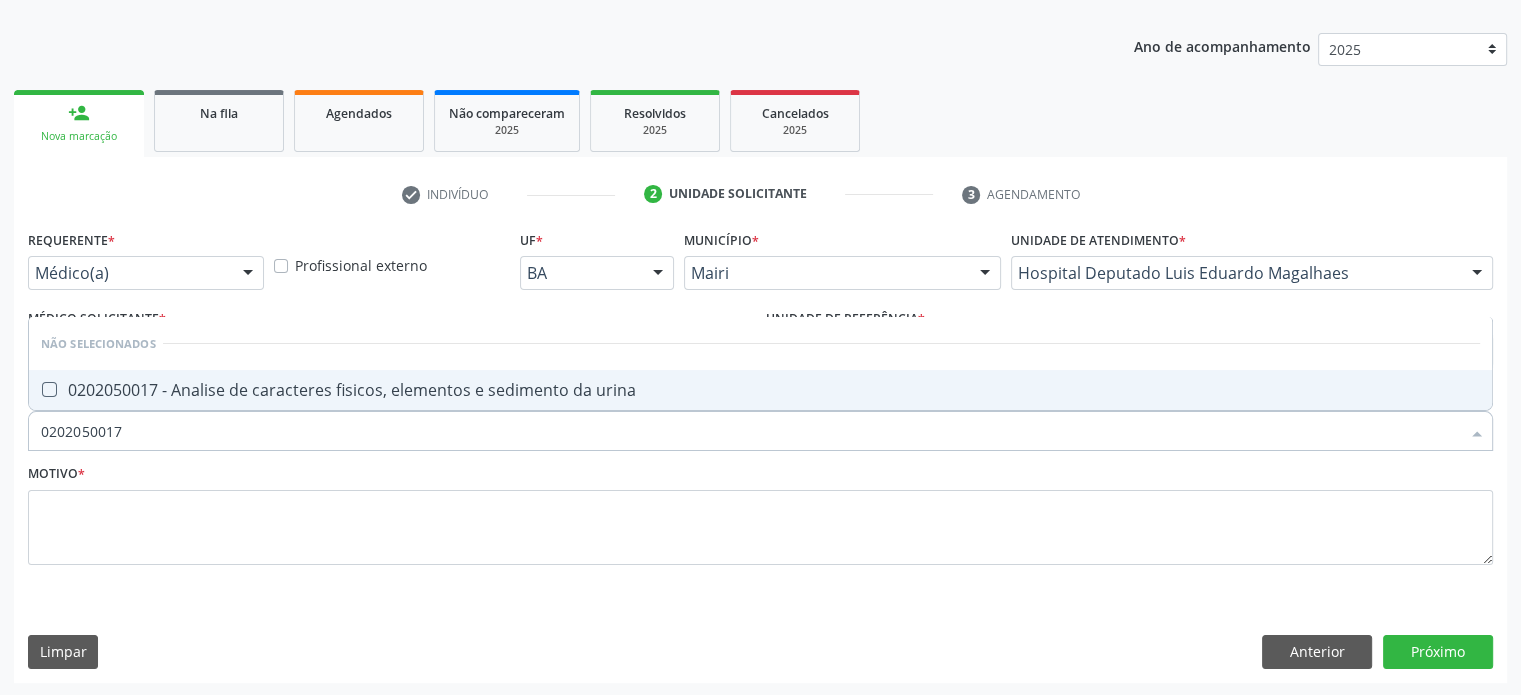 click on "0202050017 - Analise de caracteres fisicos, elementos e sedimento da urina" at bounding box center [760, 390] 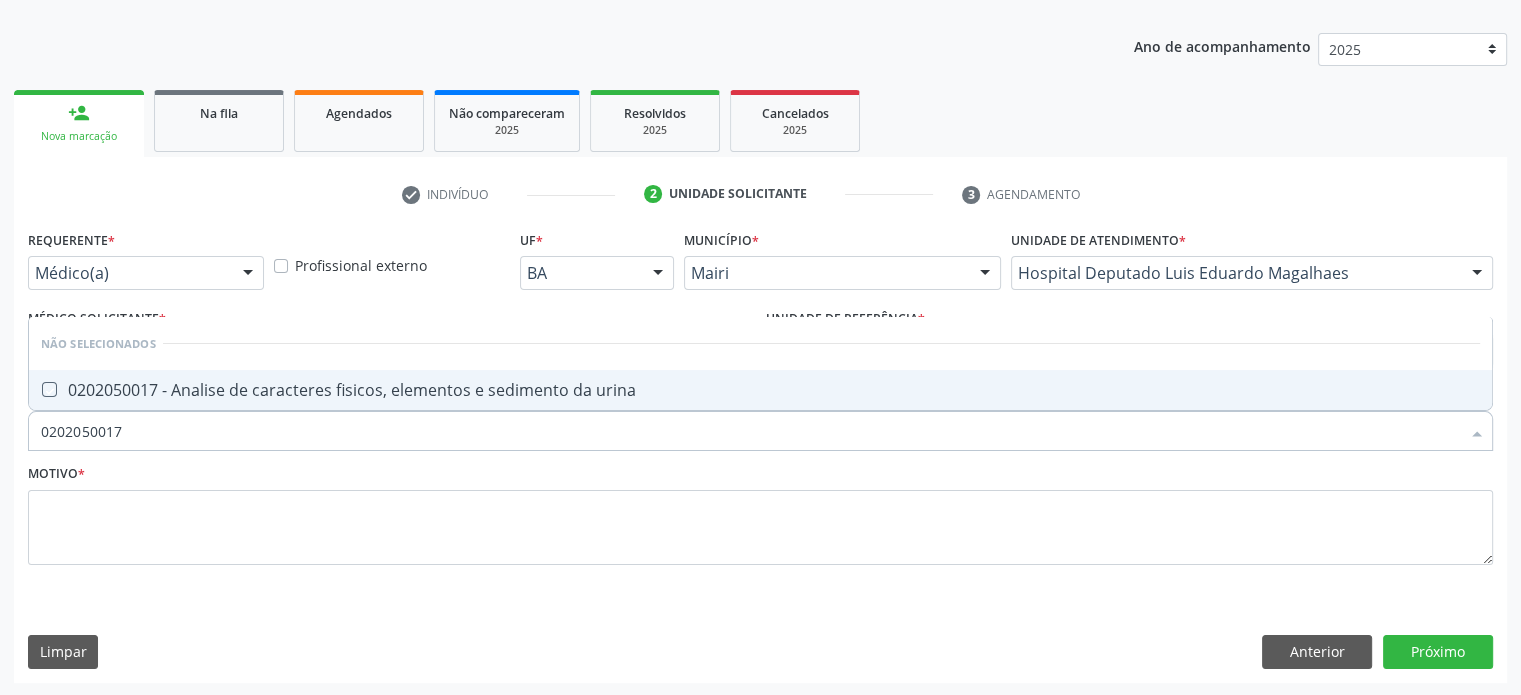 checkbox on "true" 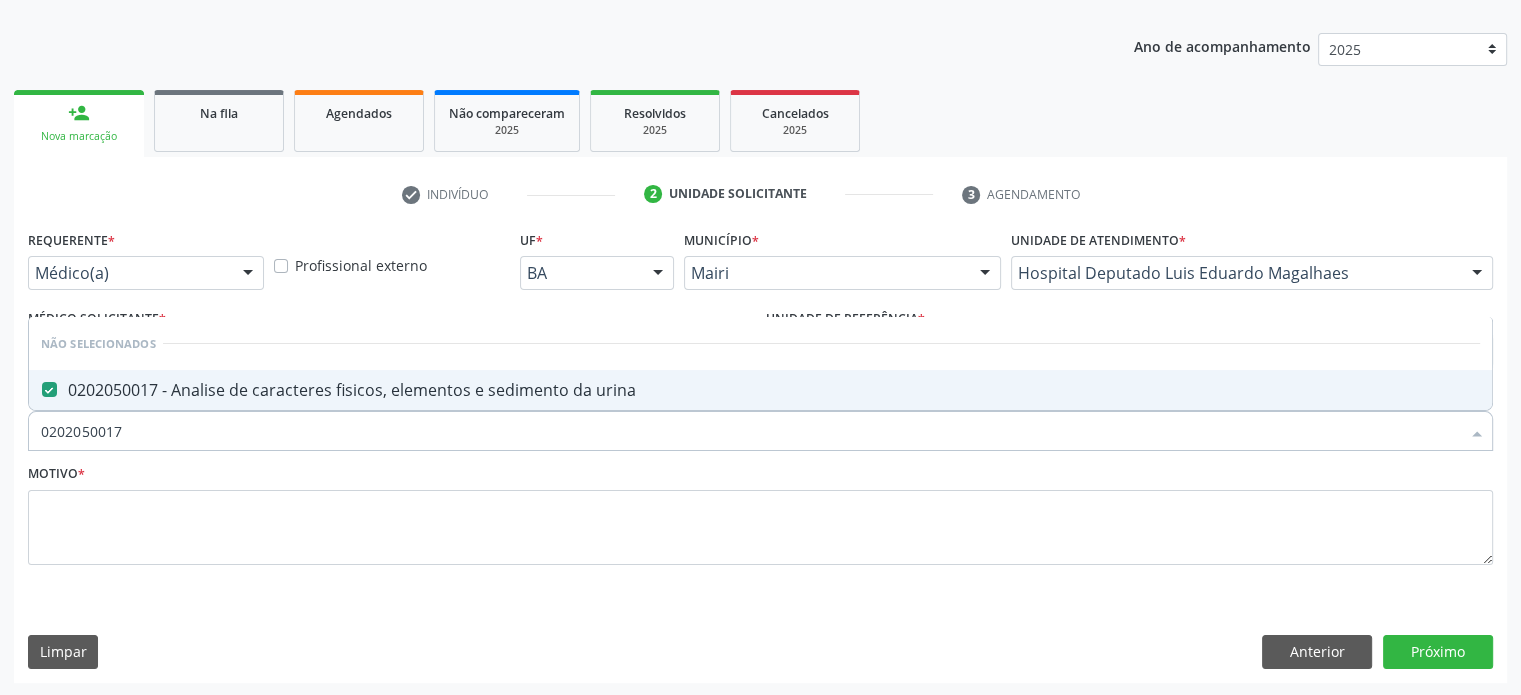 drag, startPoint x: 192, startPoint y: 429, endPoint x: 8, endPoint y: 431, distance: 184.01086 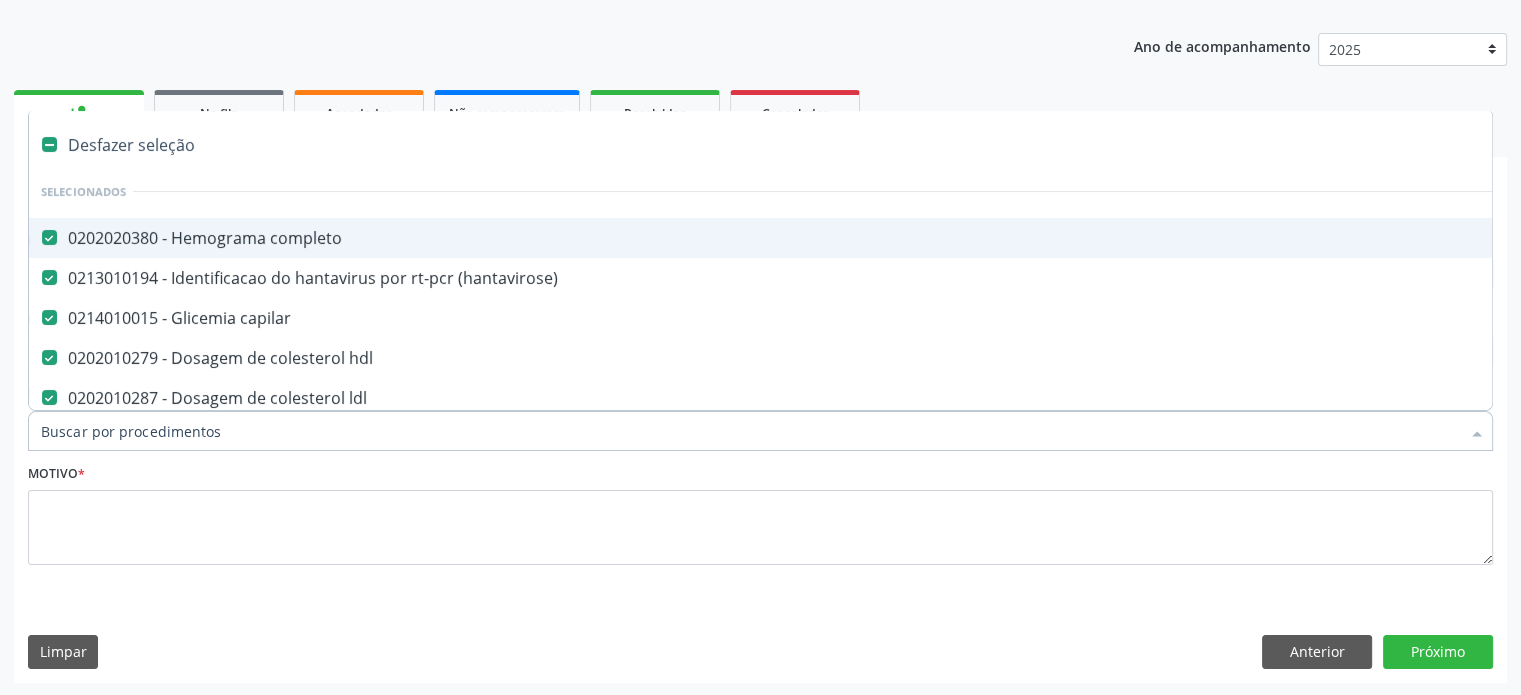 paste on "0202040127" 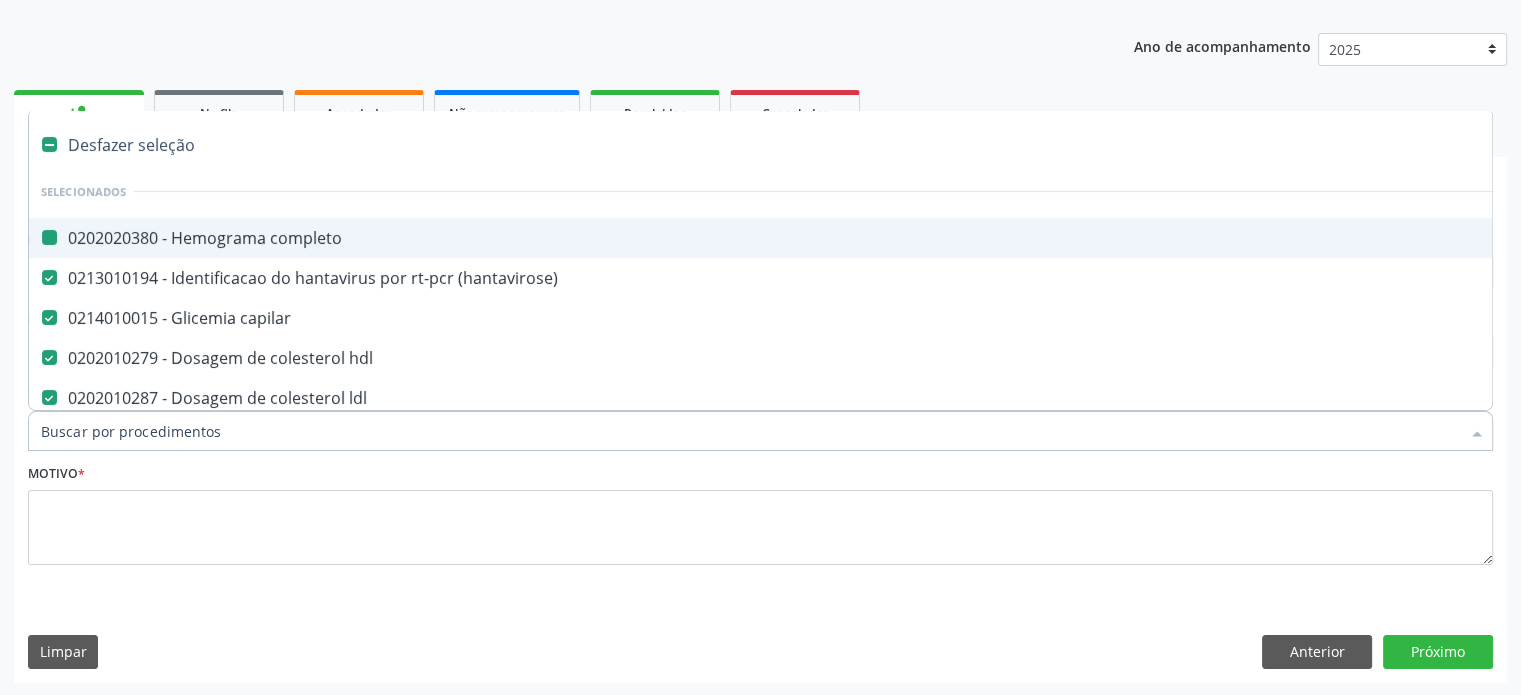 type on "0202040127" 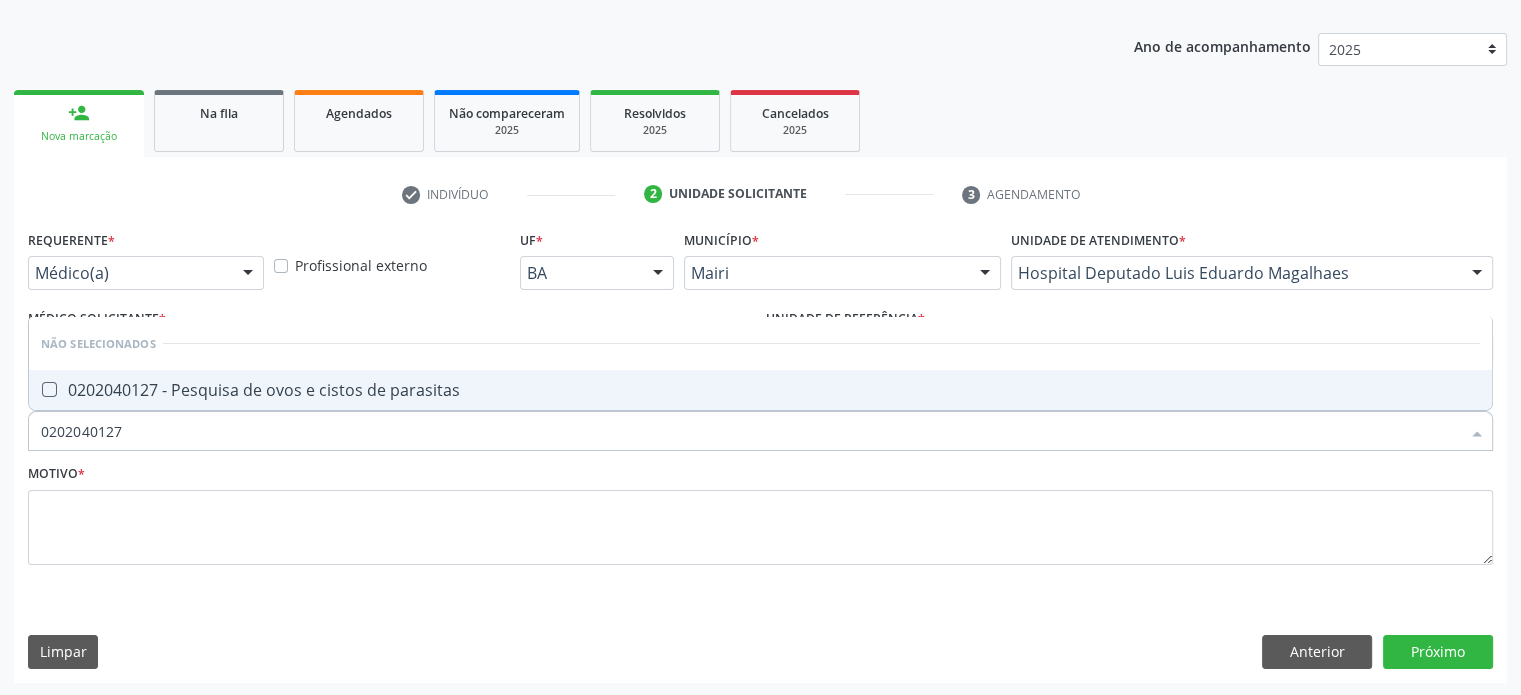 click on "0202040127 - Pesquisa de ovos e cistos de parasitas" at bounding box center [760, 390] 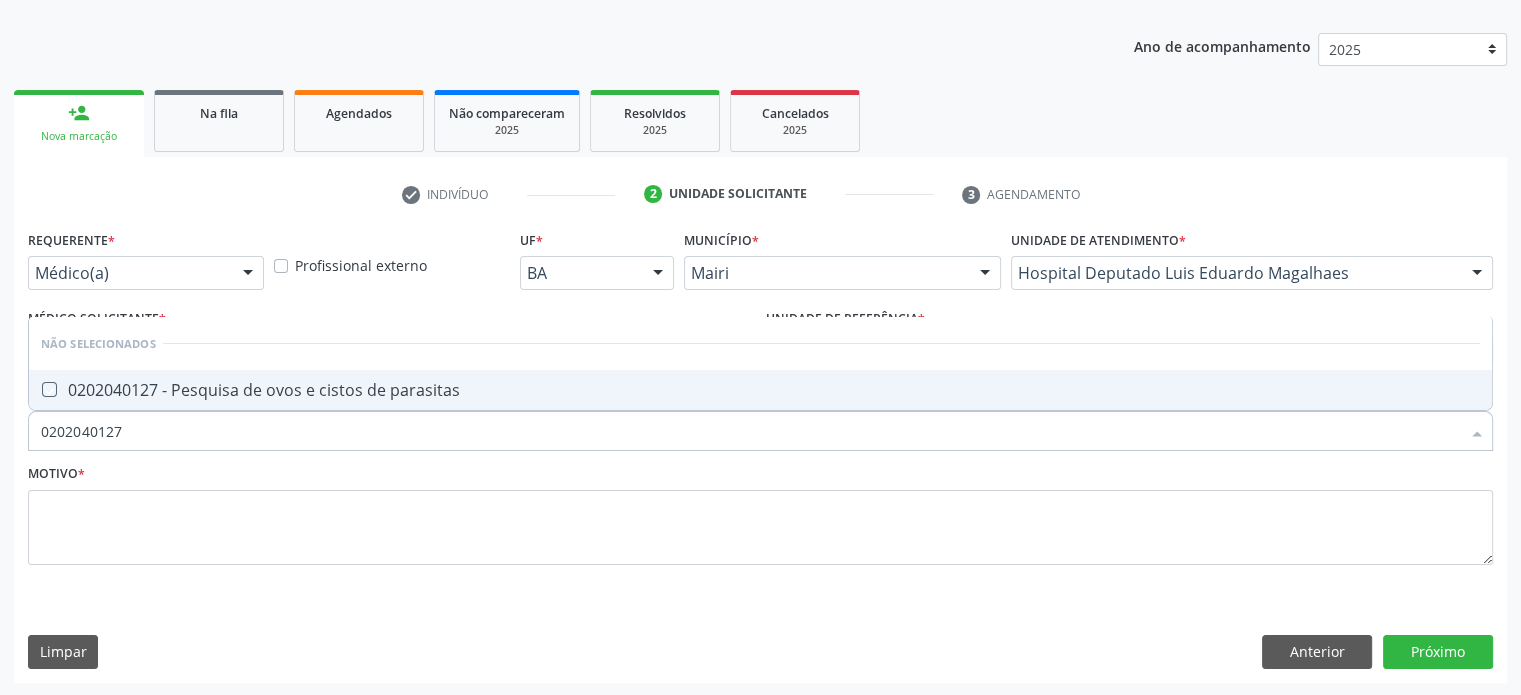 checkbox on "true" 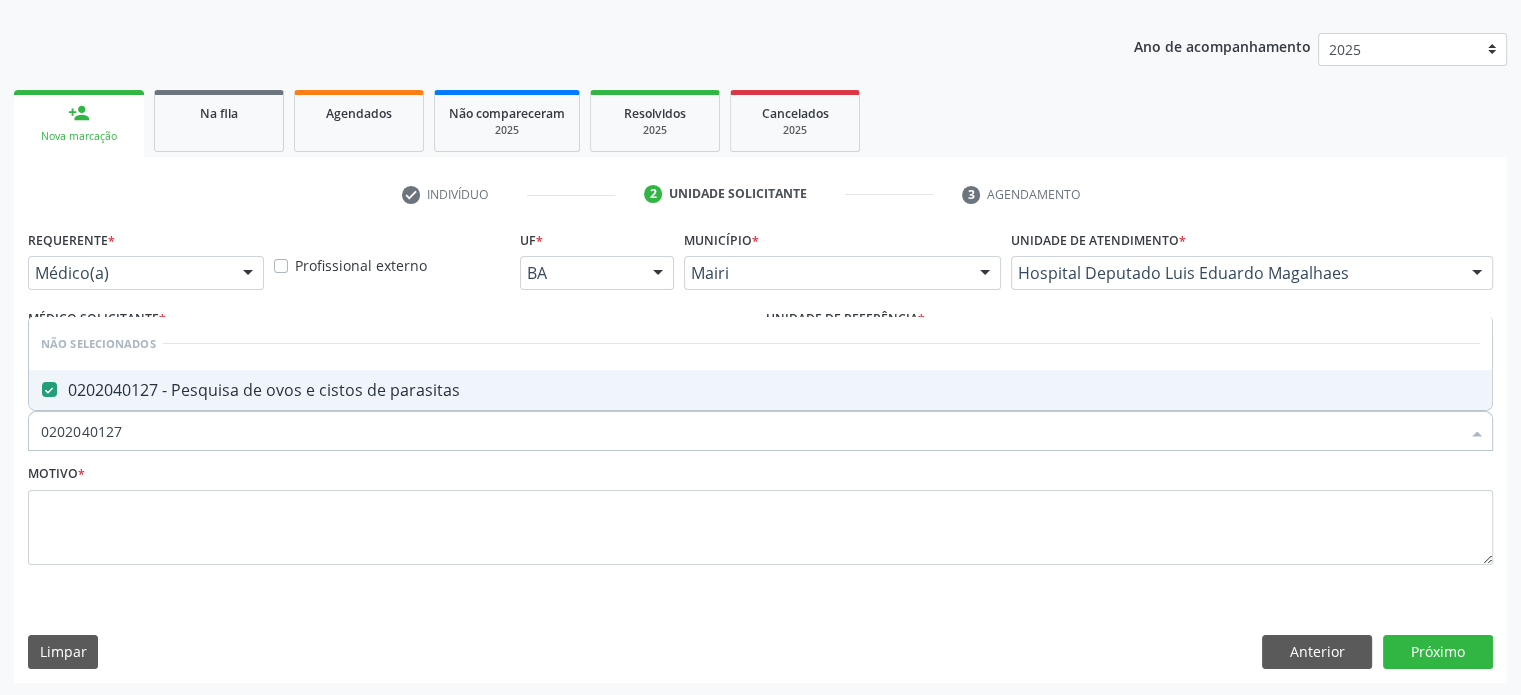 click on "0202040127" at bounding box center (750, 431) 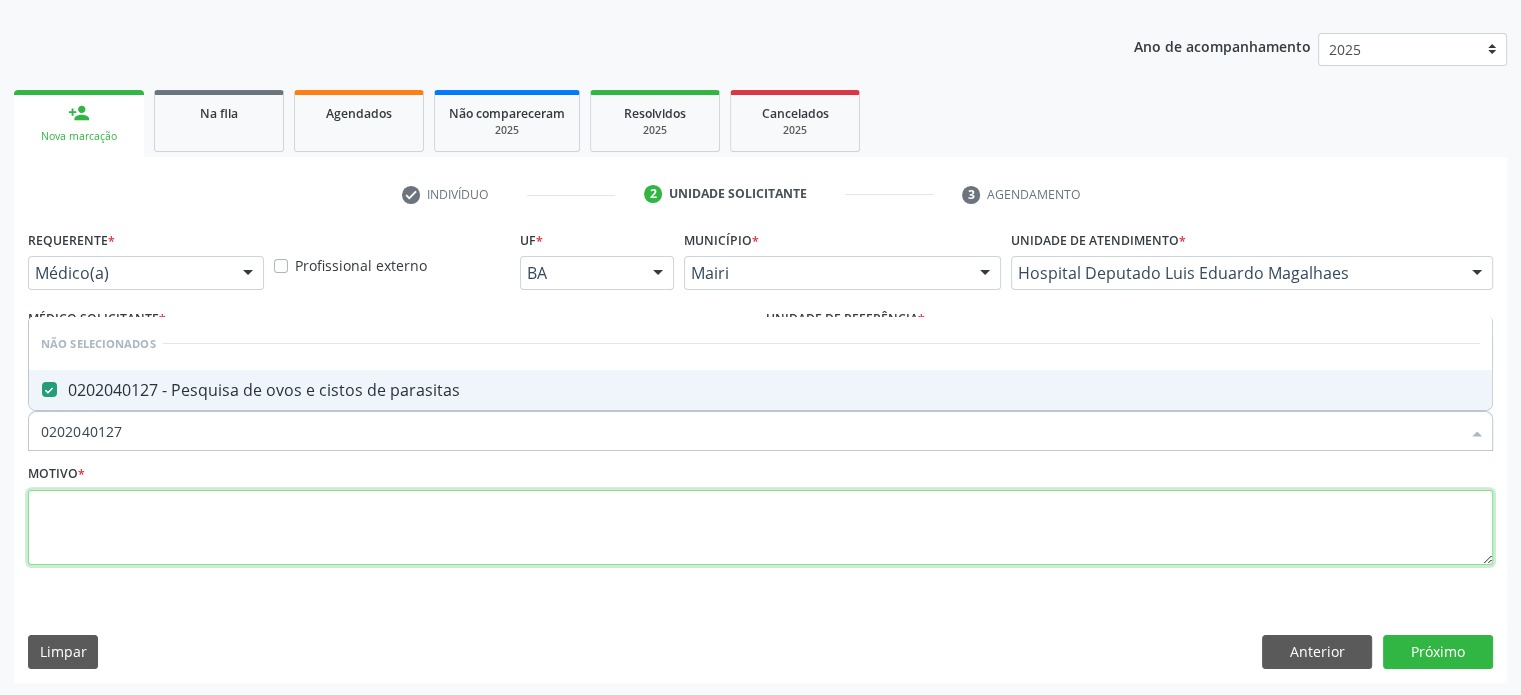 click at bounding box center [760, 528] 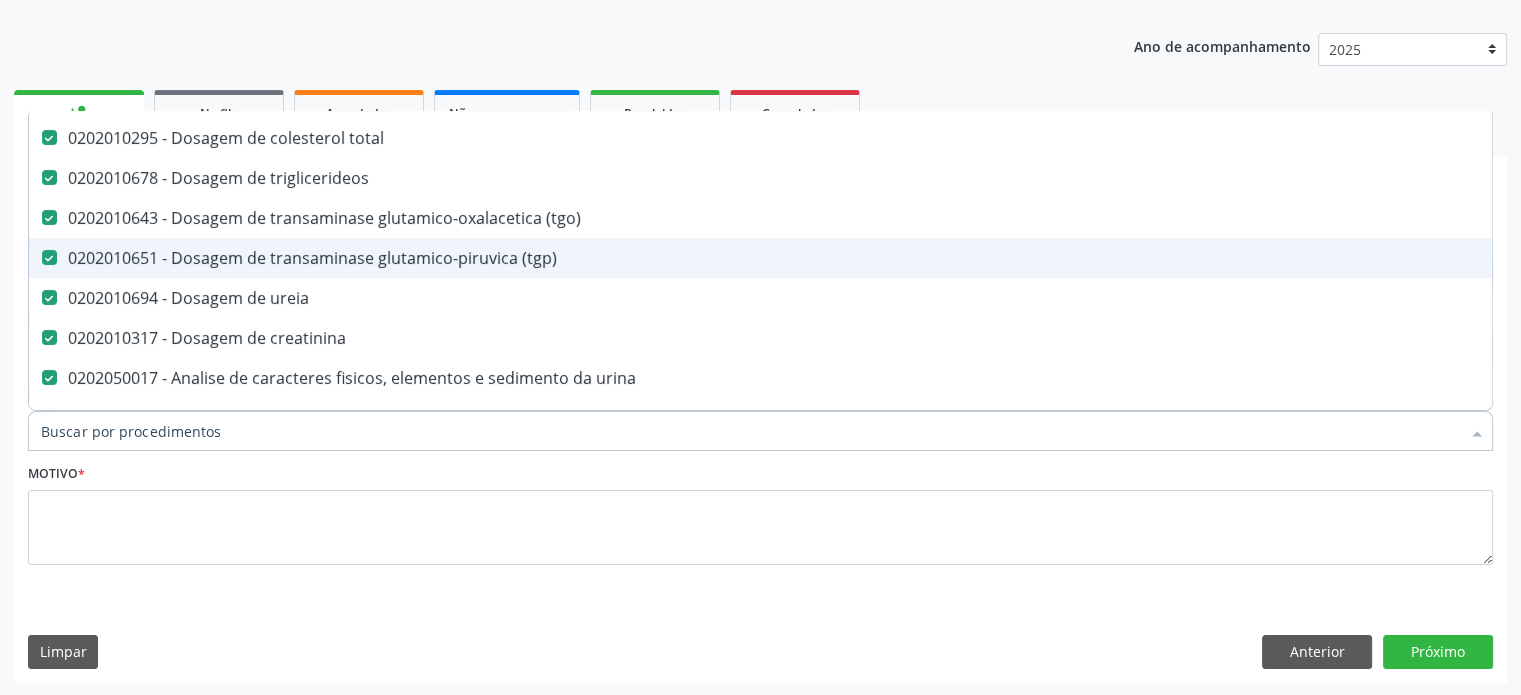 scroll, scrollTop: 400, scrollLeft: 0, axis: vertical 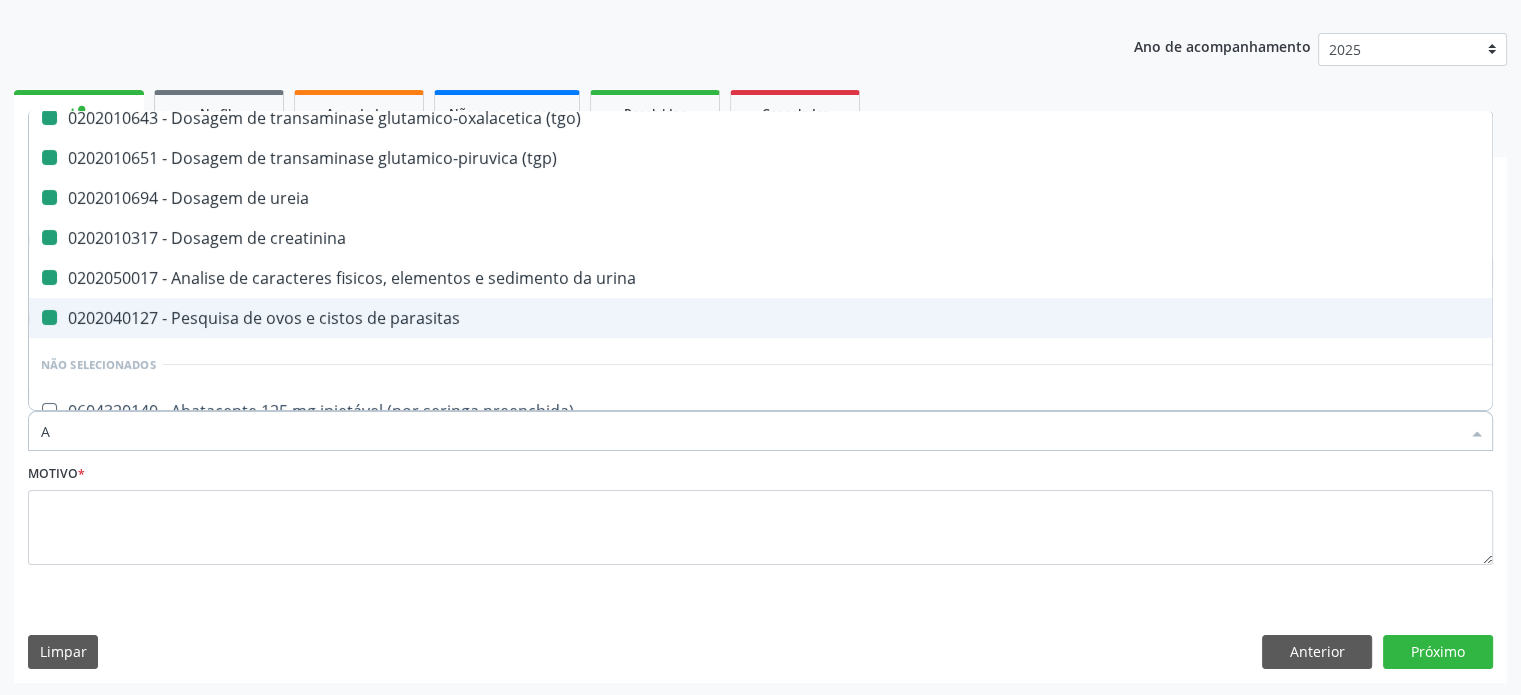 type on "AC" 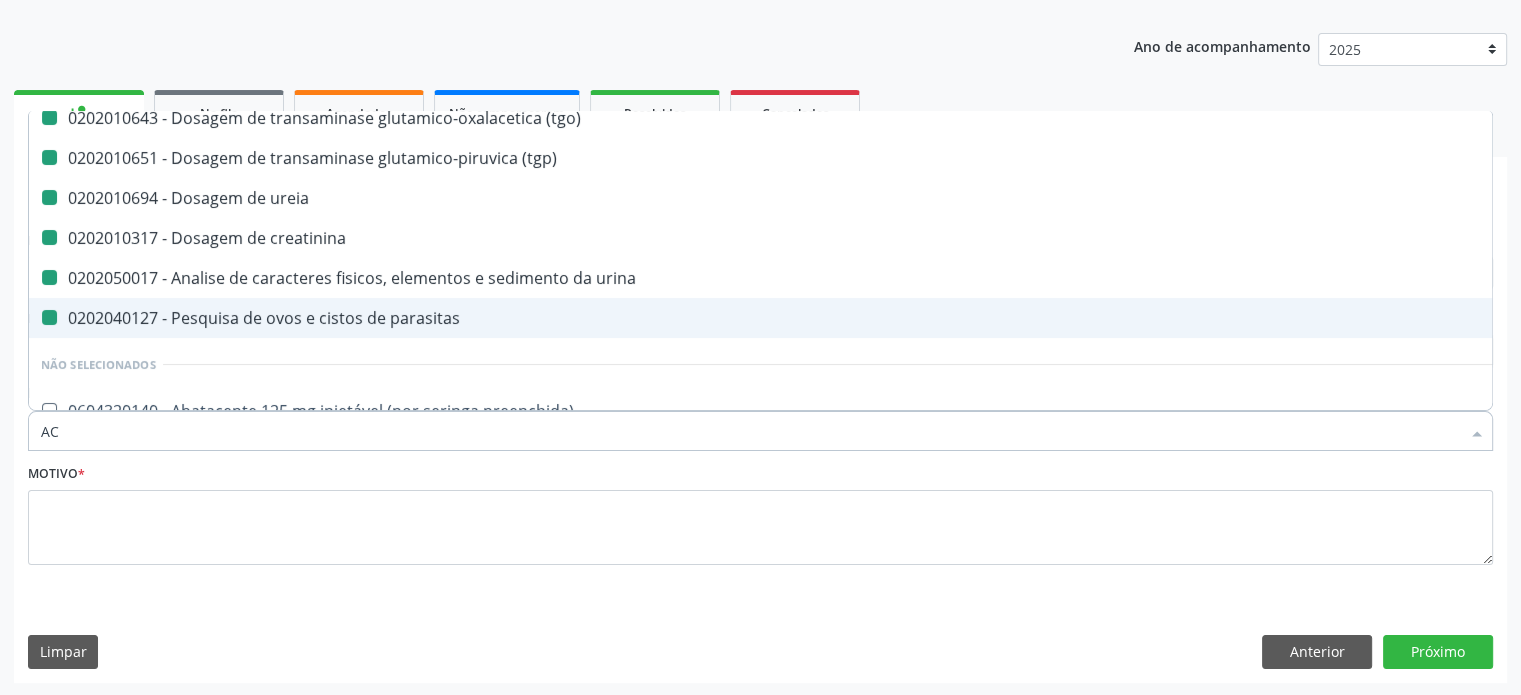 checkbox on "false" 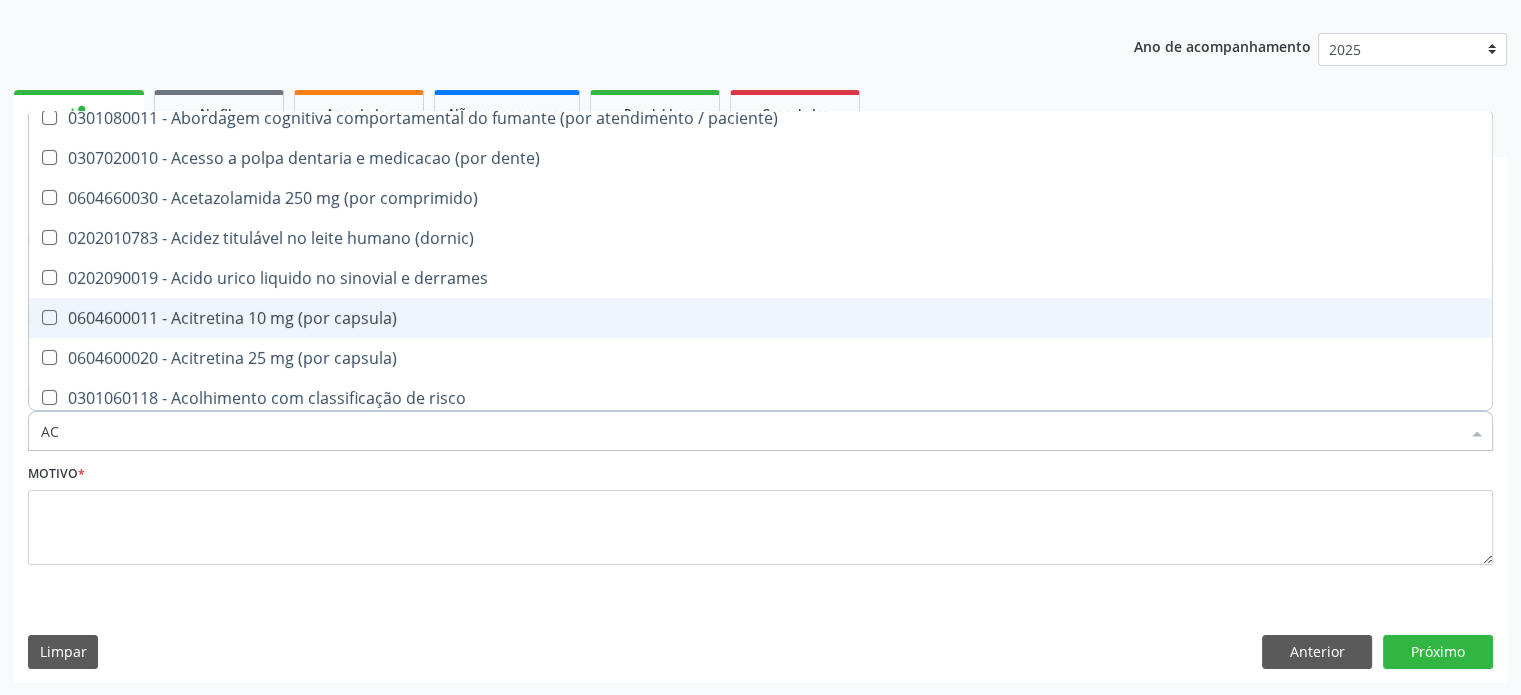 type on "ACI" 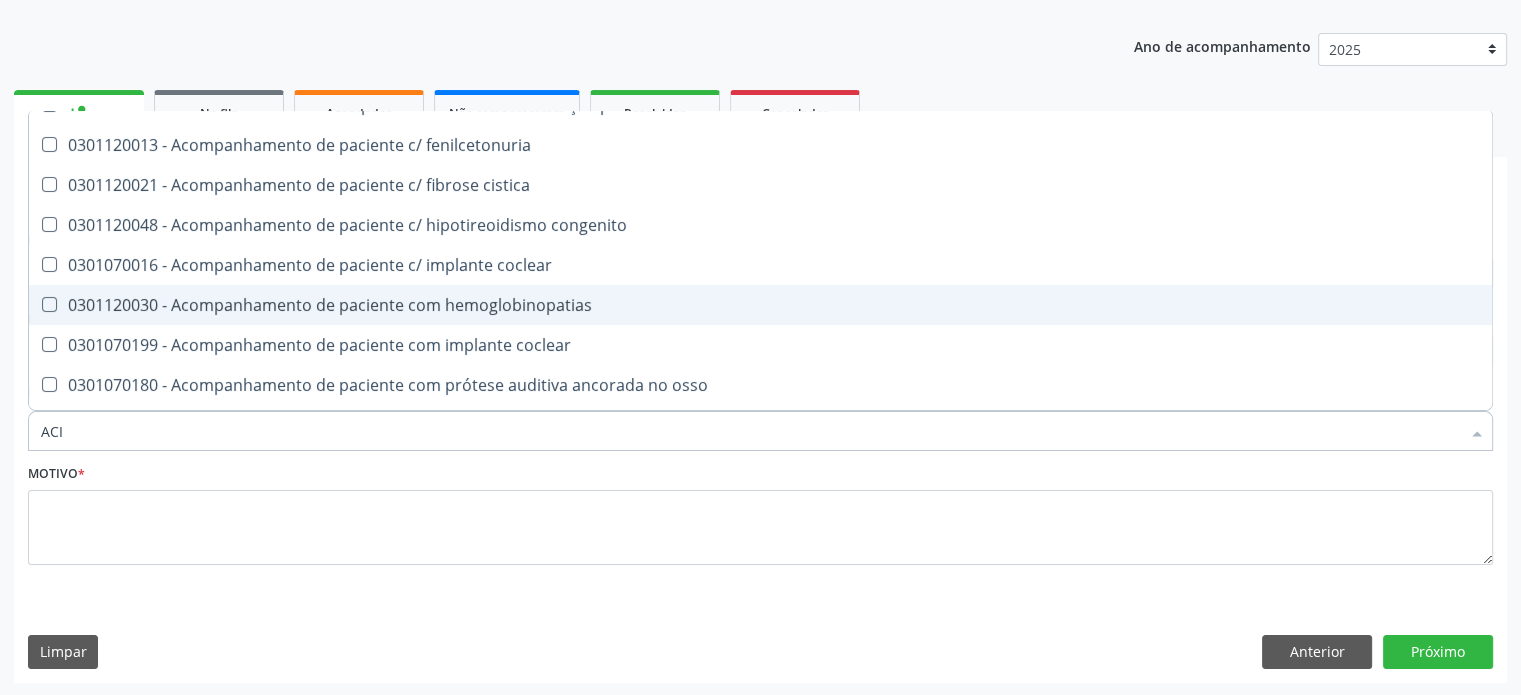 scroll, scrollTop: 346, scrollLeft: 0, axis: vertical 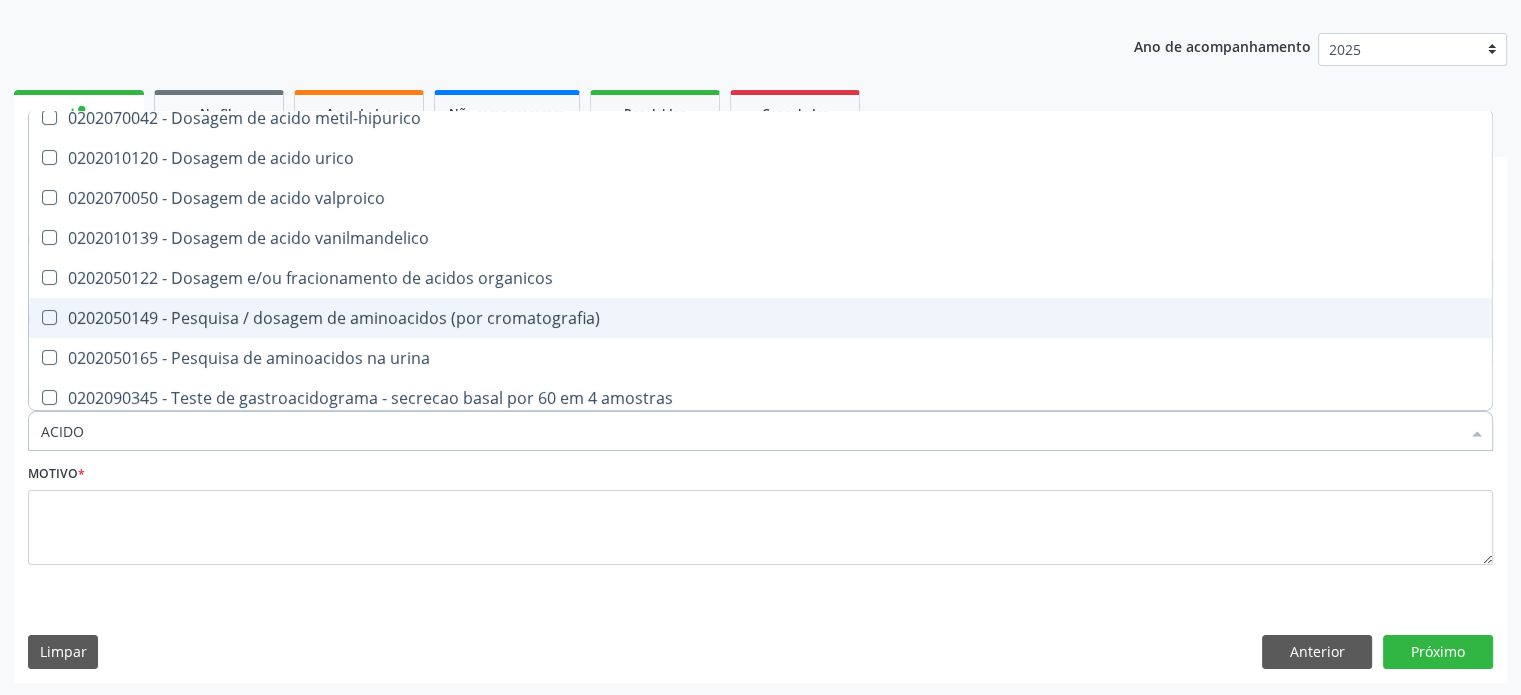 type on "ACIDO U" 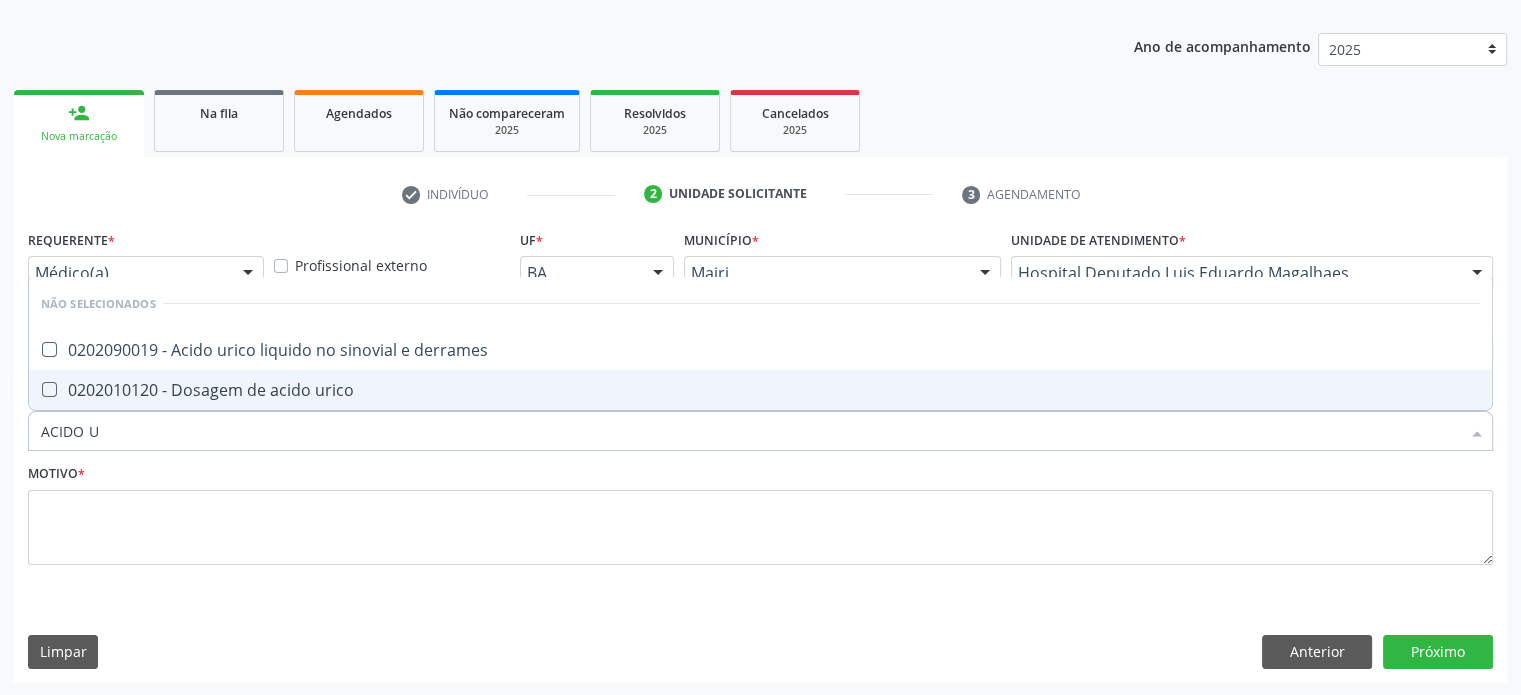 scroll, scrollTop: 0, scrollLeft: 0, axis: both 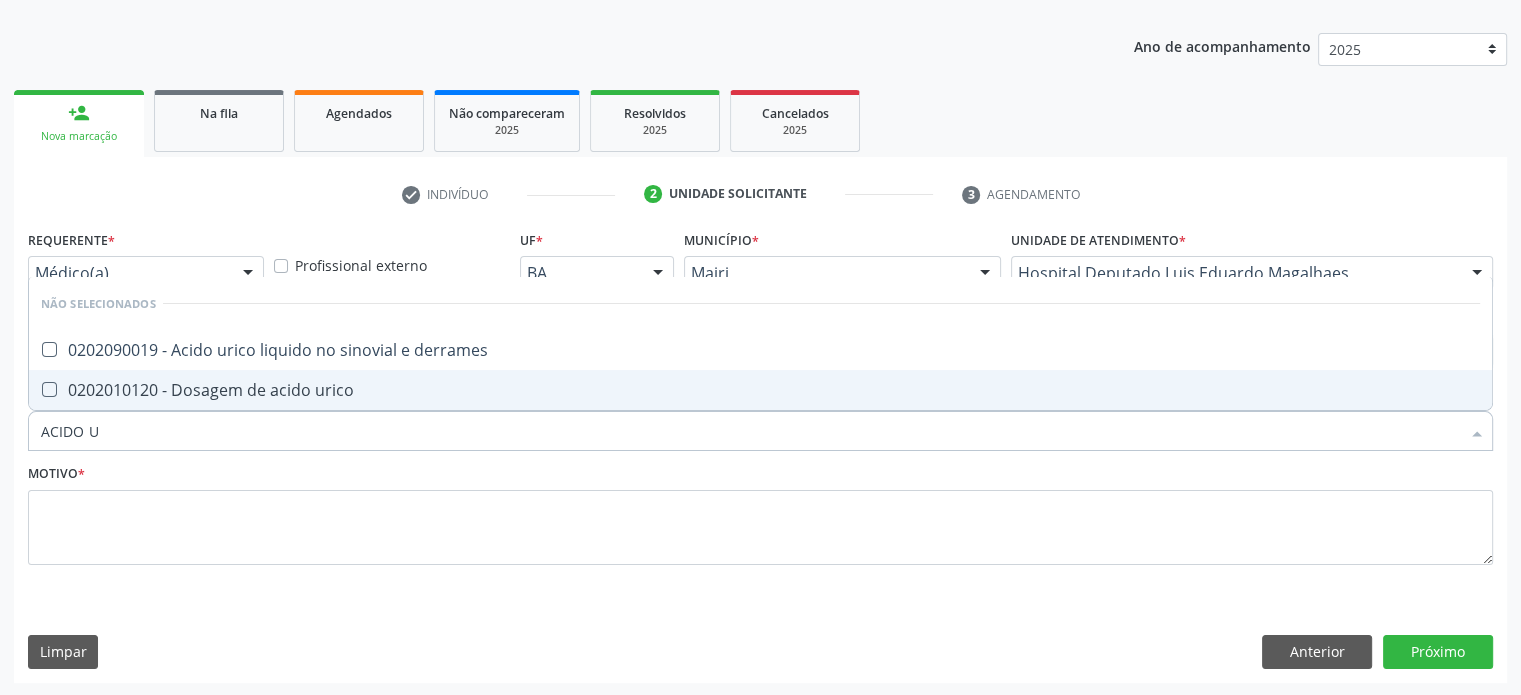 click on "0202010120 - Dosagem de acido urico" at bounding box center [760, 390] 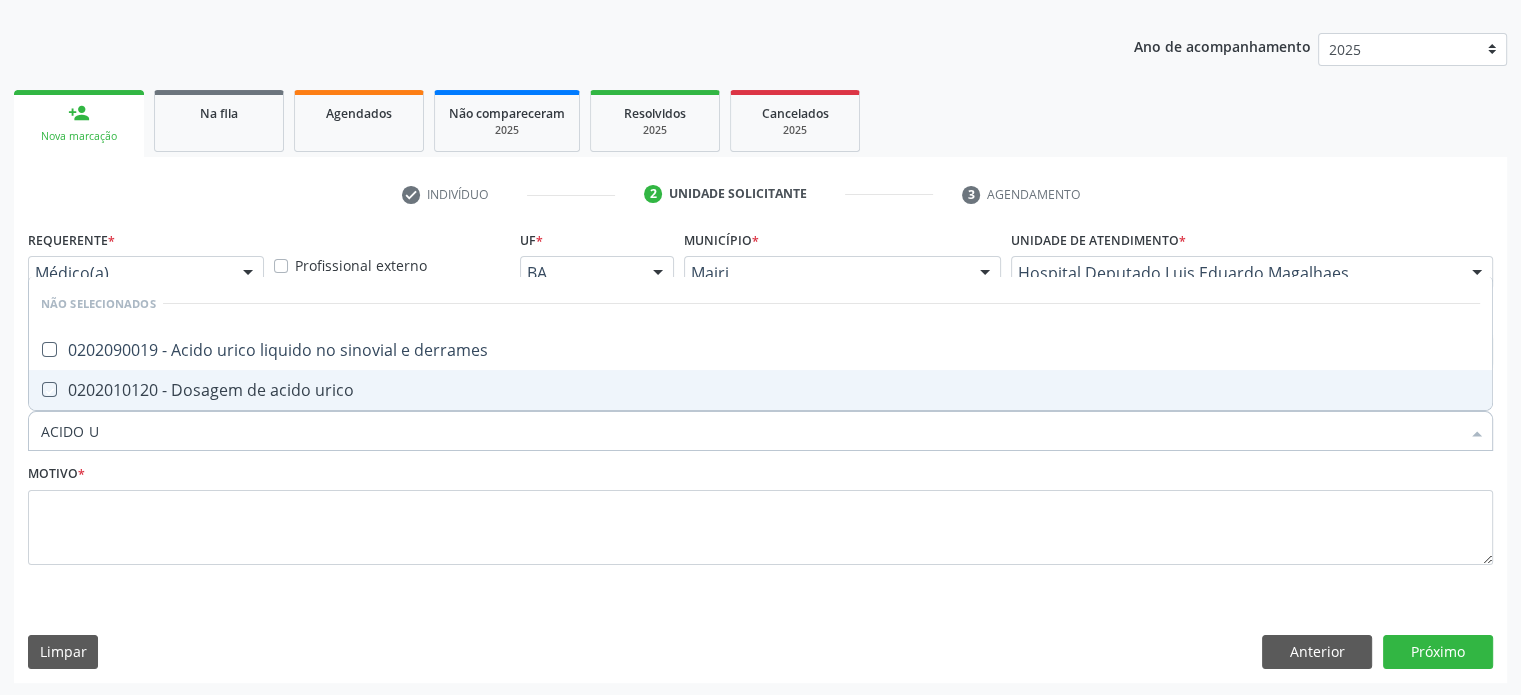 checkbox on "true" 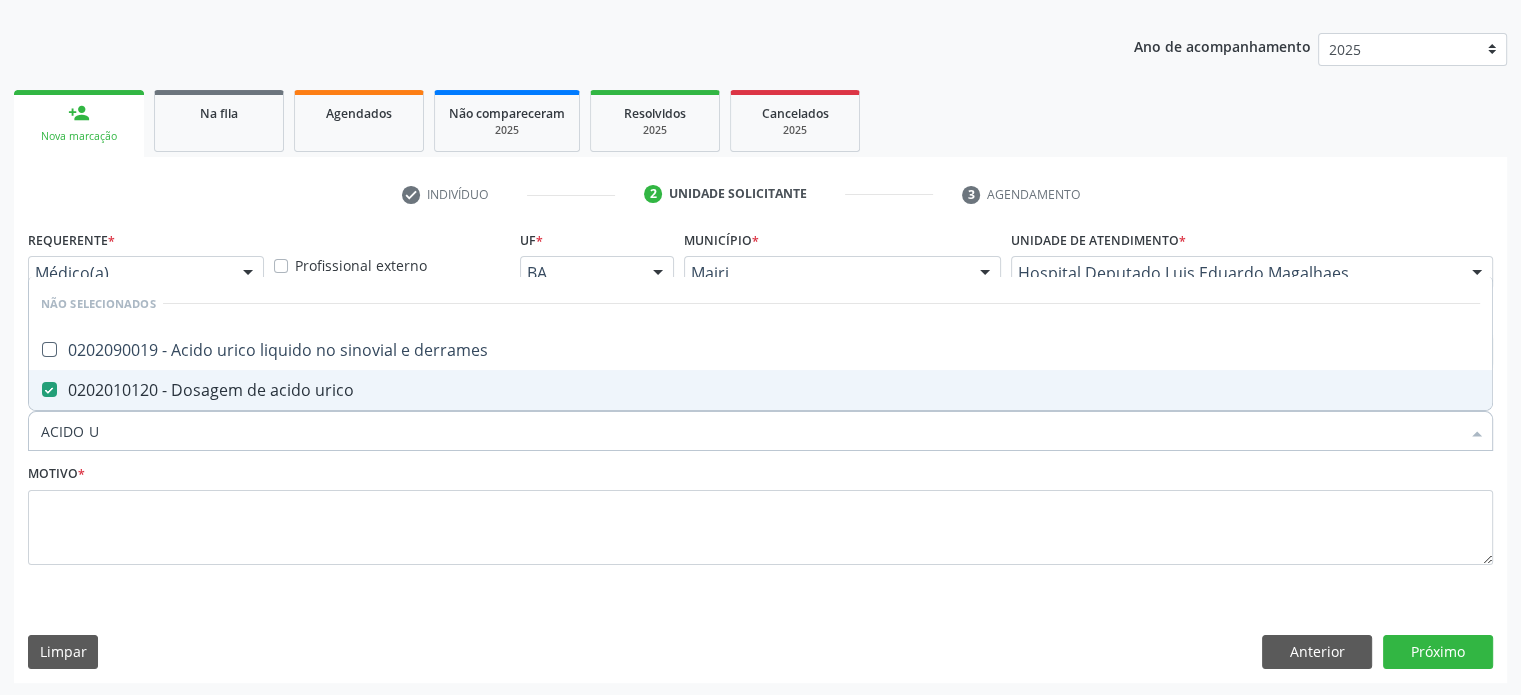 drag, startPoint x: 132, startPoint y: 423, endPoint x: 0, endPoint y: 430, distance: 132.18547 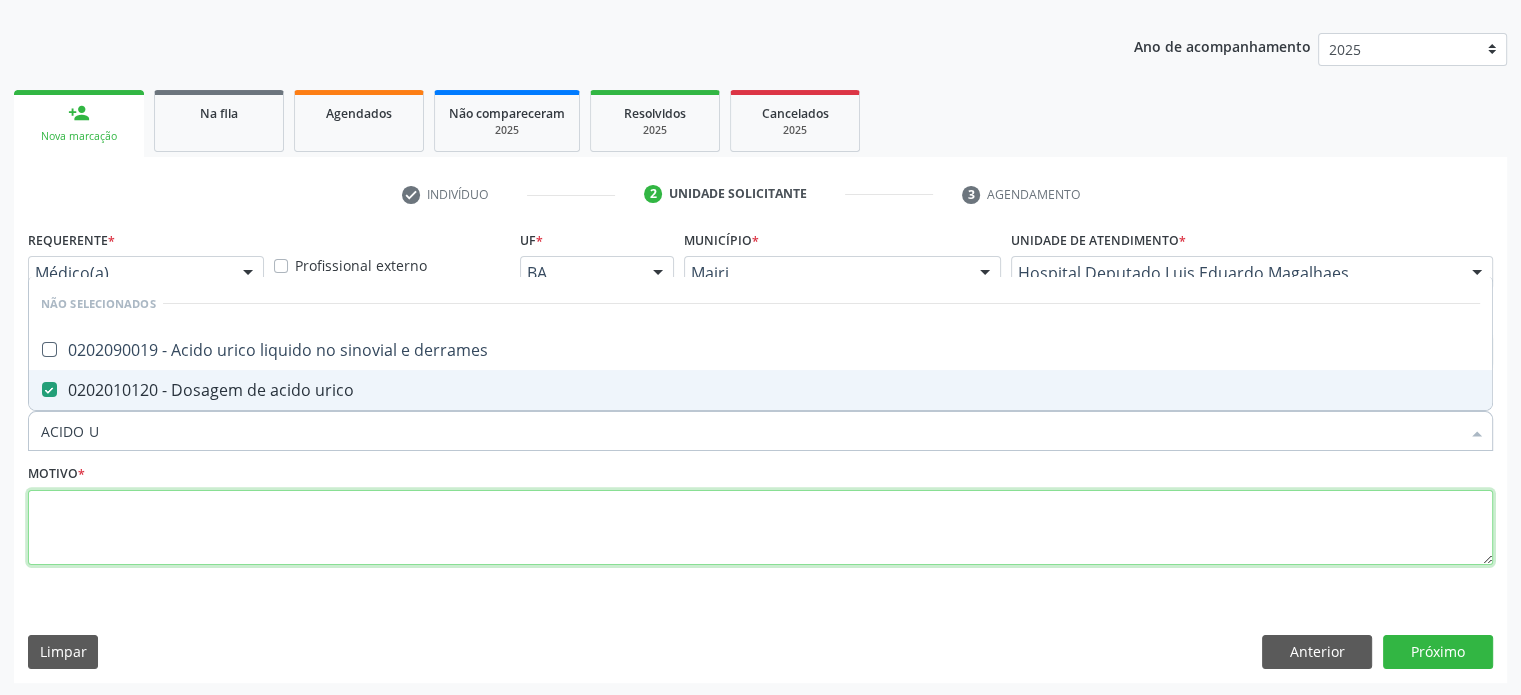 click at bounding box center (760, 528) 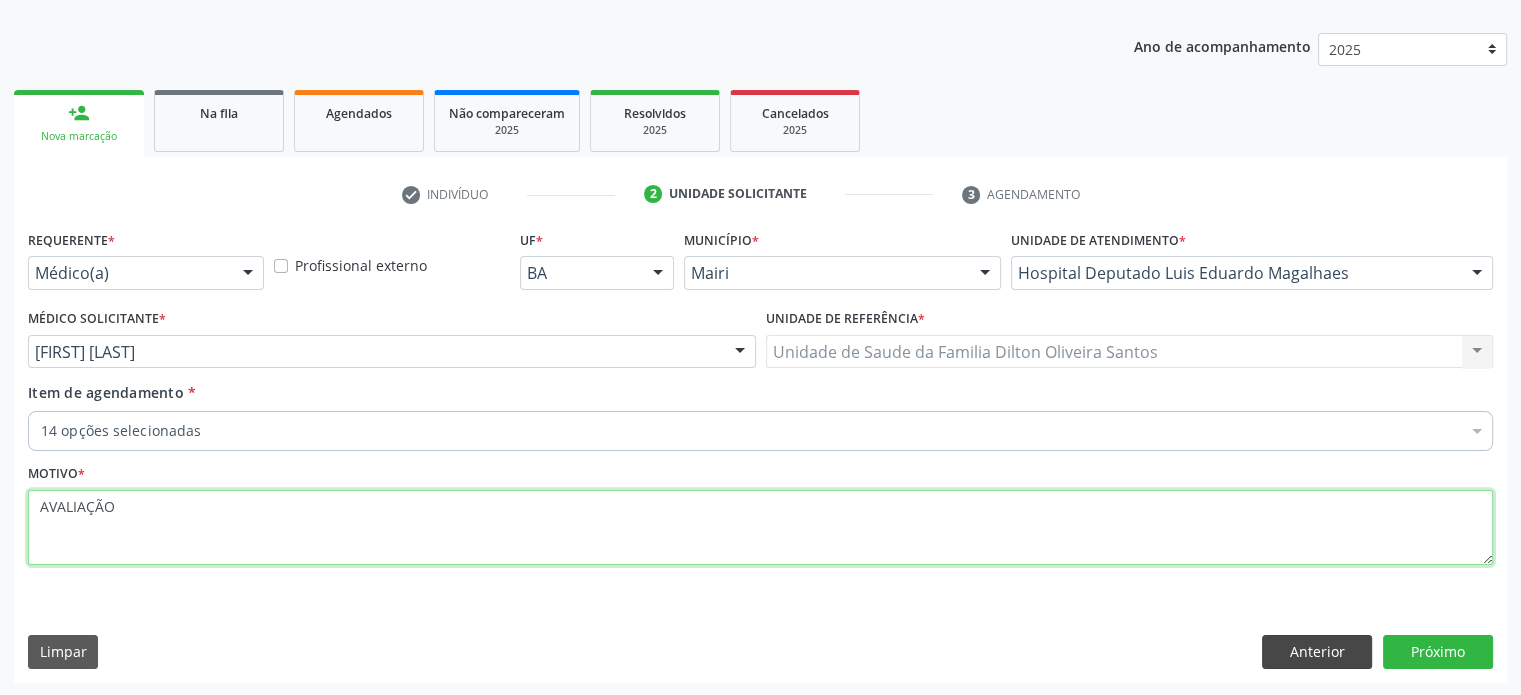 type on "AVALIAÇÃO" 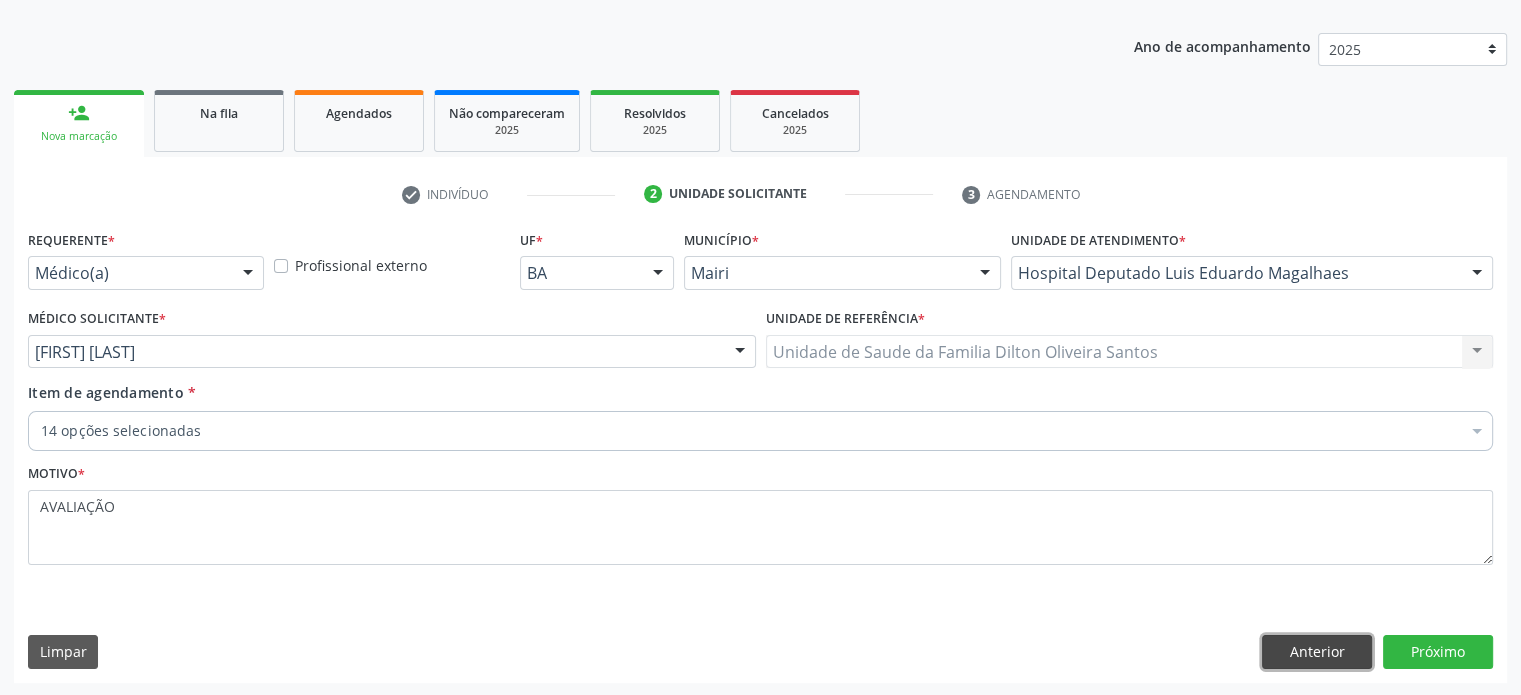 click on "Anterior" at bounding box center [1317, 652] 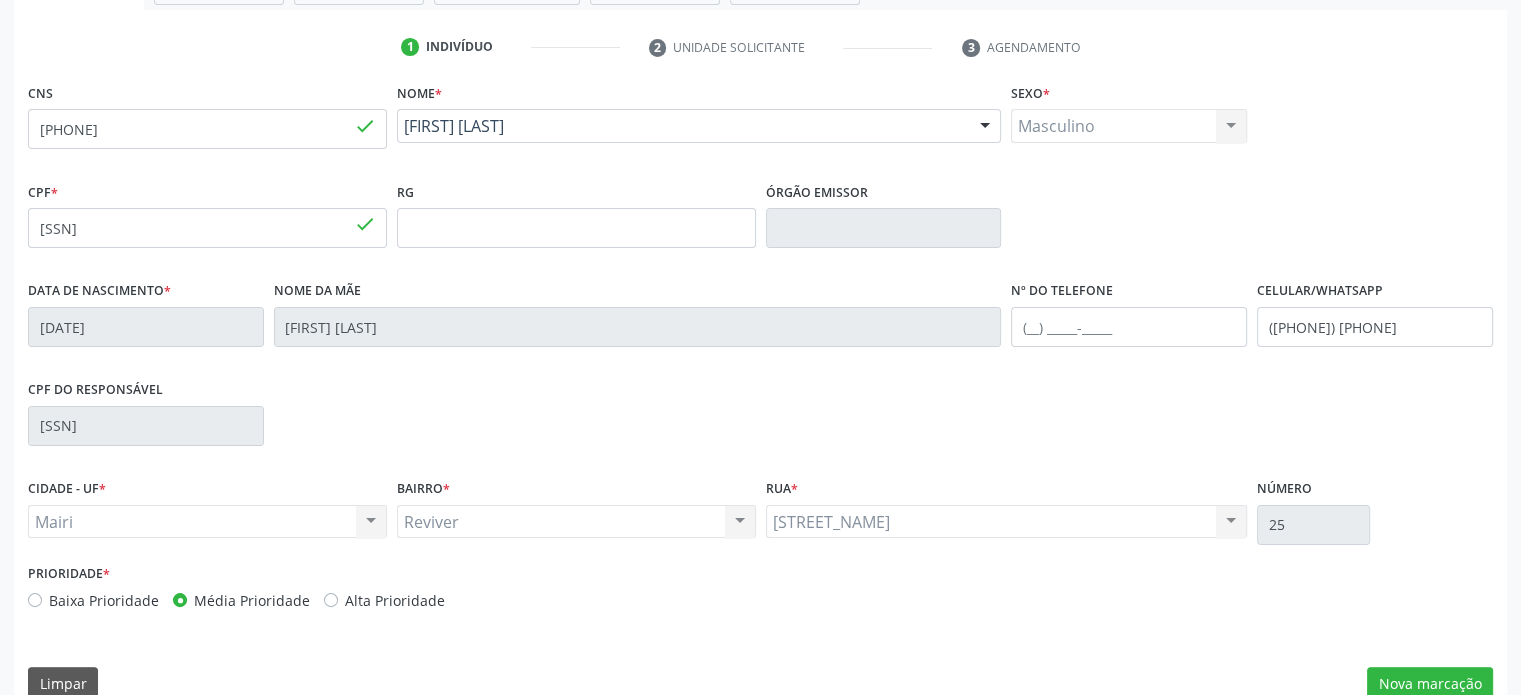 scroll, scrollTop: 388, scrollLeft: 0, axis: vertical 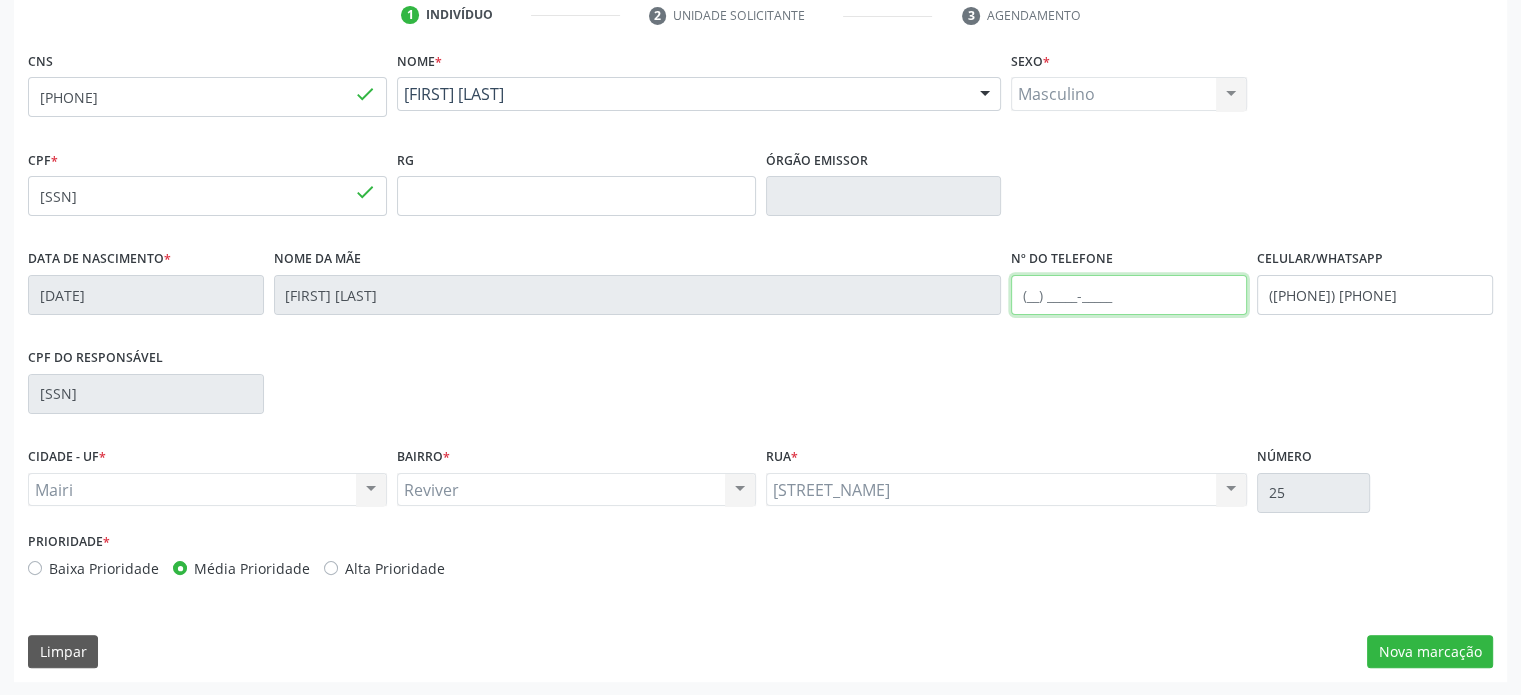 click at bounding box center [1129, 295] 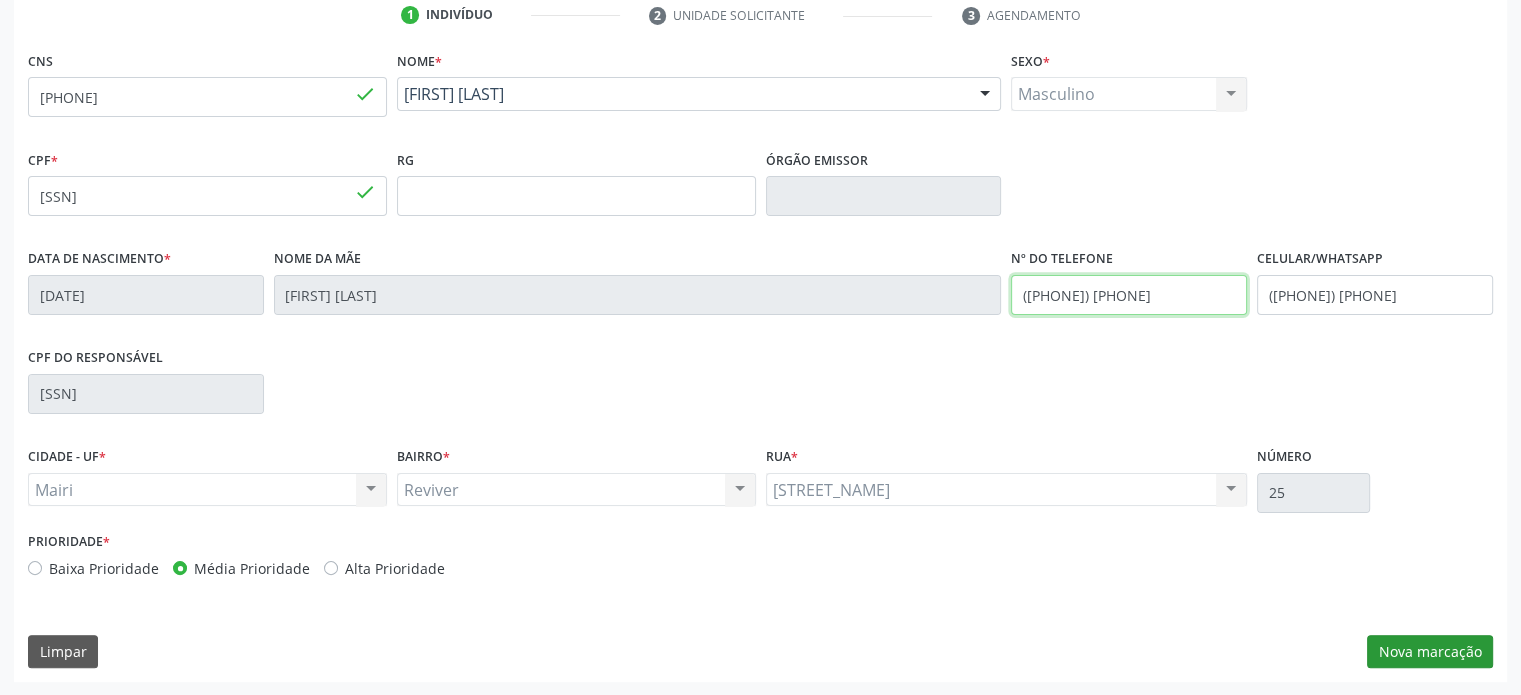 type on "[PHONE]" 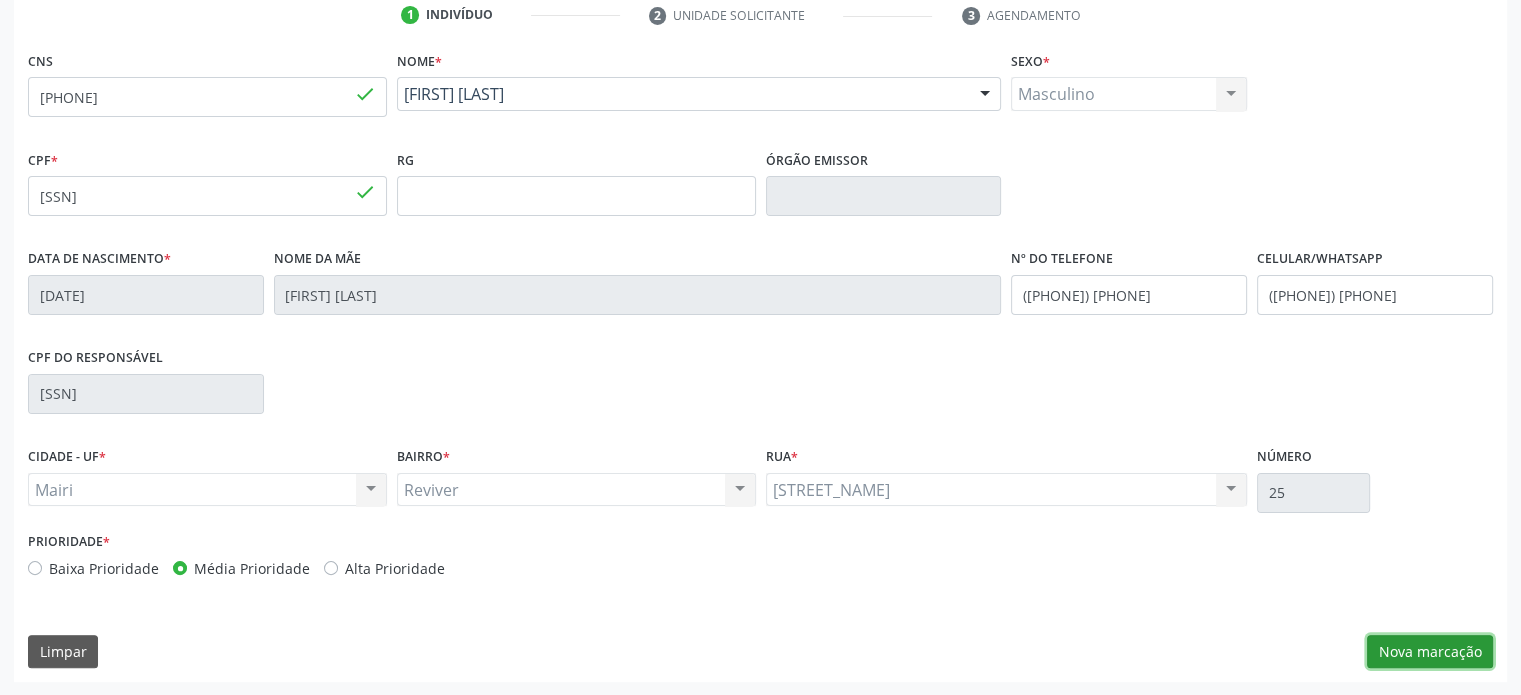 click on "Nova marcação" at bounding box center (1430, 652) 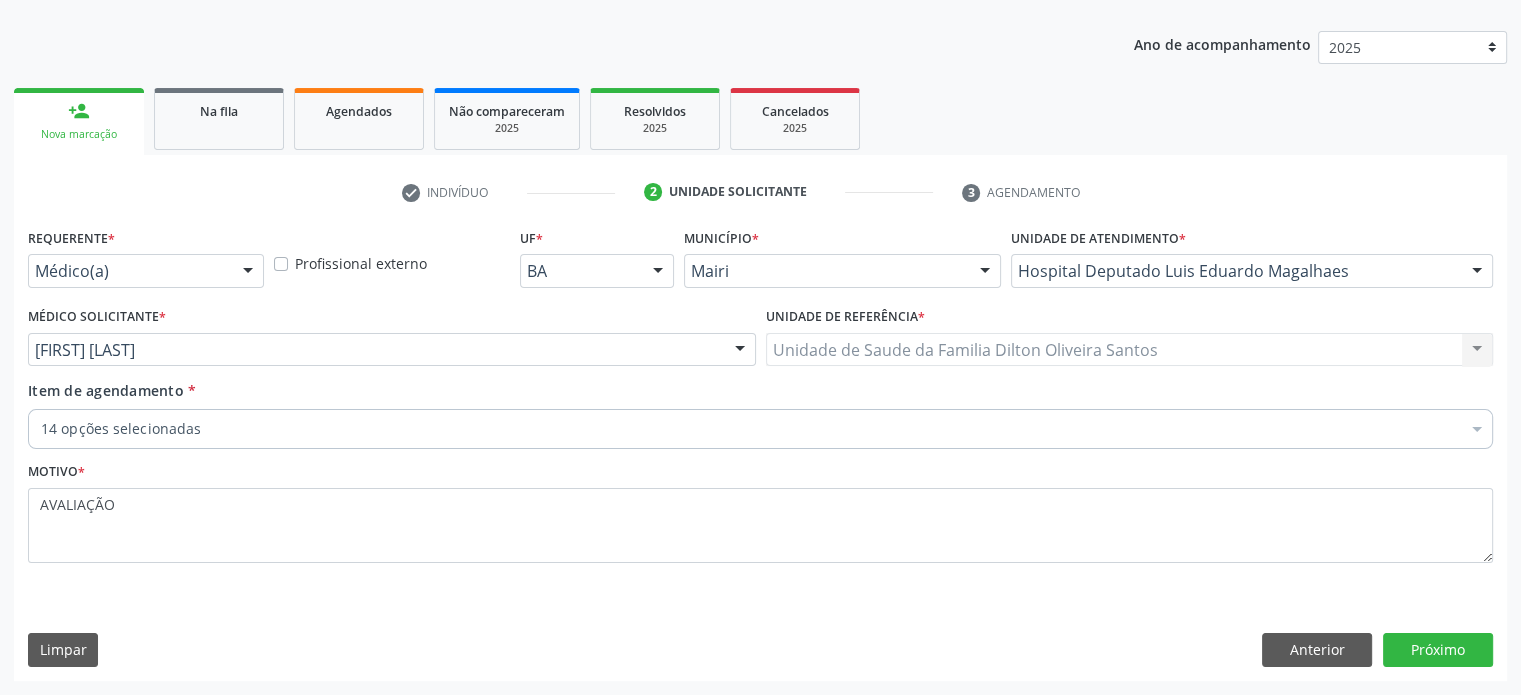scroll, scrollTop: 209, scrollLeft: 0, axis: vertical 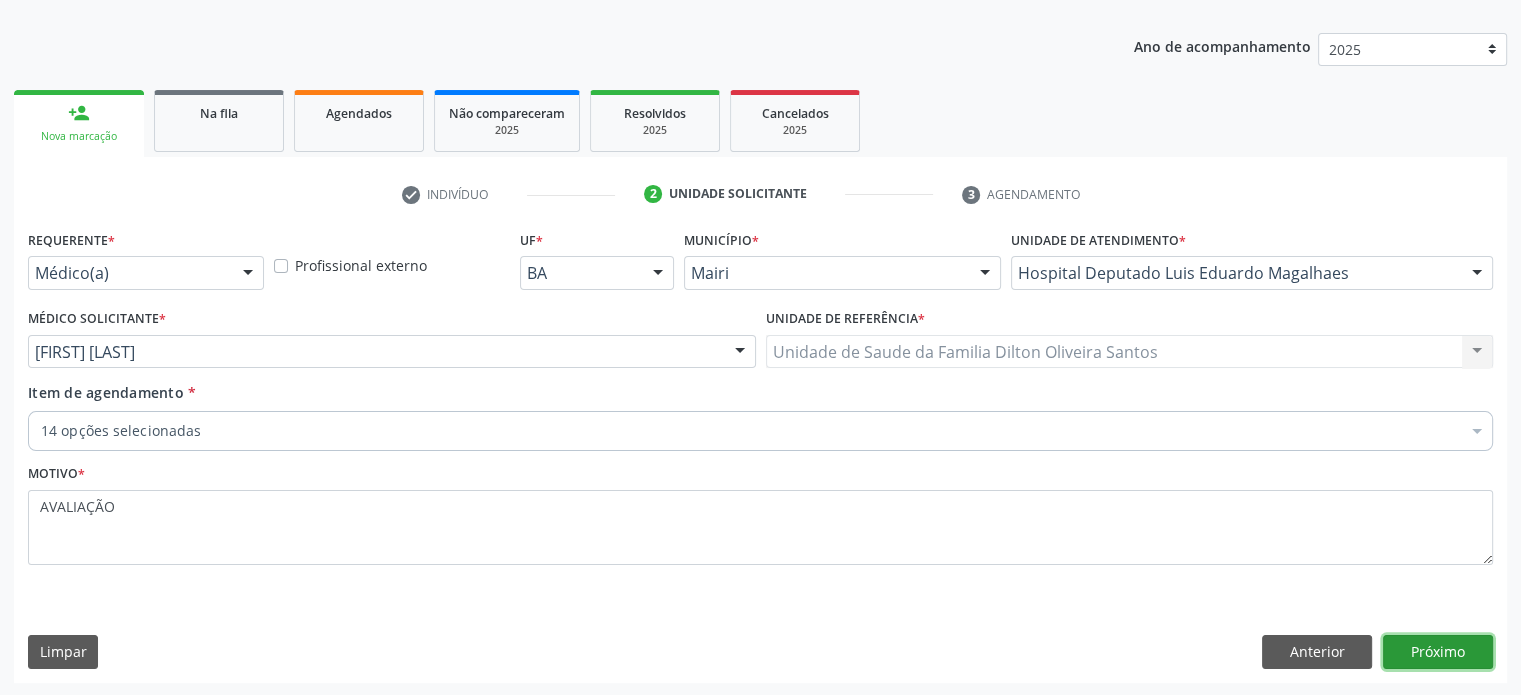 click on "Próximo" at bounding box center (1438, 652) 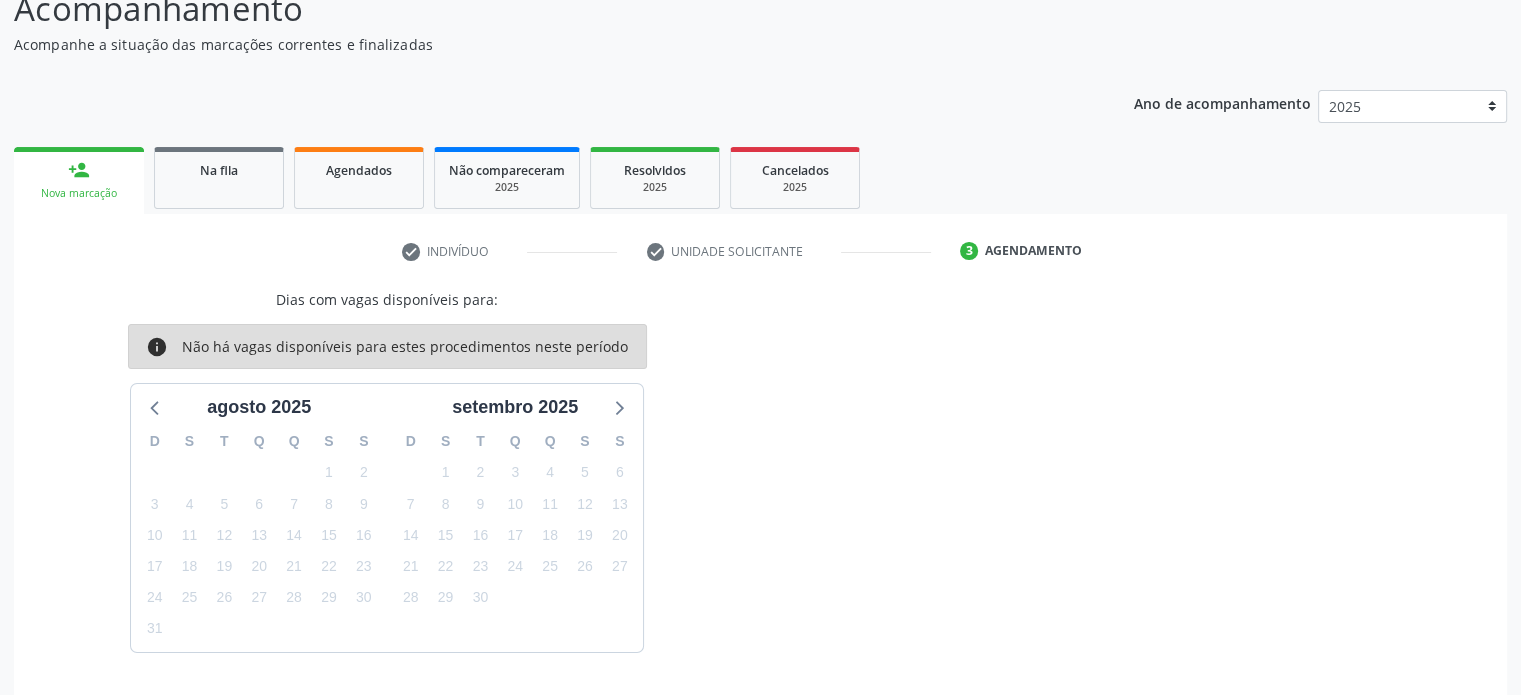 scroll, scrollTop: 209, scrollLeft: 0, axis: vertical 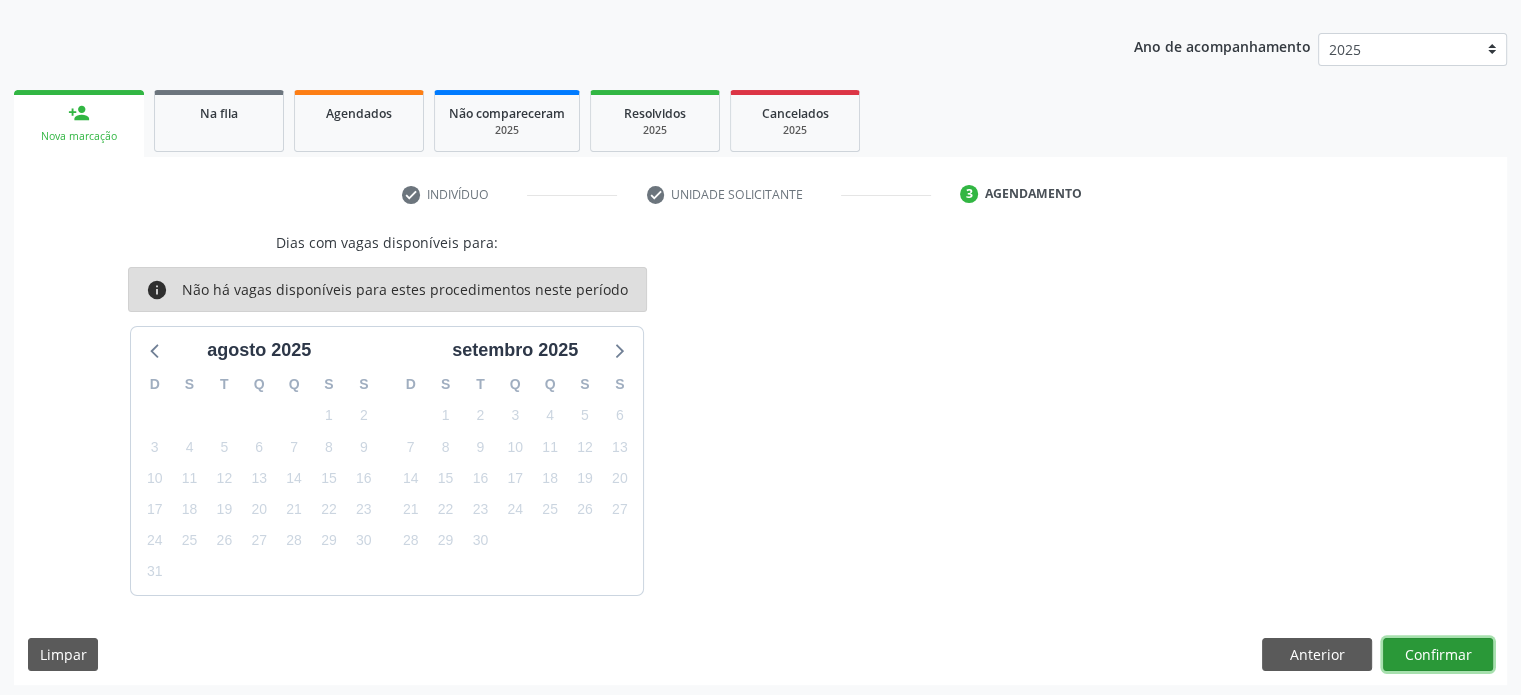 click on "Confirmar" at bounding box center [1438, 655] 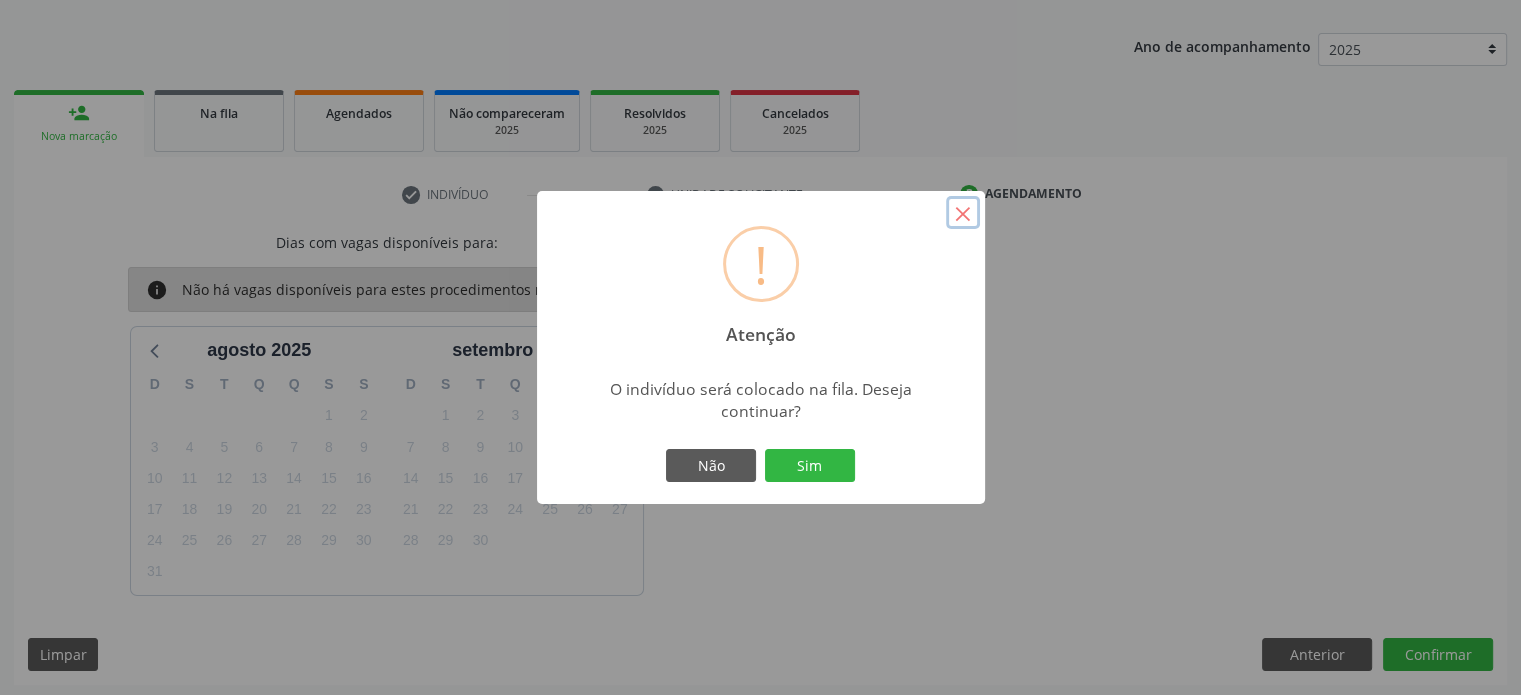 click on "×" at bounding box center [963, 213] 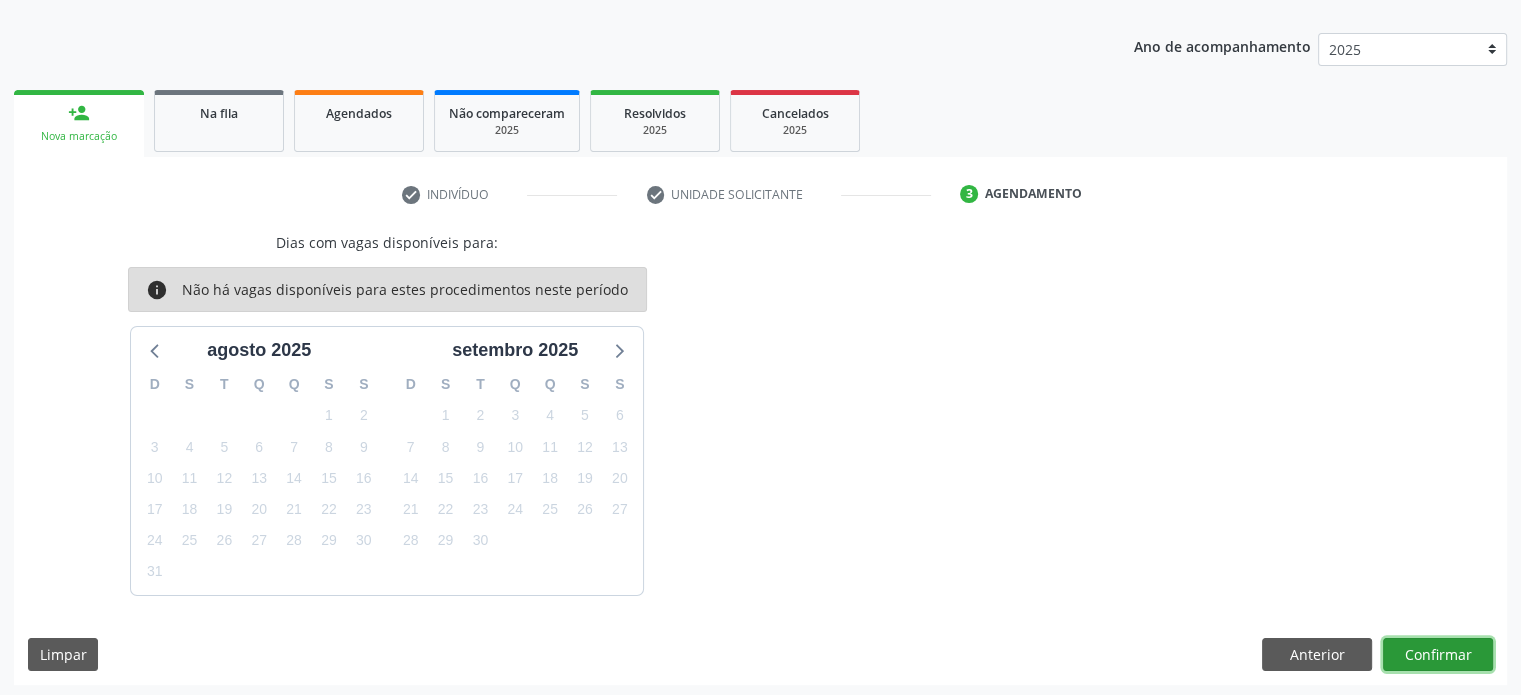 click on "Confirmar" at bounding box center (1438, 655) 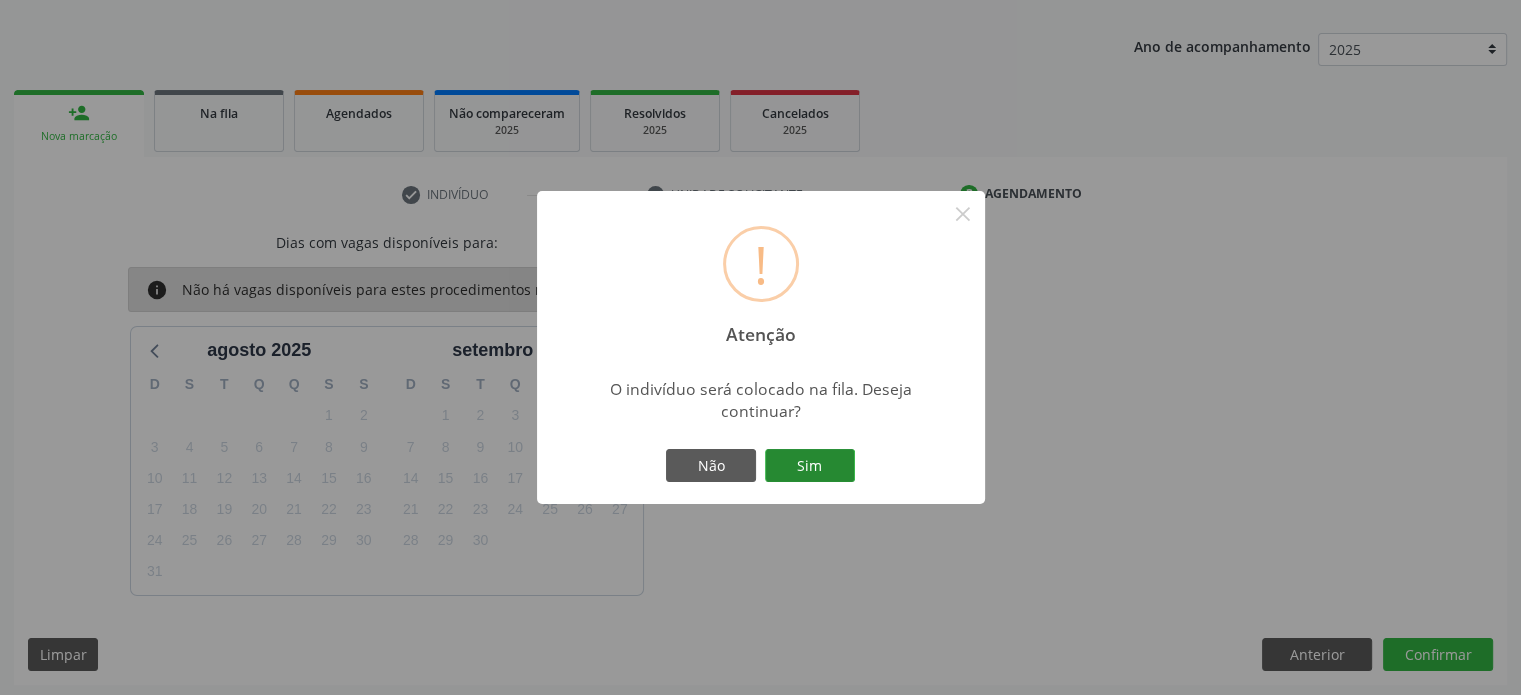 click on "Sim" at bounding box center [810, 466] 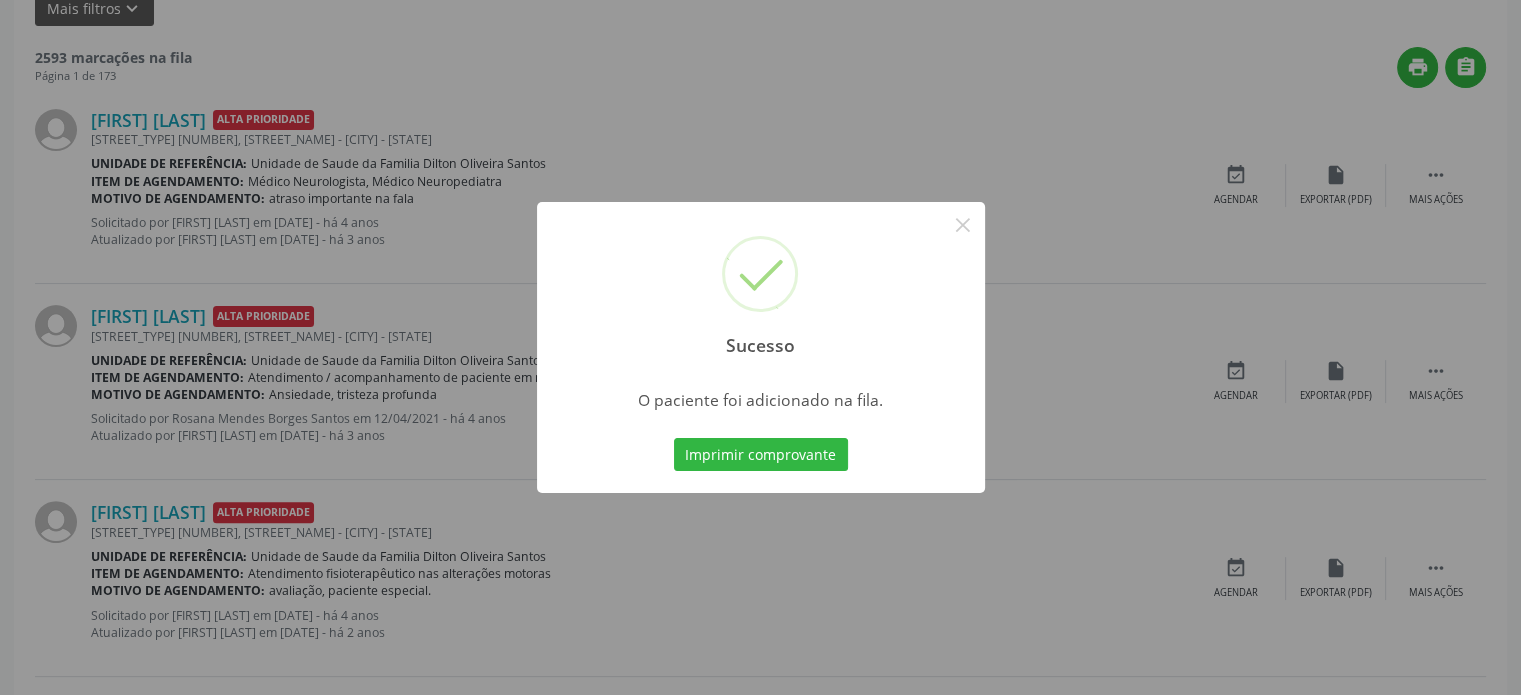 scroll, scrollTop: 0, scrollLeft: 0, axis: both 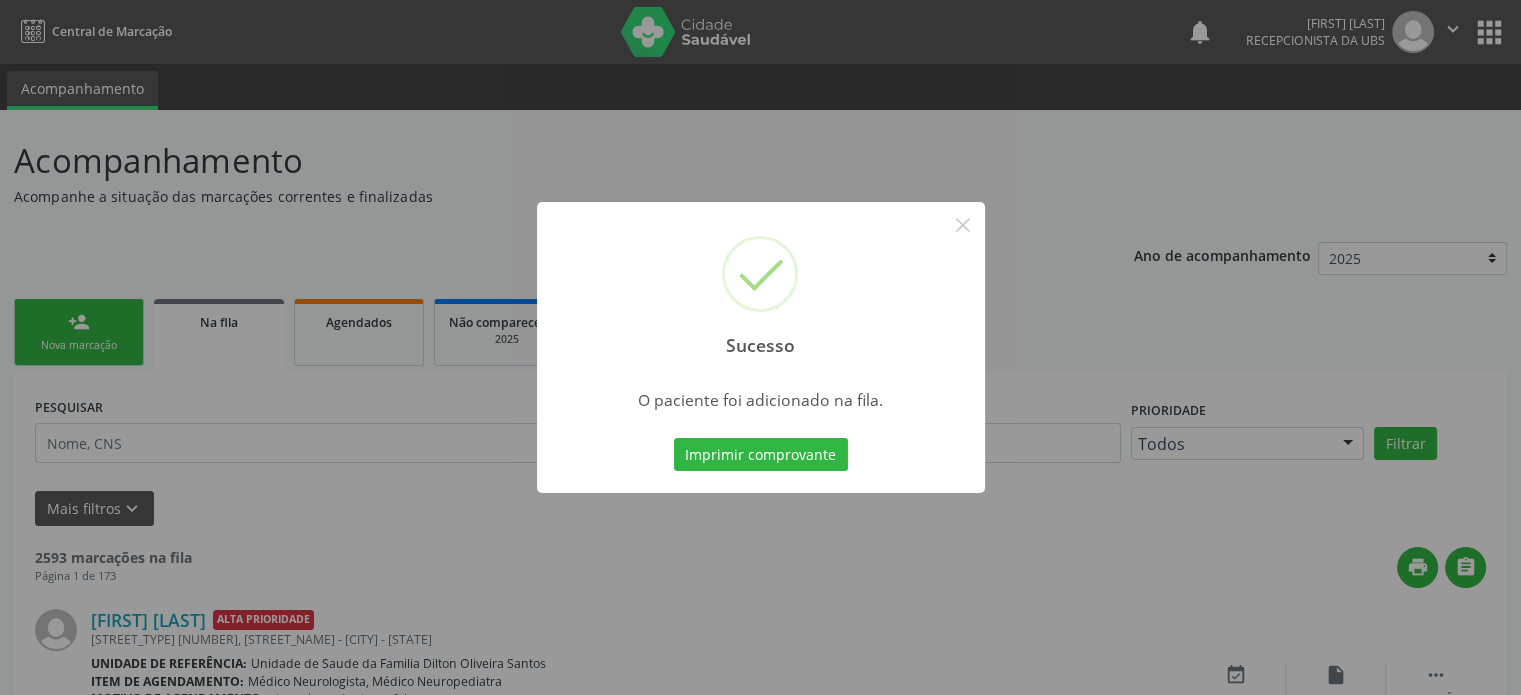 click on "Sucesso × O paciente foi adicionado na fila. Imprimir comprovante Cancel" at bounding box center [760, 347] 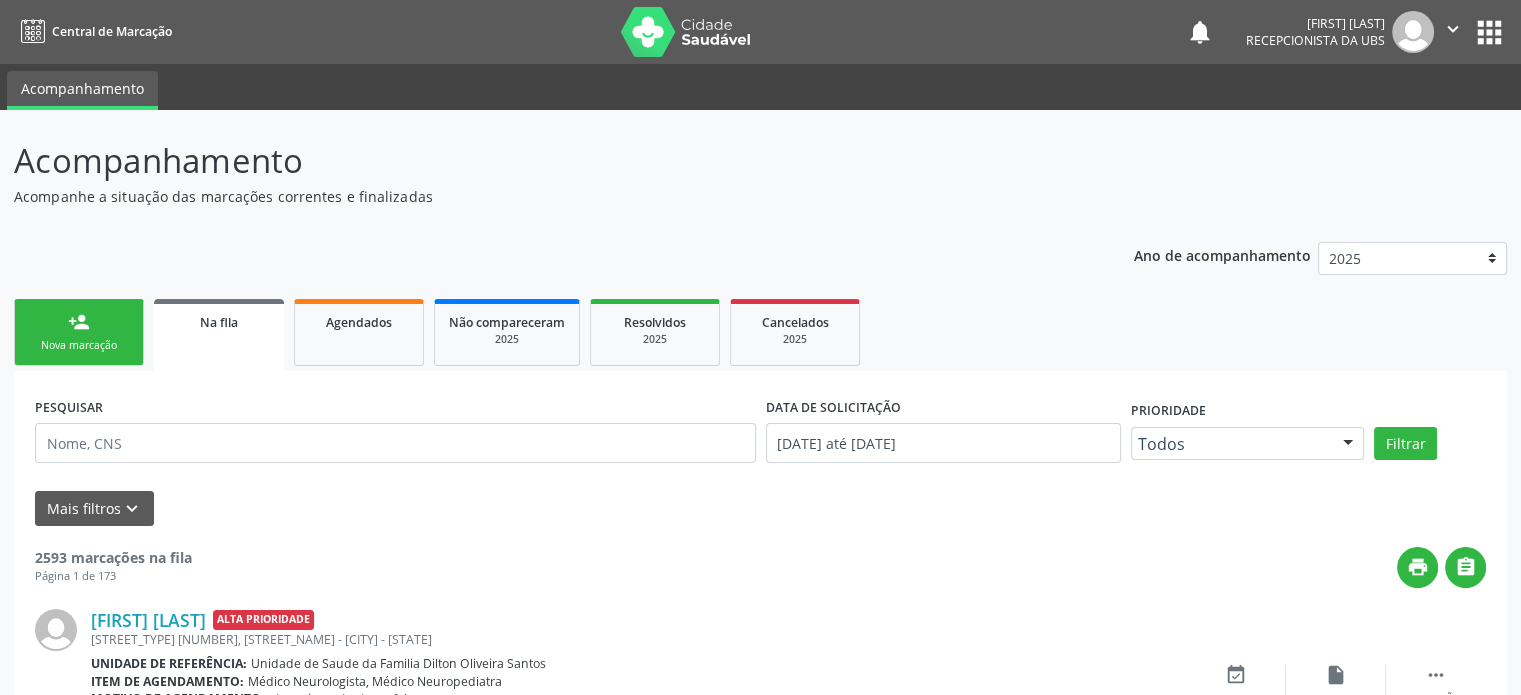 click on "Nova marcação" at bounding box center (79, 345) 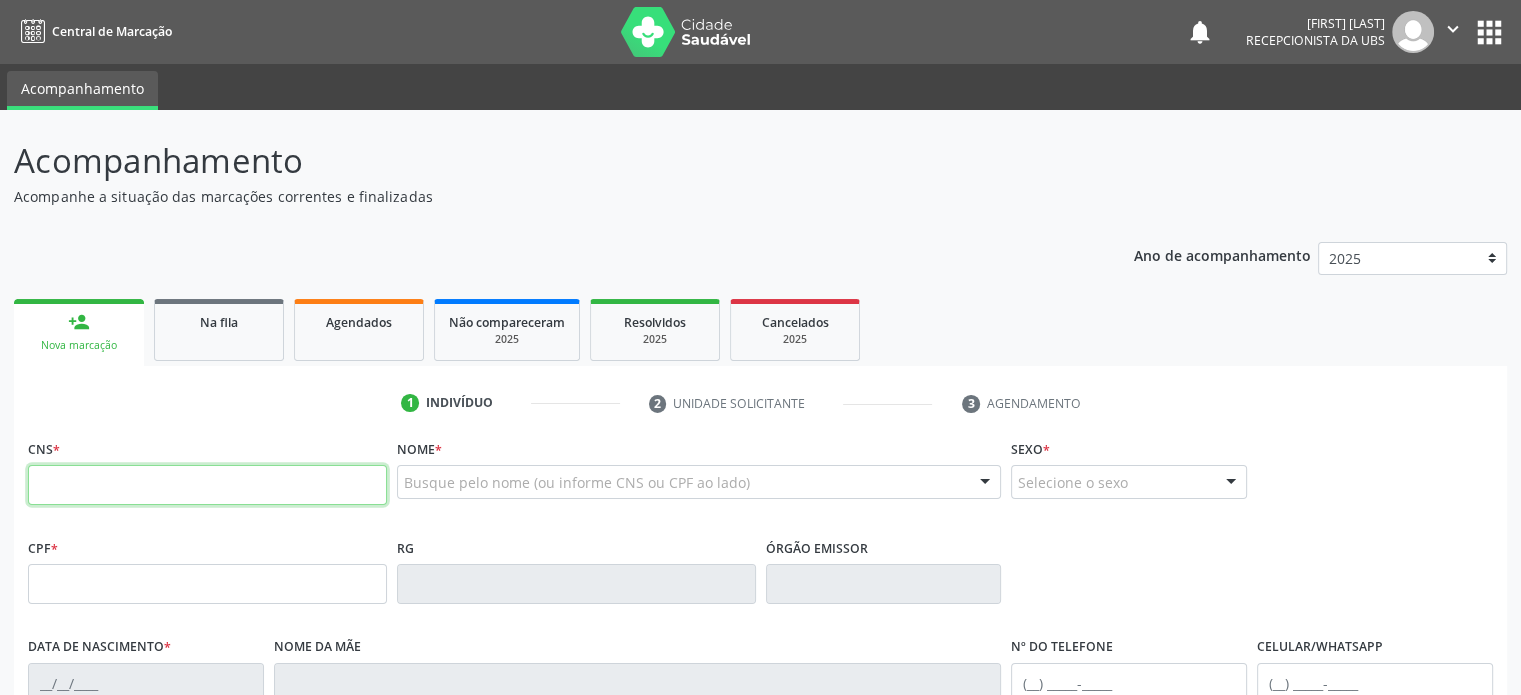 click at bounding box center (207, 485) 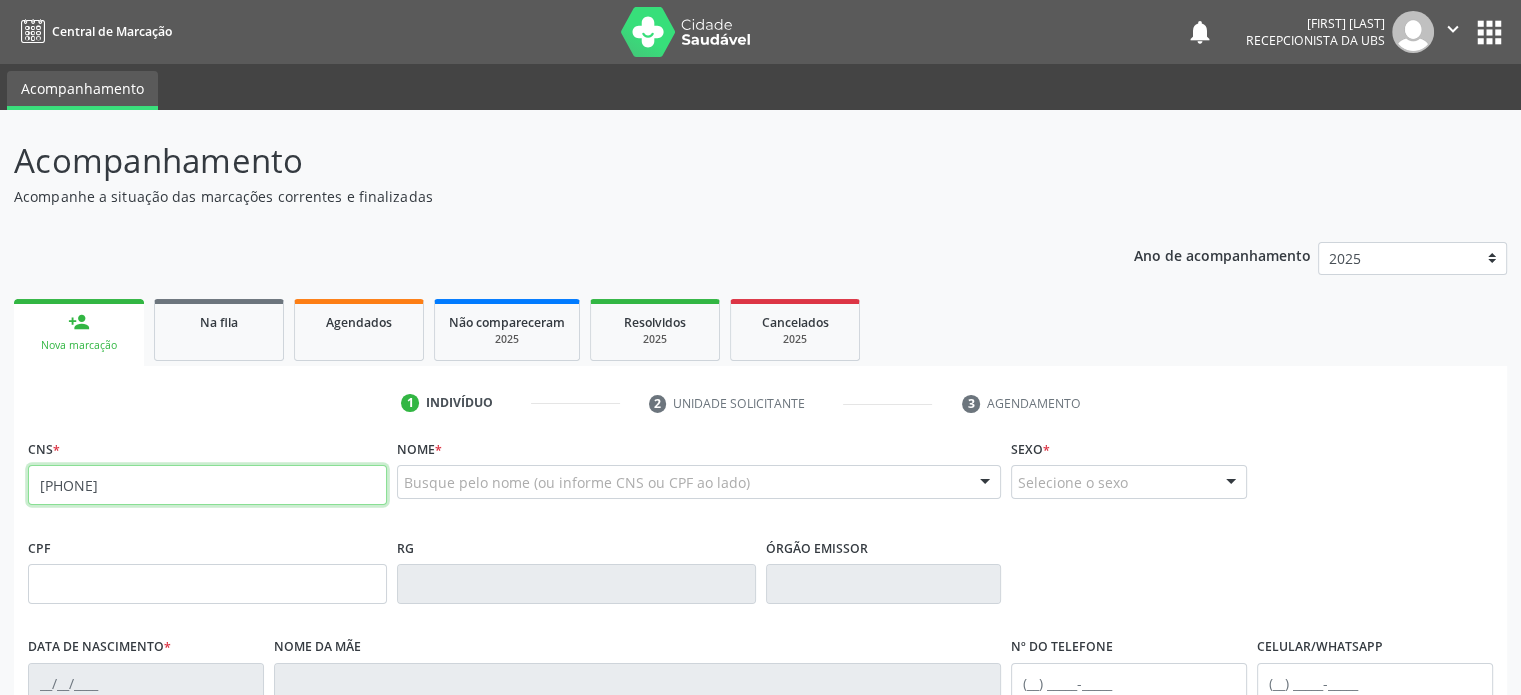 type on "[PHONE]" 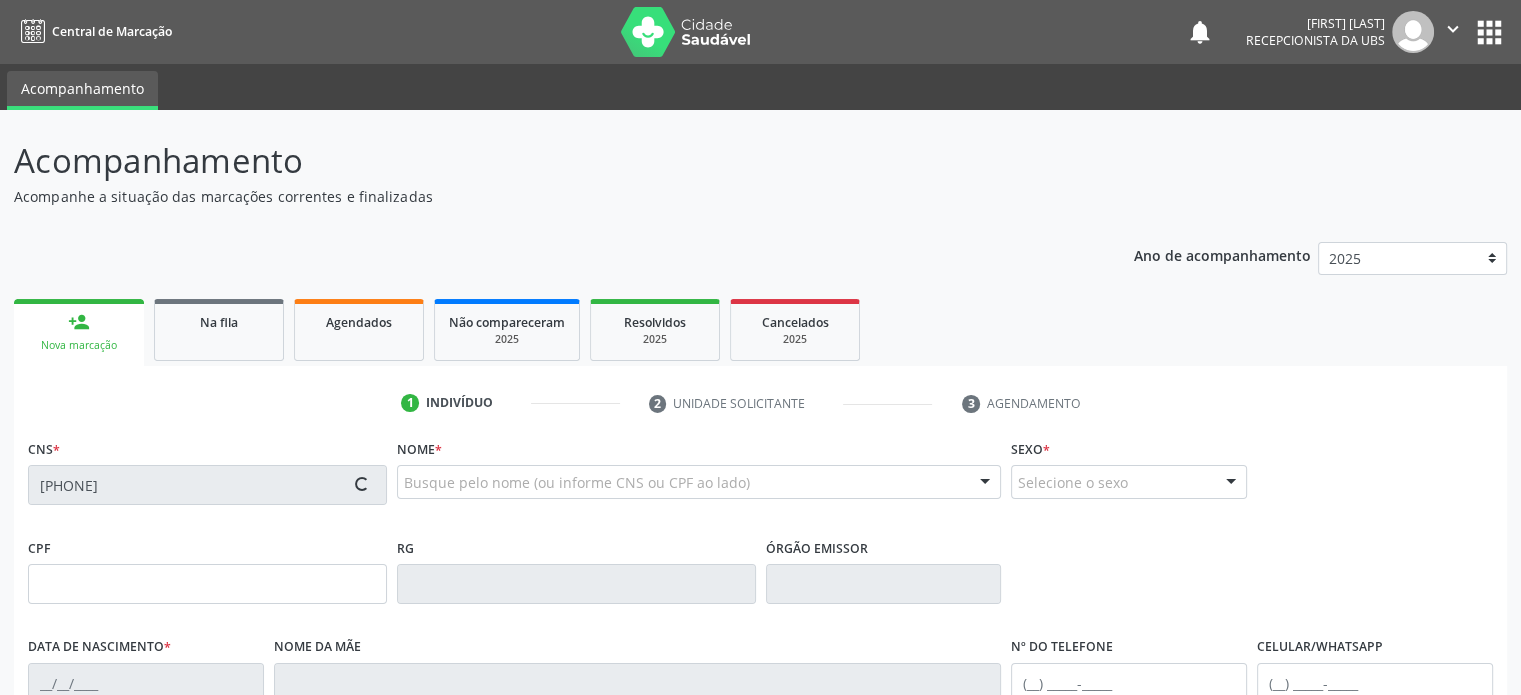 type on "[CPF]" 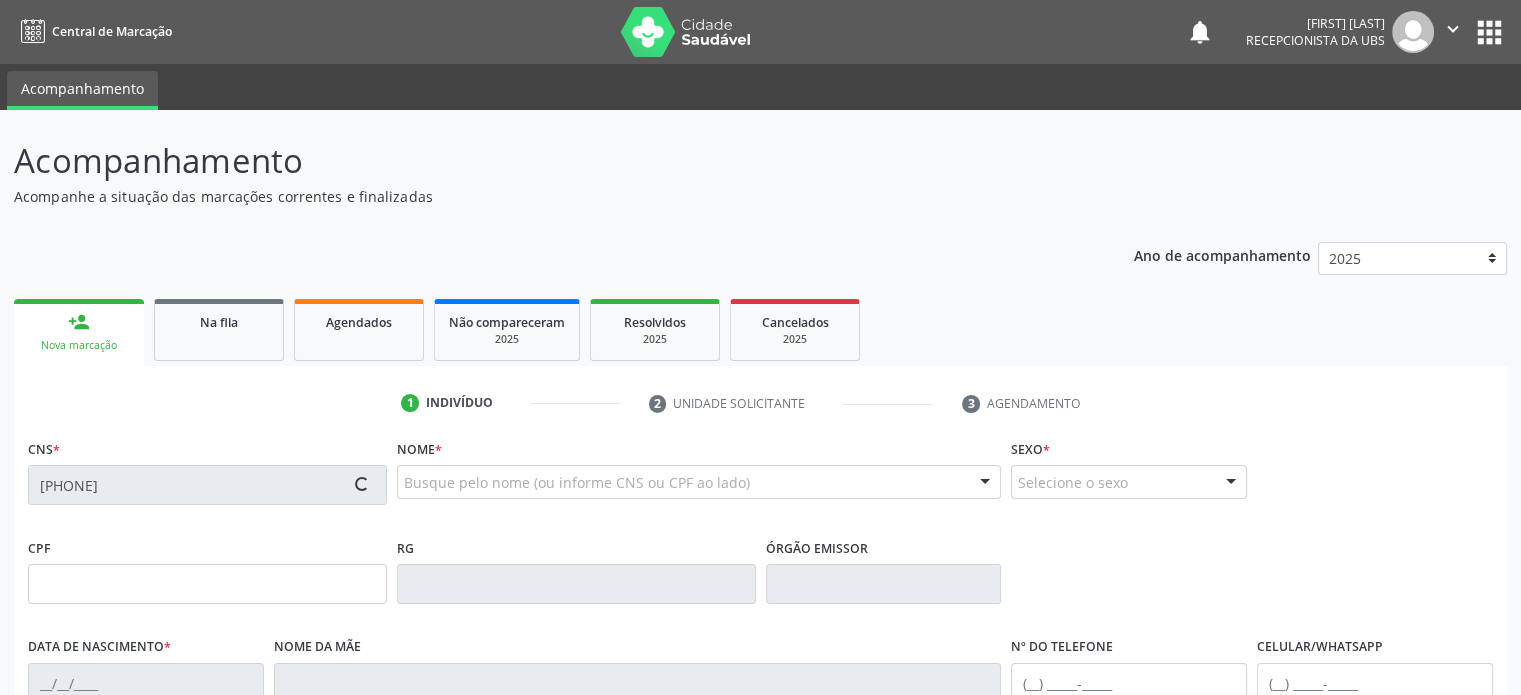 type on "[DATE]" 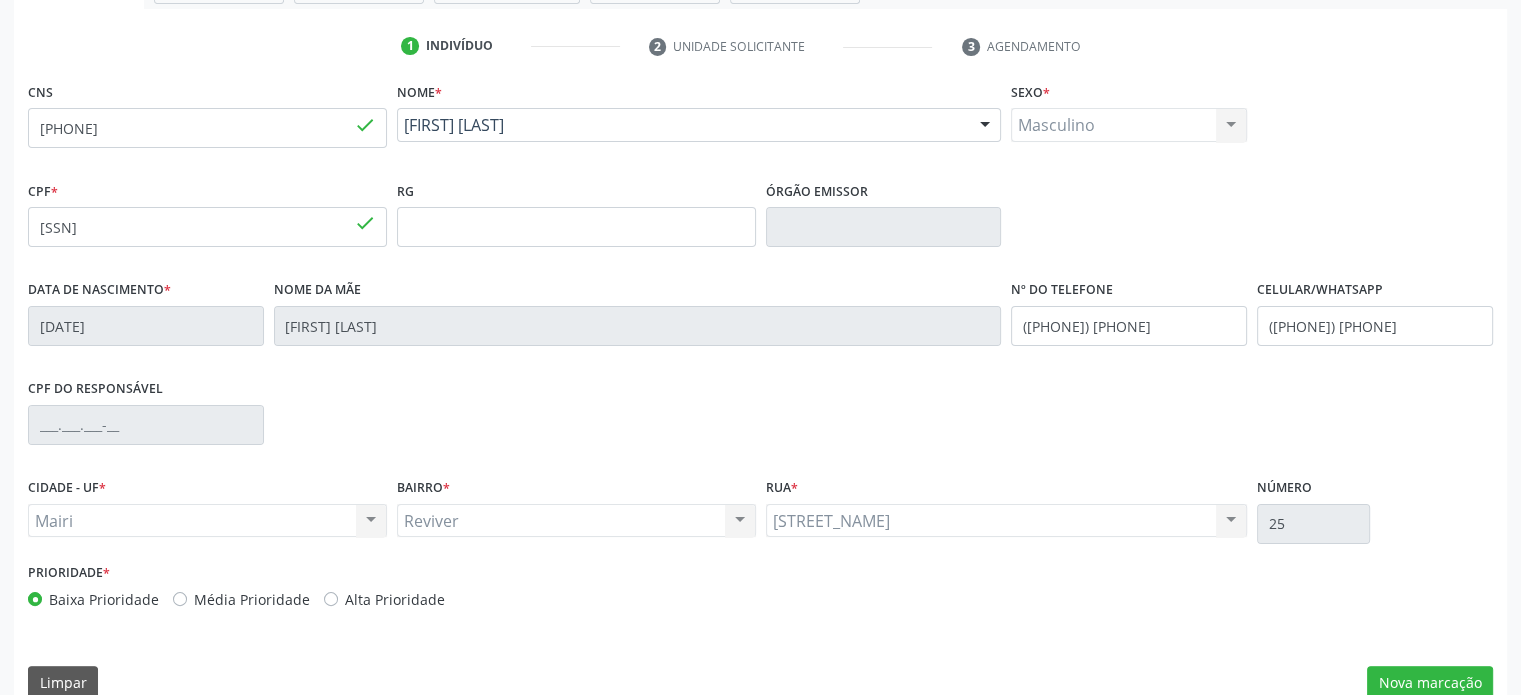 scroll, scrollTop: 388, scrollLeft: 0, axis: vertical 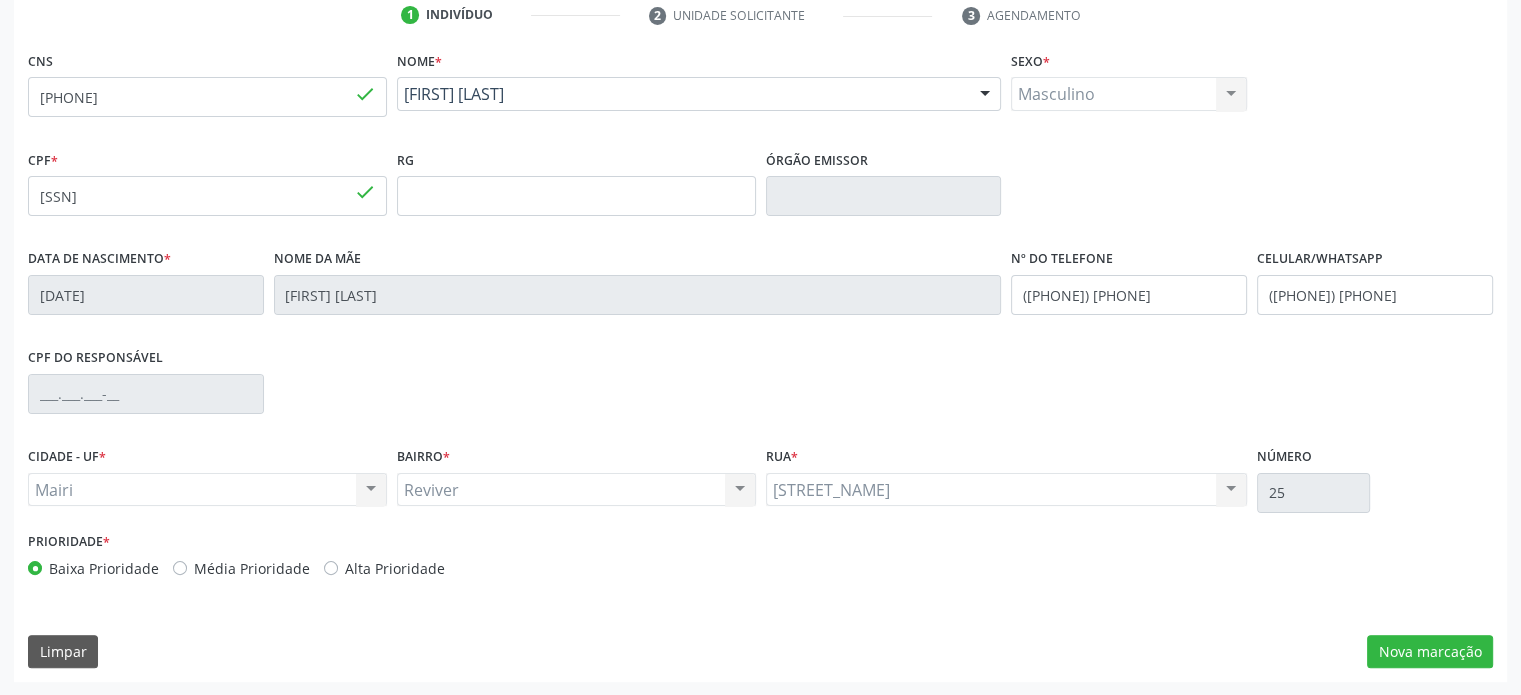 click on "Média Prioridade" at bounding box center [252, 568] 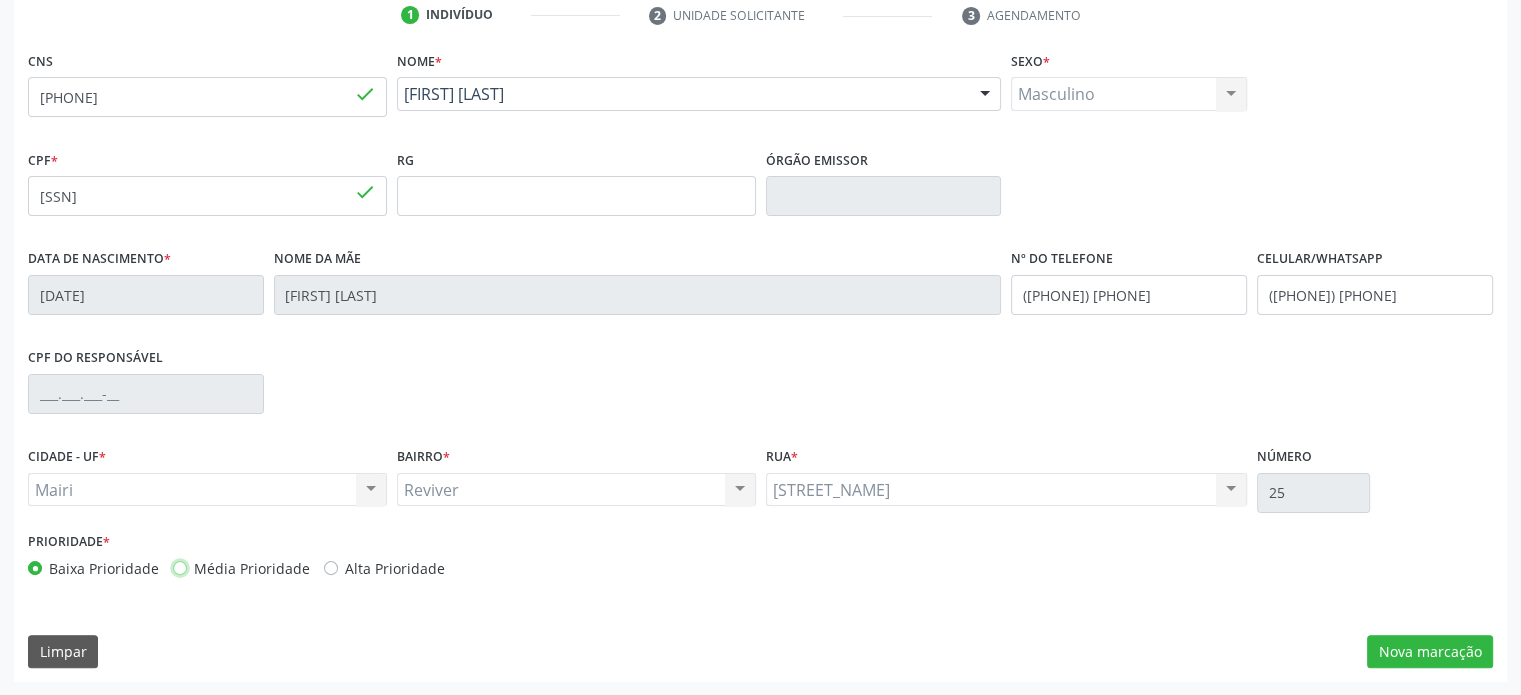click on "Média Prioridade" at bounding box center [180, 567] 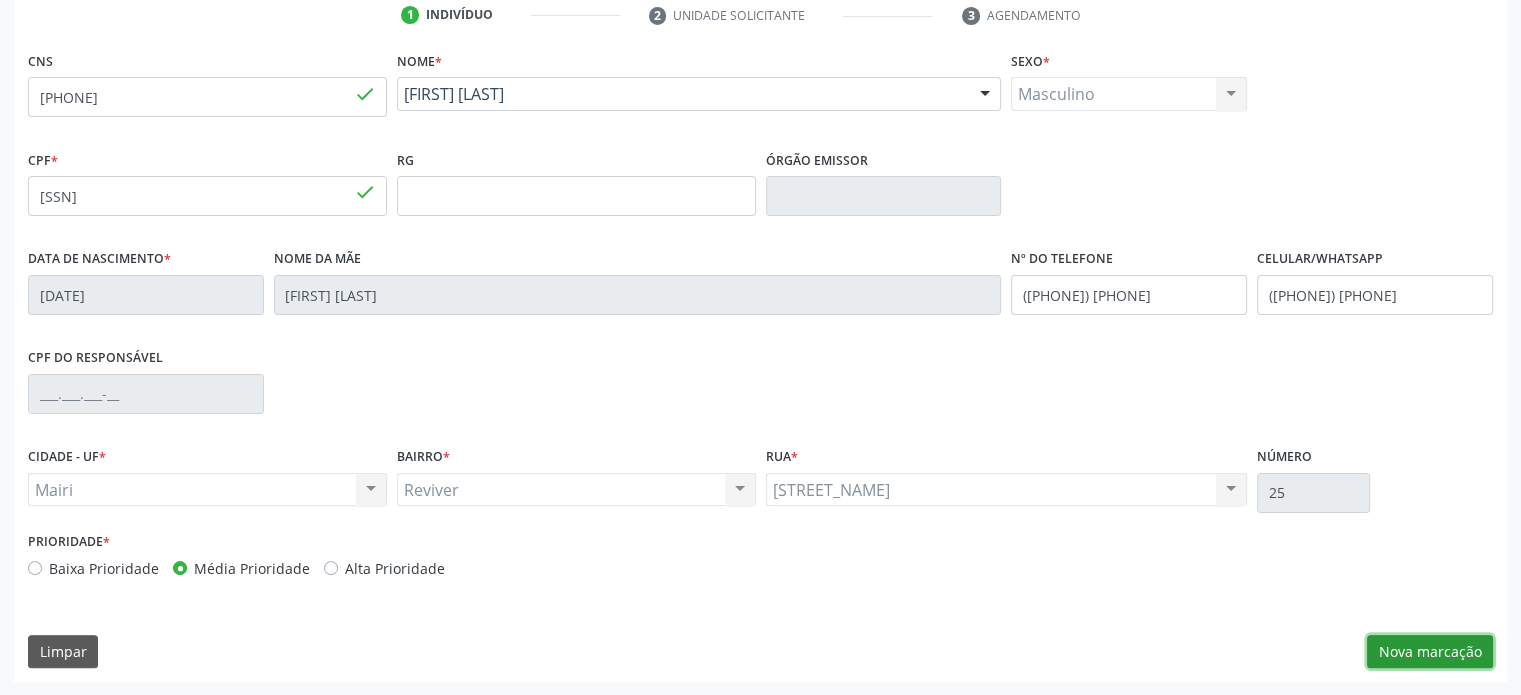click on "Nova marcação" at bounding box center [1430, 652] 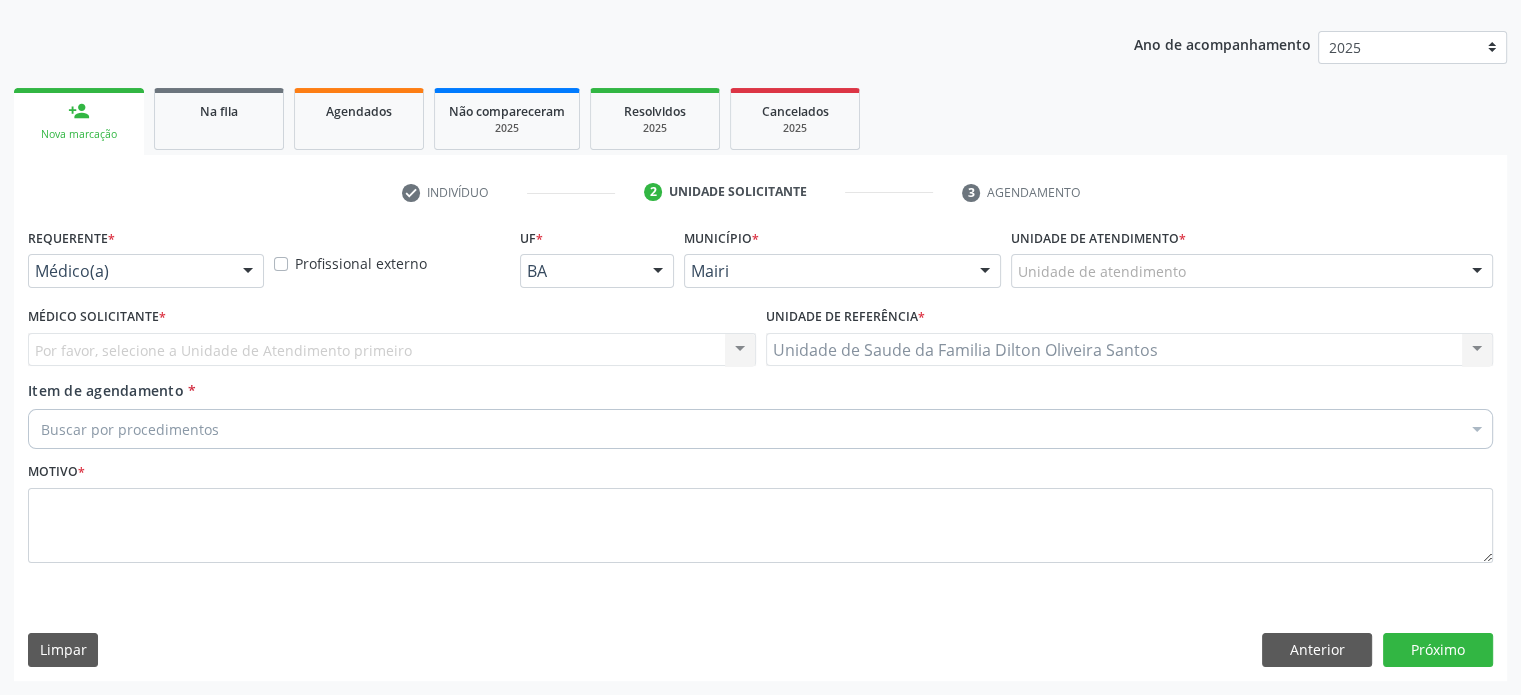 scroll, scrollTop: 209, scrollLeft: 0, axis: vertical 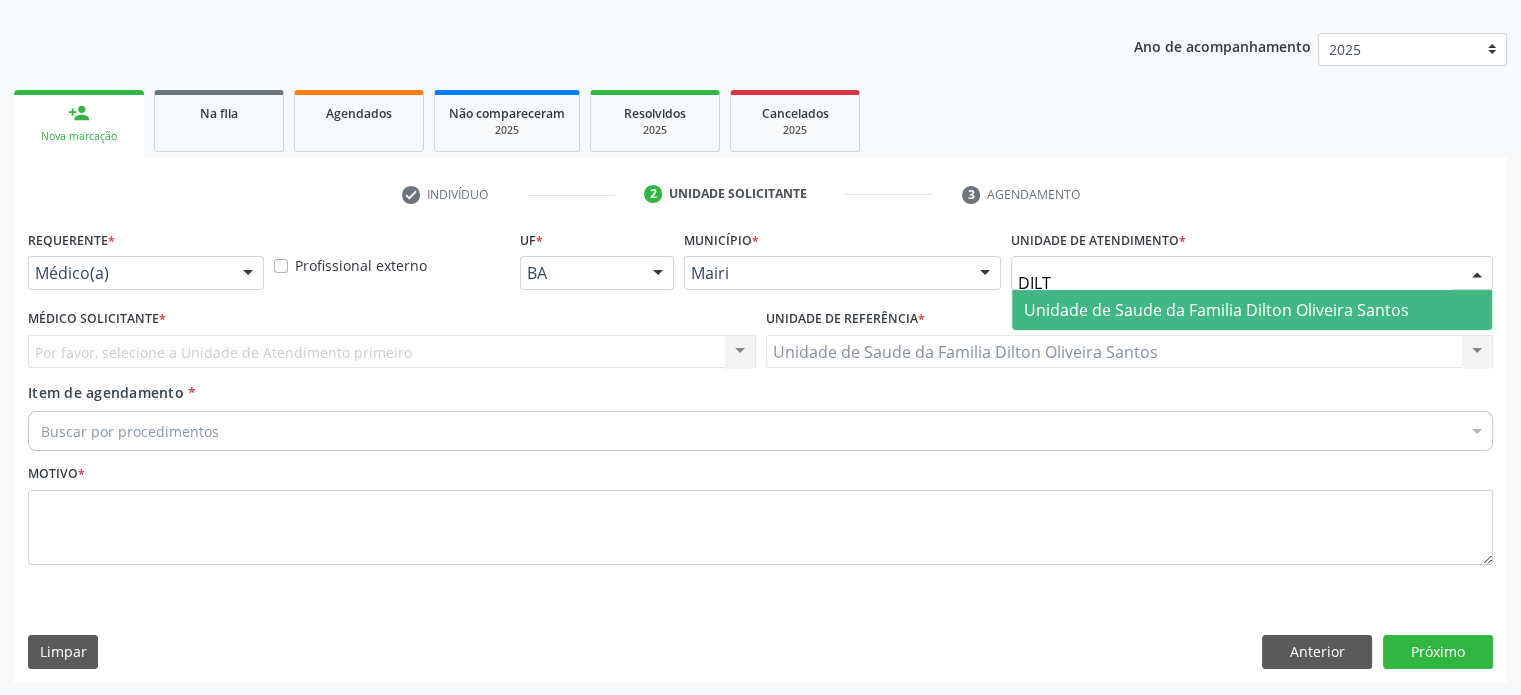 type on "DILTO" 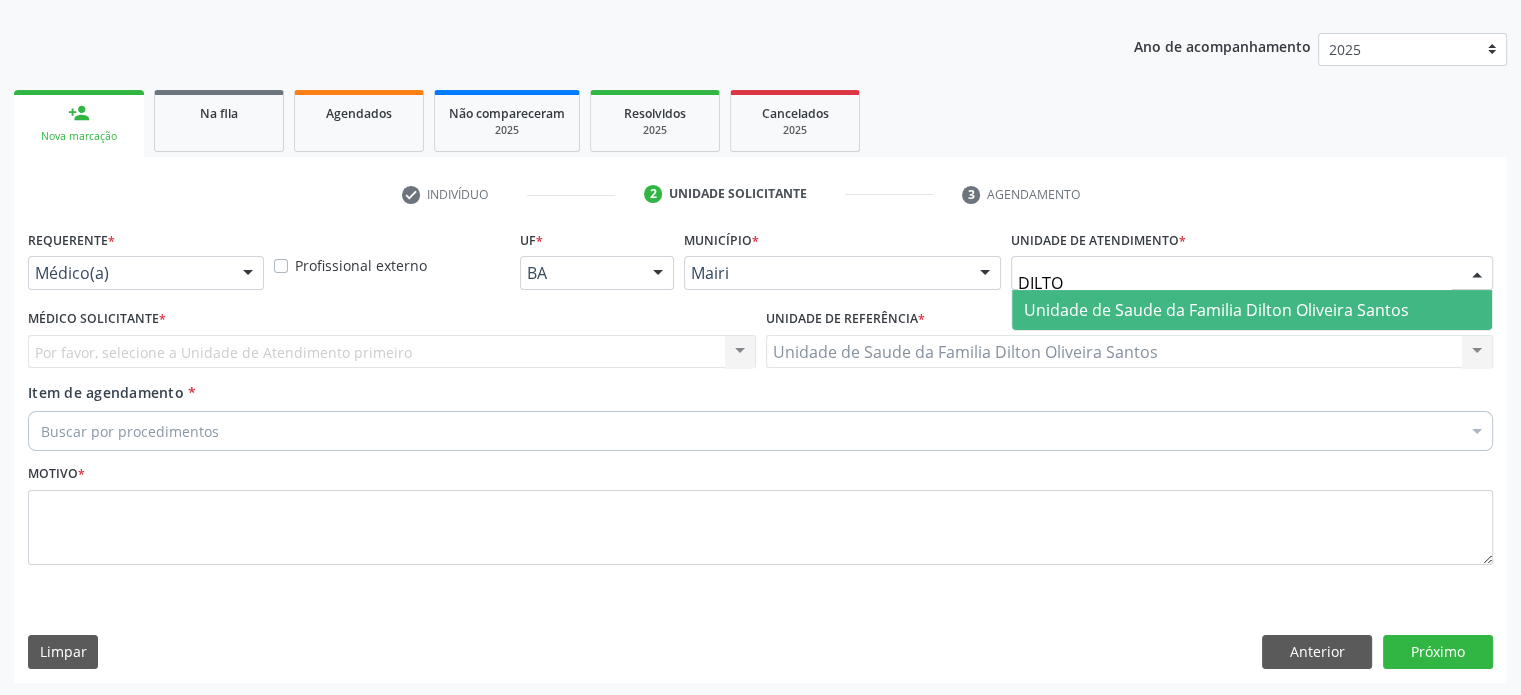 click on "Unidade de Saude da Familia Dilton Oliveira Santos" at bounding box center [1216, 310] 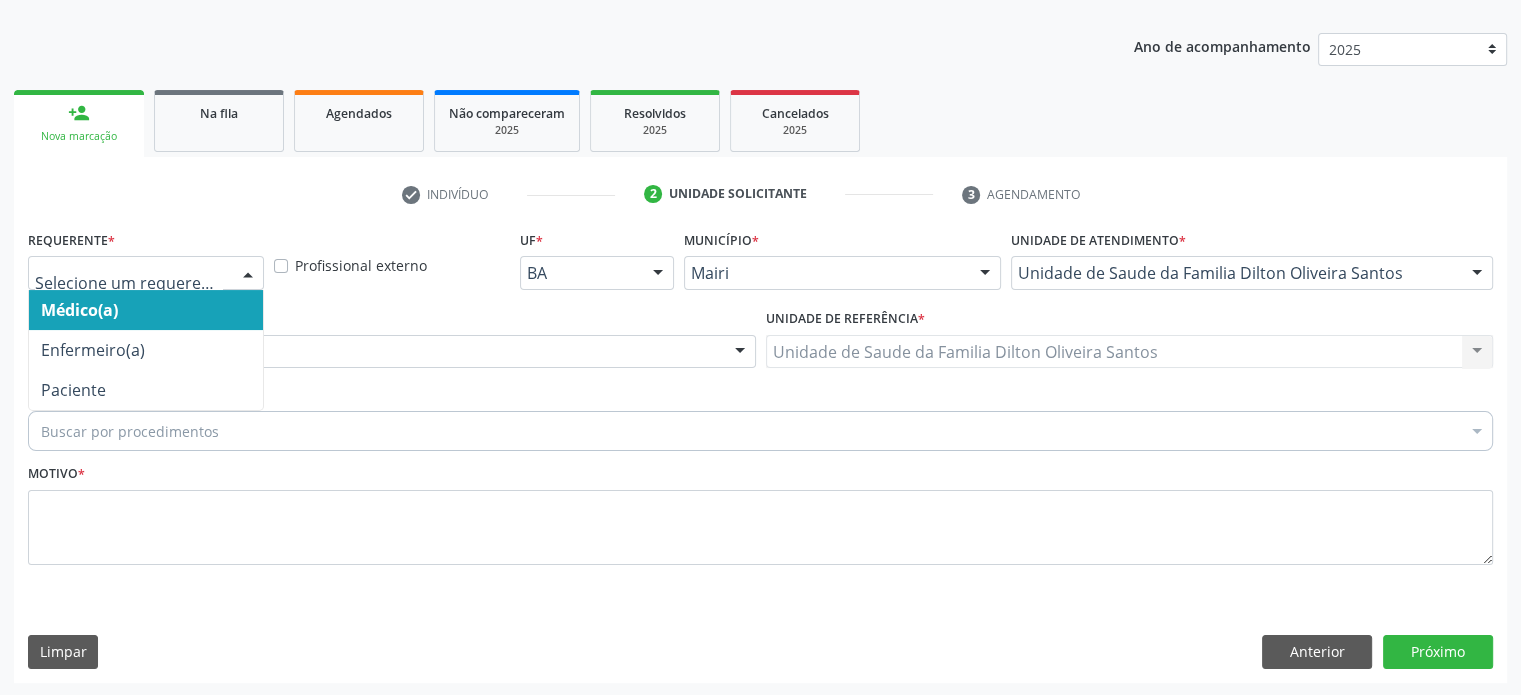 click at bounding box center [248, 274] 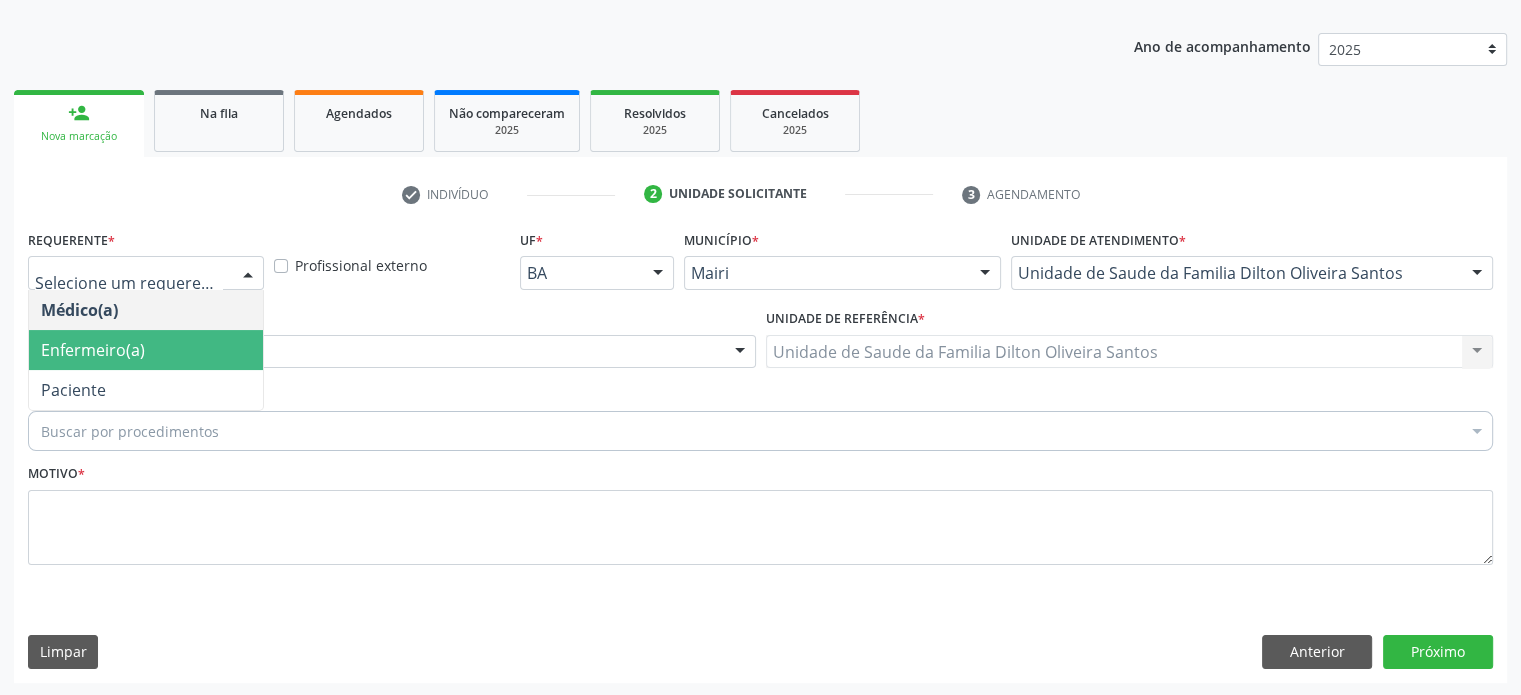 click on "Enfermeiro(a)" at bounding box center [146, 350] 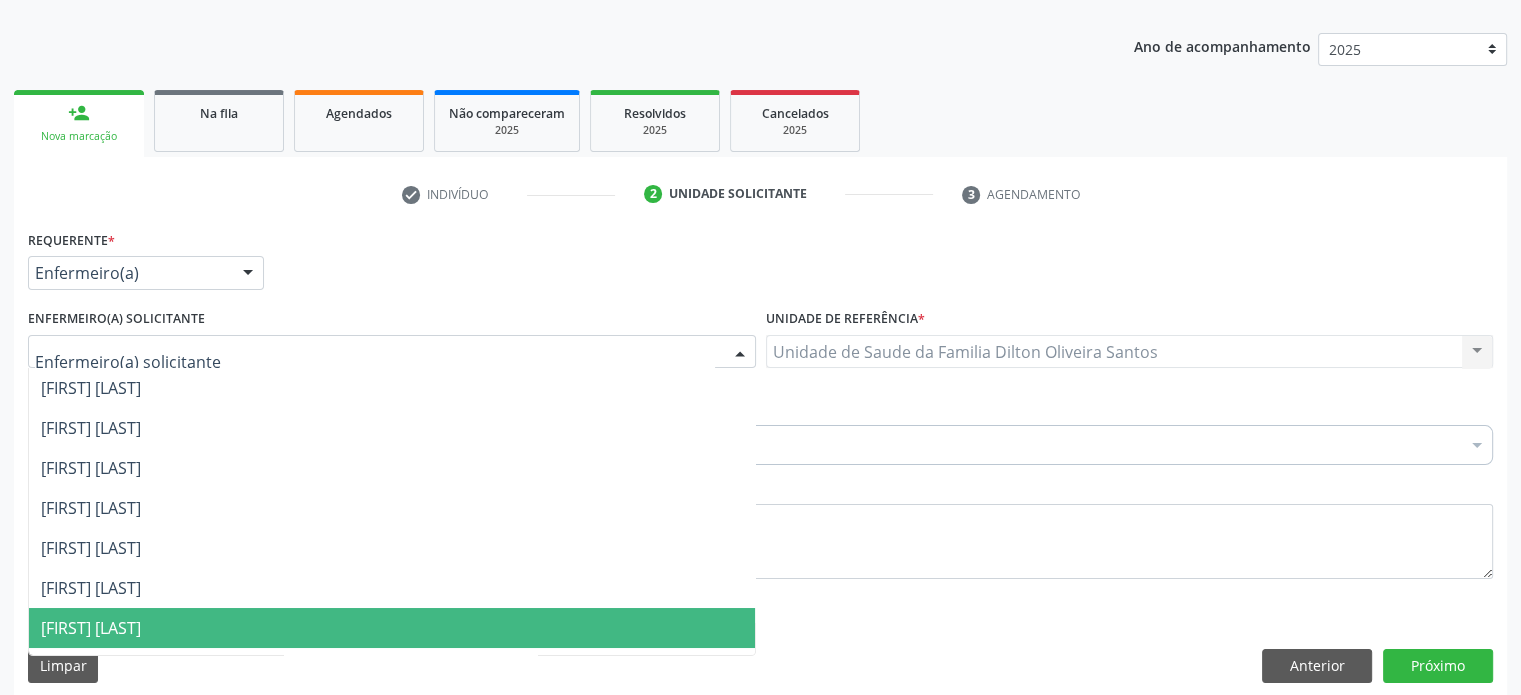 click on "Jordenia Rios Barbosa Reis" at bounding box center [91, 628] 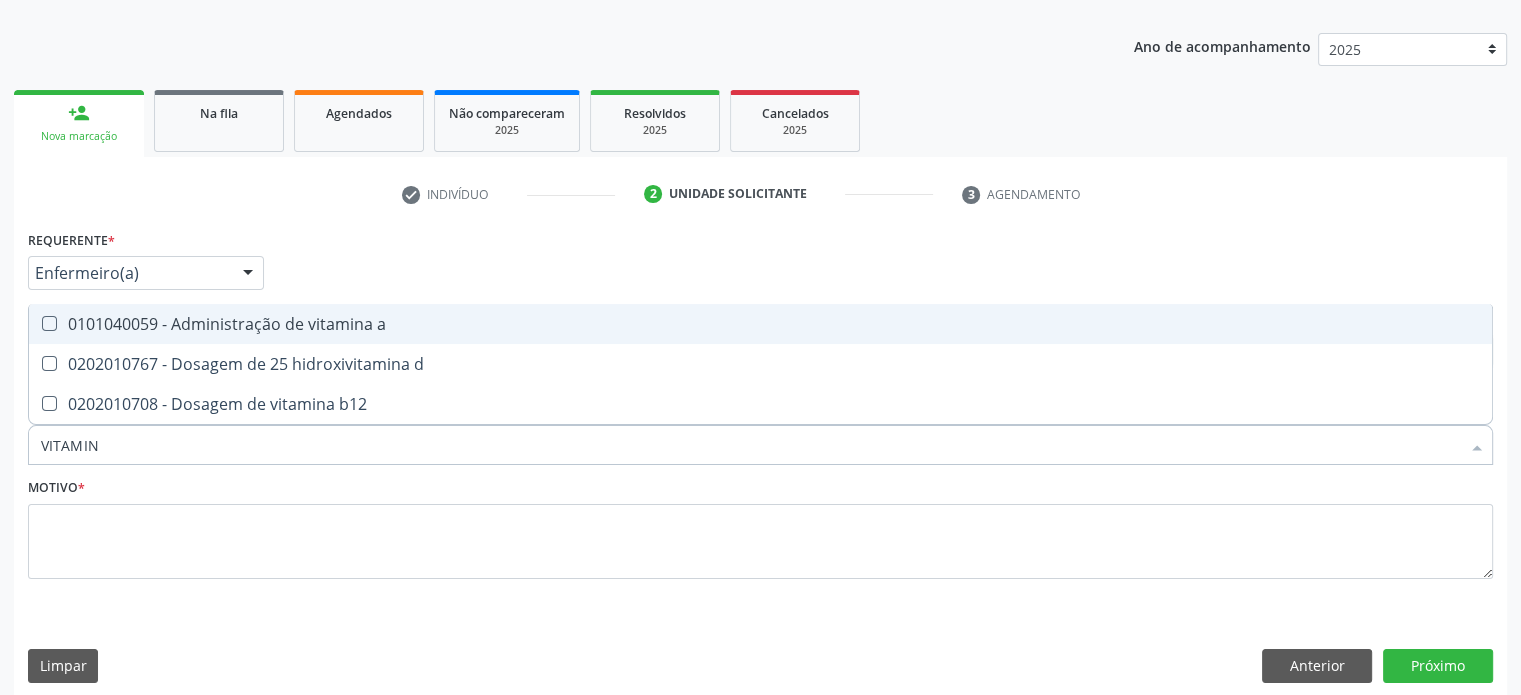 type on "VITAMINA" 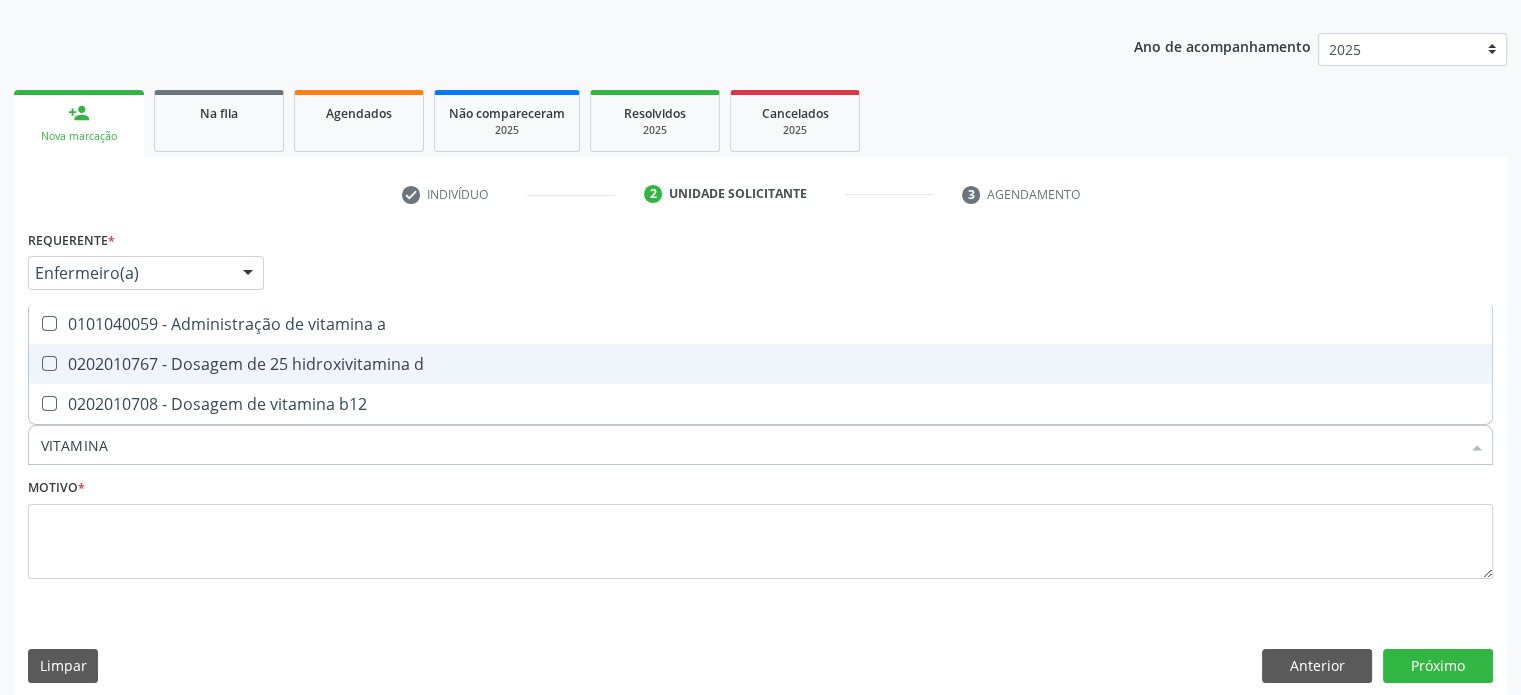 click on "0202010767 - Dosagem de 25 hidroxivitamina d" at bounding box center [760, 364] 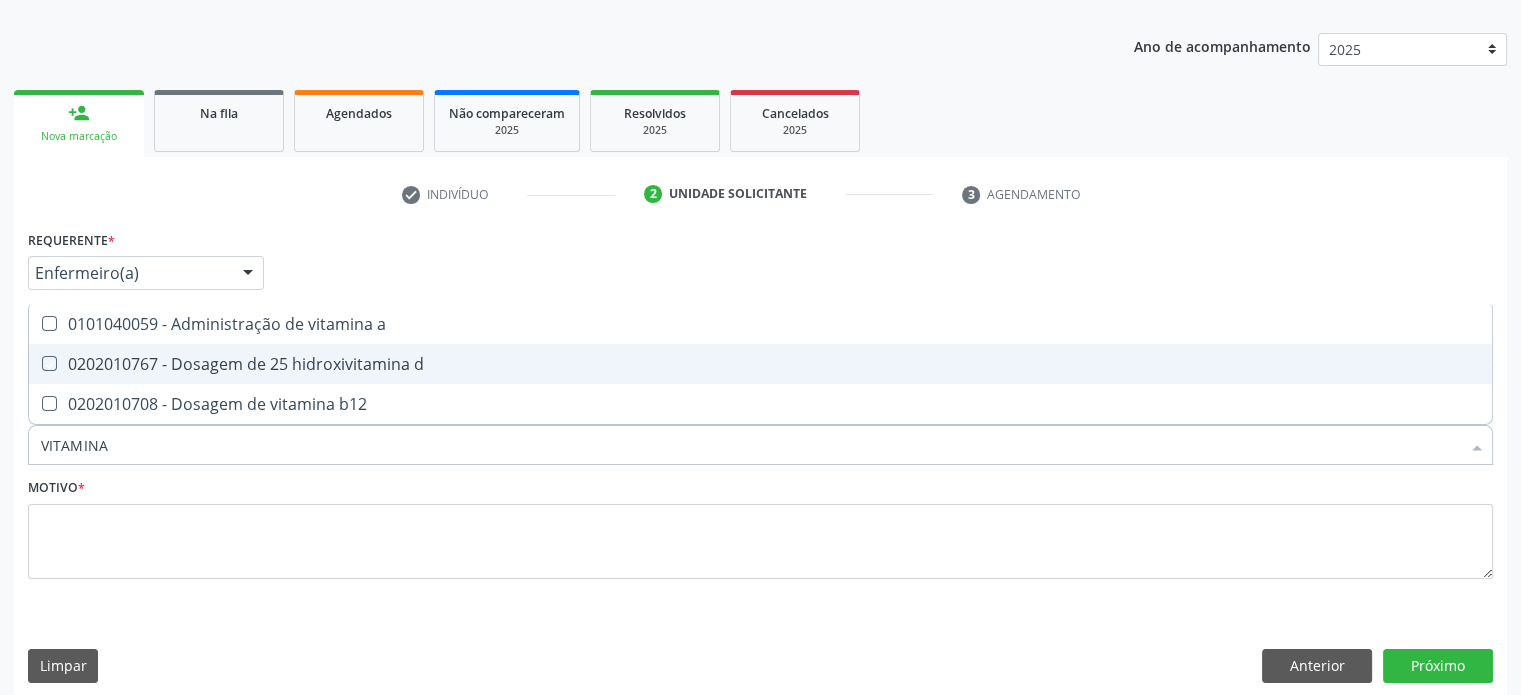 checkbox on "true" 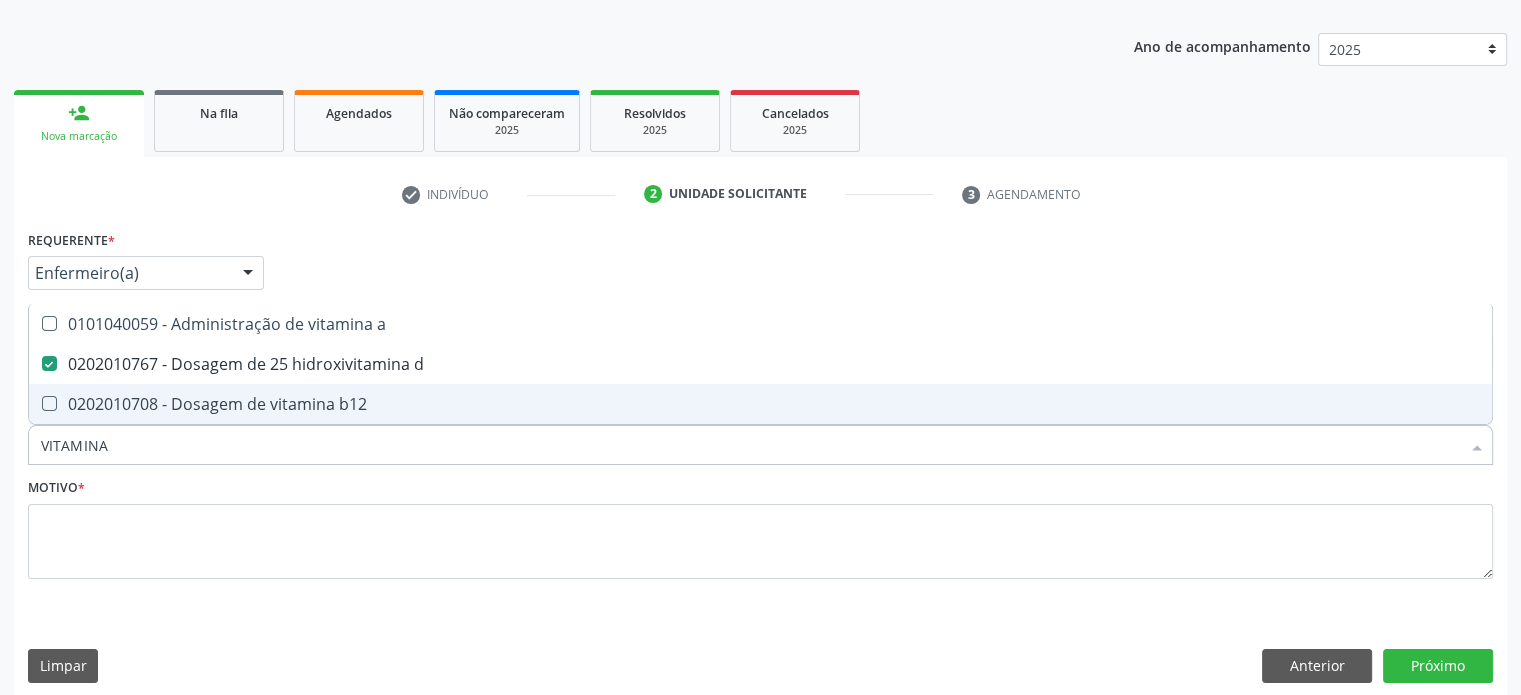 click on "0202010708 - Dosagem de vitamina b12" at bounding box center (760, 404) 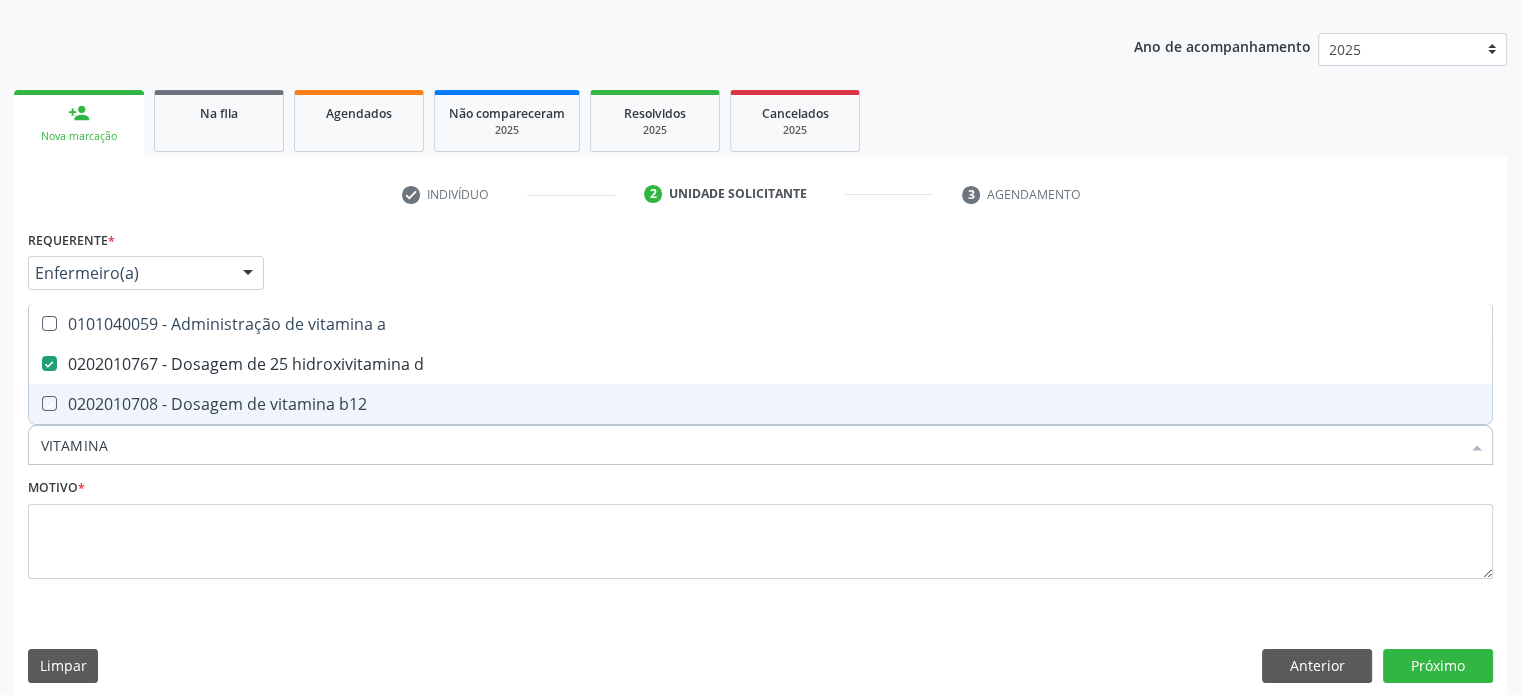 checkbox on "true" 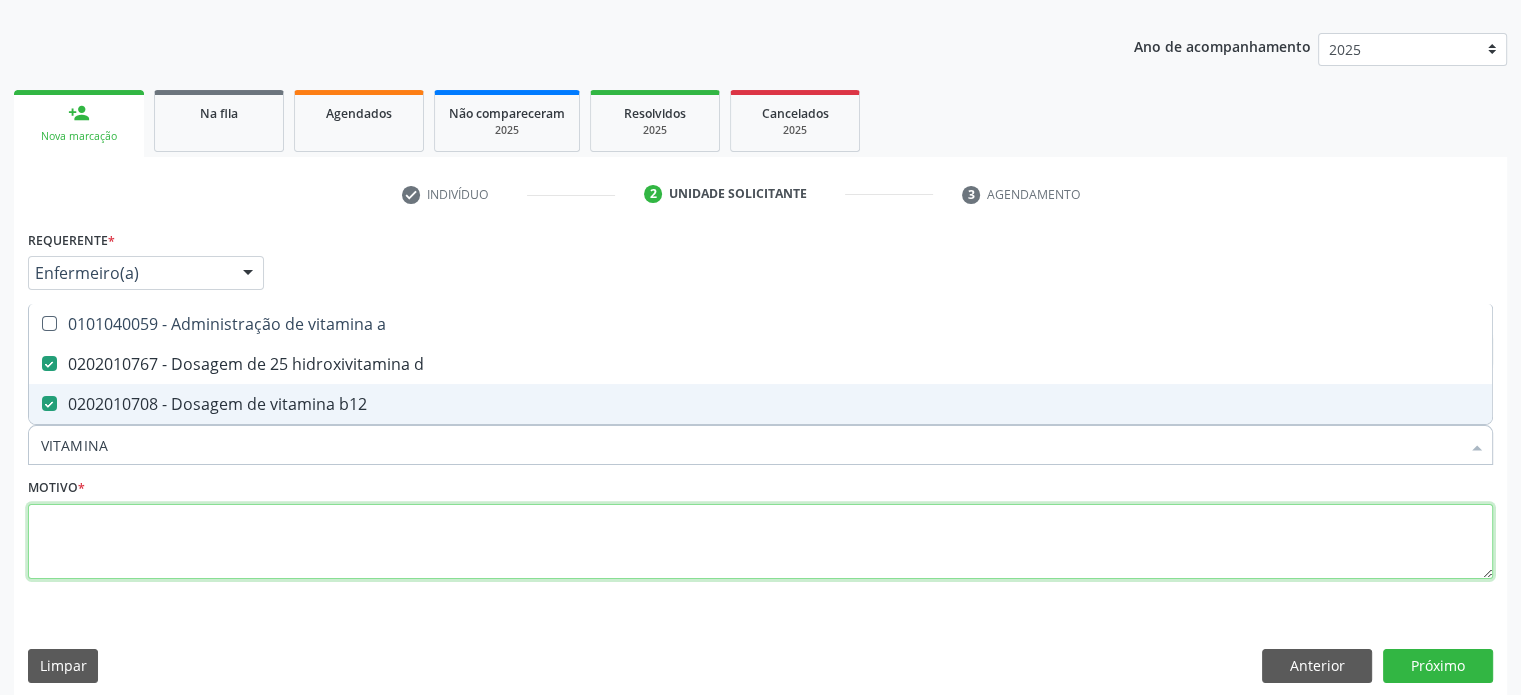 click at bounding box center (760, 542) 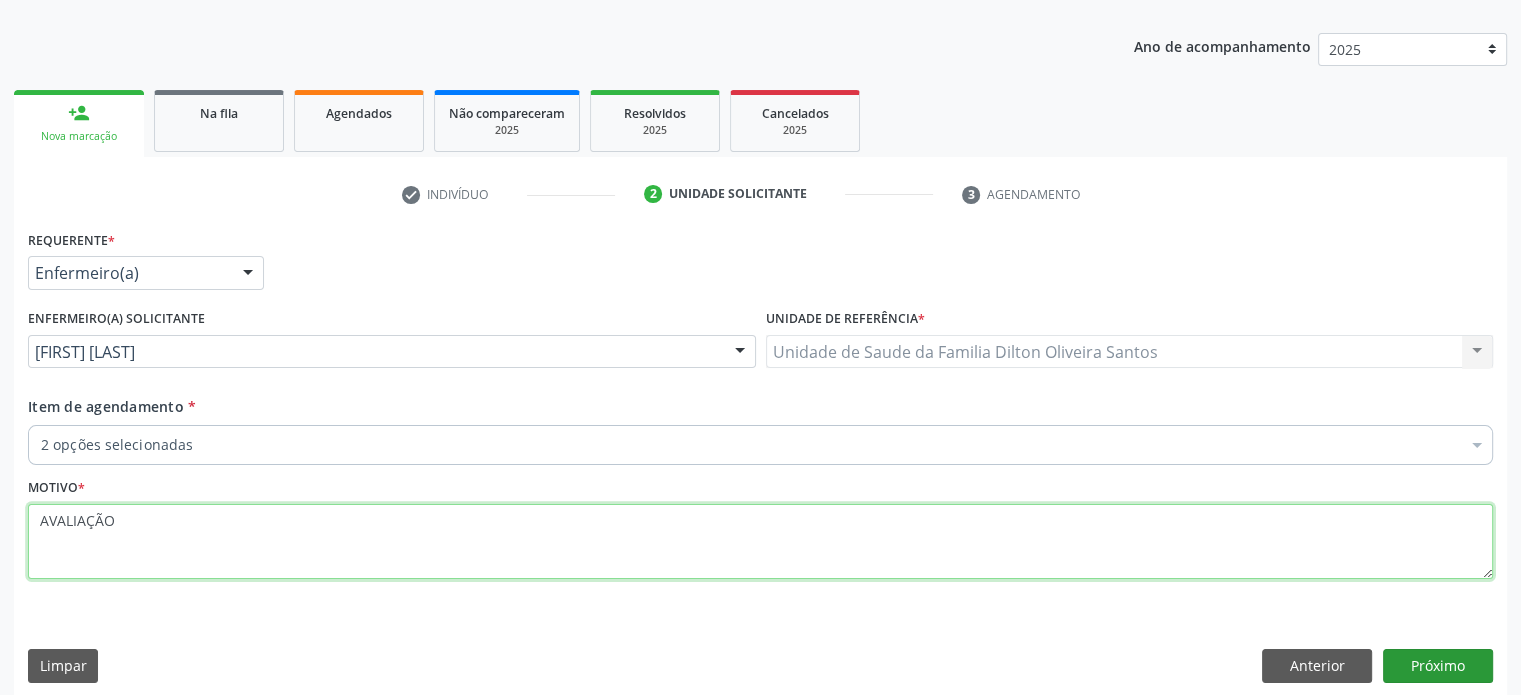 type on "AVALIAÇÃO" 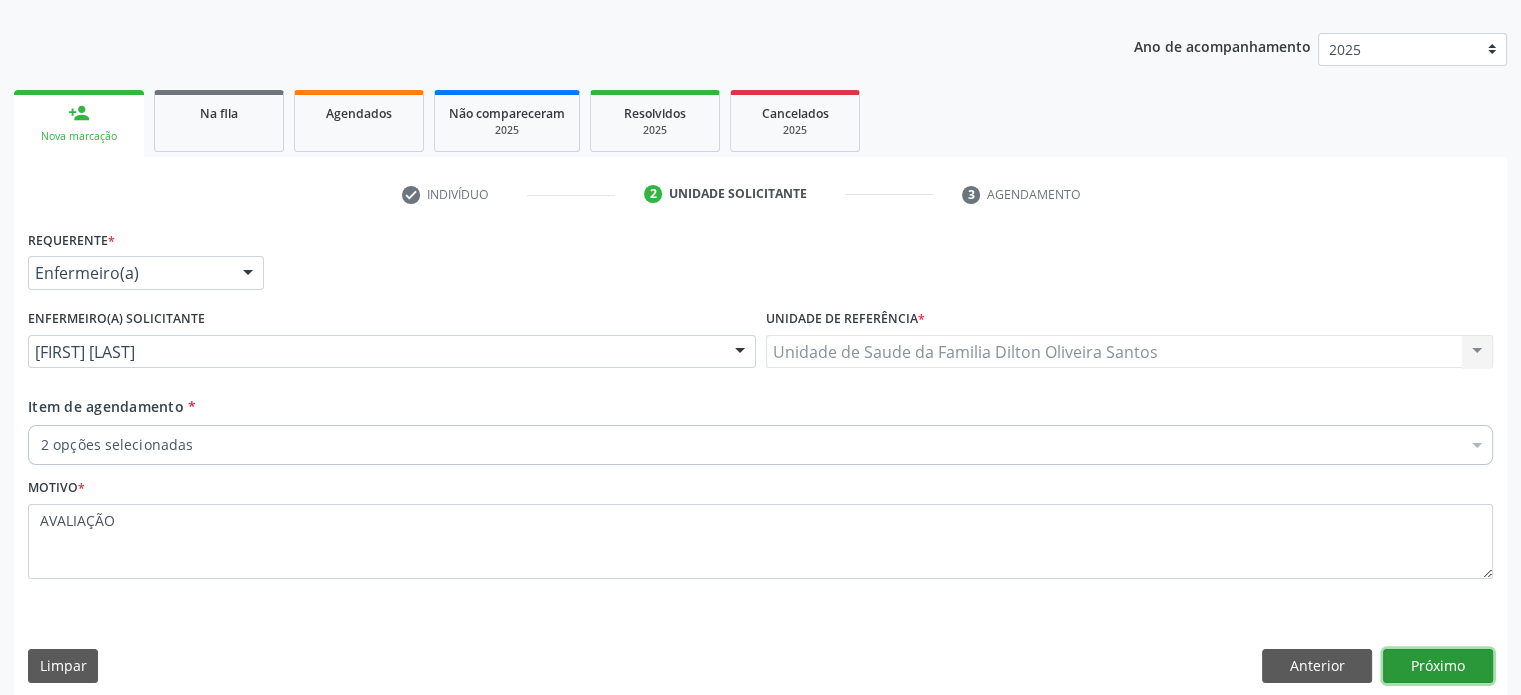 click on "Próximo" at bounding box center (1438, 666) 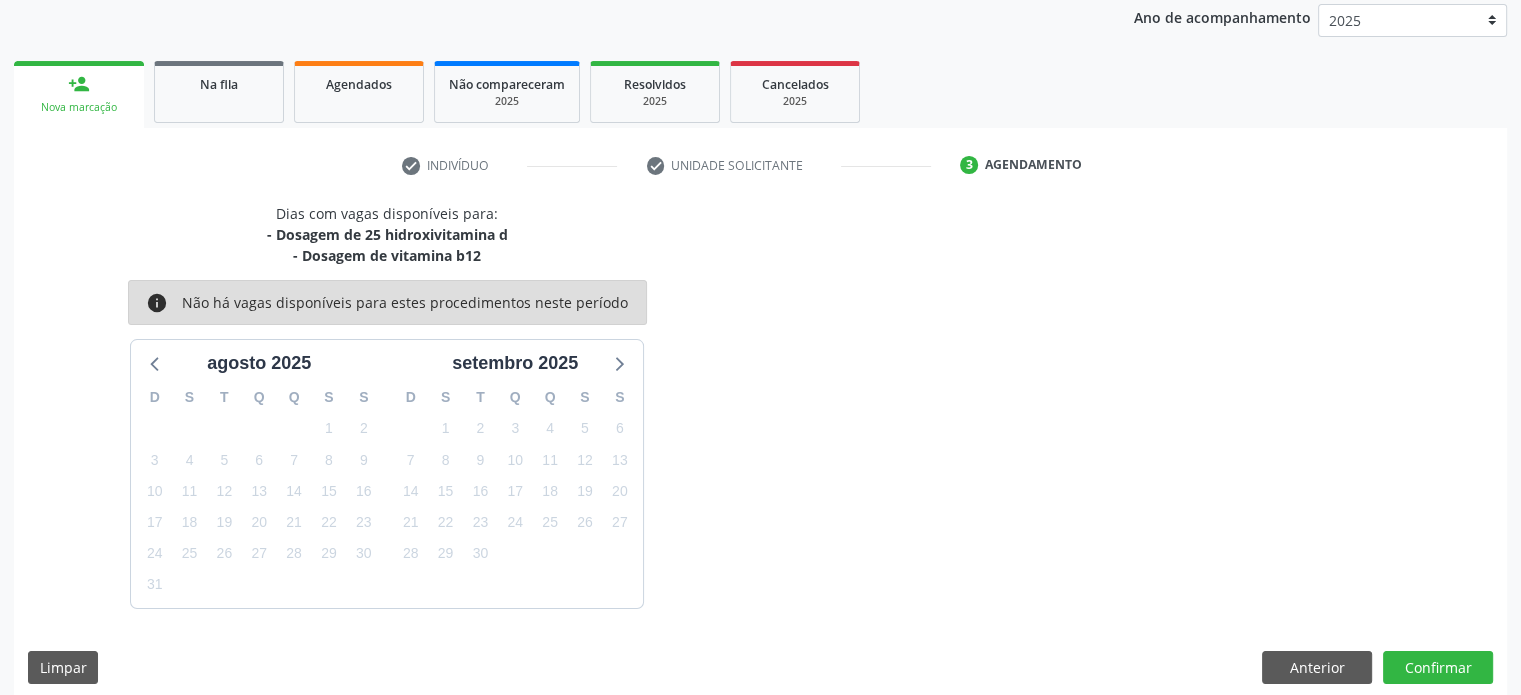 scroll, scrollTop: 253, scrollLeft: 0, axis: vertical 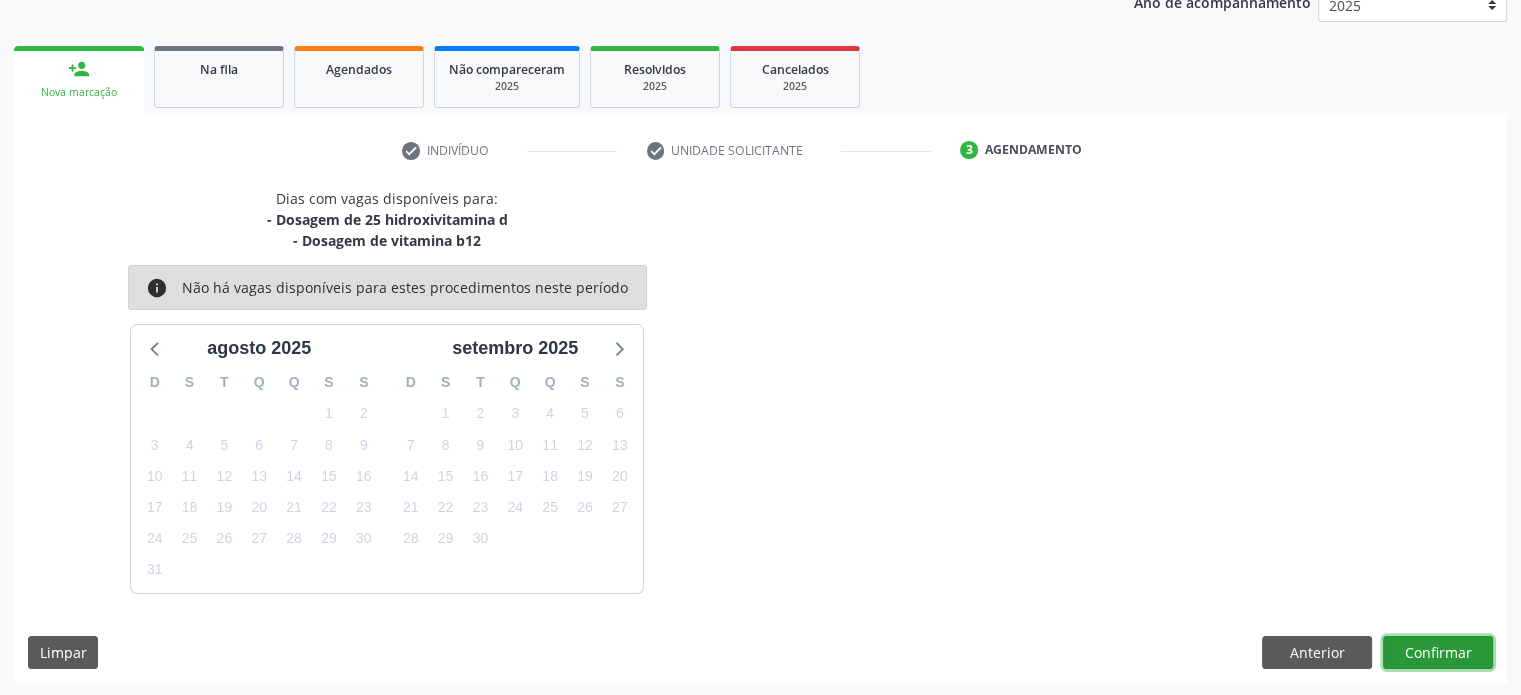 click on "Confirmar" at bounding box center [1438, 653] 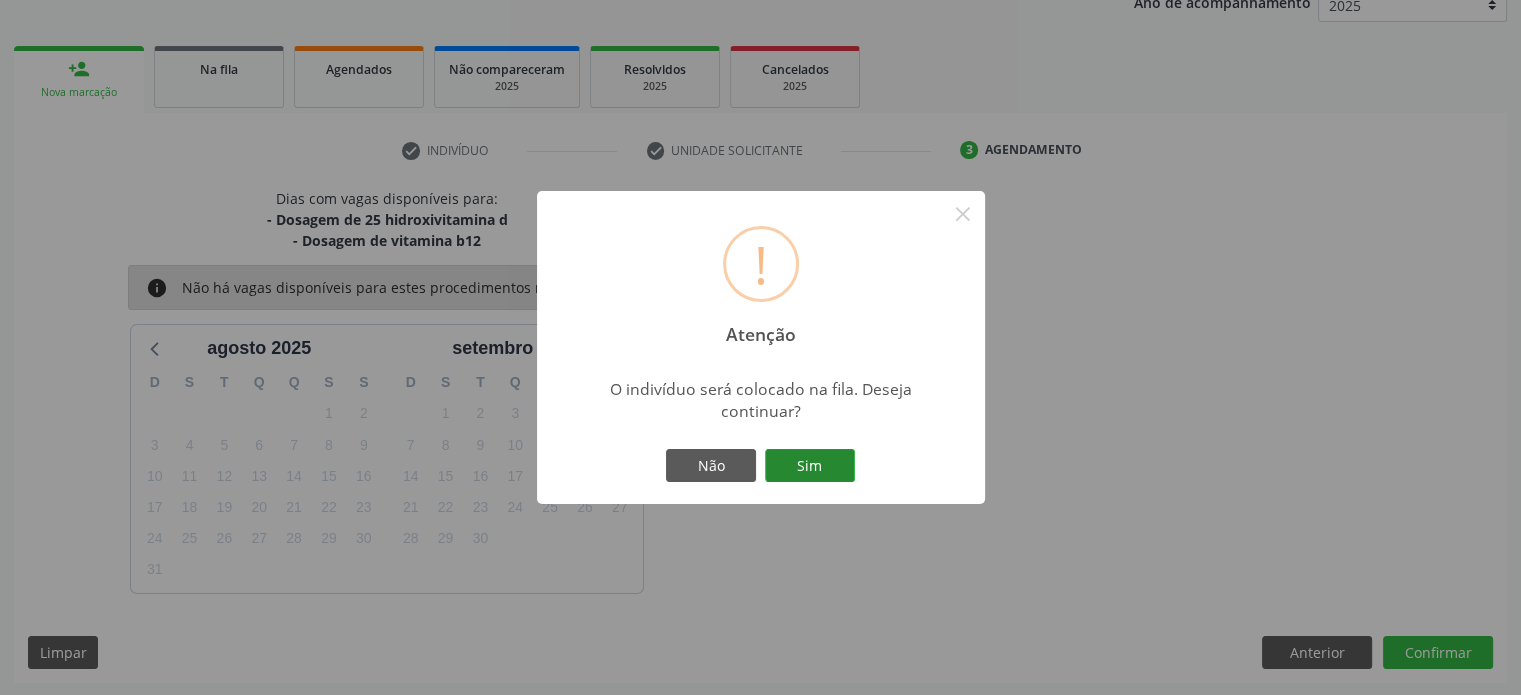 click on "Sim" at bounding box center [810, 466] 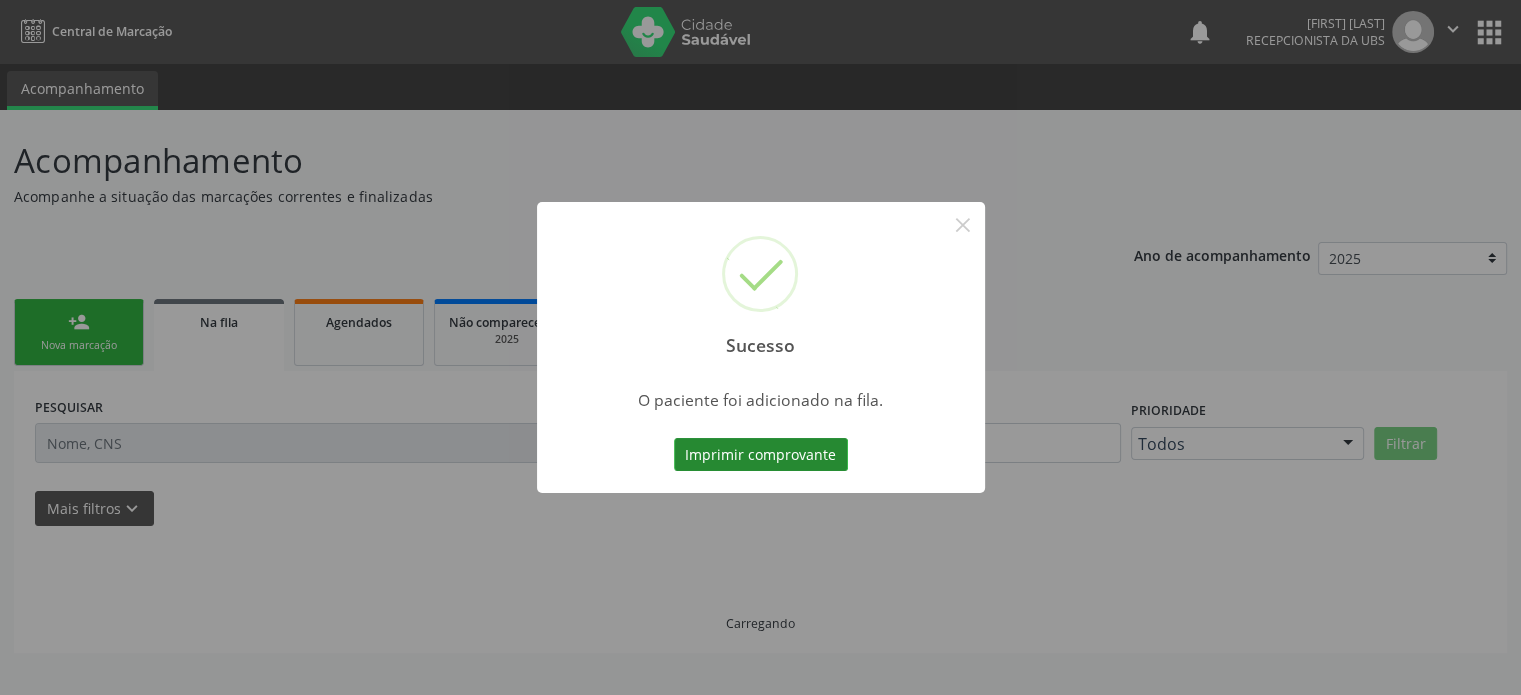 scroll, scrollTop: 0, scrollLeft: 0, axis: both 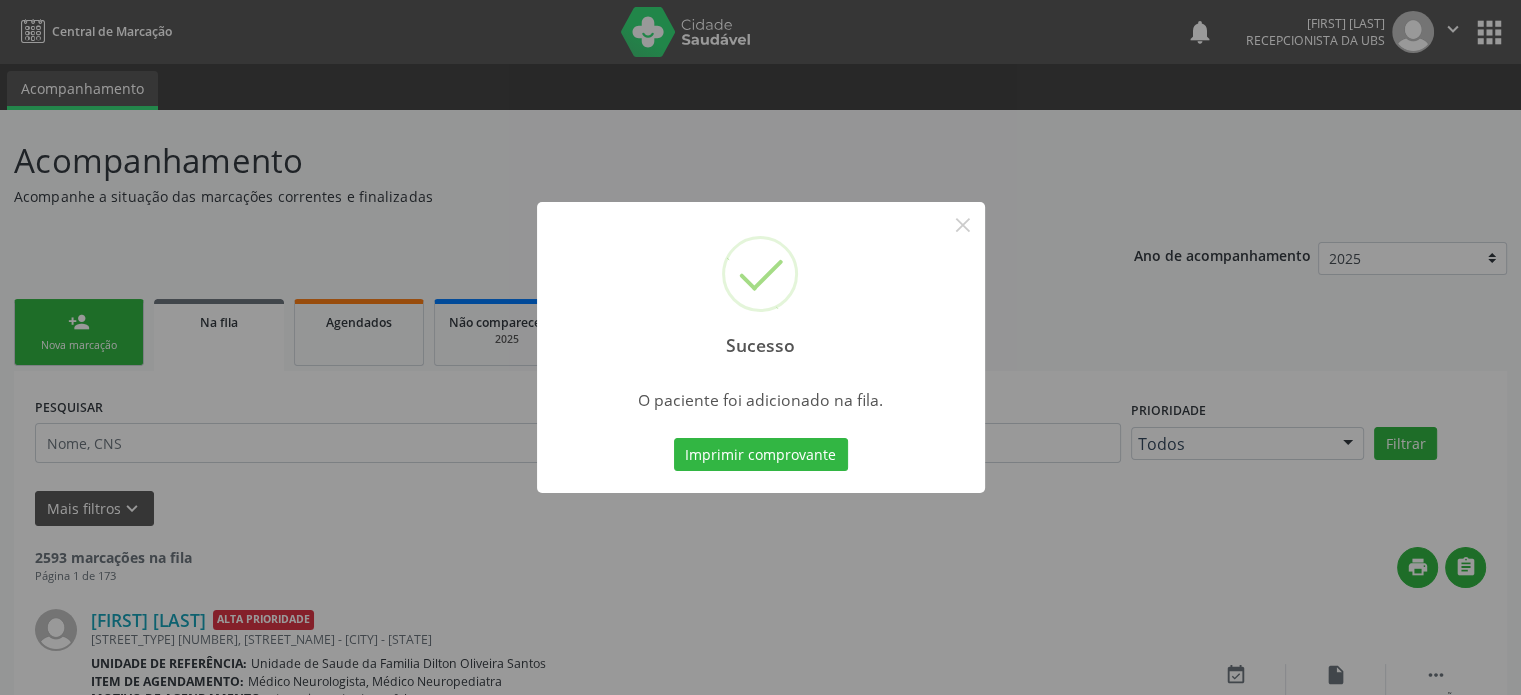 click on "Sucesso × O paciente foi adicionado na fila. Imprimir comprovante Cancel" at bounding box center (760, 347) 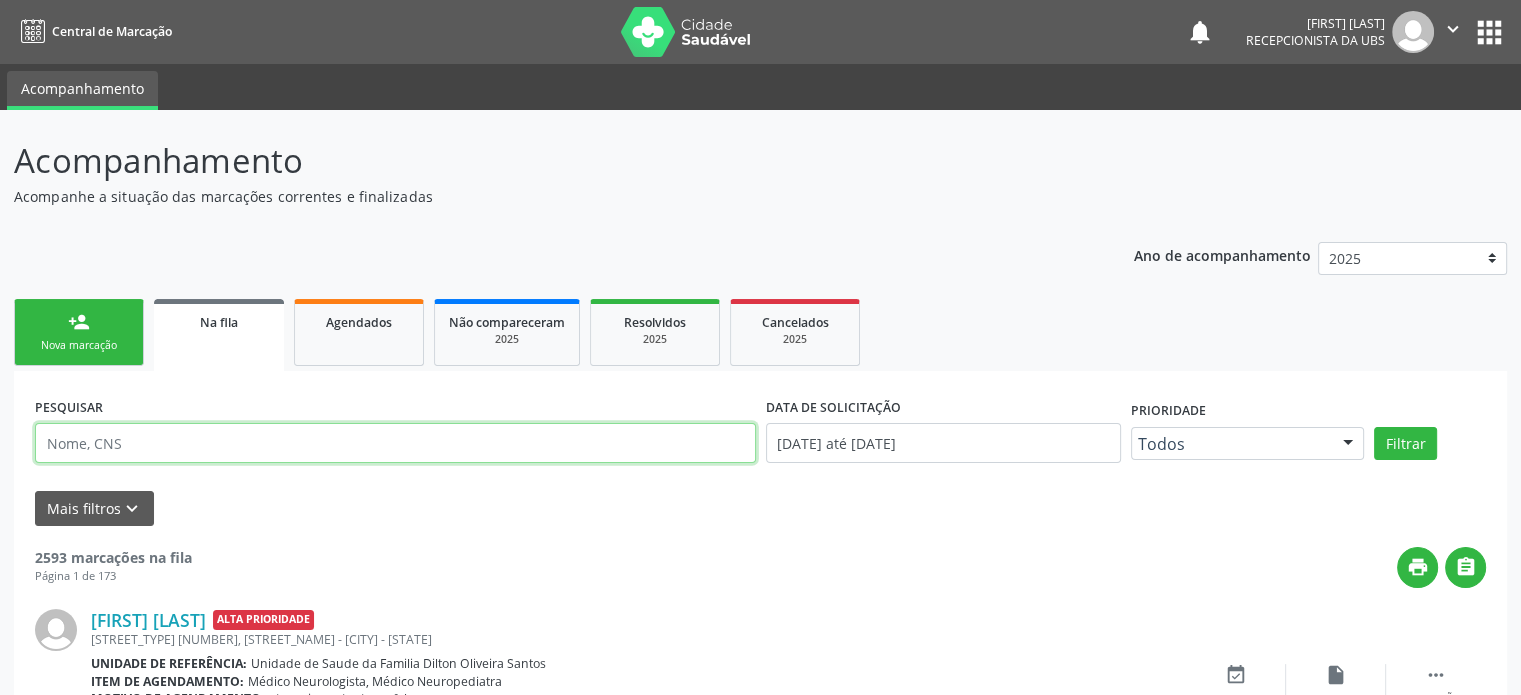 click at bounding box center (395, 443) 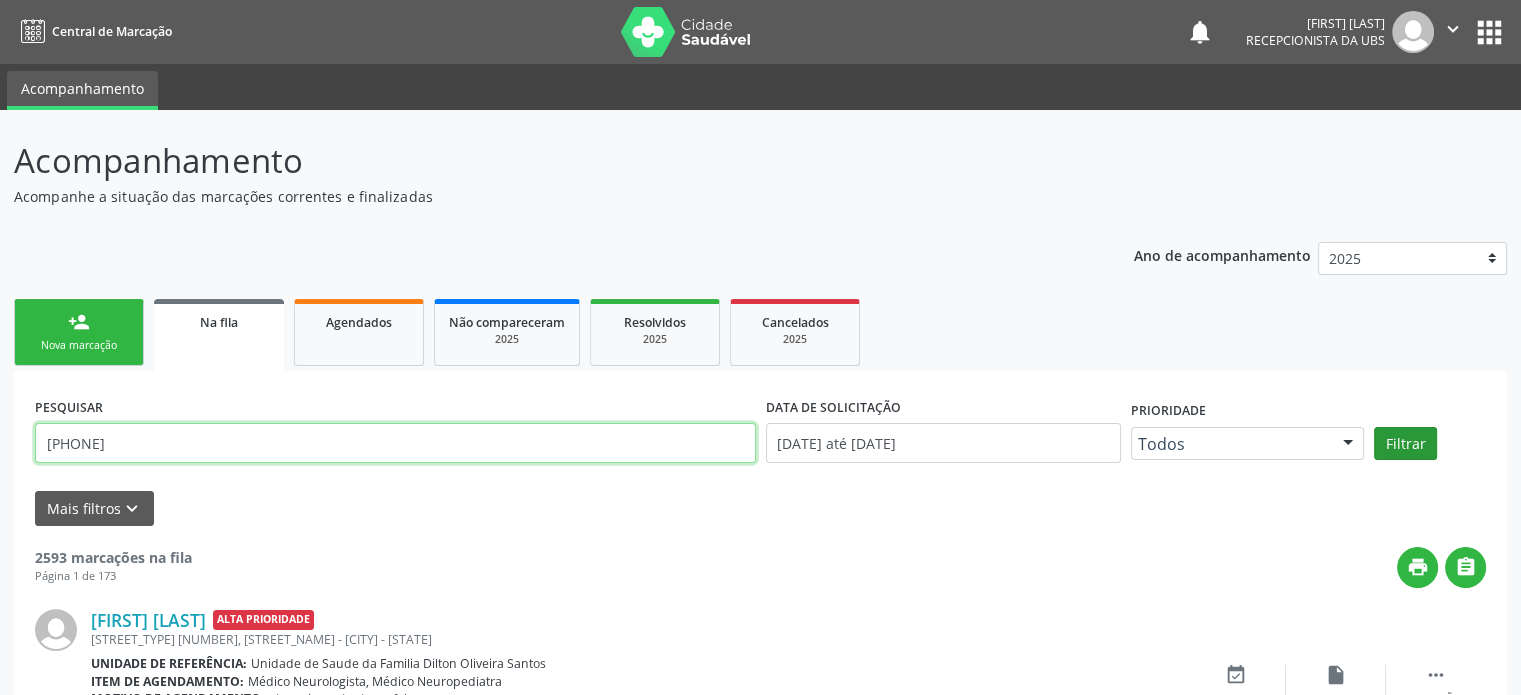 type on "700404935591049" 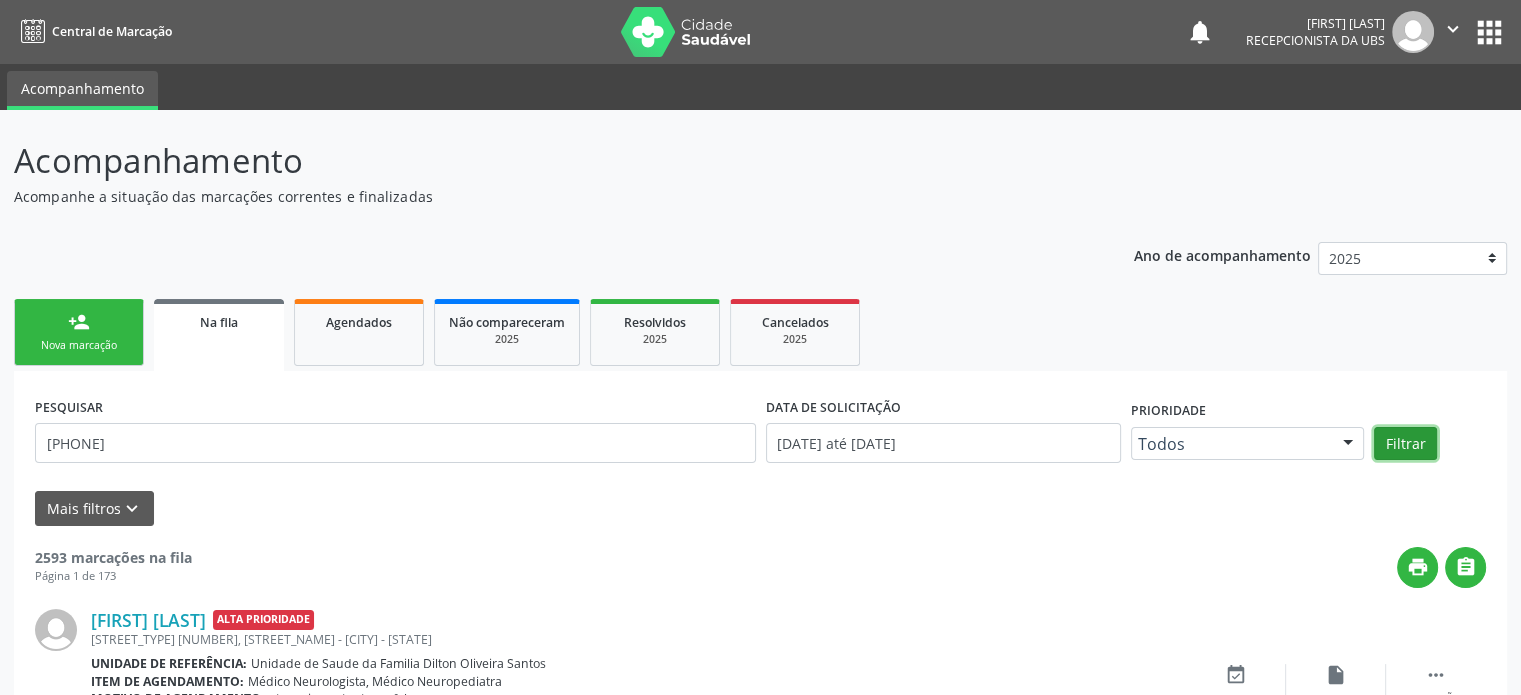 click on "Filtrar" at bounding box center (1405, 444) 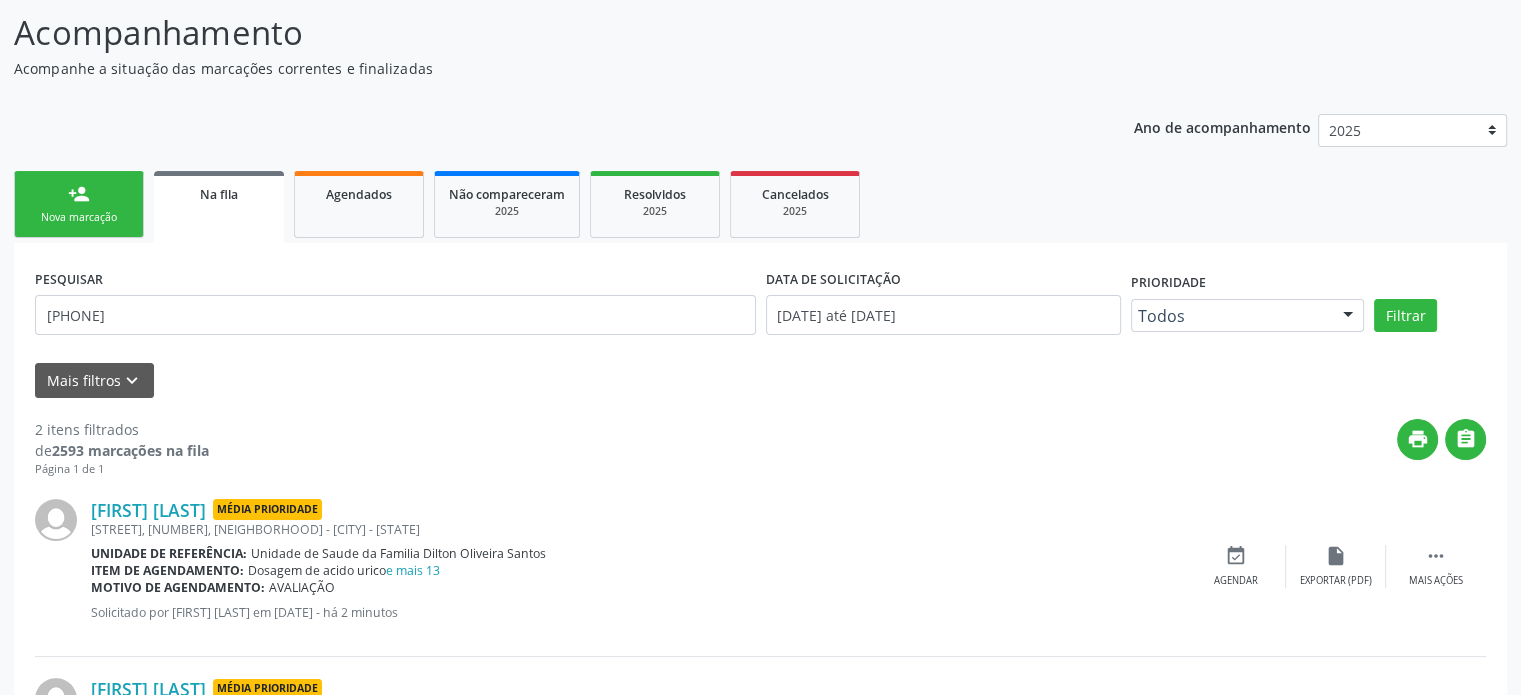 scroll, scrollTop: 101, scrollLeft: 0, axis: vertical 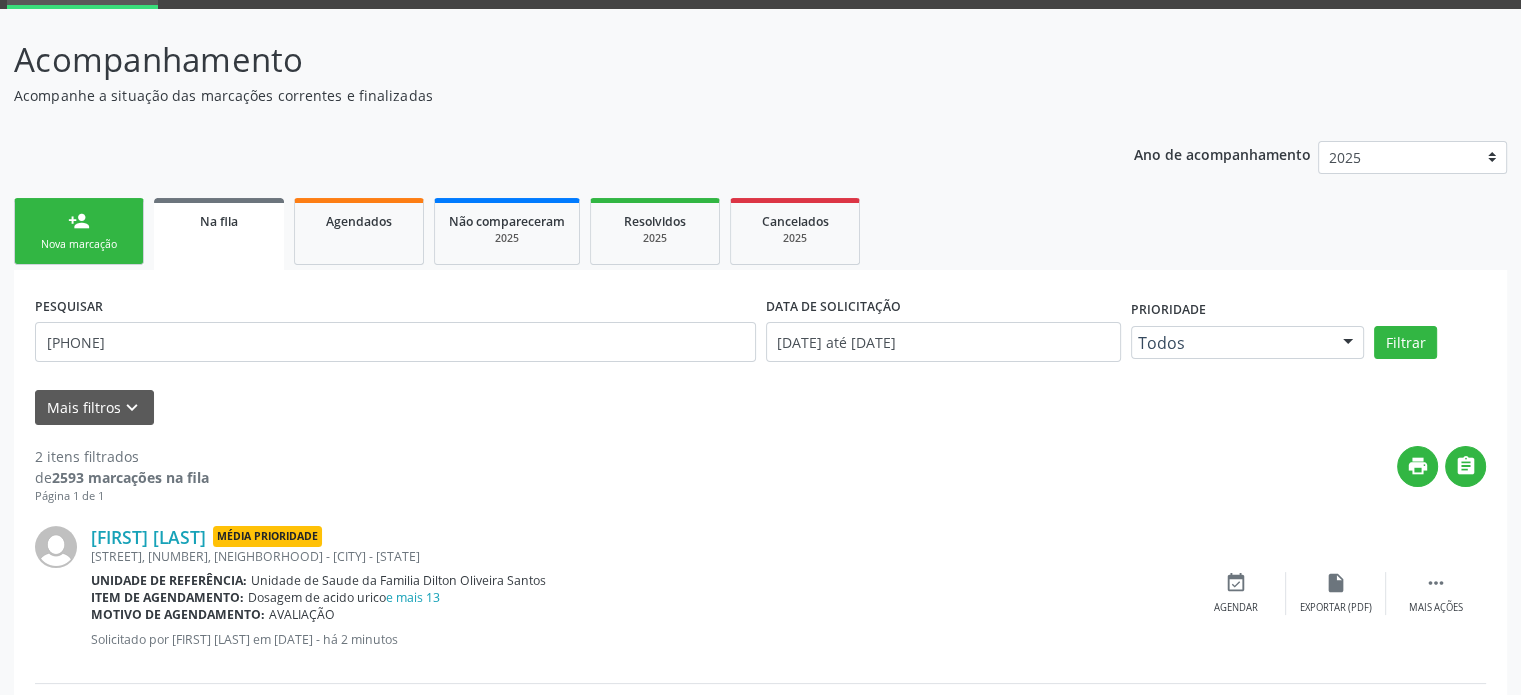 click on "Nova marcação" at bounding box center (79, 244) 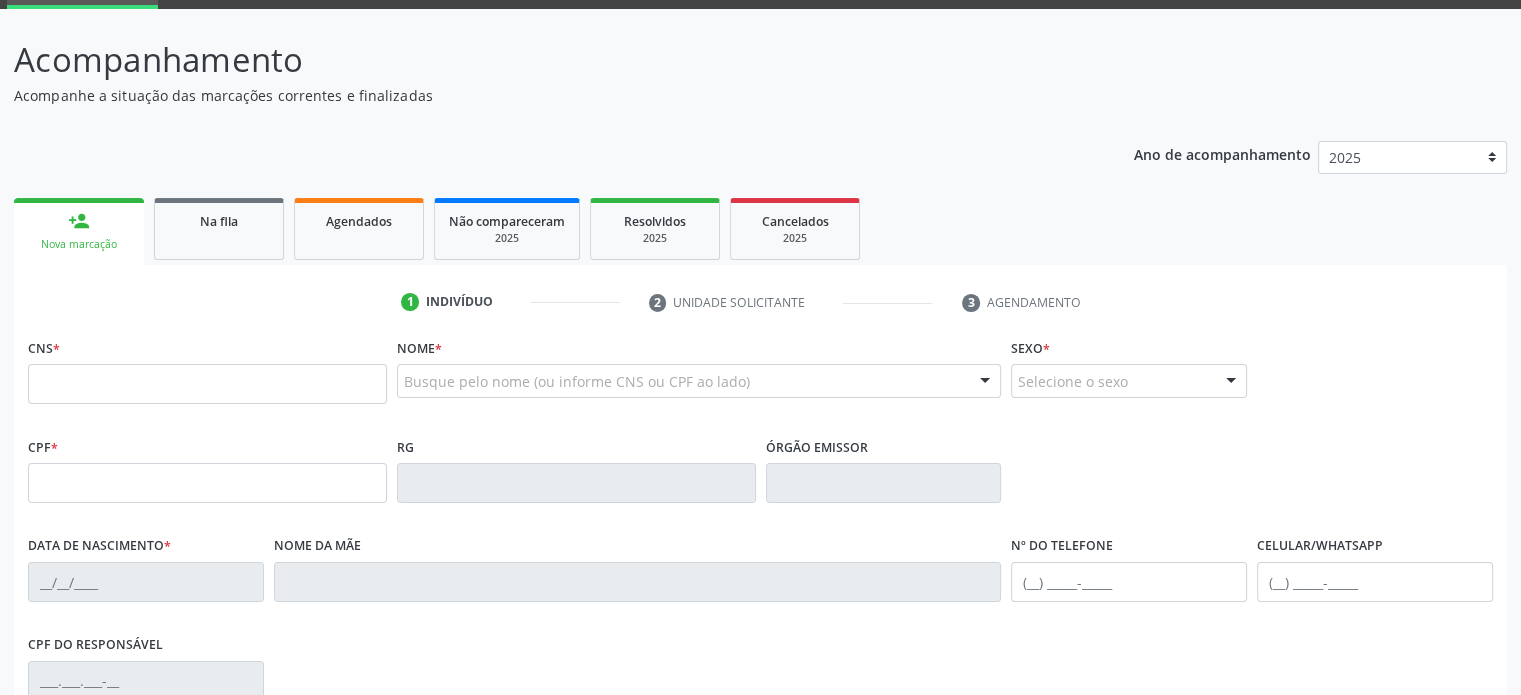 click on "1
Indivíduo
2
Unidade solicitante
3
Agendamento" at bounding box center [760, 302] 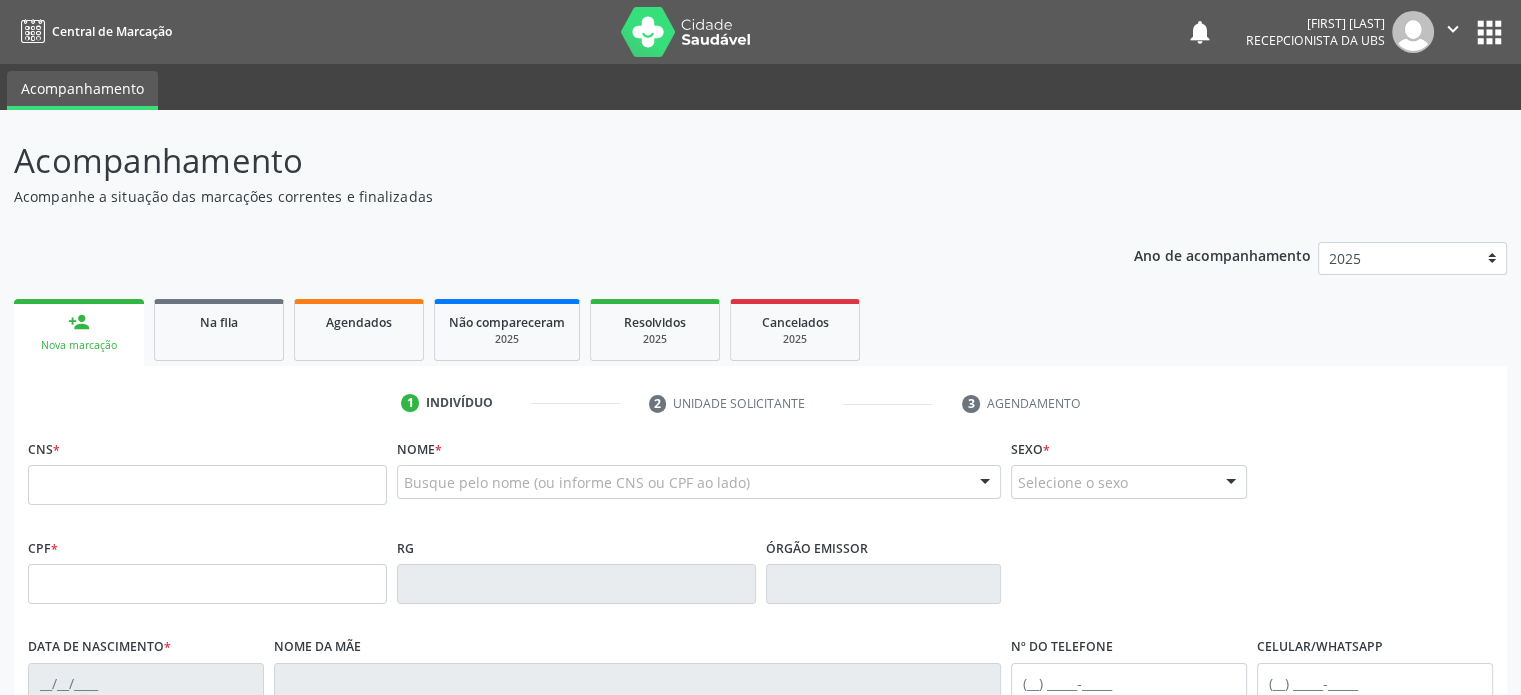 click on "" at bounding box center [1453, 29] 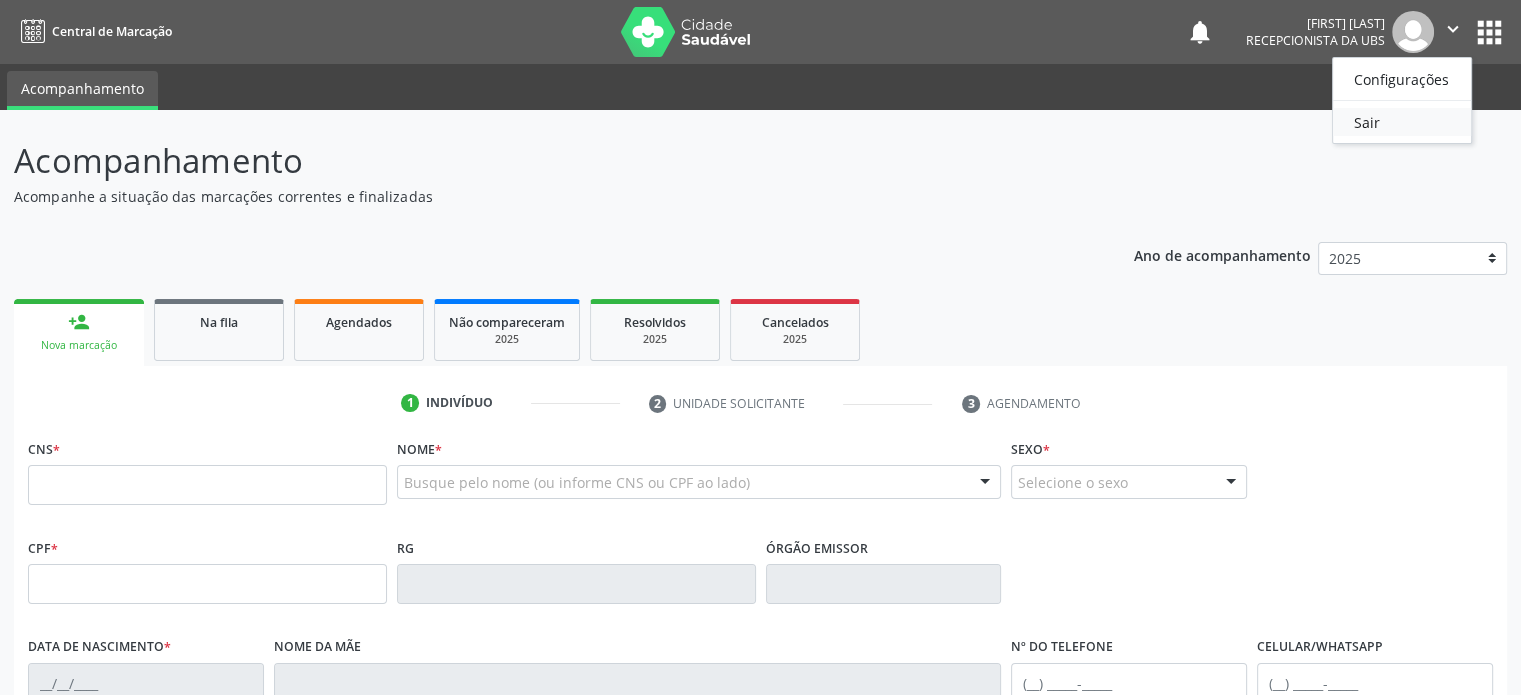 click on "Sair" at bounding box center (1402, 122) 